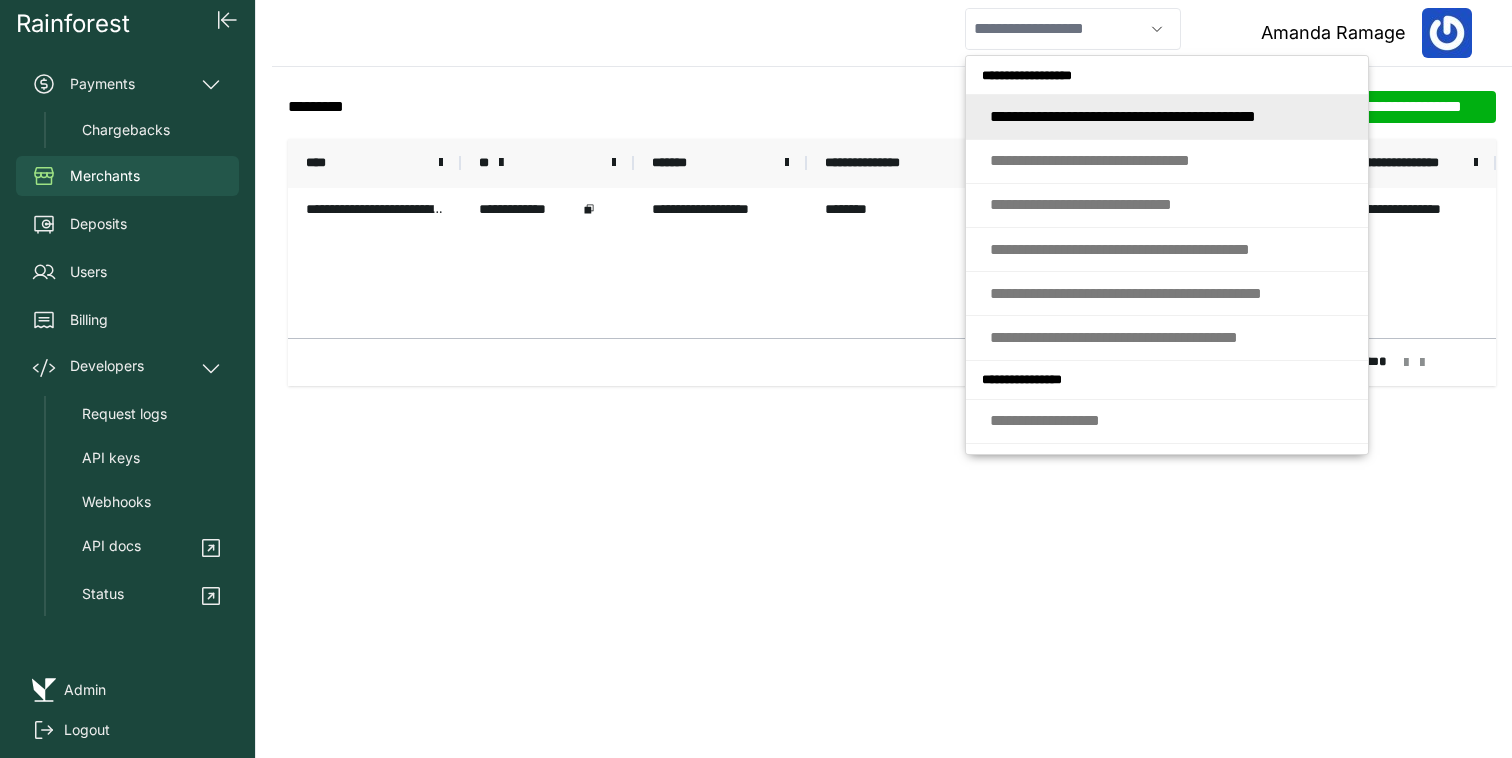 scroll, scrollTop: 0, scrollLeft: 0, axis: both 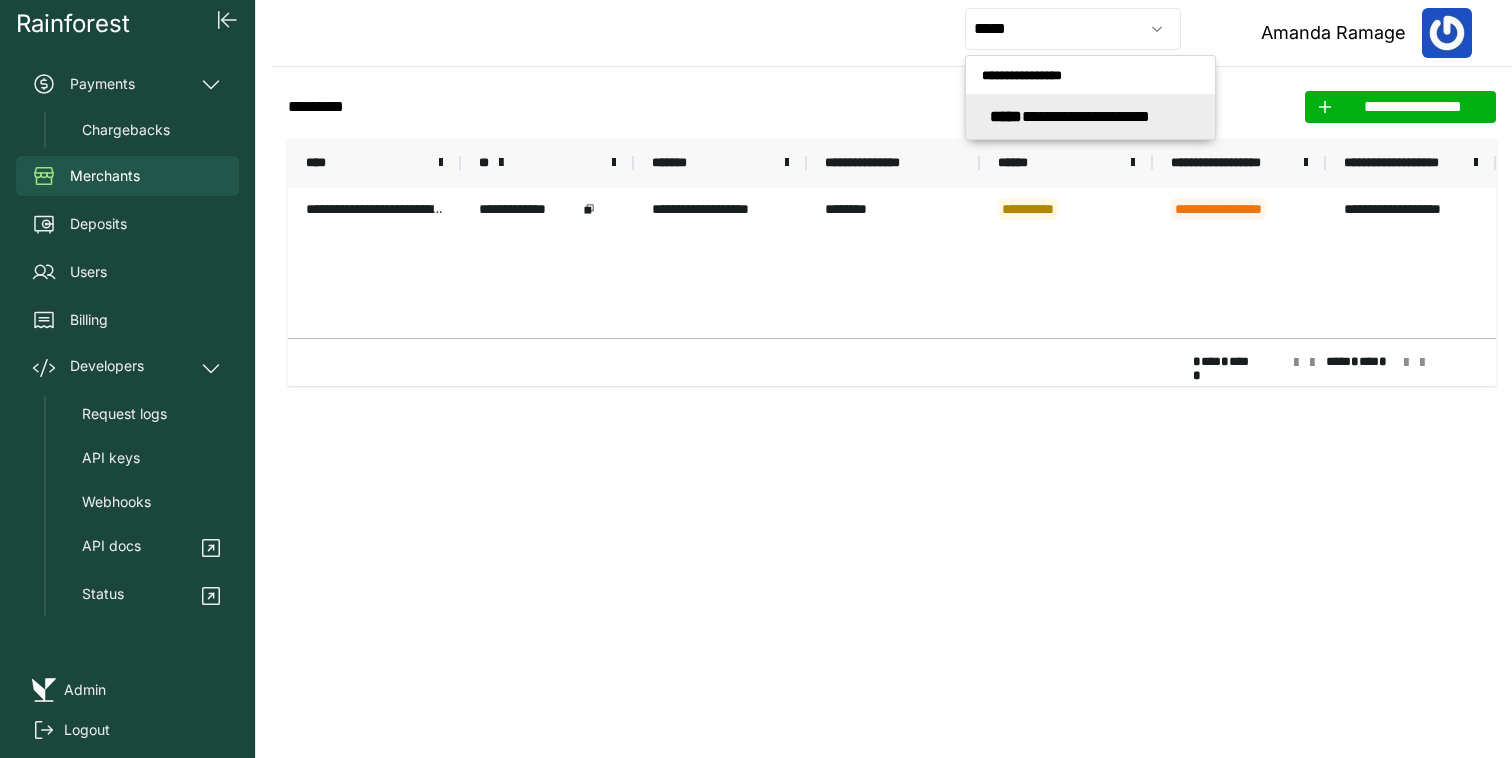 type on "**********" 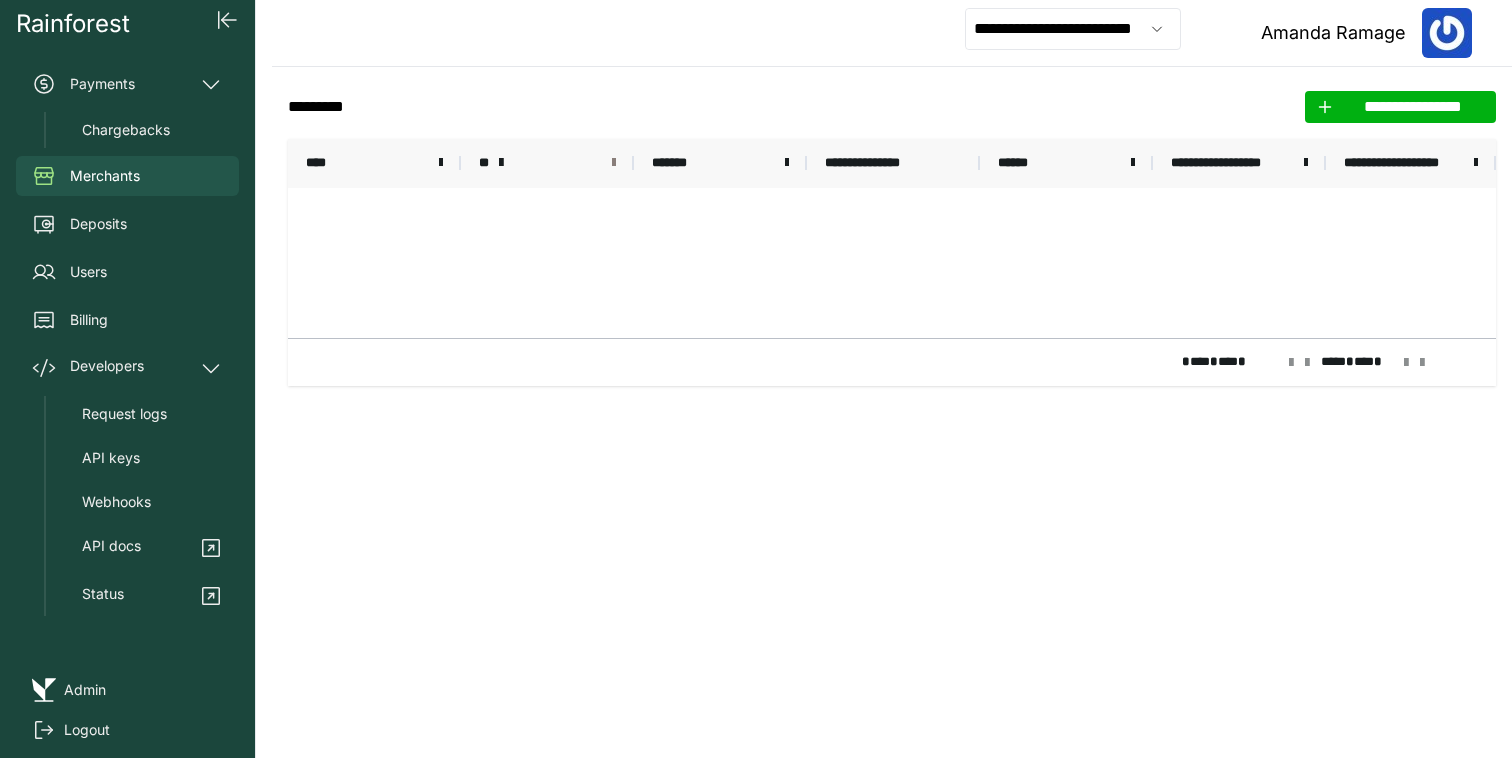 click at bounding box center [614, 163] 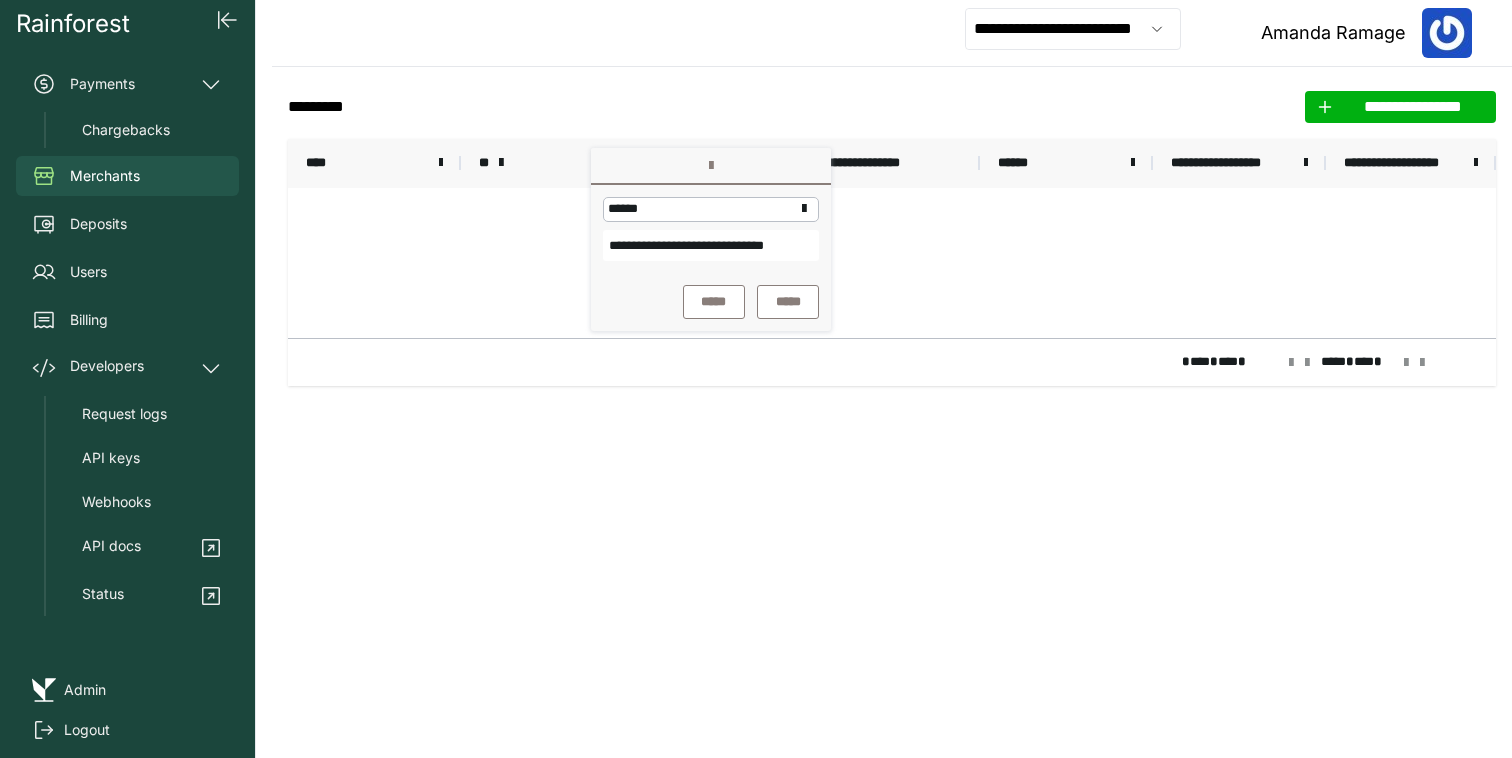 click on "**********" at bounding box center (711, 245) 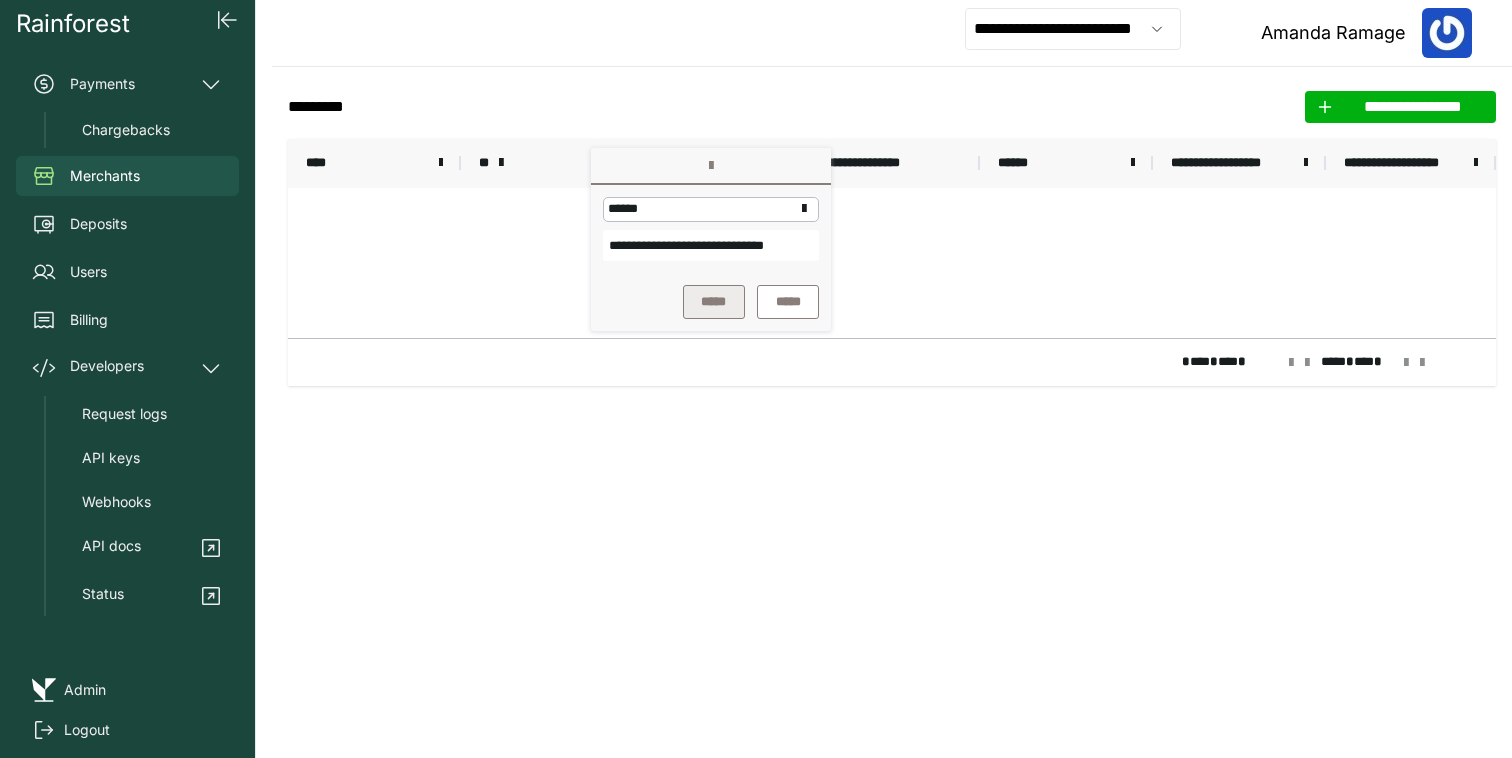 type on "**********" 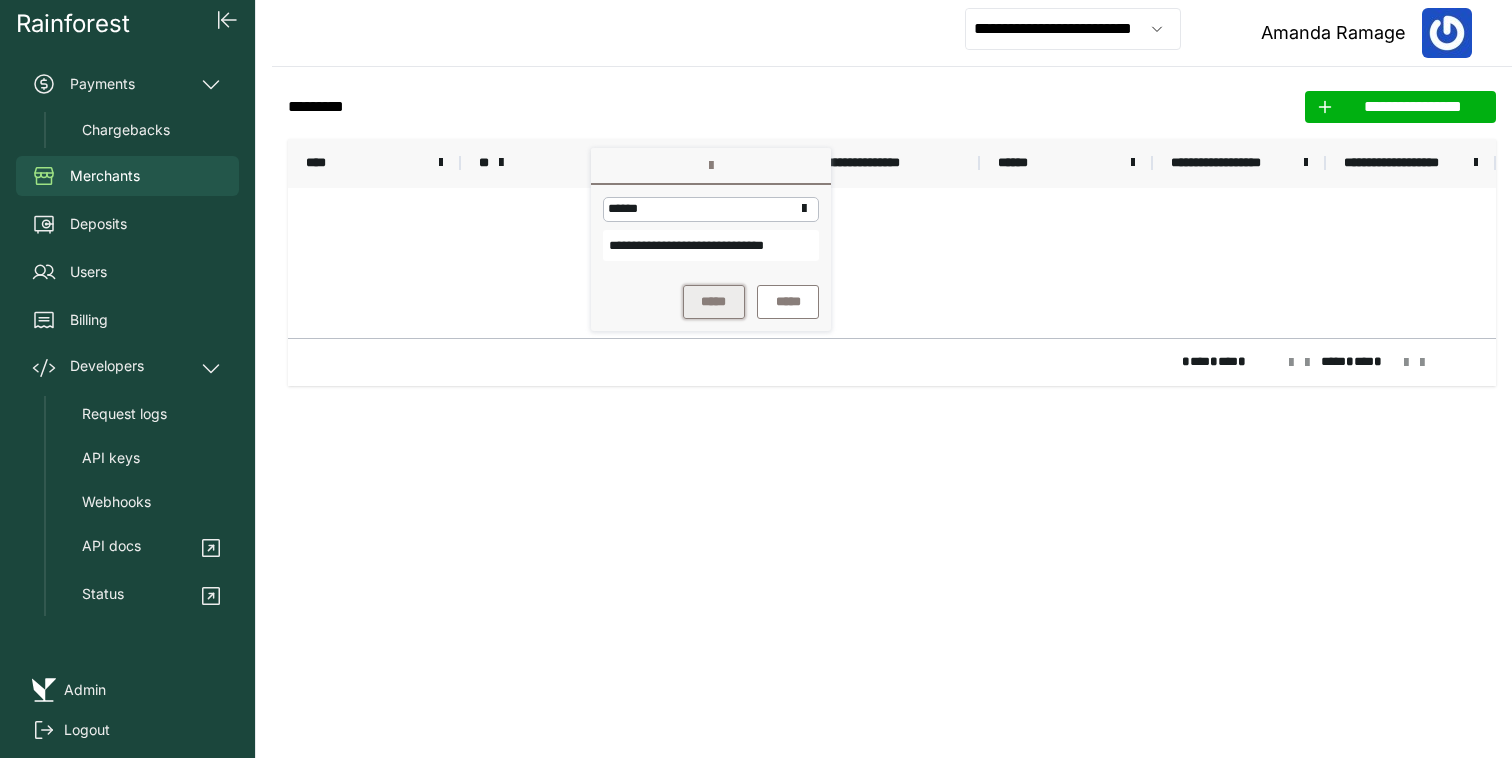 scroll, scrollTop: 0, scrollLeft: 0, axis: both 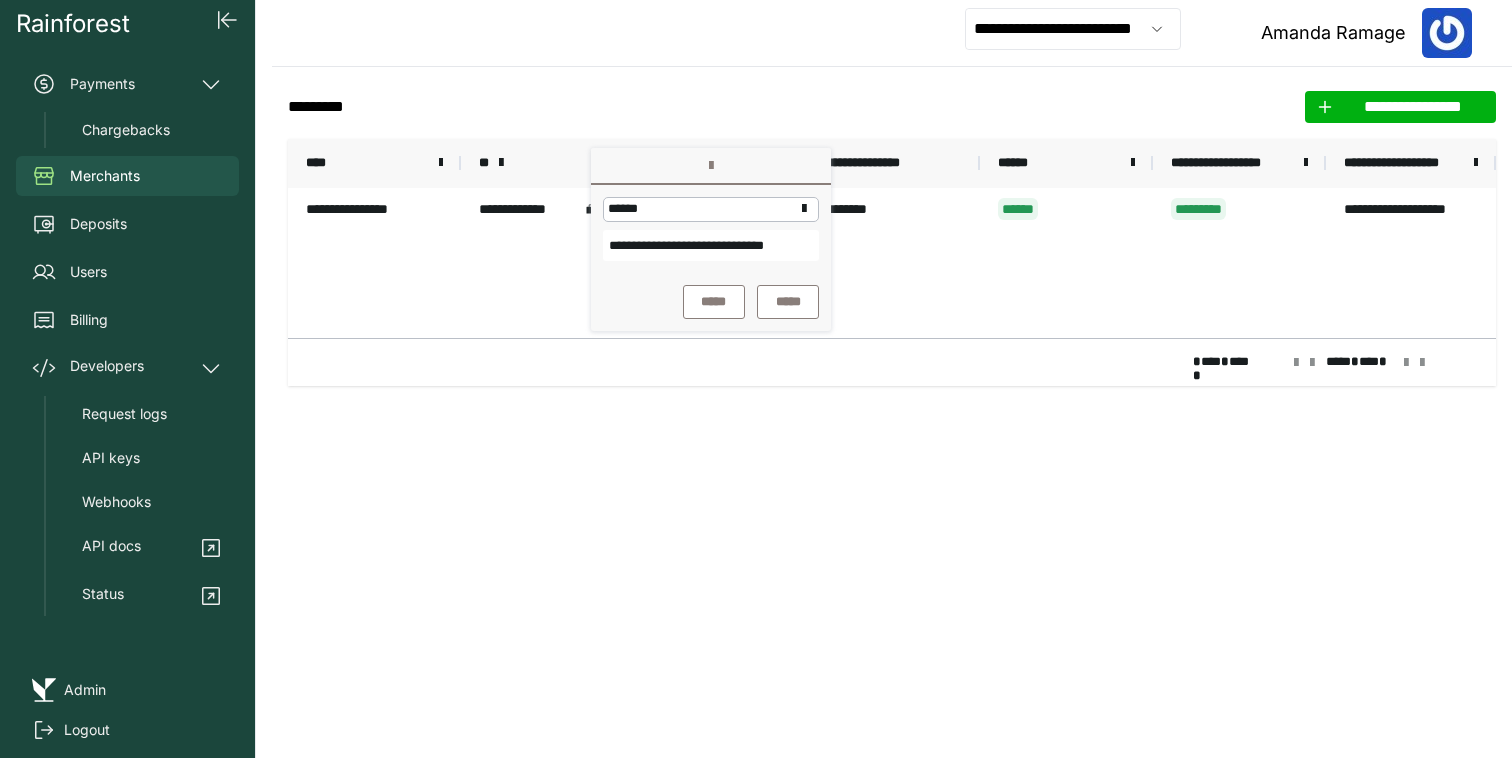 click on "[FIRST] [LAST]" at bounding box center [892, 33] 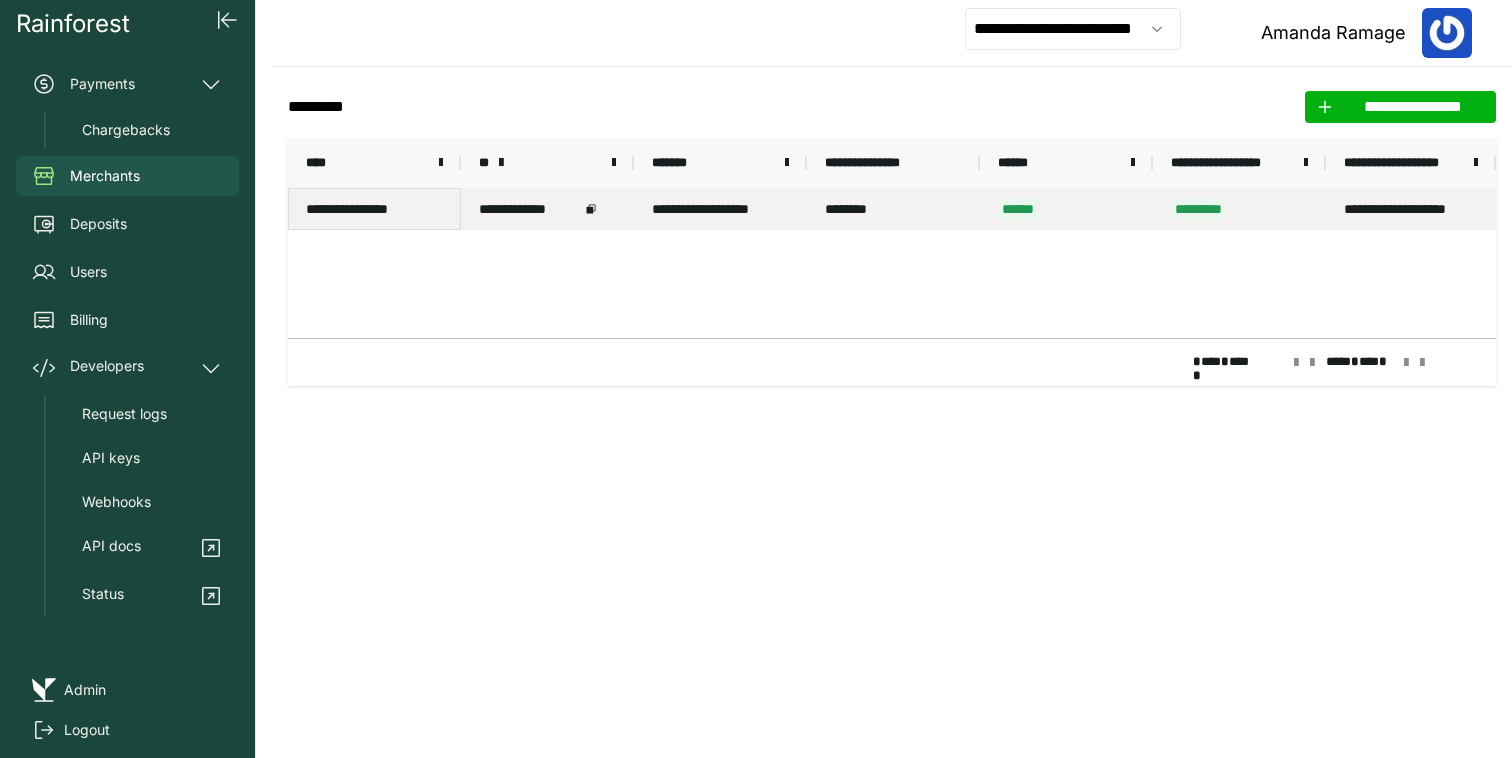 click on "**********" at bounding box center (374, 209) 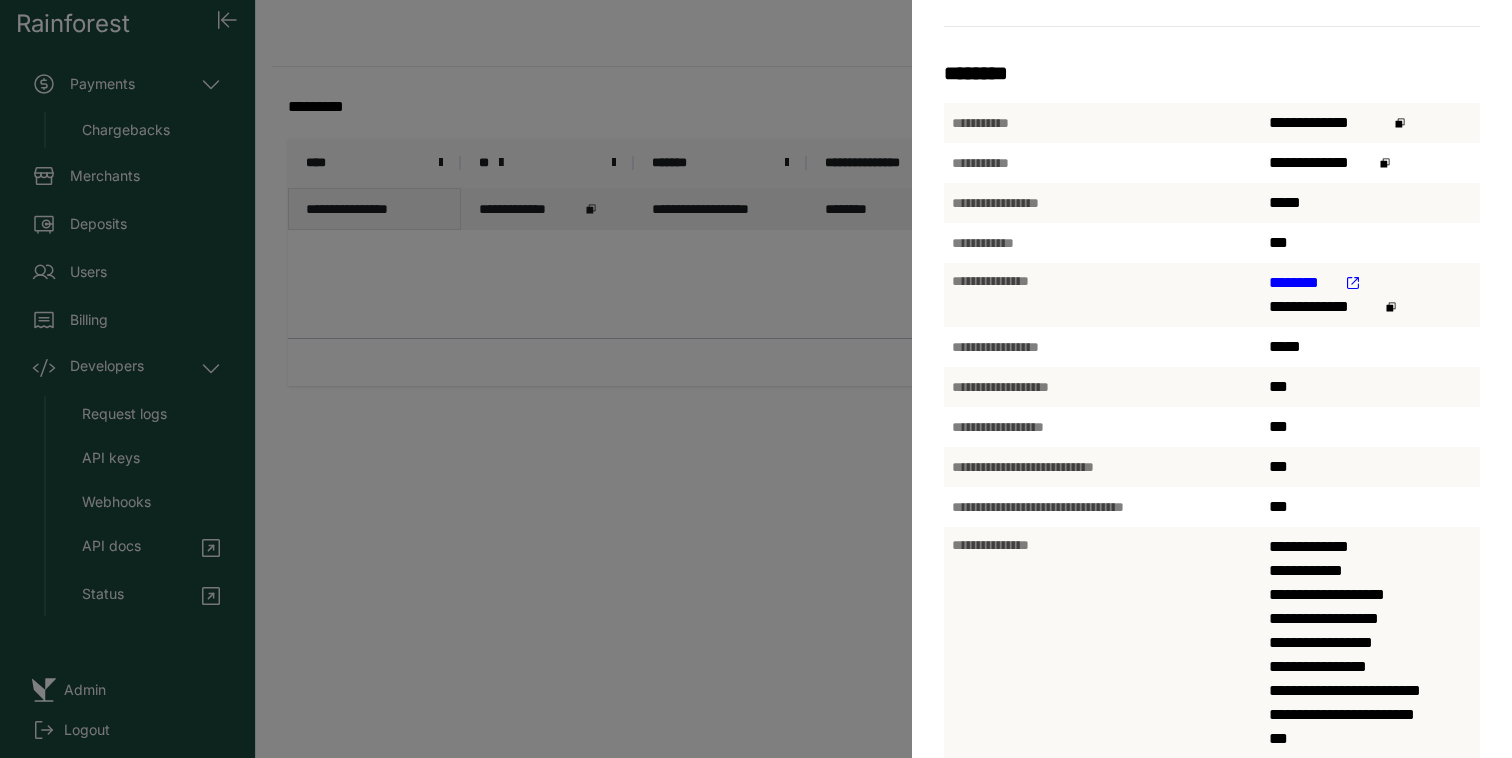 scroll, scrollTop: 179, scrollLeft: 0, axis: vertical 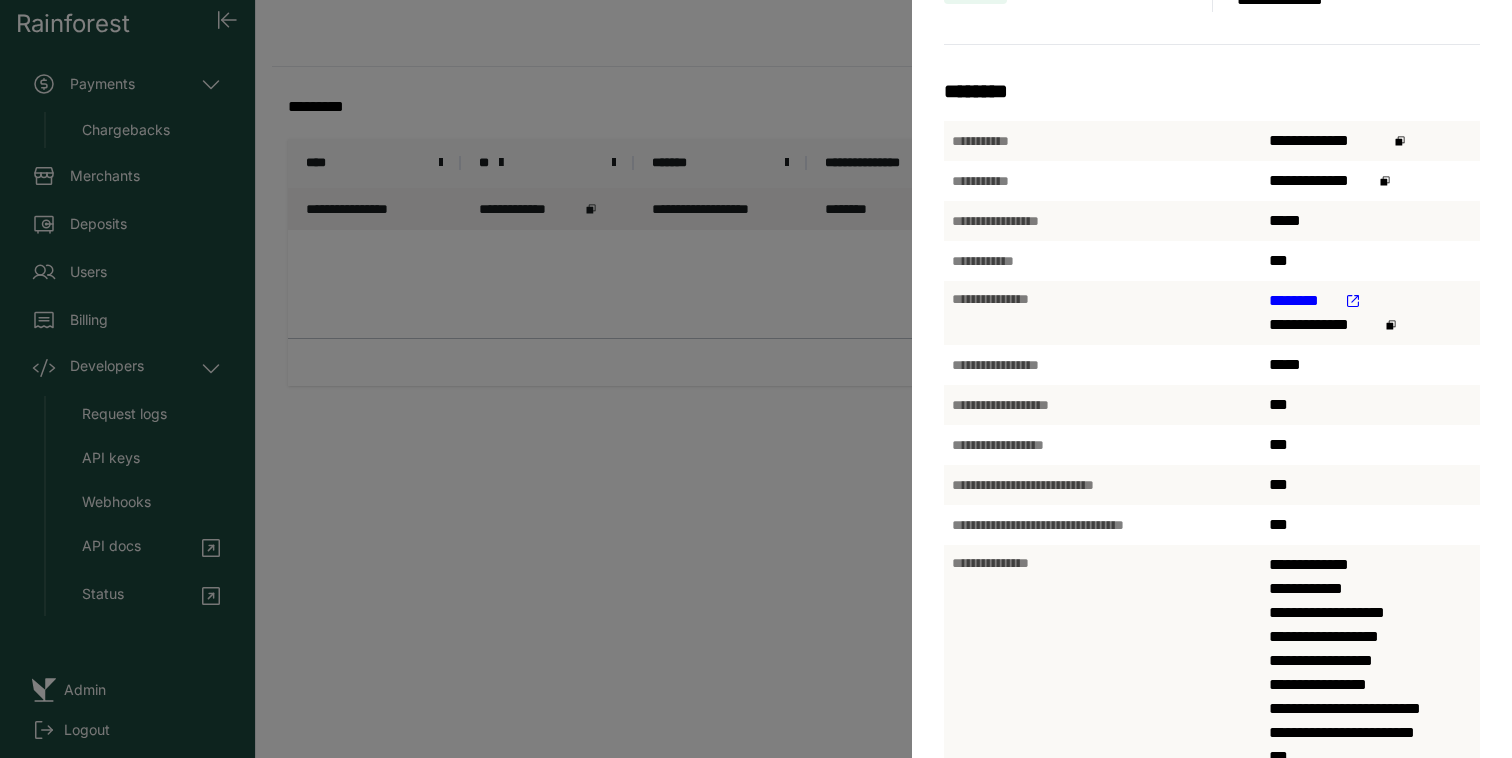 click on "********" at bounding box center [1303, 301] 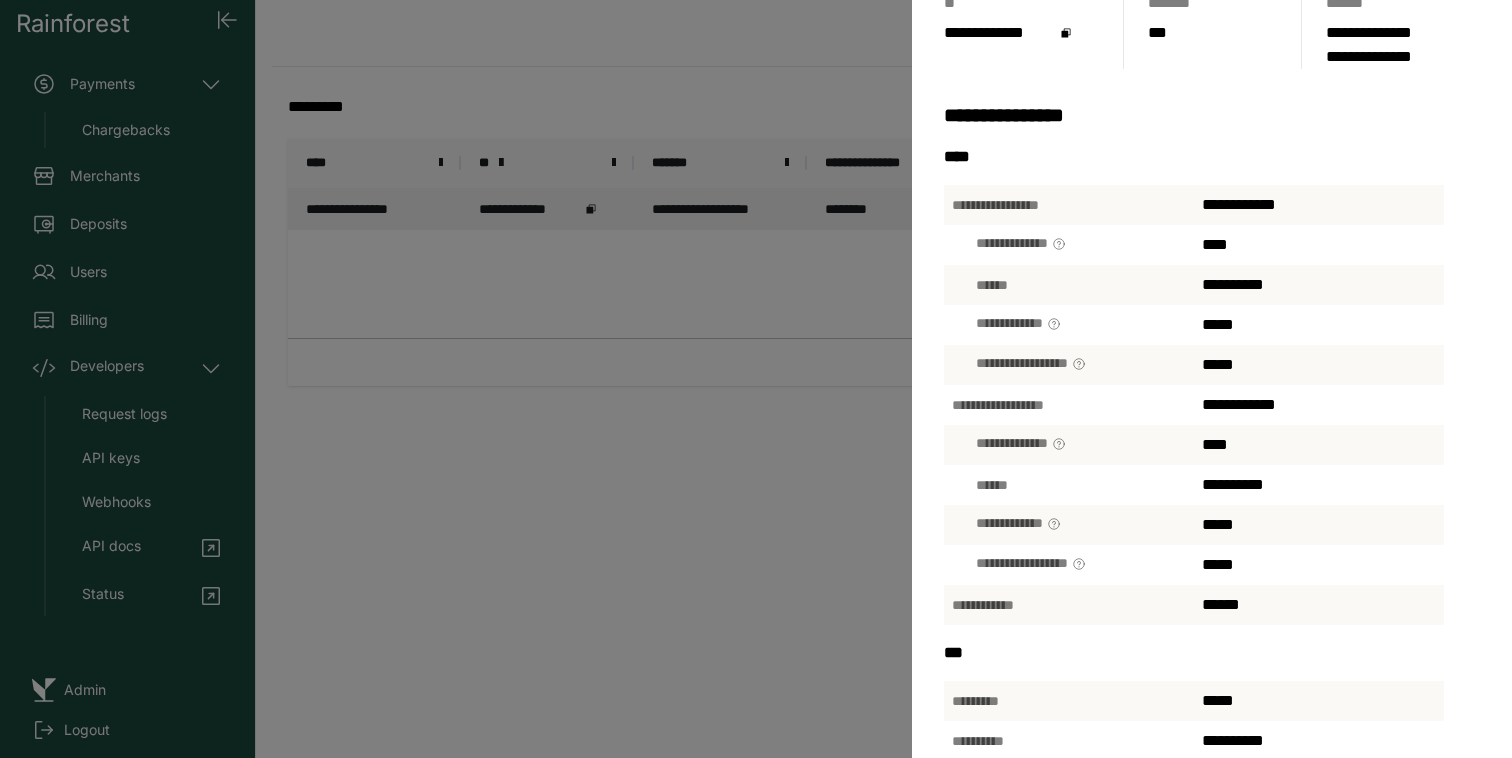 scroll, scrollTop: 135, scrollLeft: 0, axis: vertical 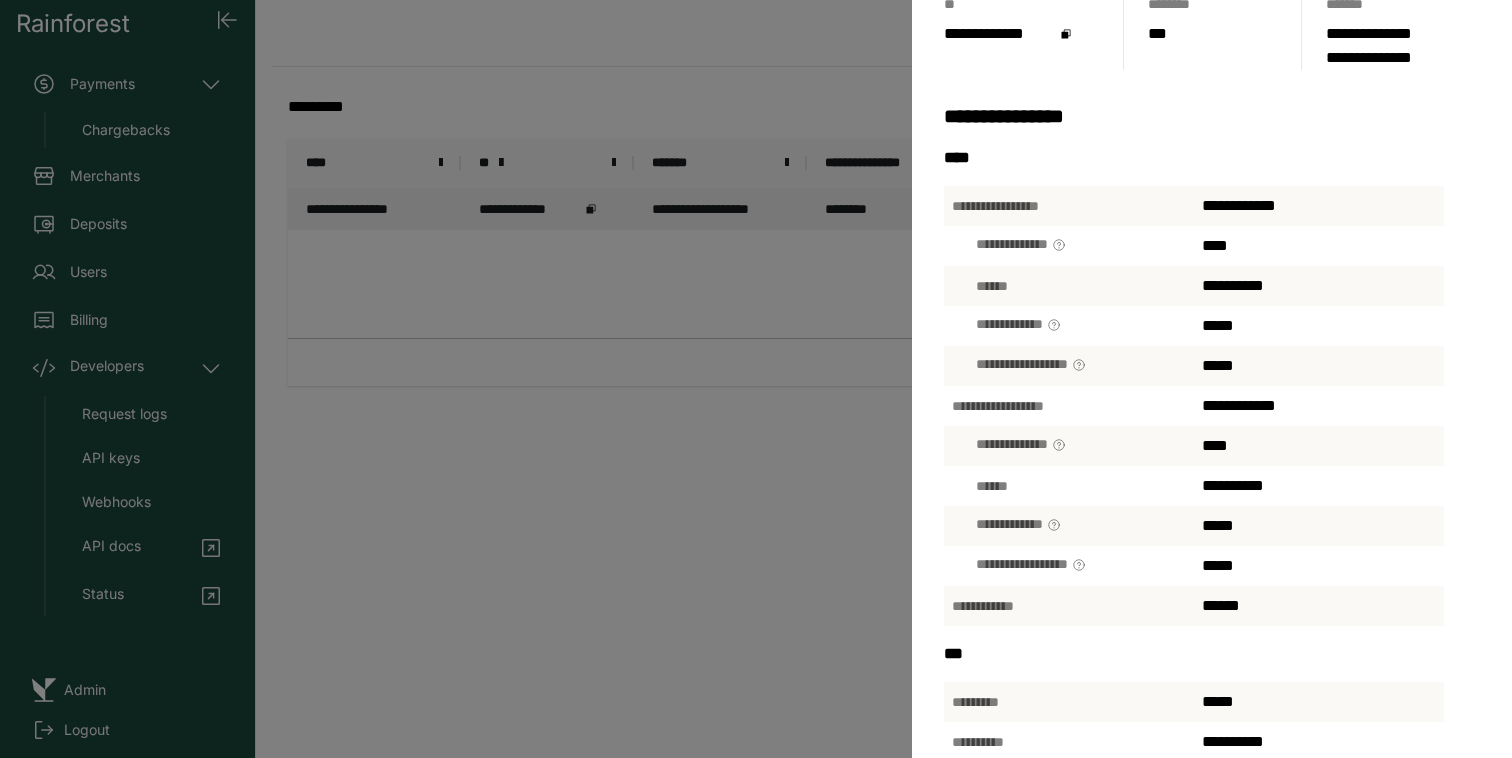 click on "**********" at bounding box center [1069, 606] 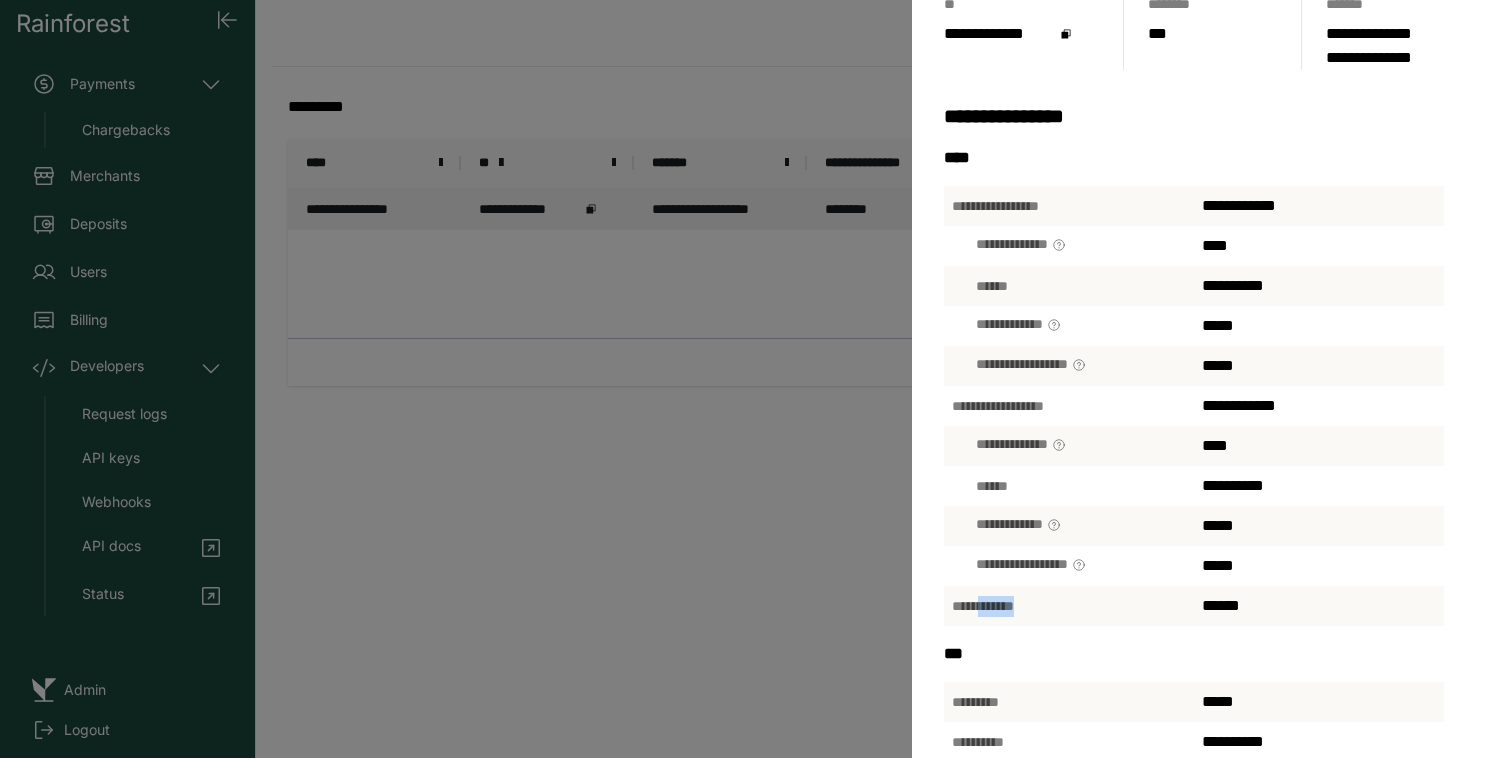 click on "**********" at bounding box center (1069, 606) 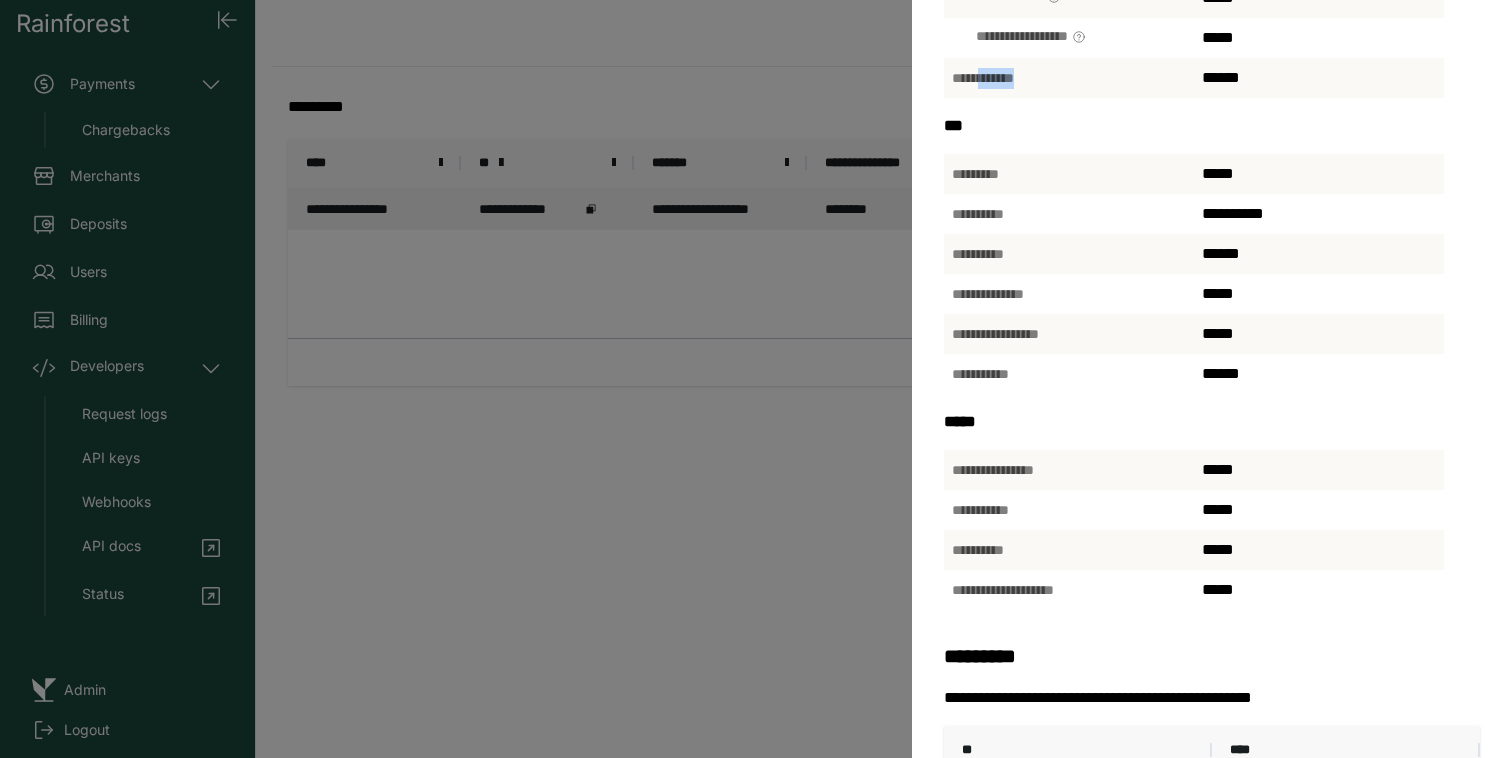scroll, scrollTop: 656, scrollLeft: 0, axis: vertical 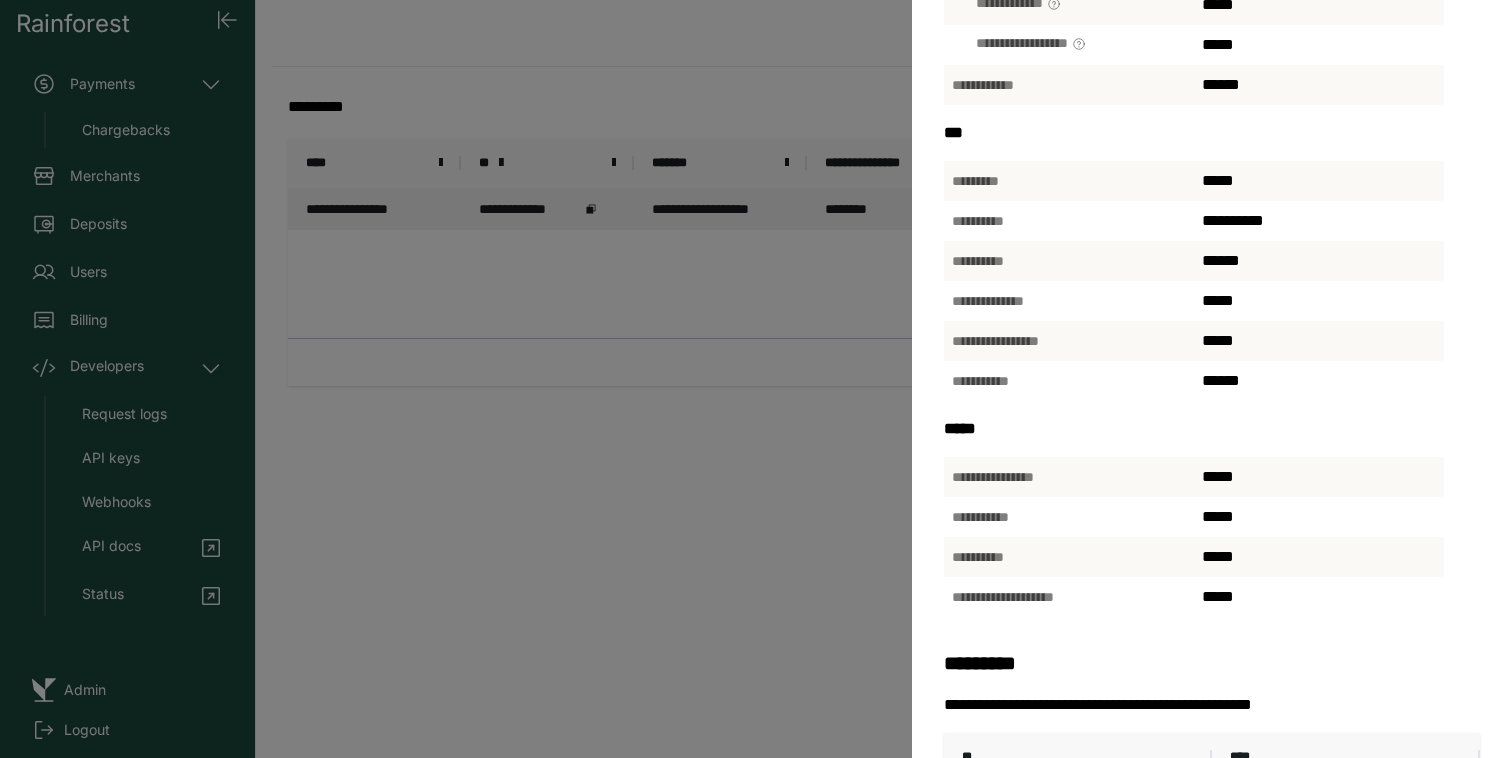 click on "[FIRST] [LAST] [STREET] [CITY] [STATE] [ZIP] [COUNTRY] [PHONE] [EMAIL] [SSN] [CC] [DOB] [AGE] [TIME]" at bounding box center [756, 379] 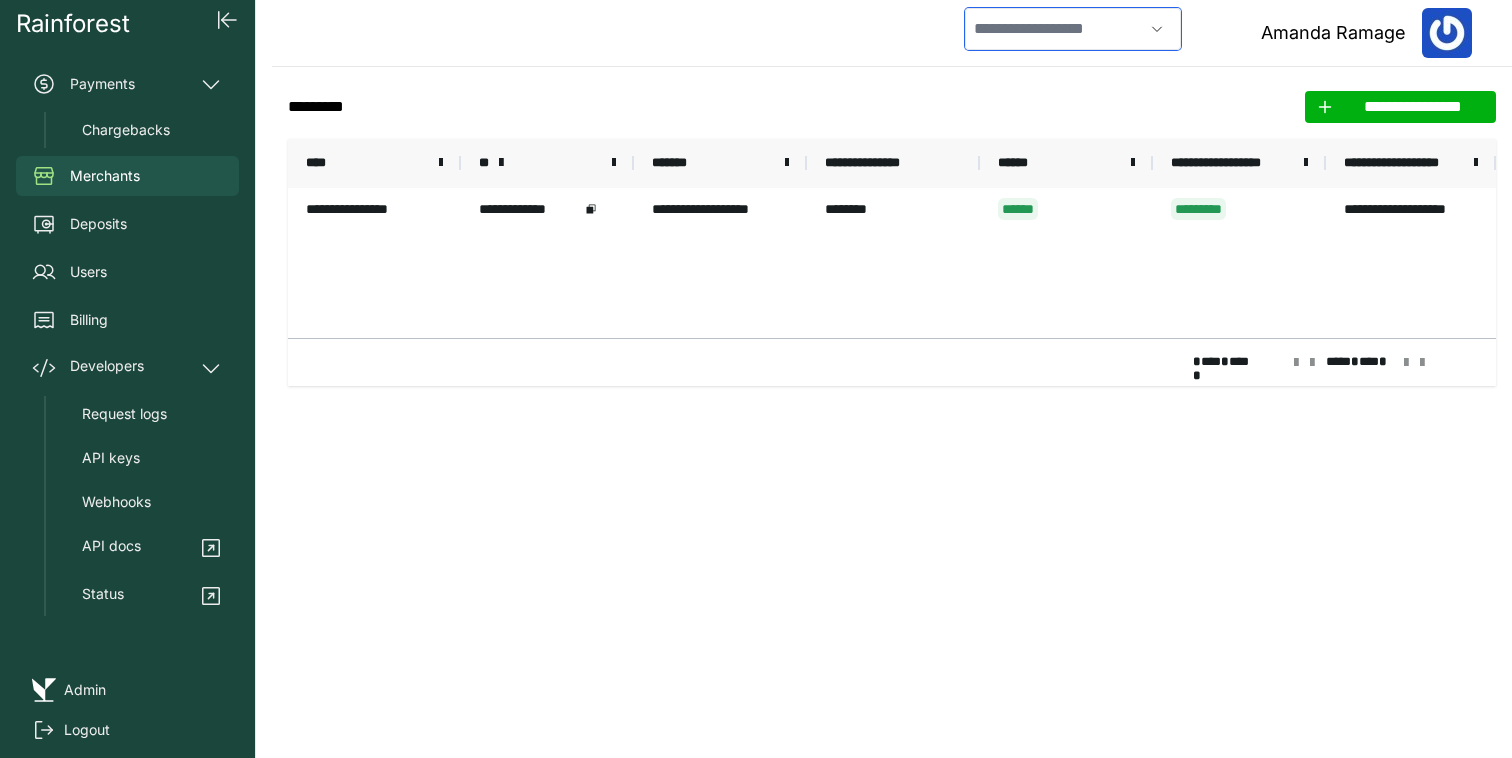 click at bounding box center [1054, 29] 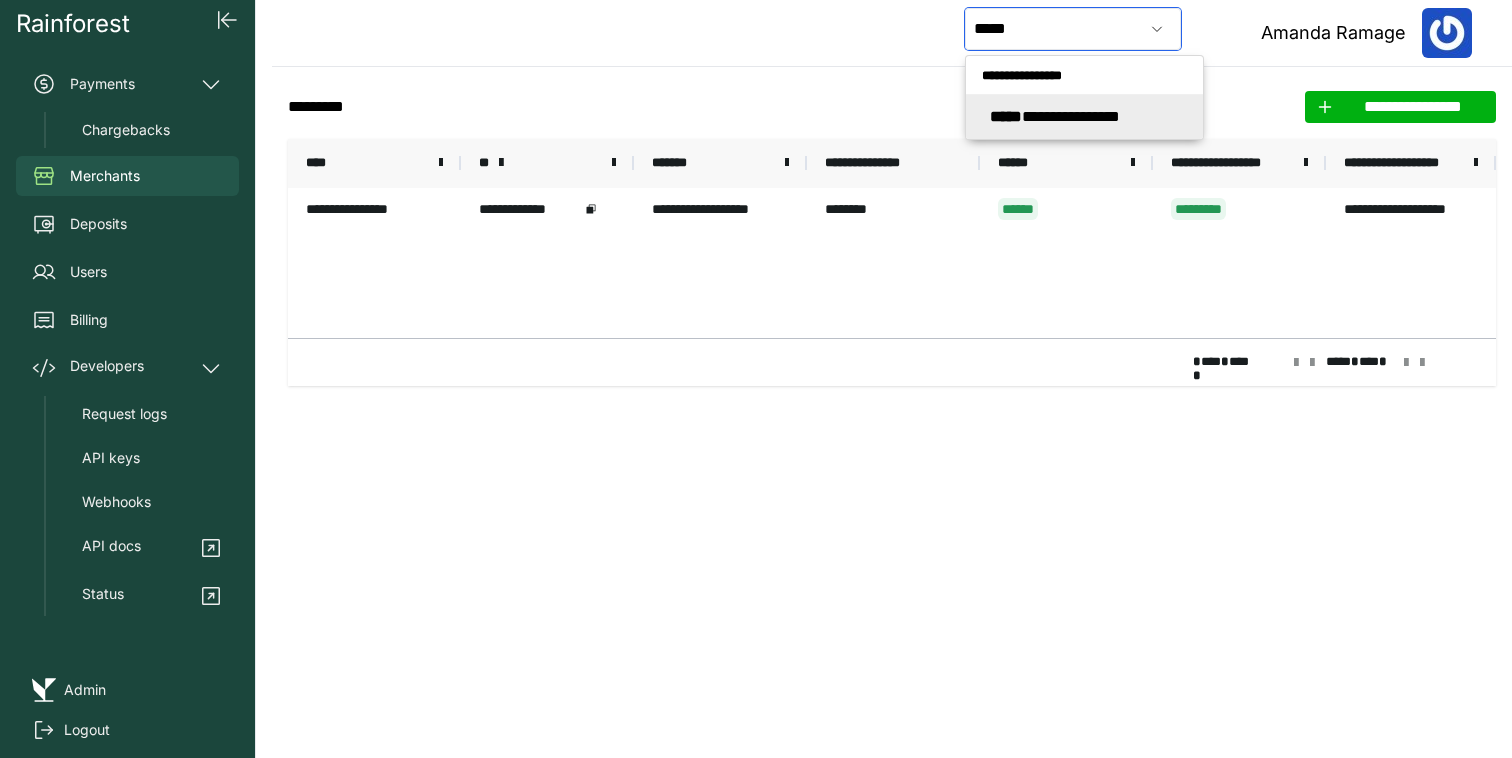 click on "**********" at bounding box center [1055, 116] 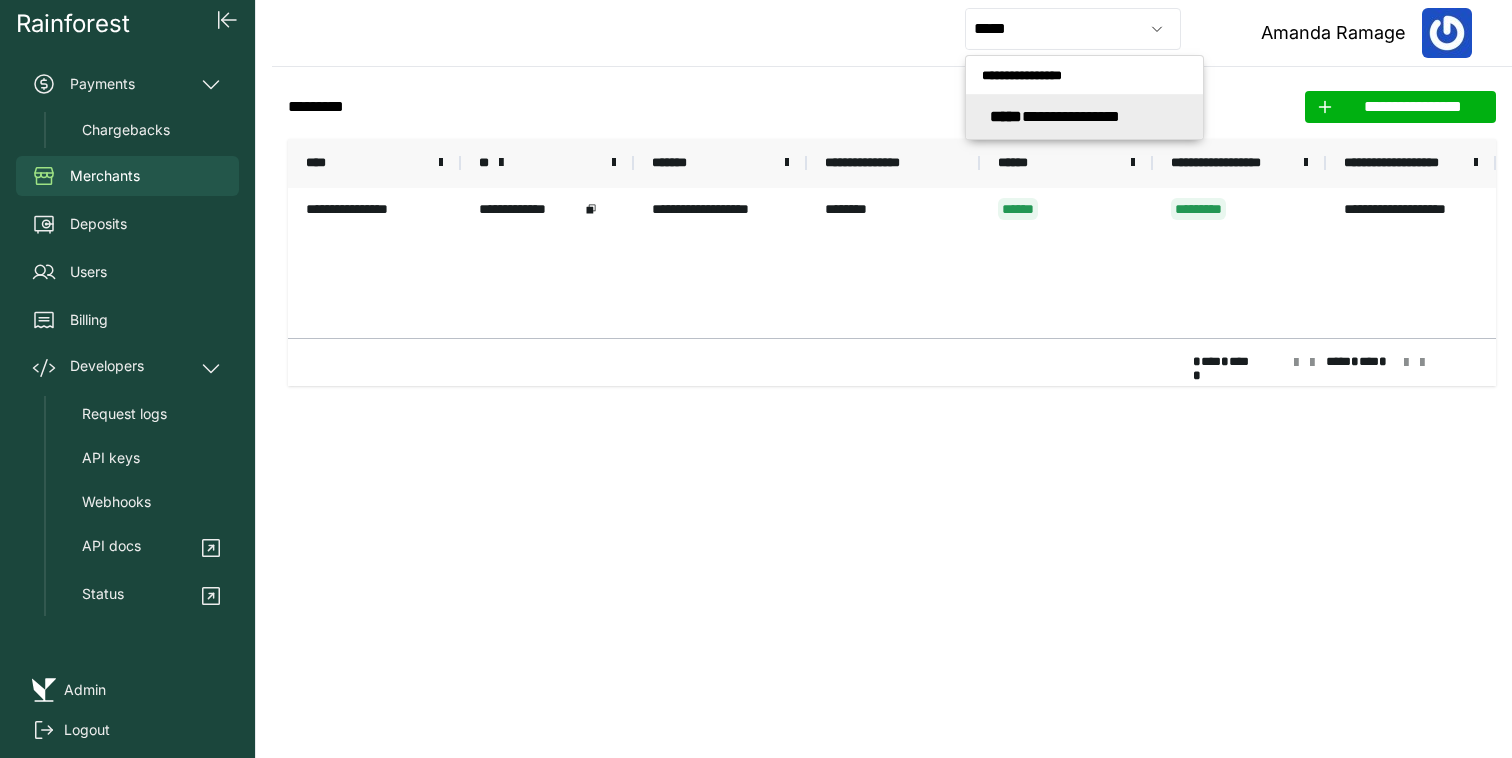 type on "**********" 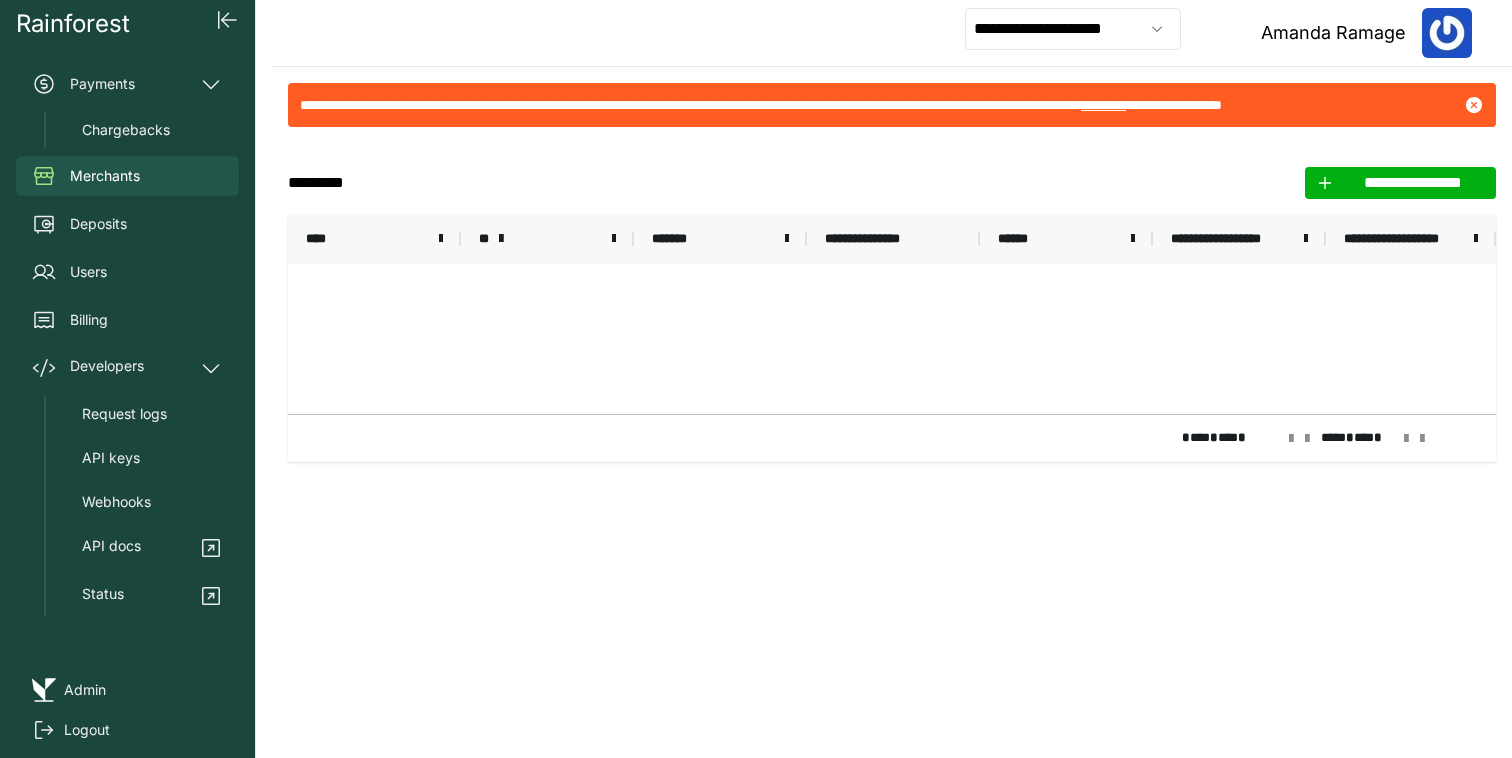 click on "**" at bounding box center (547, 239) 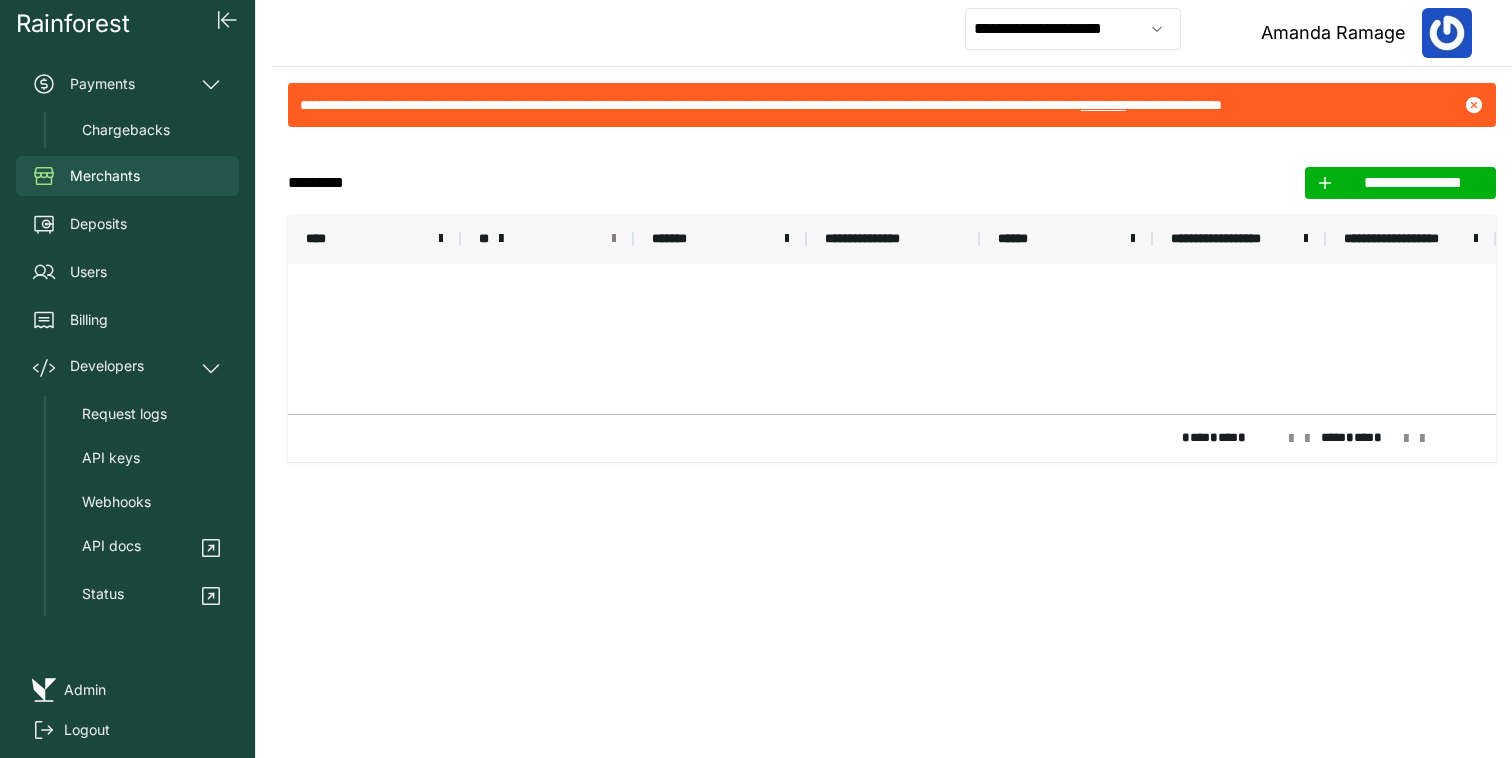 click at bounding box center (614, 239) 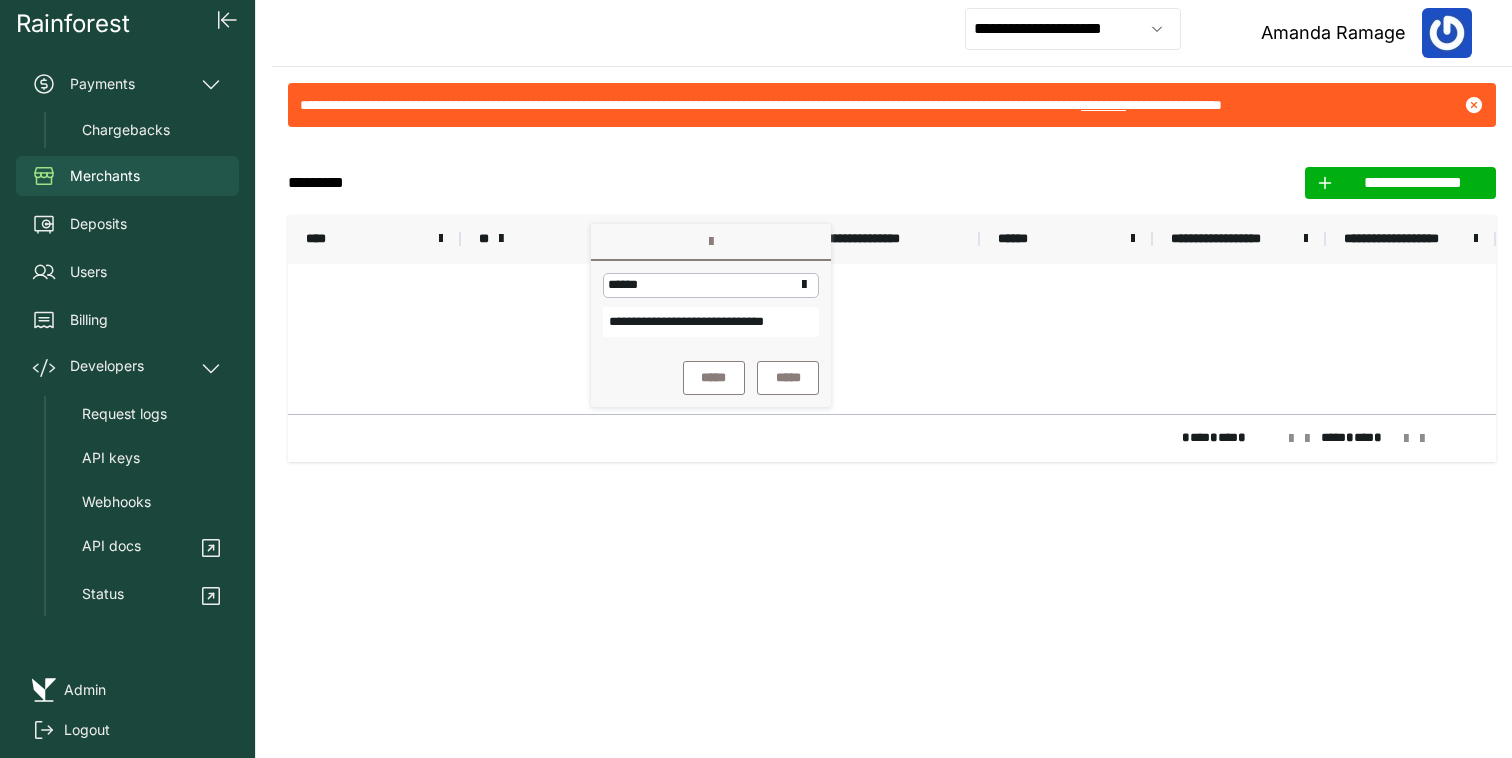 scroll, scrollTop: 0, scrollLeft: 41, axis: horizontal 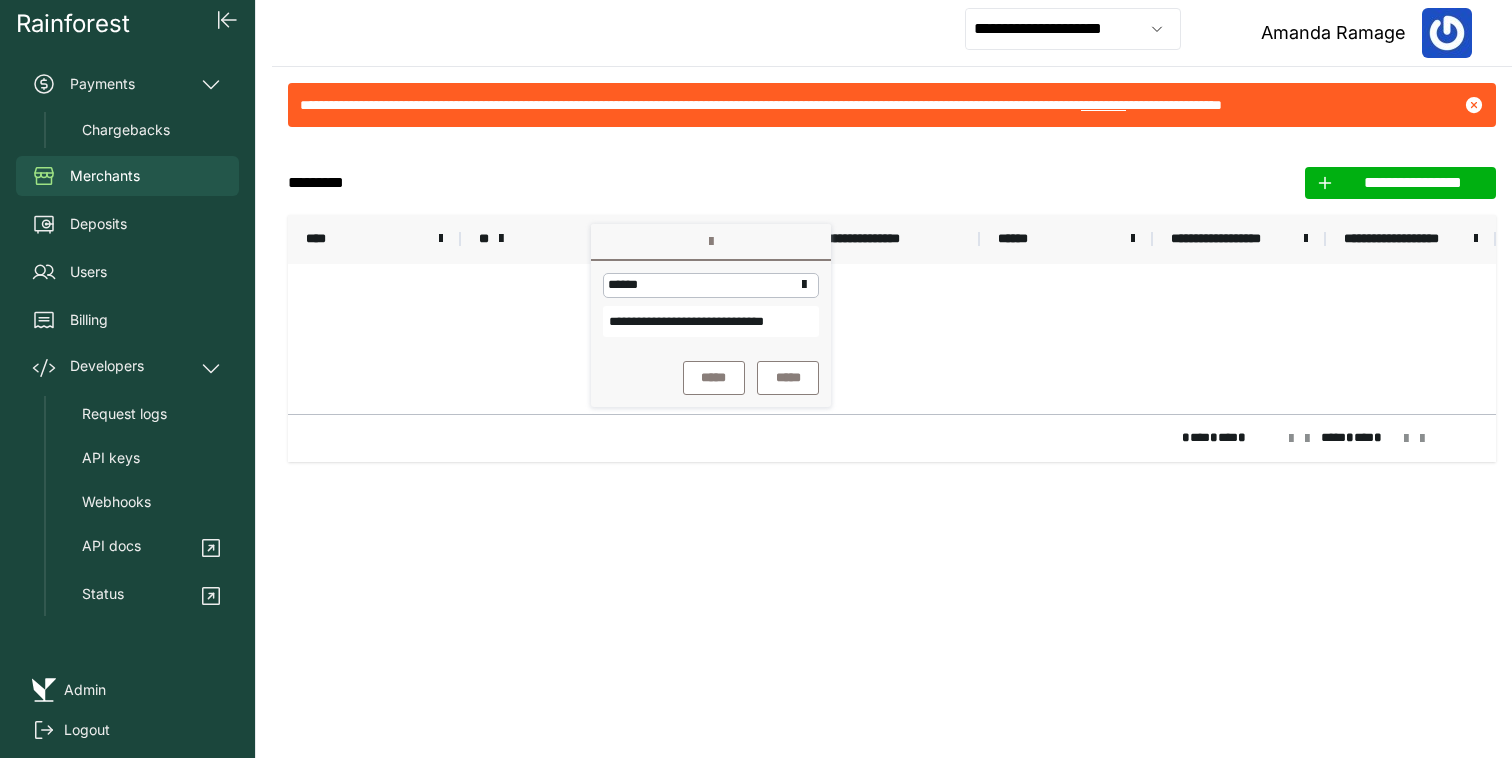 click on "**********" at bounding box center [711, 321] 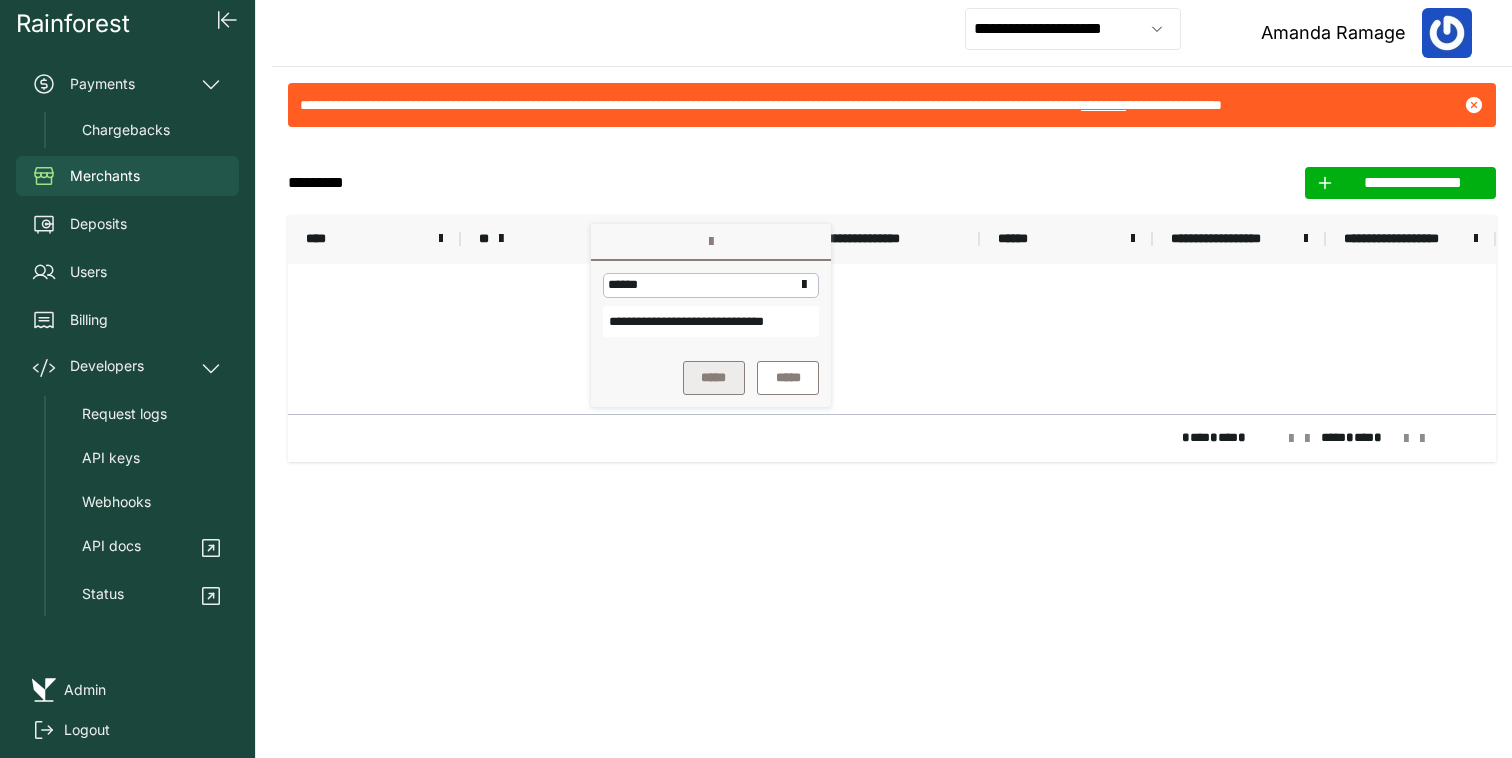 type on "**********" 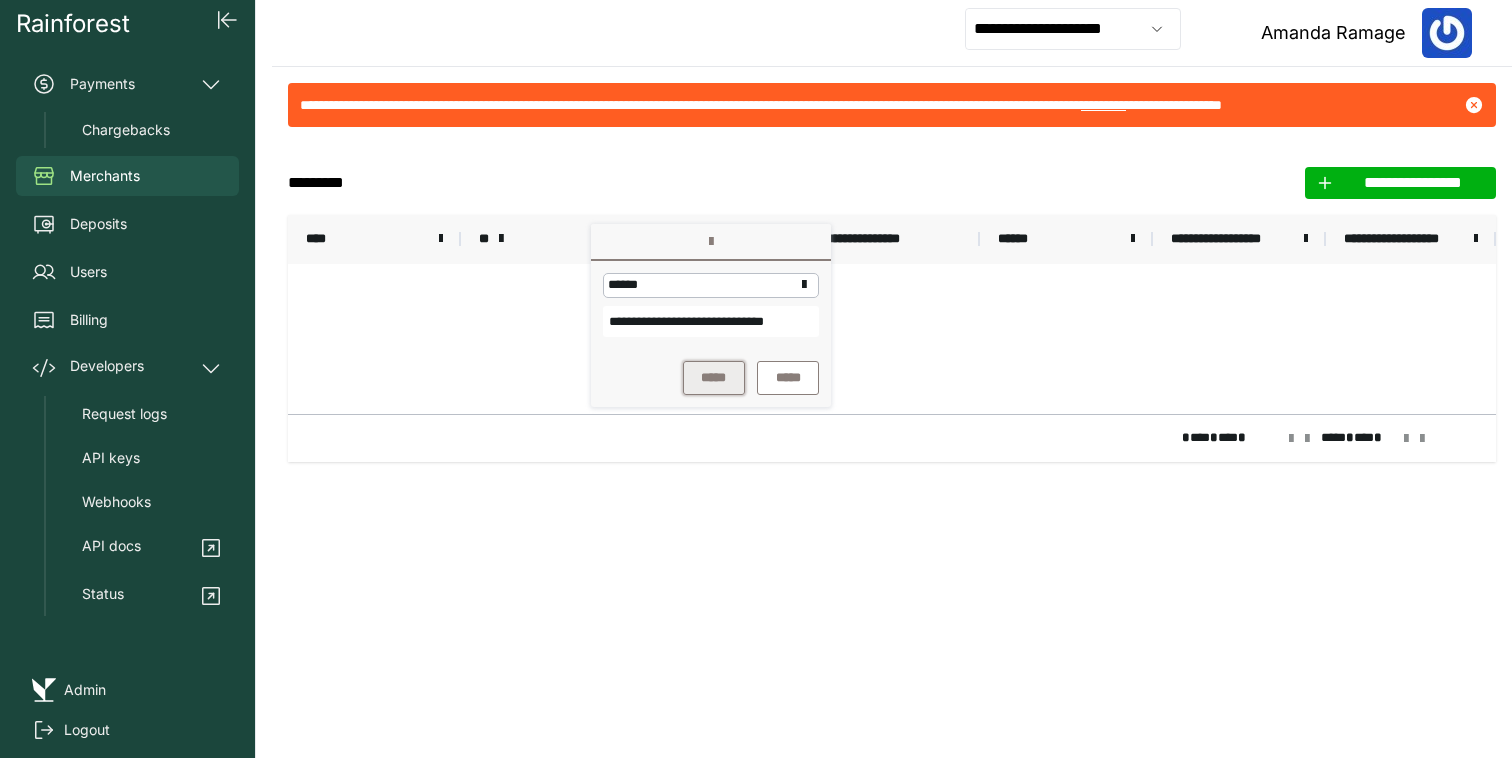 scroll, scrollTop: 0, scrollLeft: 0, axis: both 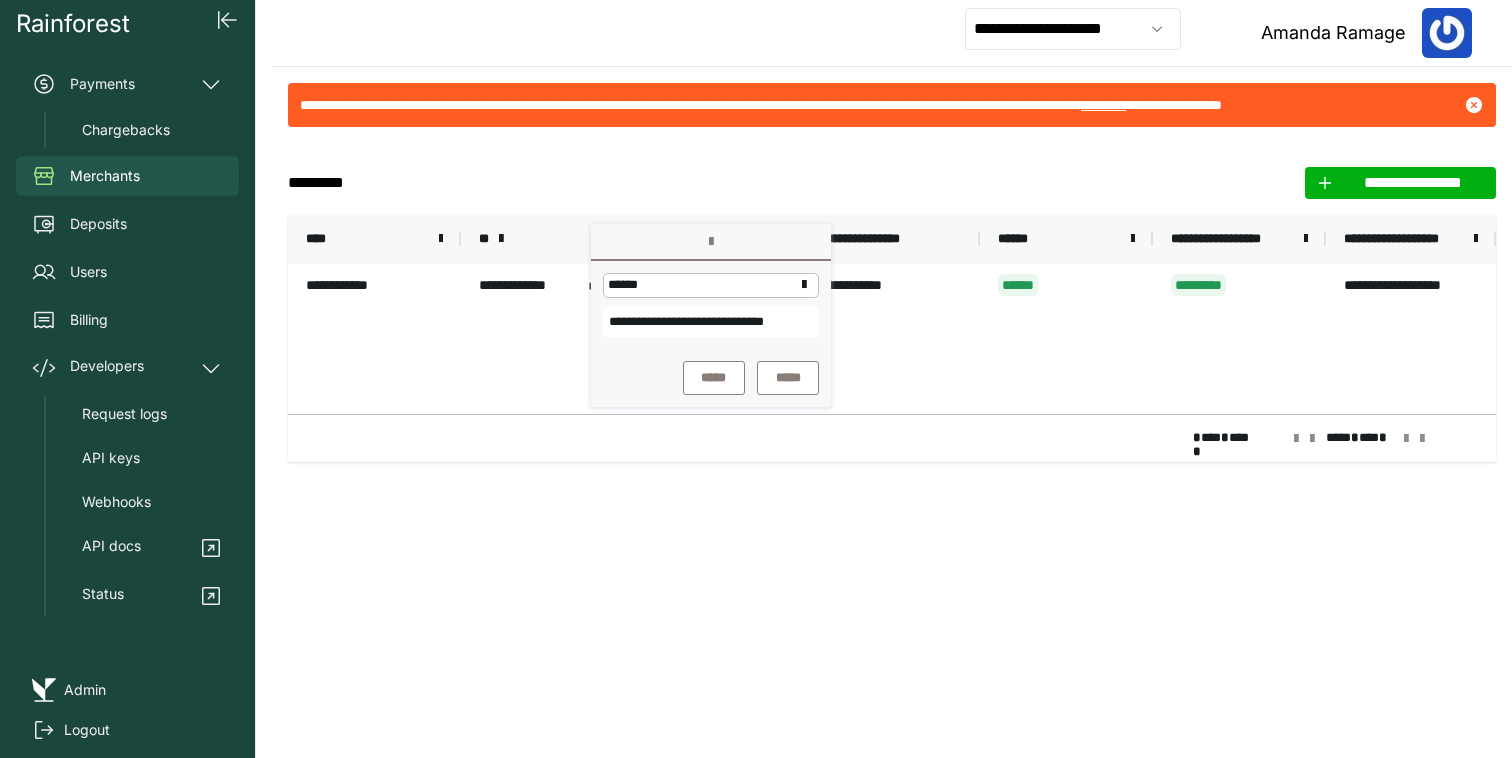 click on "[FIRST] [LAST] [STREET] [CITY] [STATE] [ZIP] [COUNTRY] [PHONE] [EMAIL] [SSN] [CC] [DOB] [AGE] [TIME]" at bounding box center [892, 339] 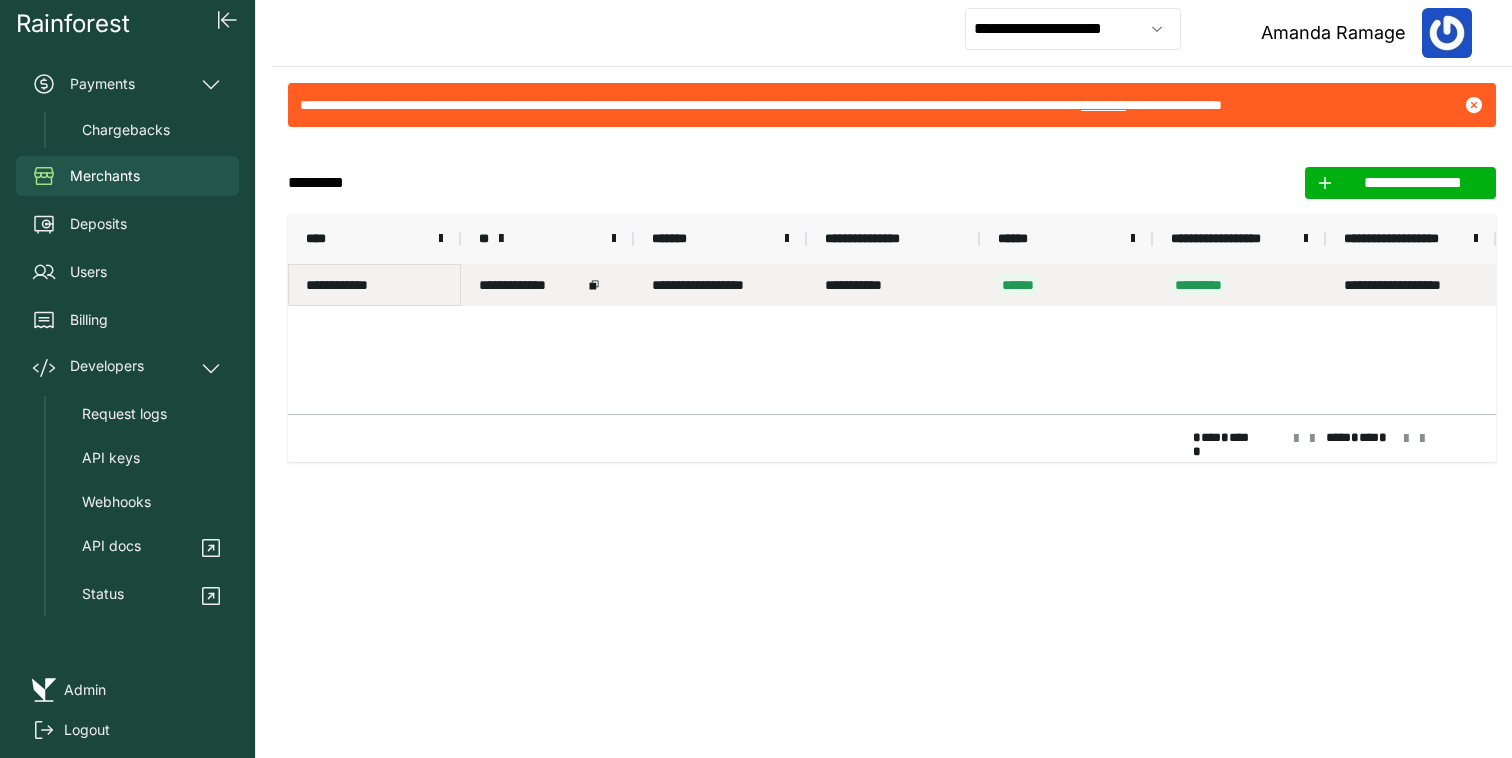 click on "**********" at bounding box center [374, 285] 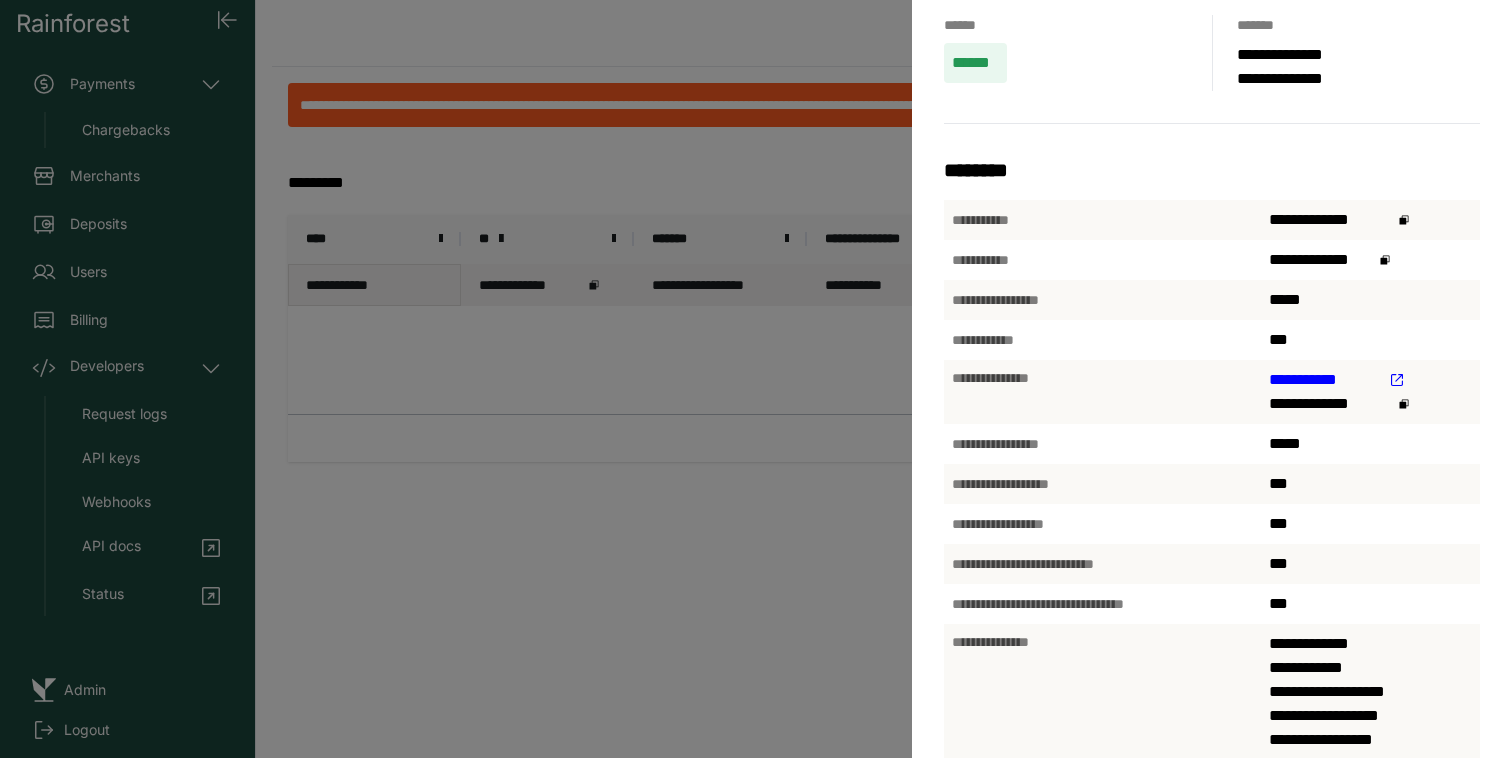 scroll, scrollTop: 250, scrollLeft: 0, axis: vertical 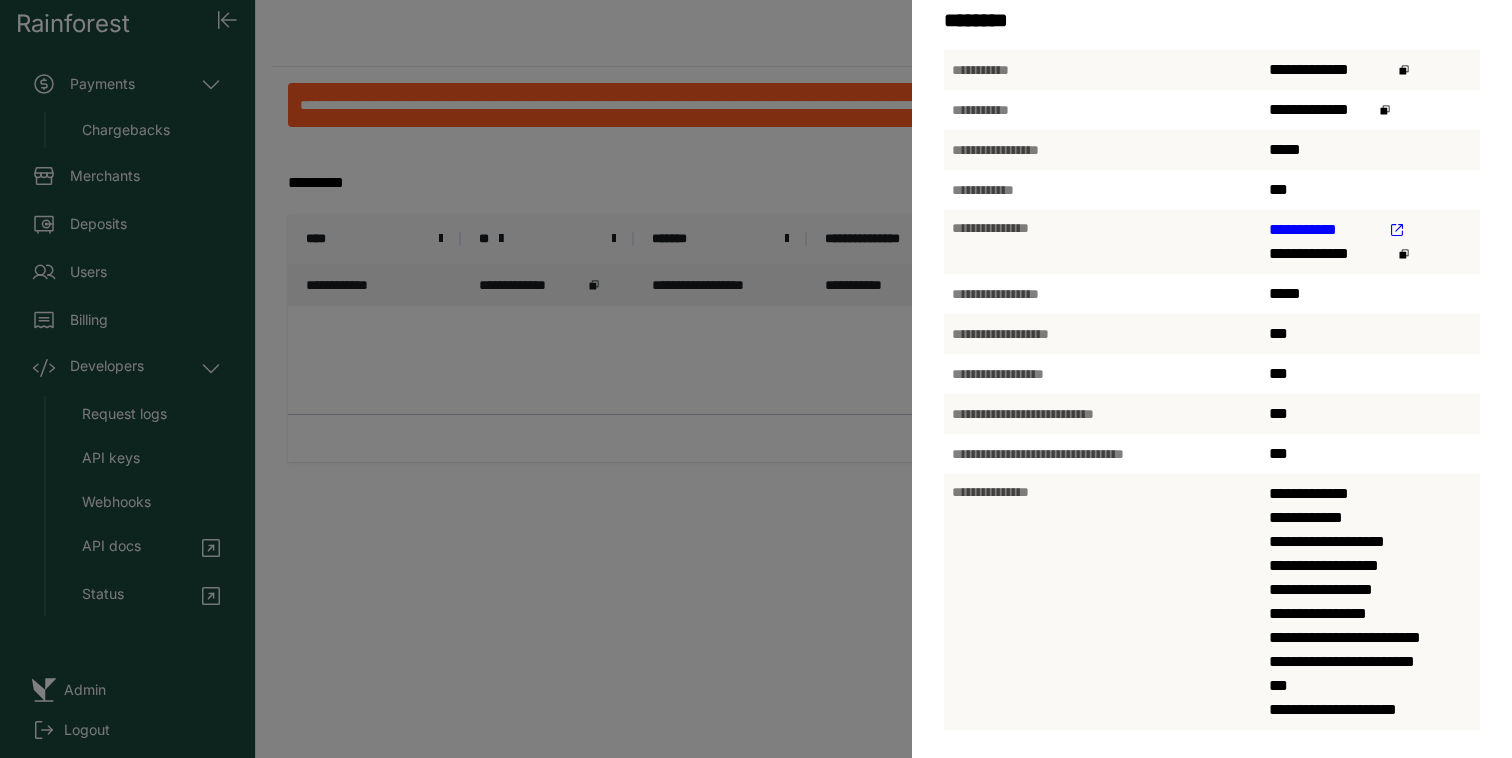 click on "**********" at bounding box center [1325, 230] 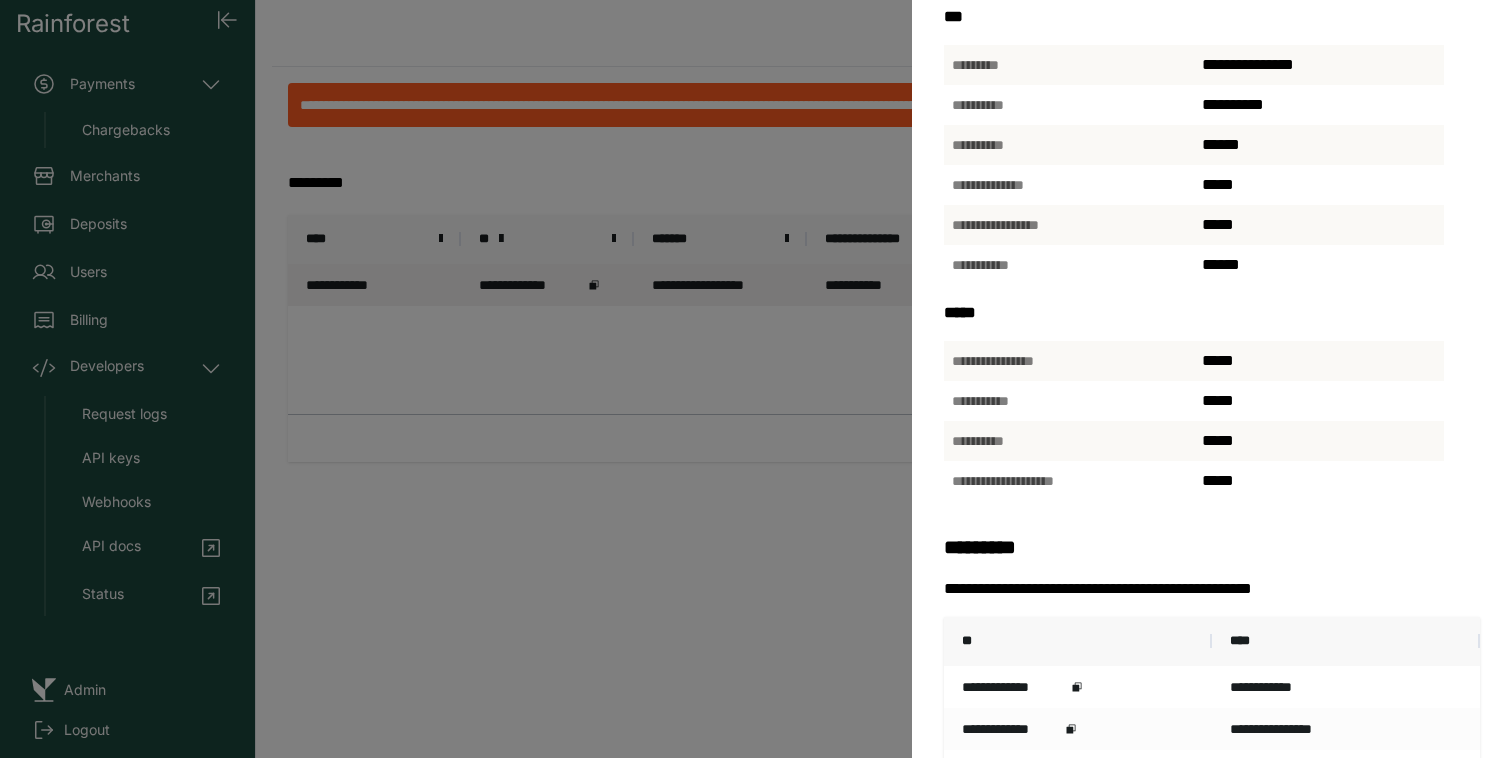 scroll, scrollTop: 821, scrollLeft: 0, axis: vertical 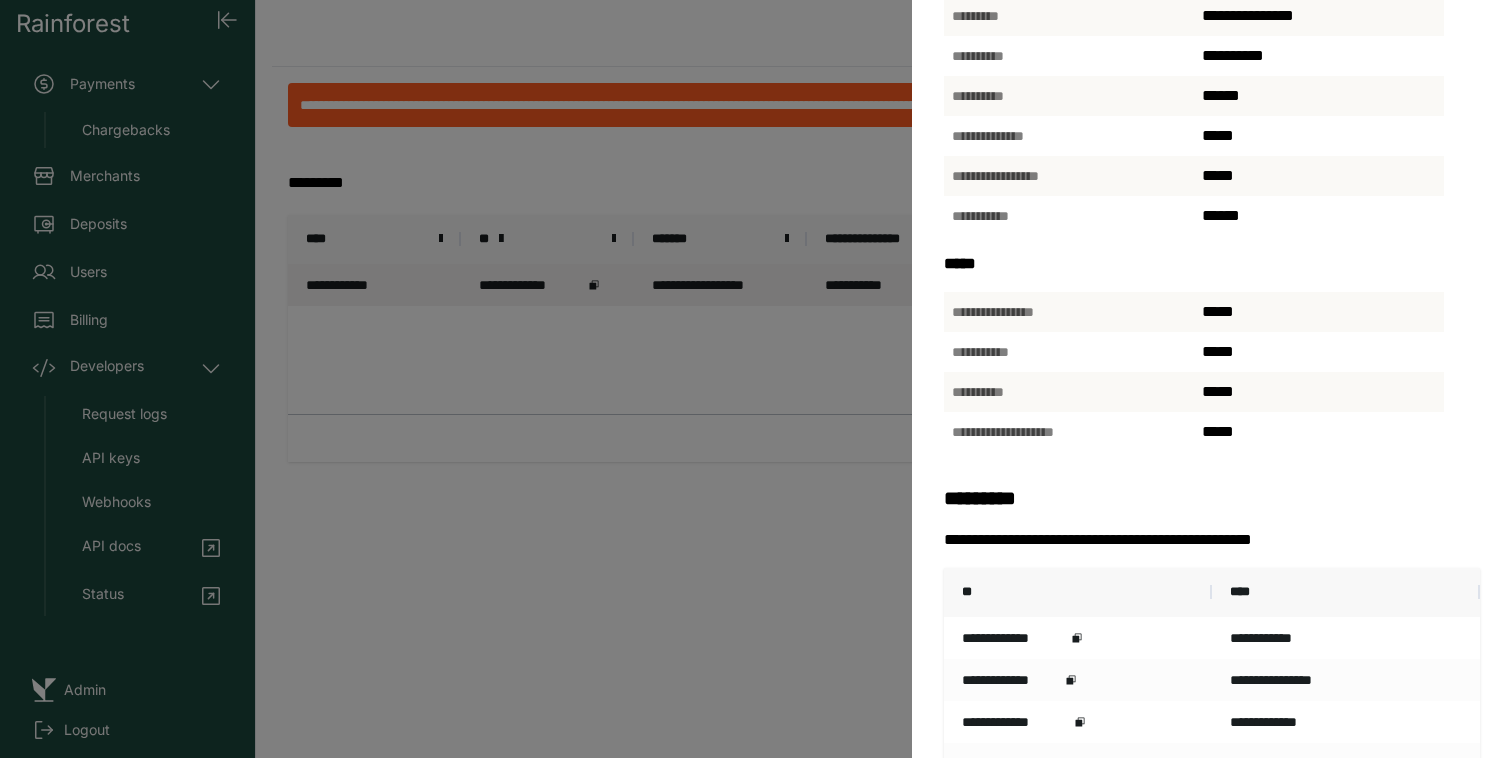 click on "[FIRST] [LAST] [STREET] [CITY] [STATE] [ZIP] [COUNTRY] [PHONE] [EMAIL] [SSN] [CC] [DOB] [AGE]" at bounding box center [756, 379] 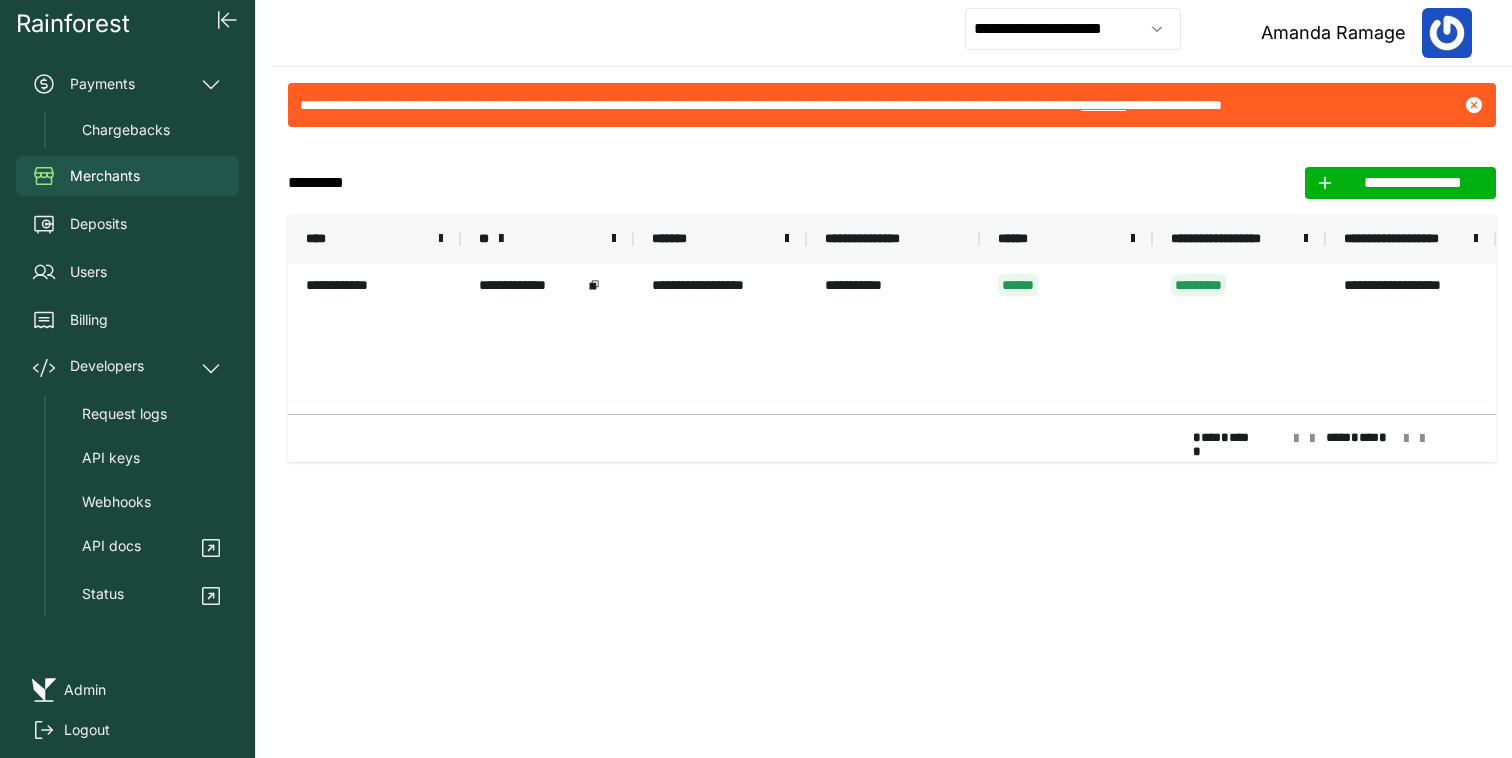 click on "**" at bounding box center (547, 239) 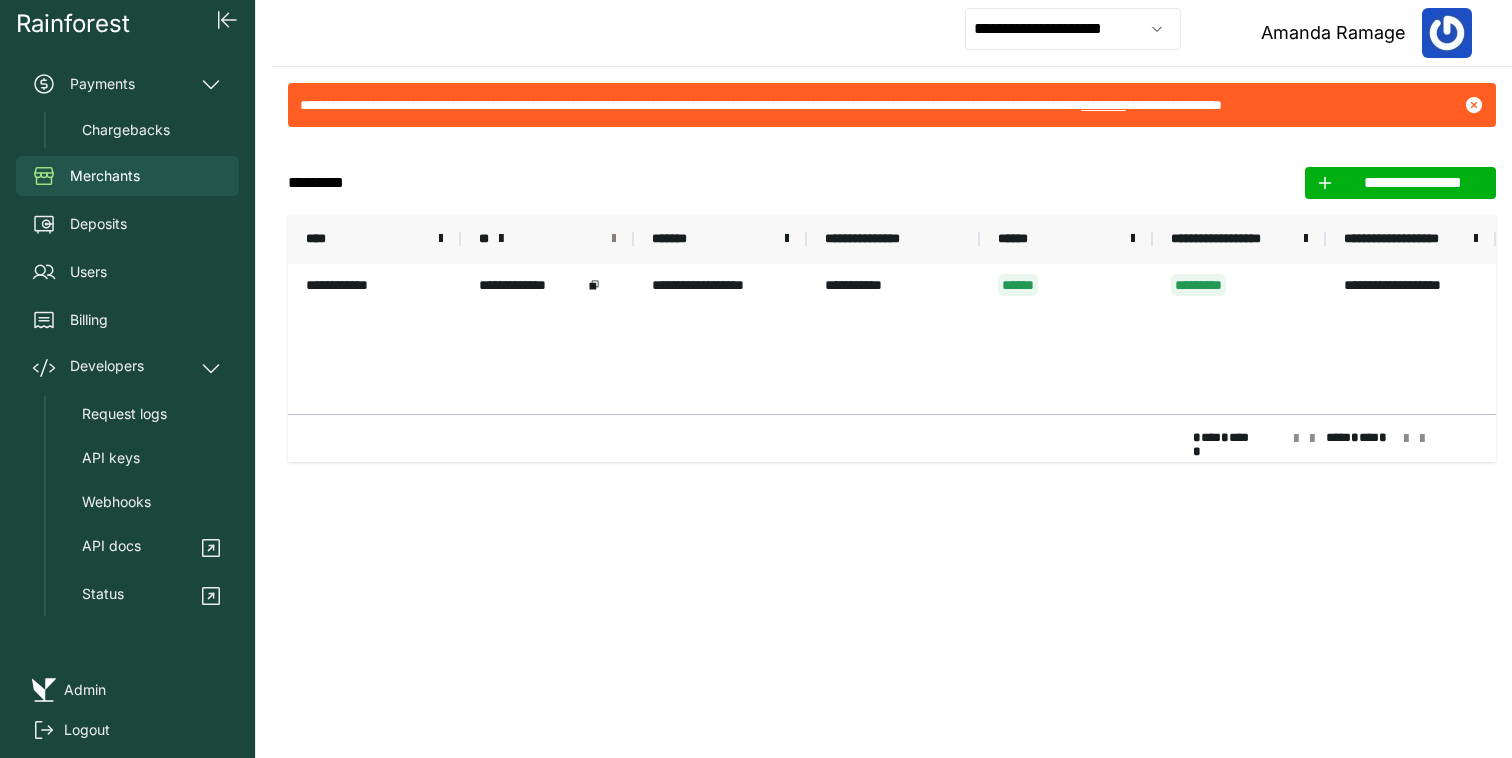 click at bounding box center [614, 239] 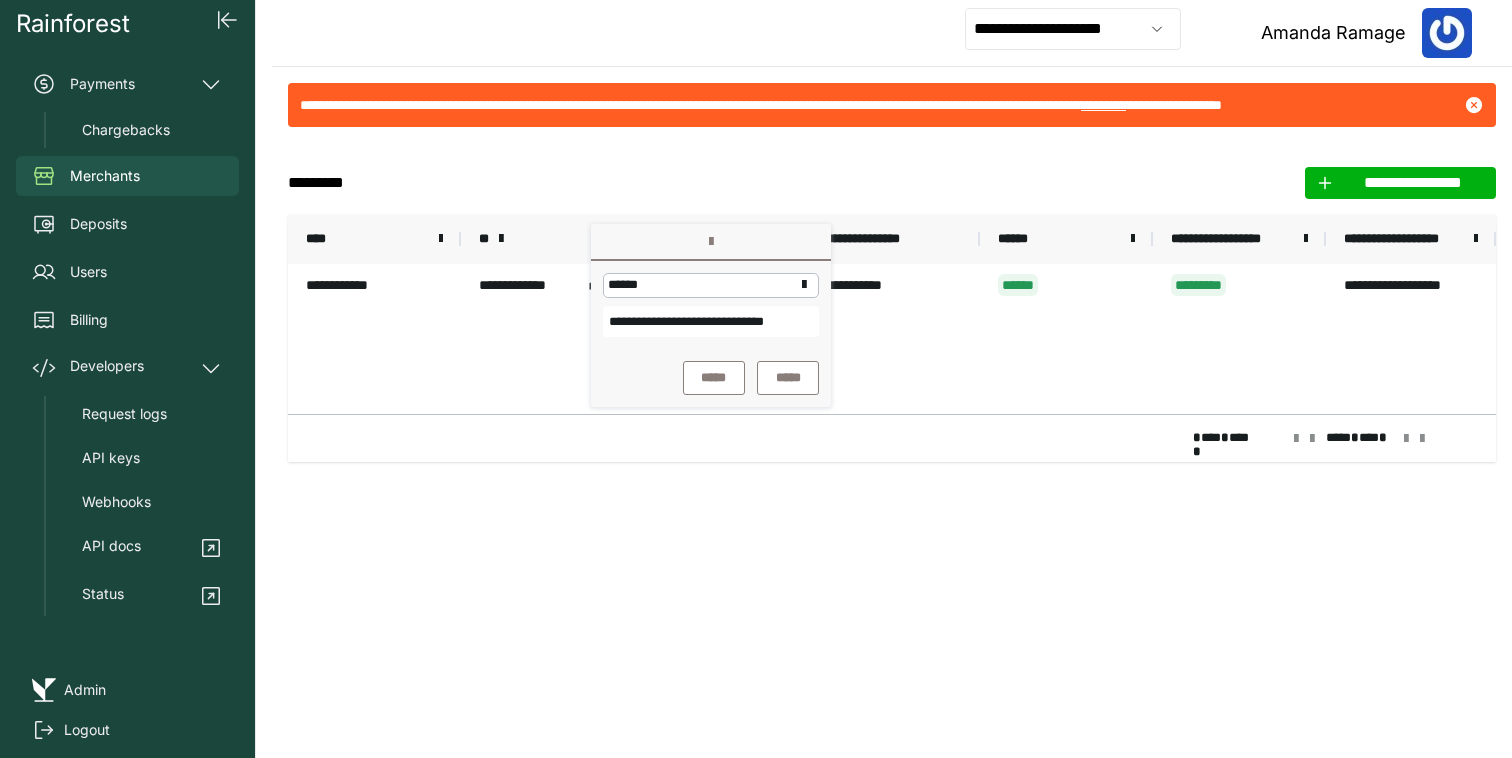 click on "**********" at bounding box center (711, 321) 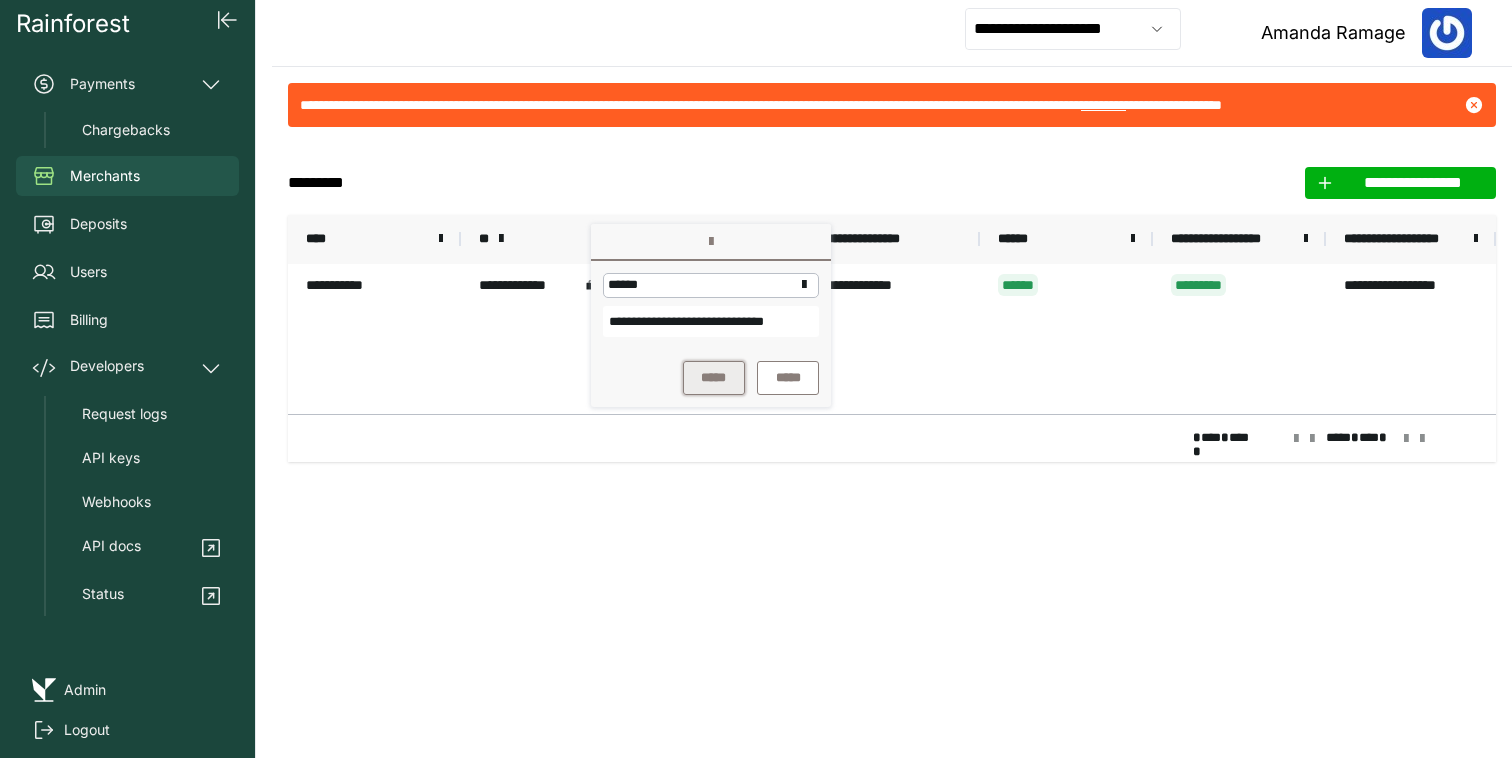 scroll, scrollTop: 0, scrollLeft: 0, axis: both 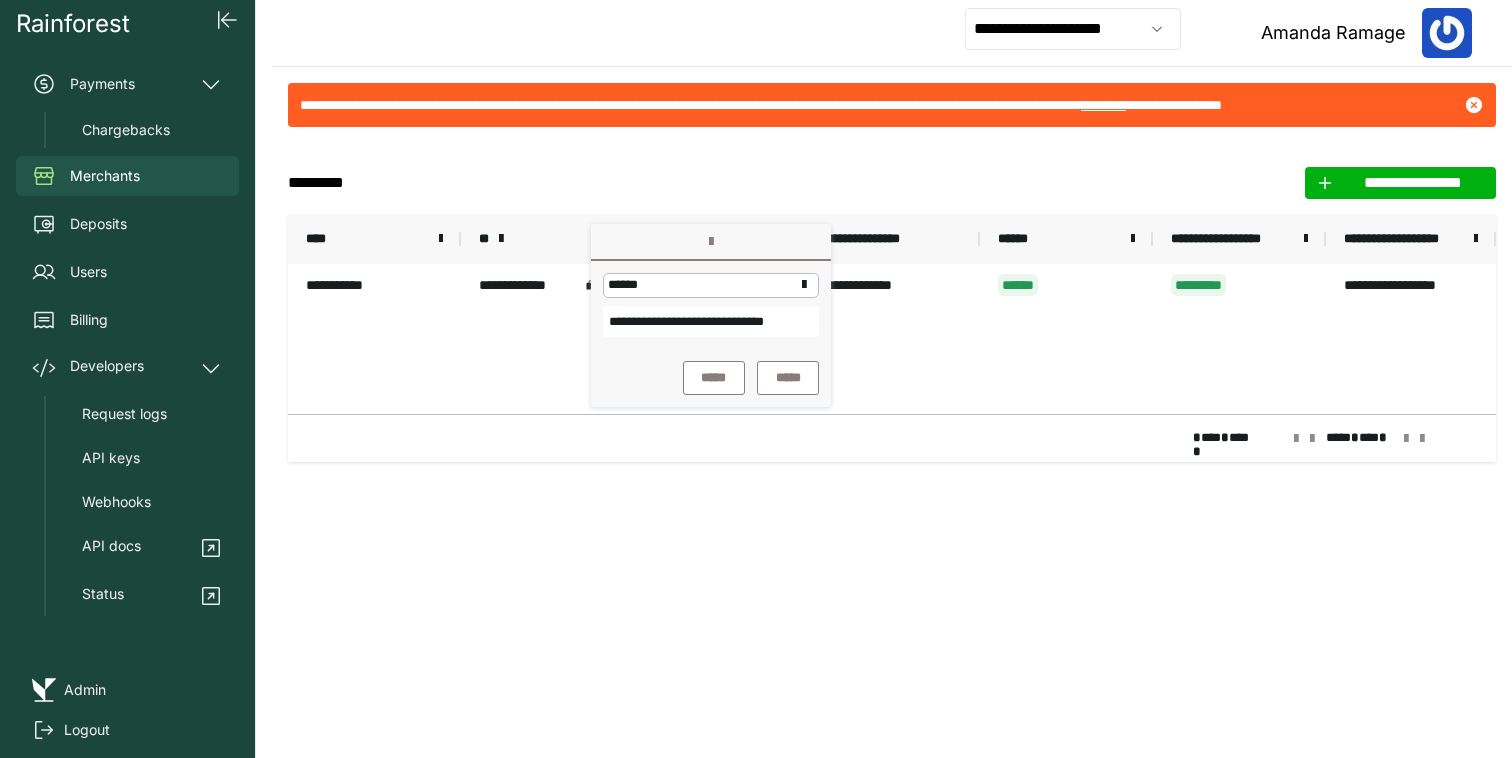 click on "**********" at bounding box center [529, 285] 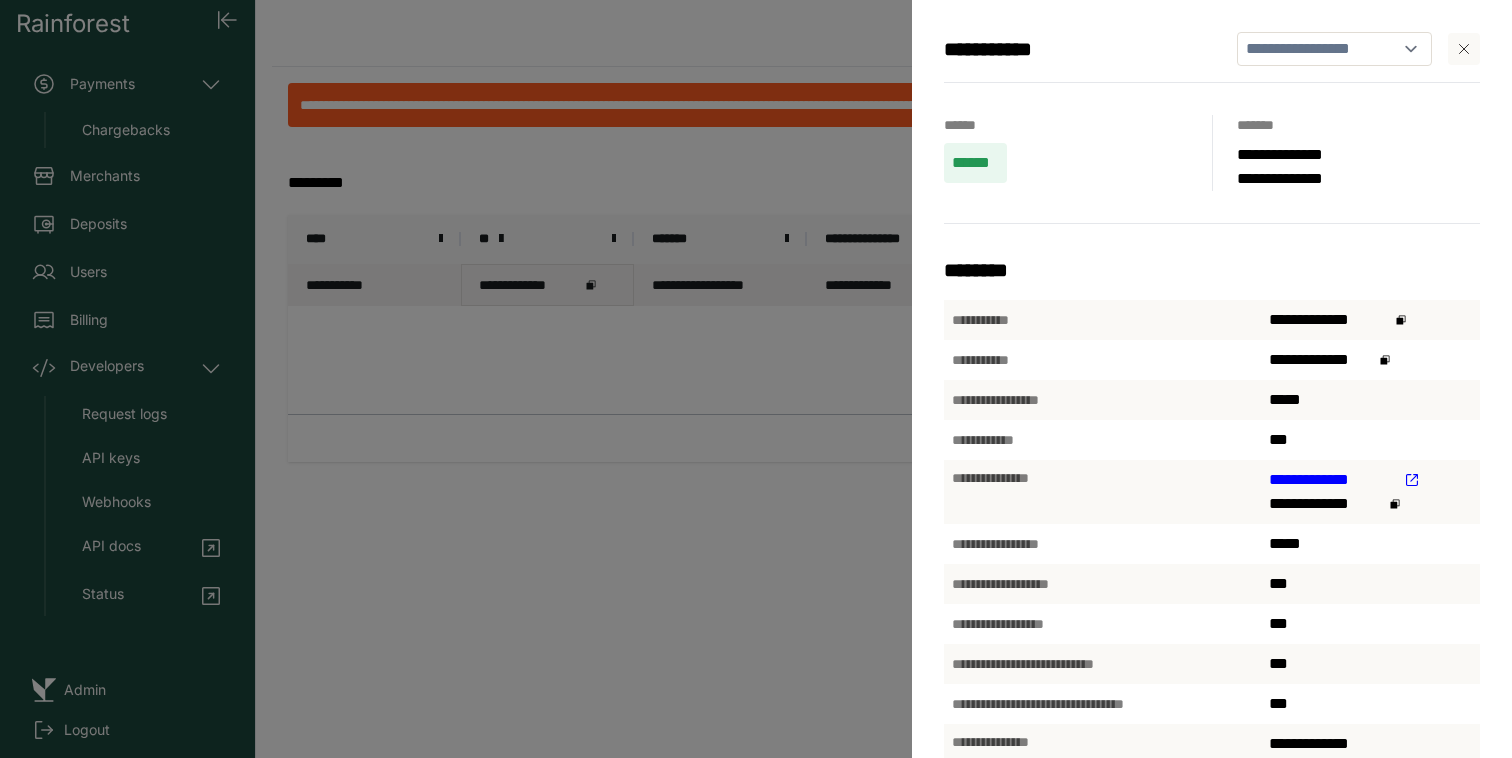 scroll, scrollTop: 9, scrollLeft: 0, axis: vertical 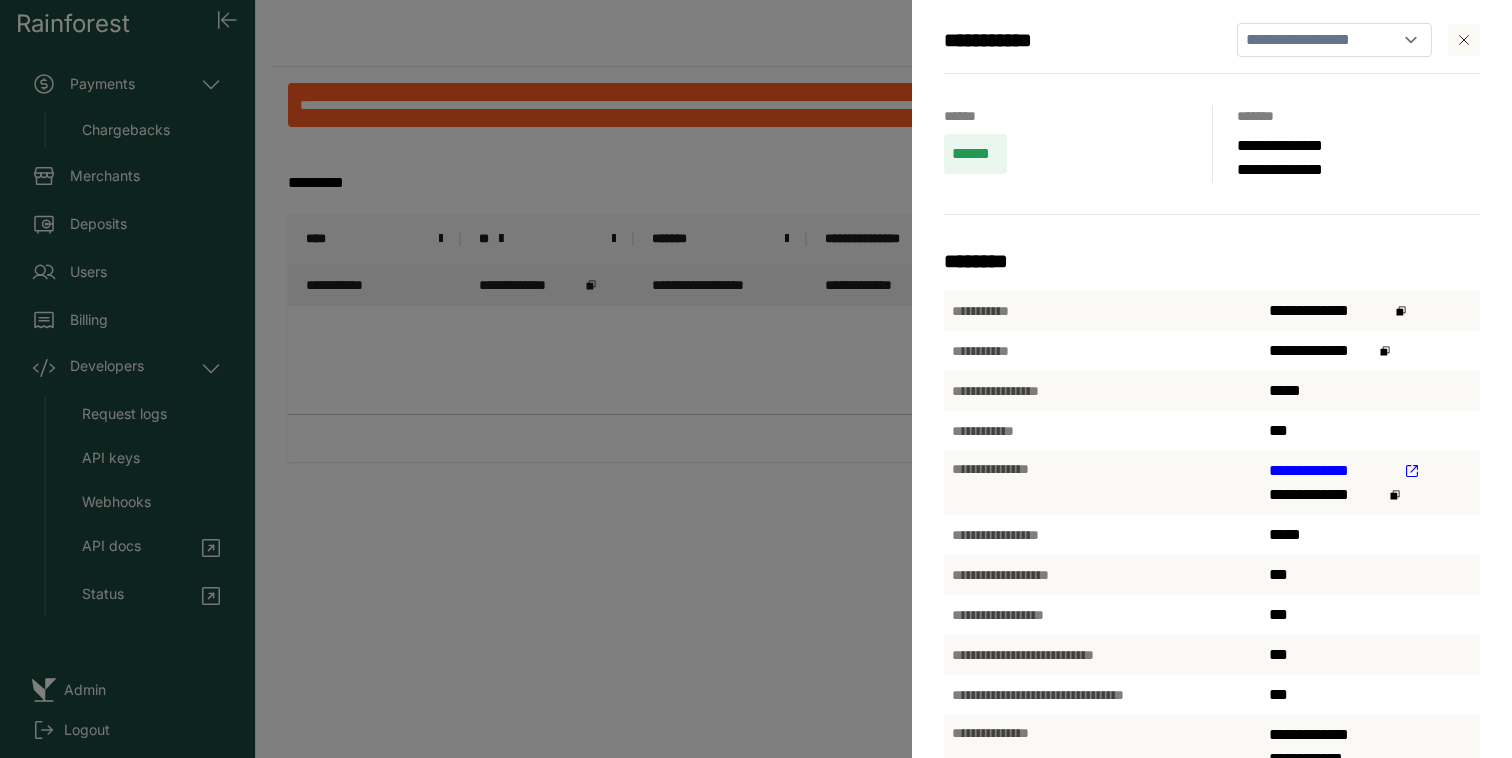 click on "**********" at bounding box center [1332, 471] 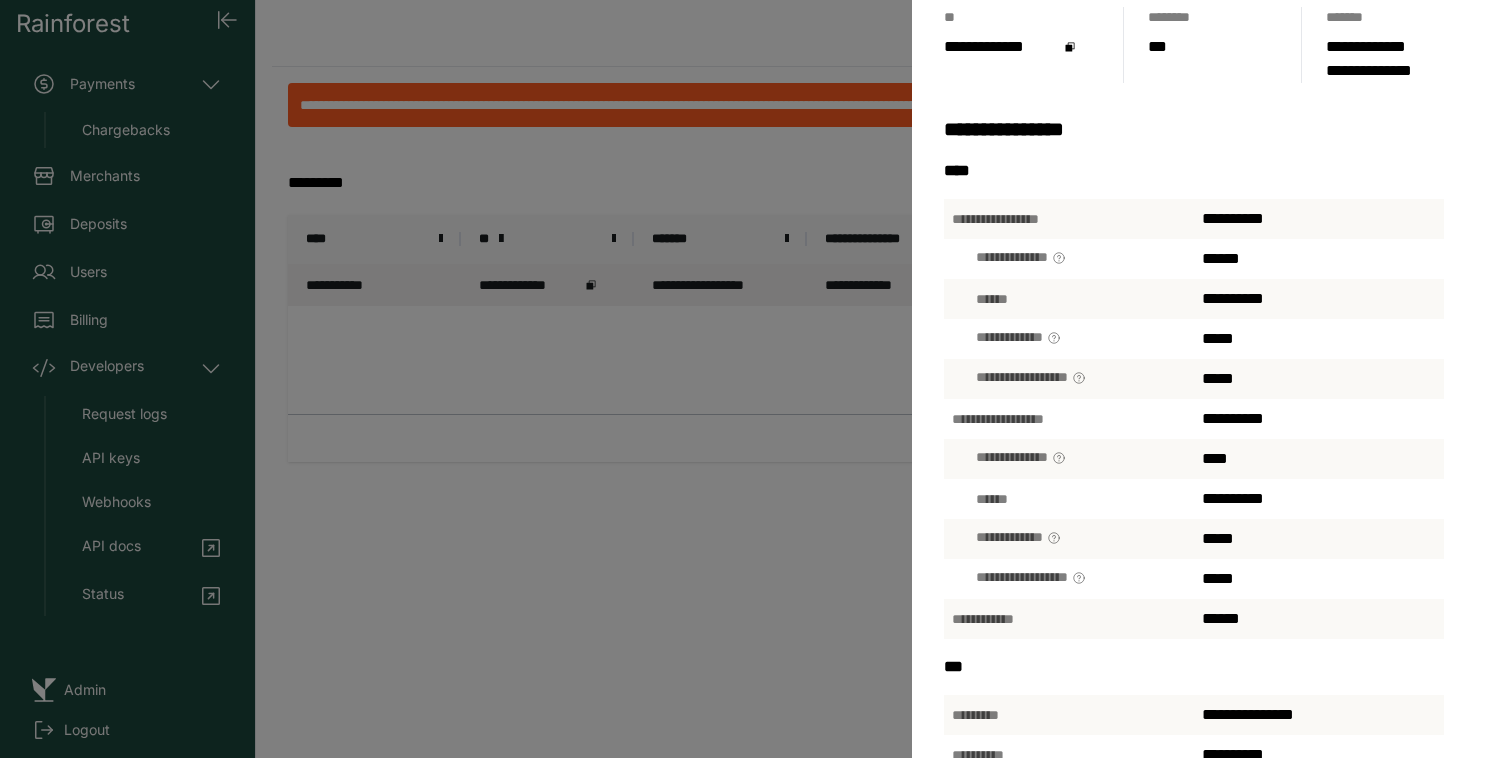 scroll, scrollTop: 126, scrollLeft: 0, axis: vertical 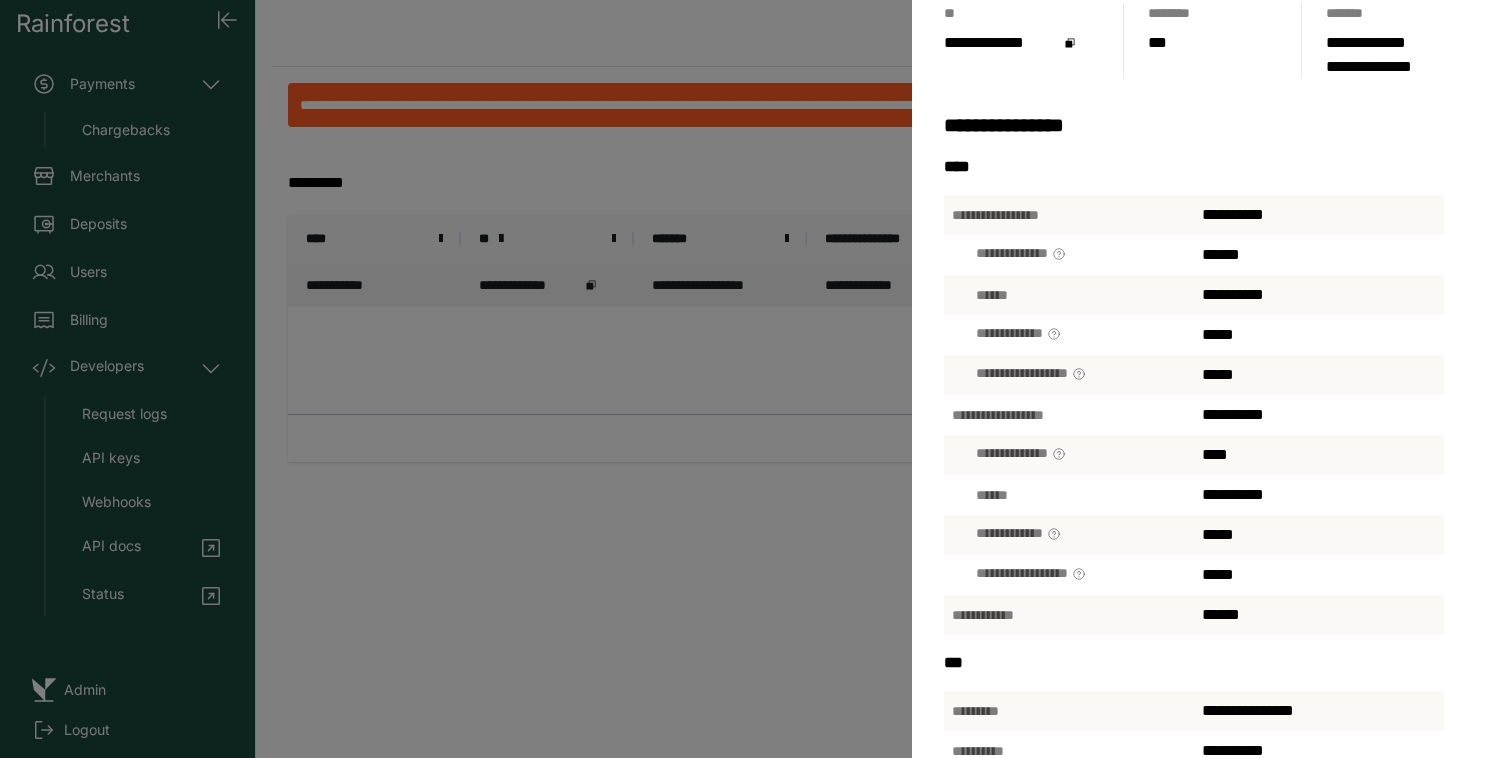click on "[FIRST] [LAST] [STREET] [CITY] [STATE] [ZIP] [COUNTRY] [PHONE] [EMAIL] [SSN] [CC] [DOB] [AGE]" at bounding box center [756, 379] 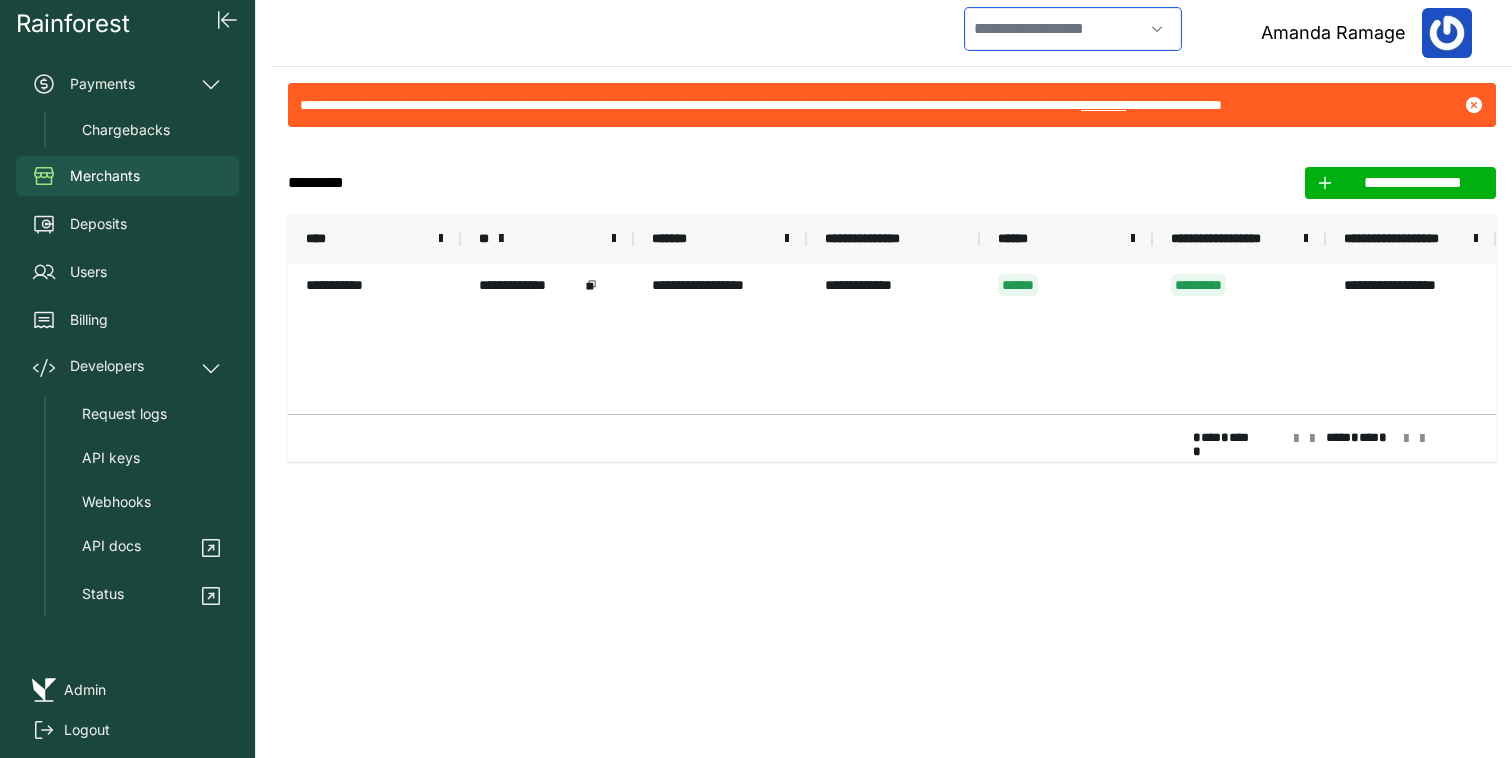 click at bounding box center (1054, 29) 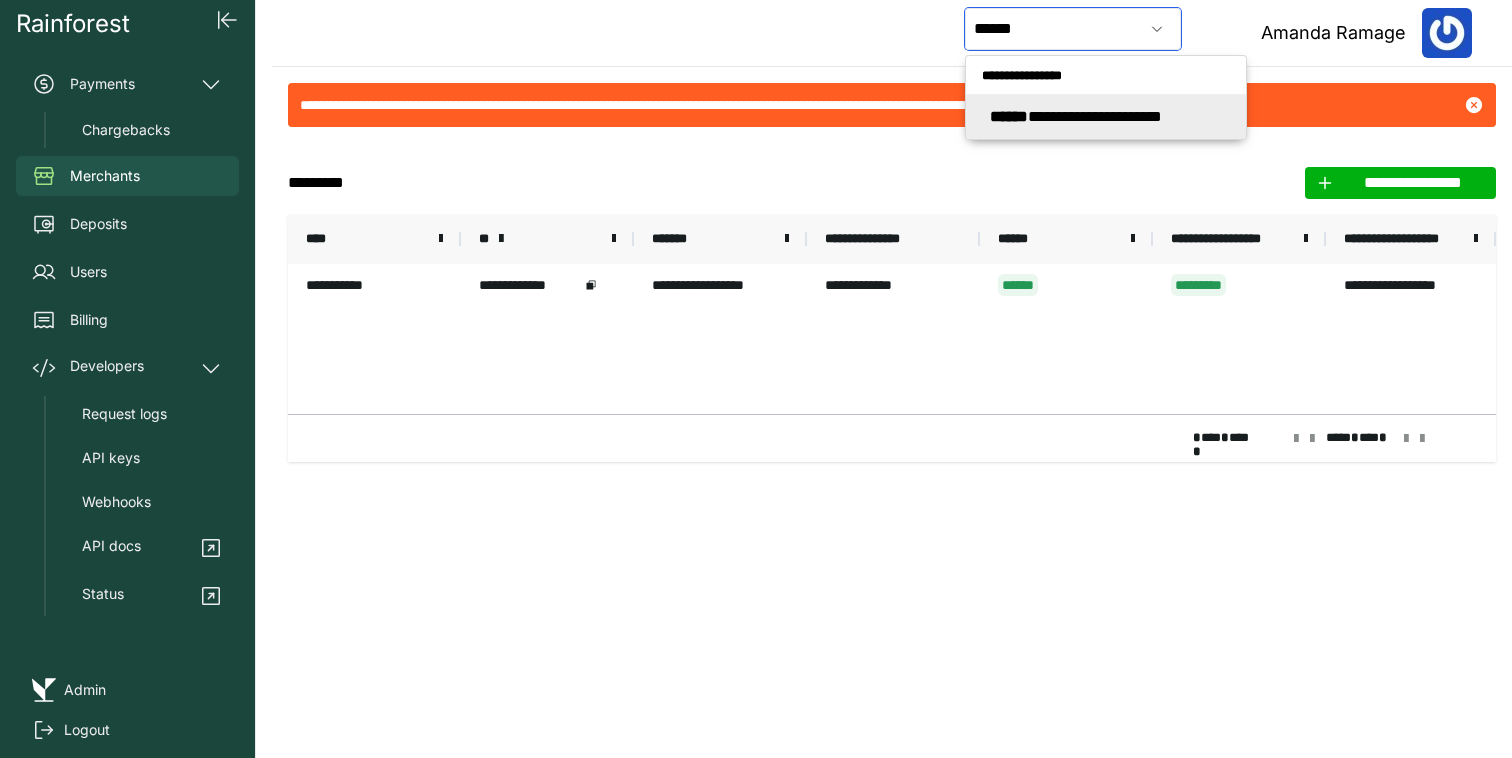 click on "**********" at bounding box center (1076, 116) 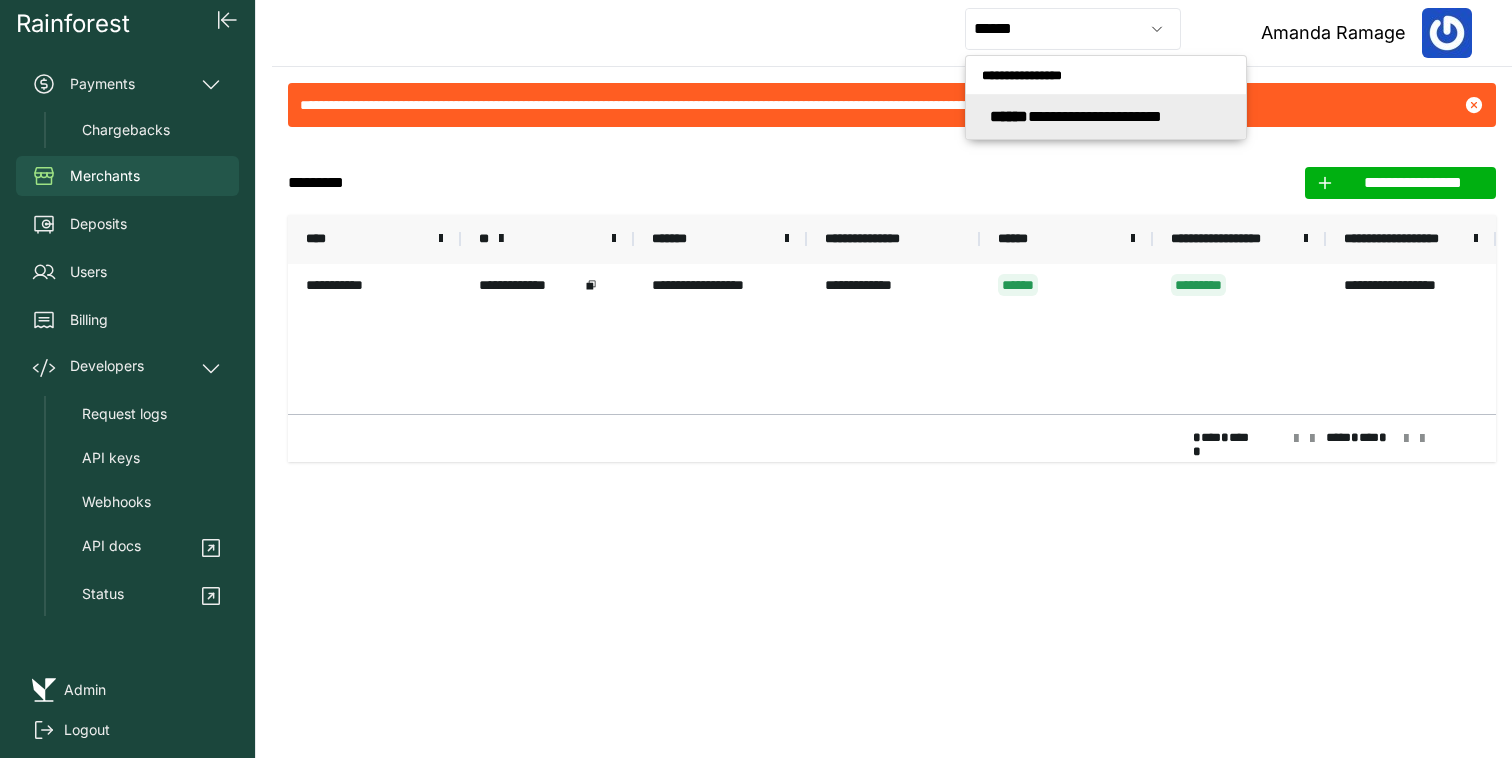 type on "**********" 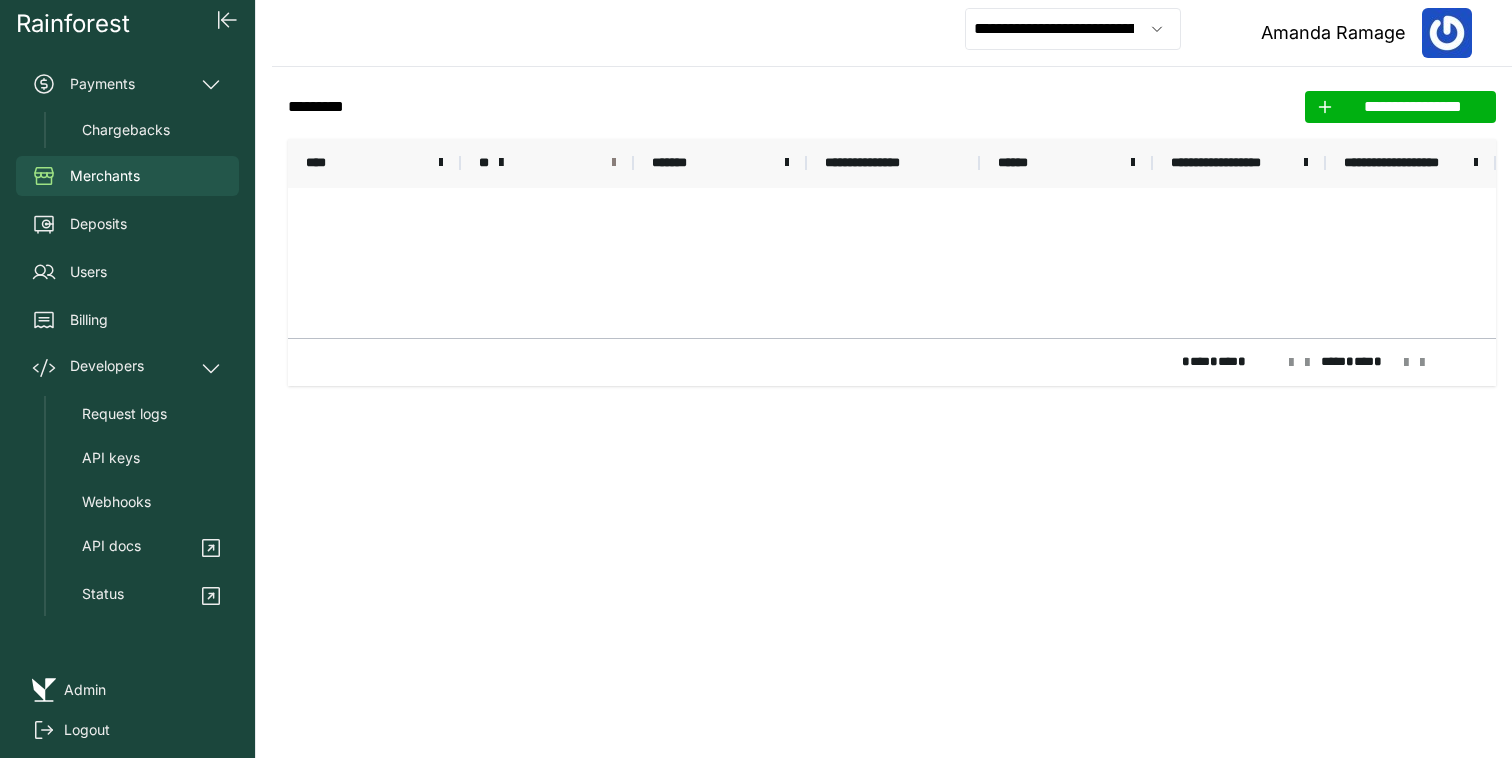 click at bounding box center (614, 163) 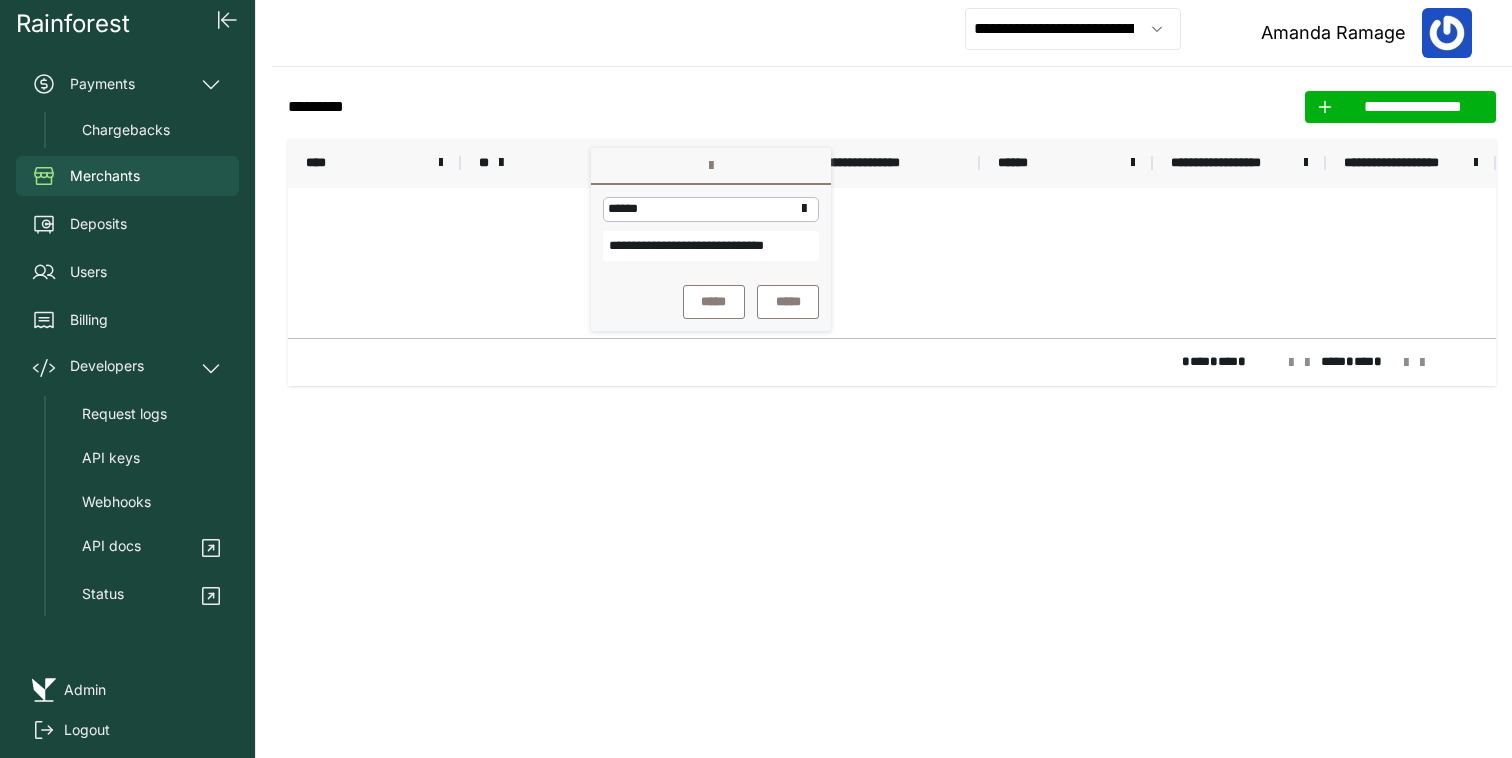 scroll, scrollTop: 0, scrollLeft: 41, axis: horizontal 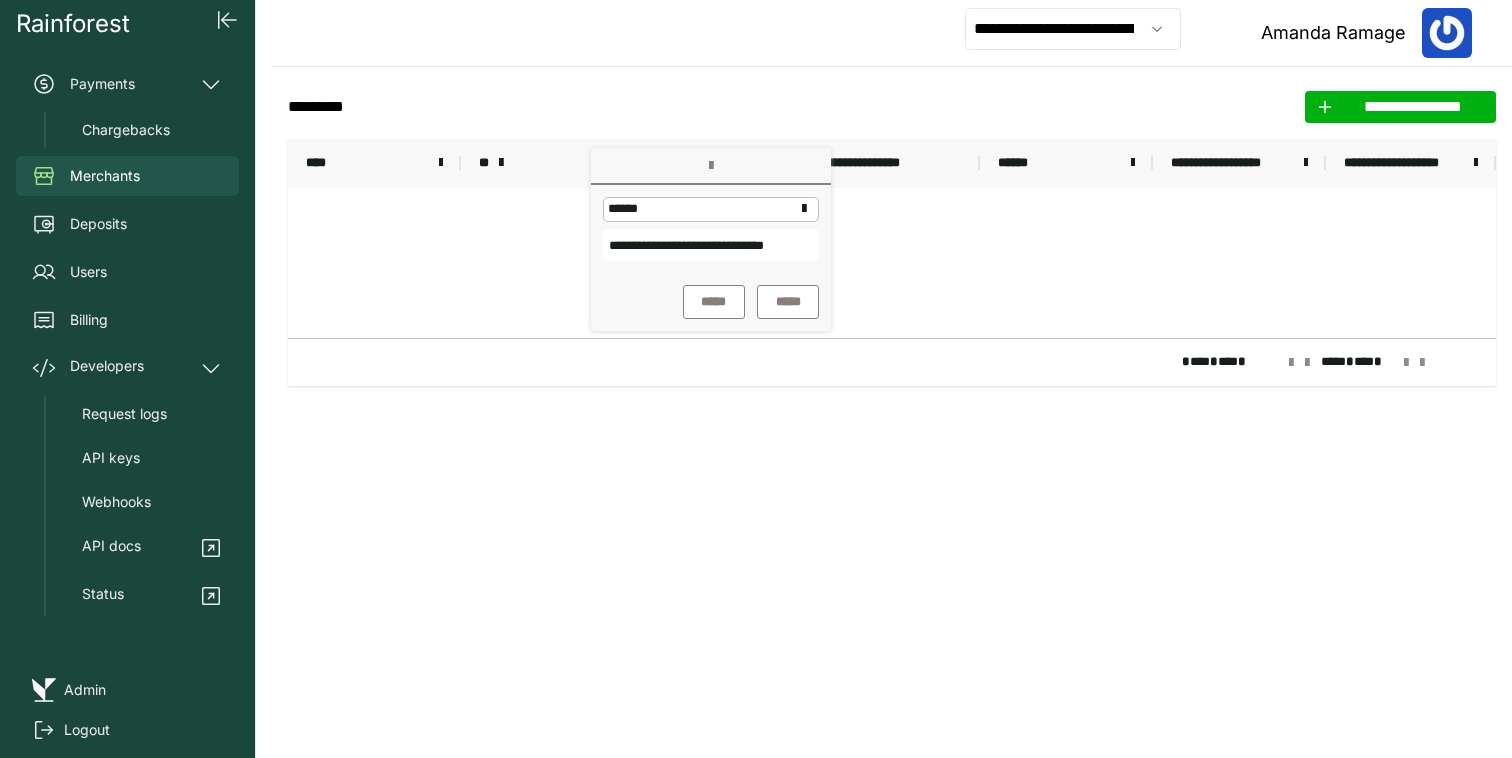 click on "**********" at bounding box center (711, 245) 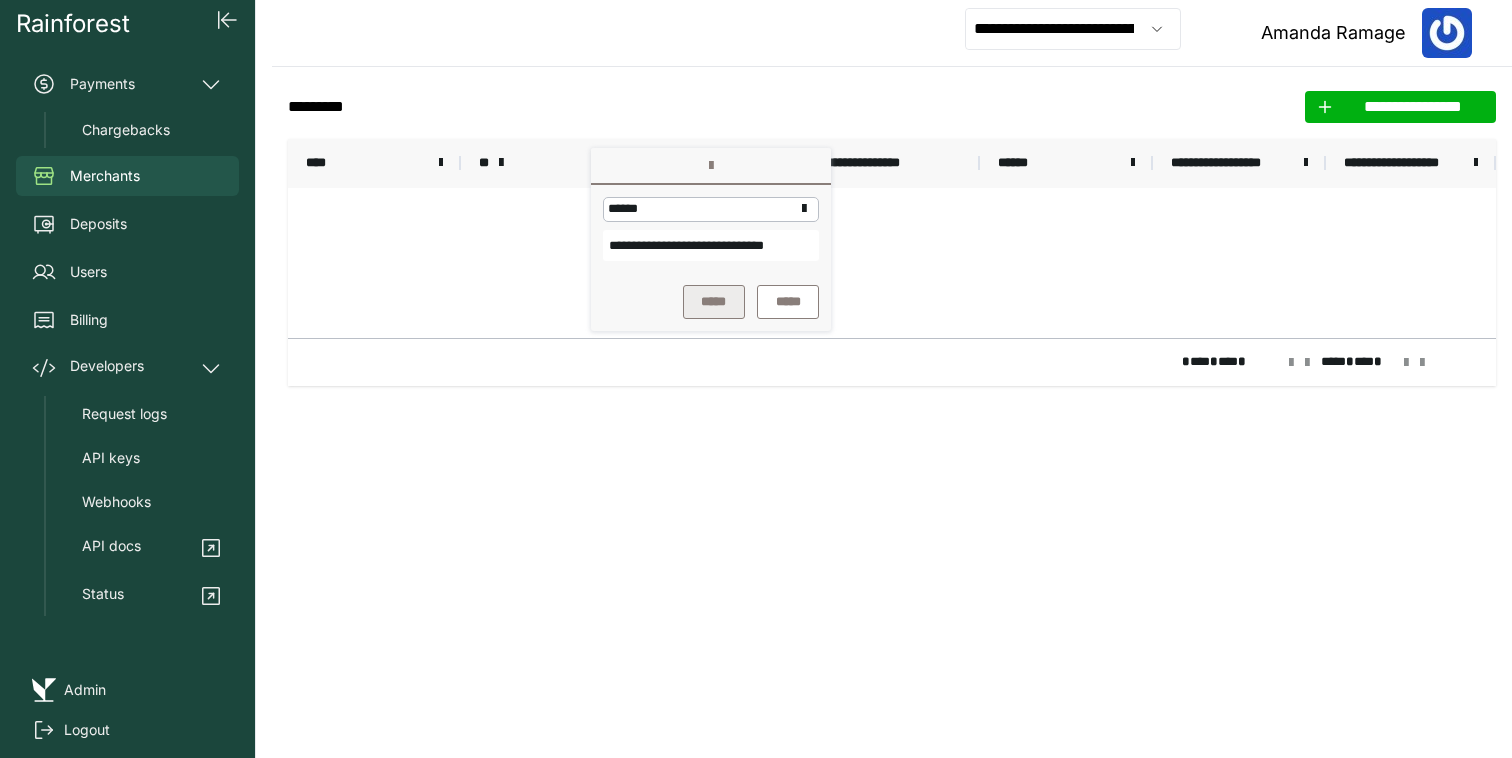 type on "**********" 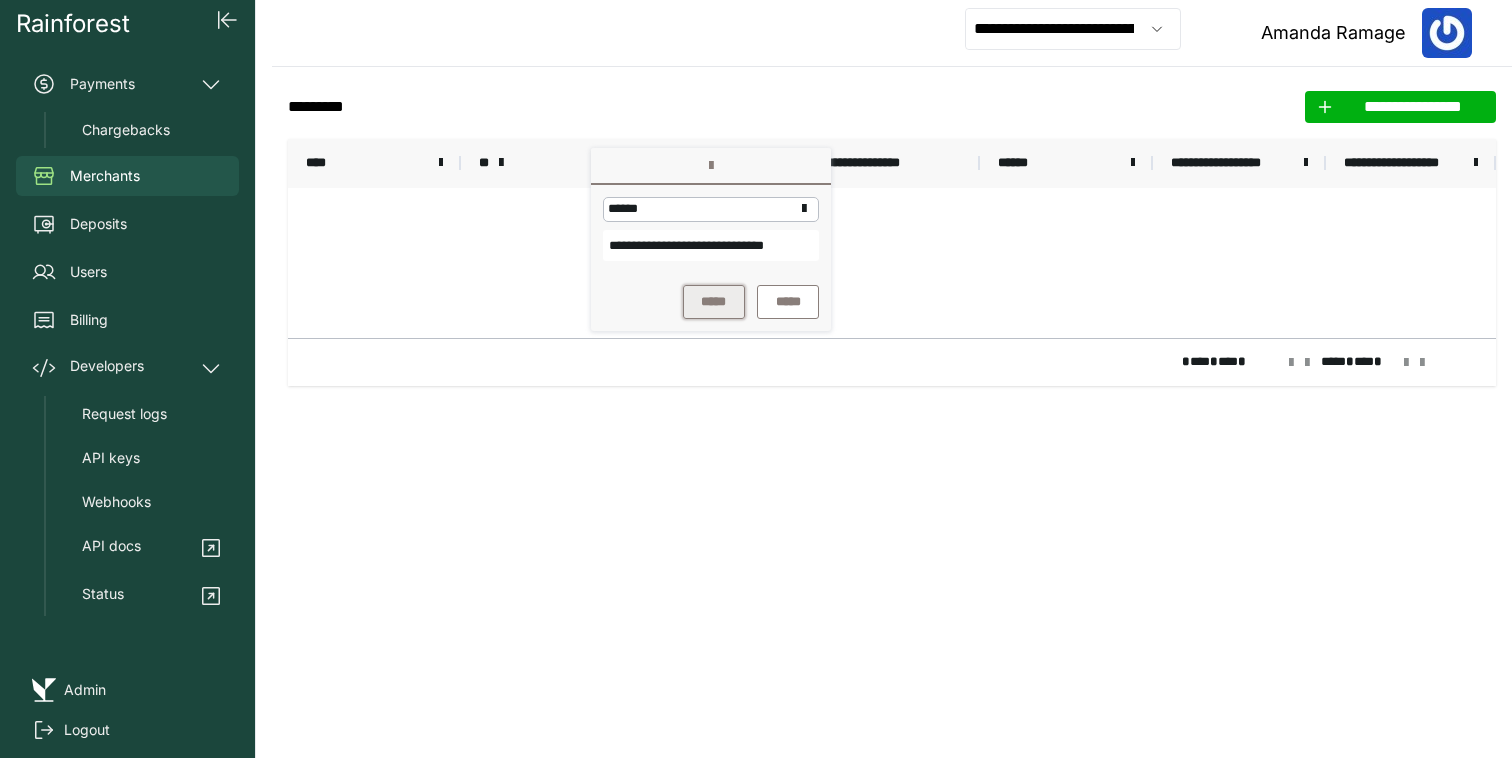 scroll, scrollTop: 0, scrollLeft: 0, axis: both 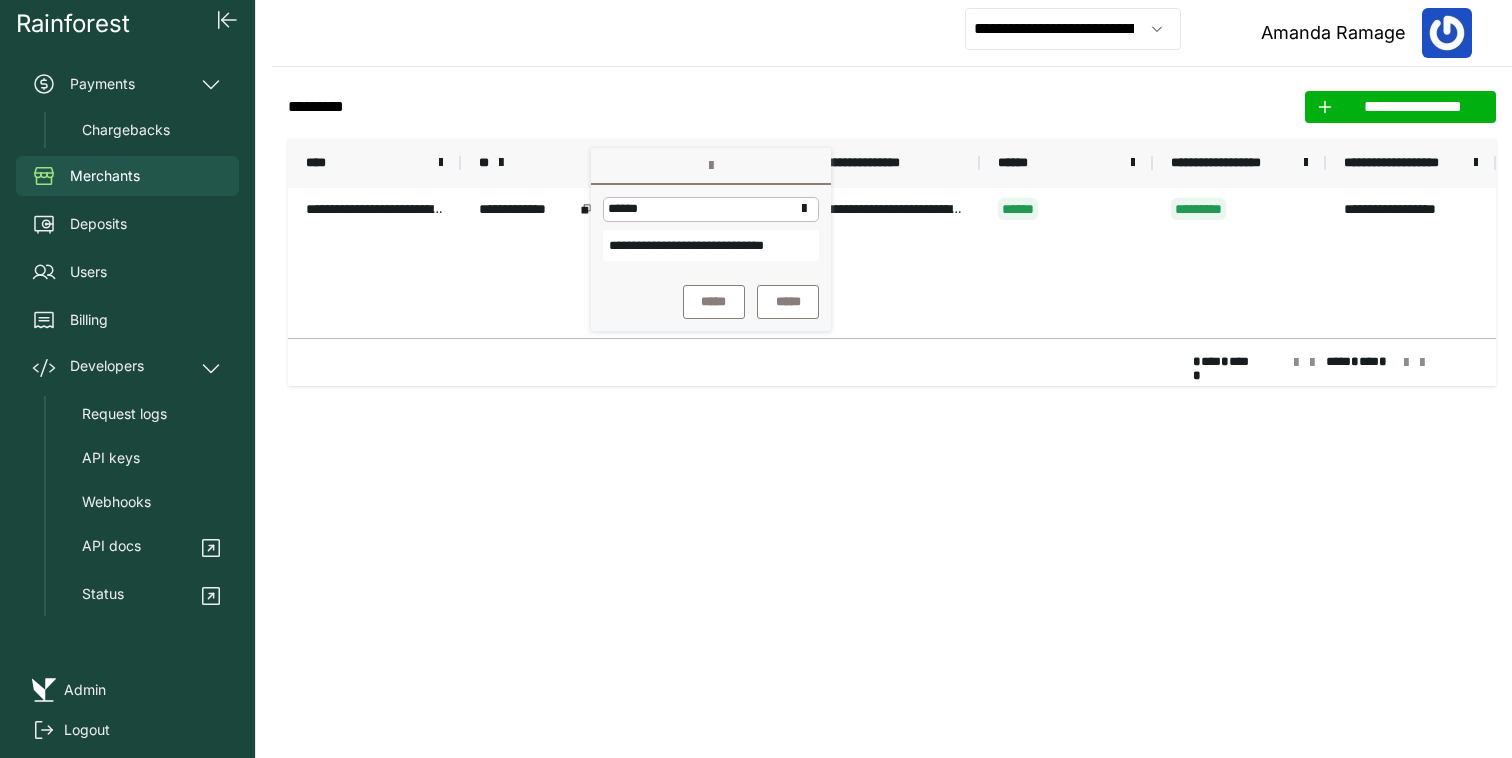 click on "**********" 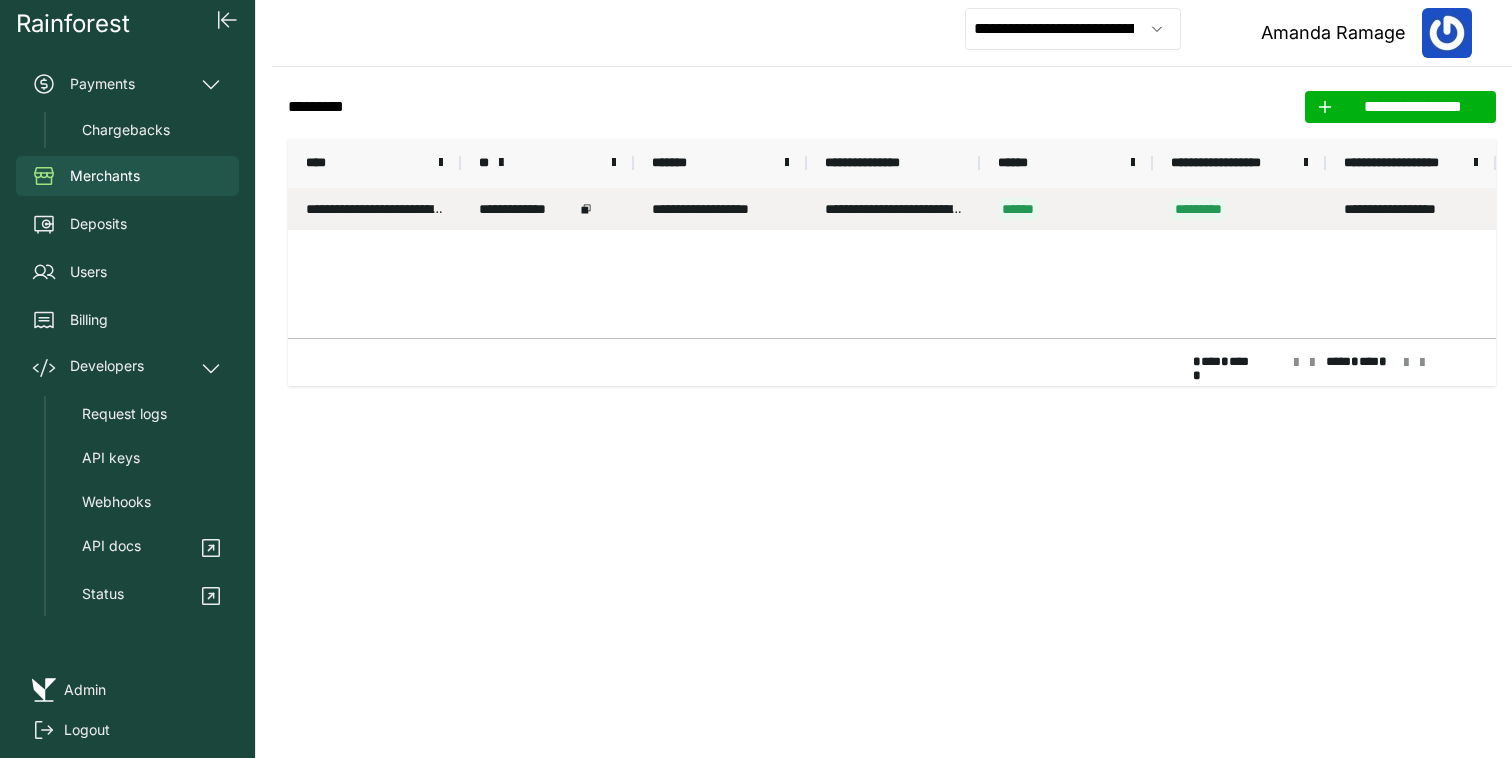 click on "**********" at bounding box center [374, 209] 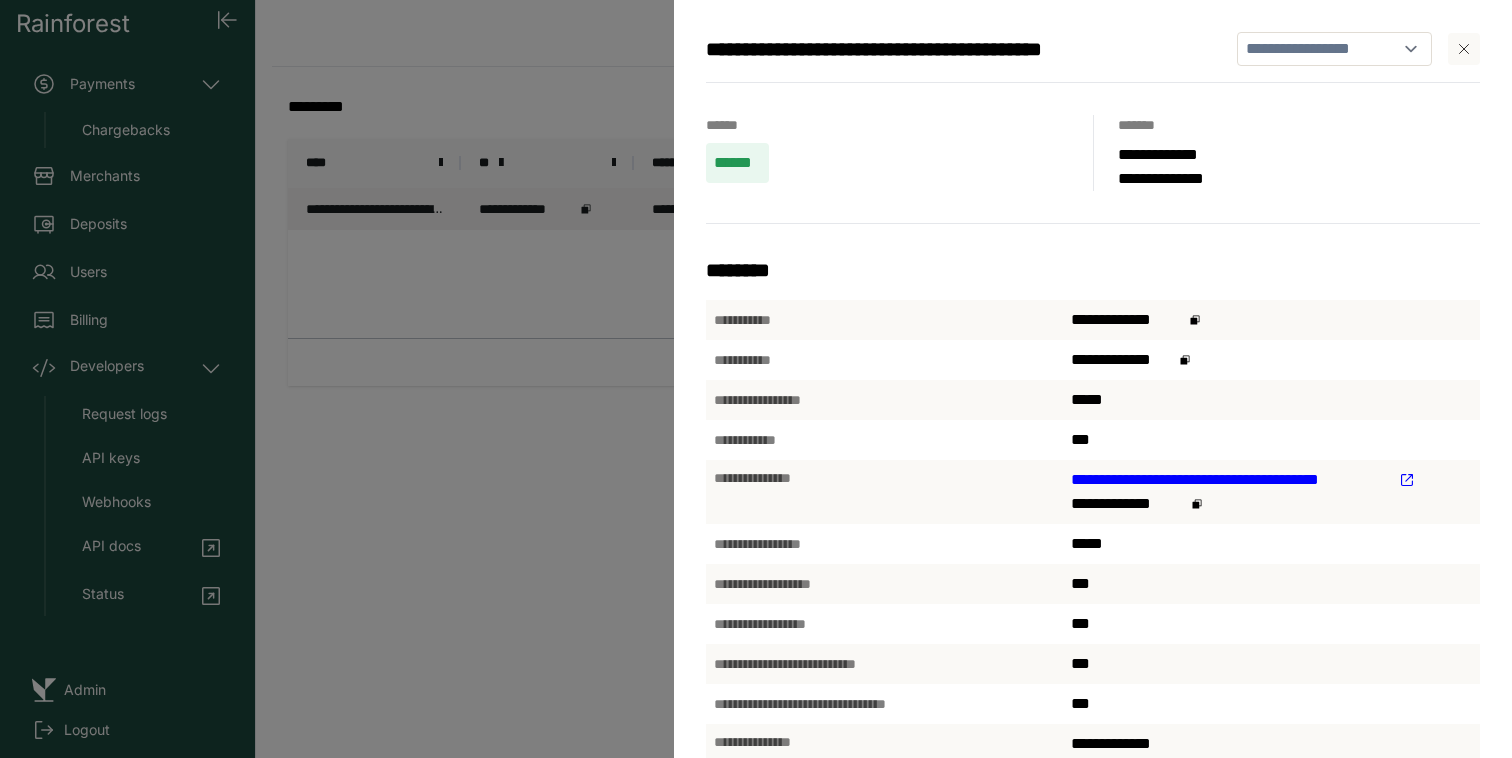 click on "[DOB]" at bounding box center (1231, 480) 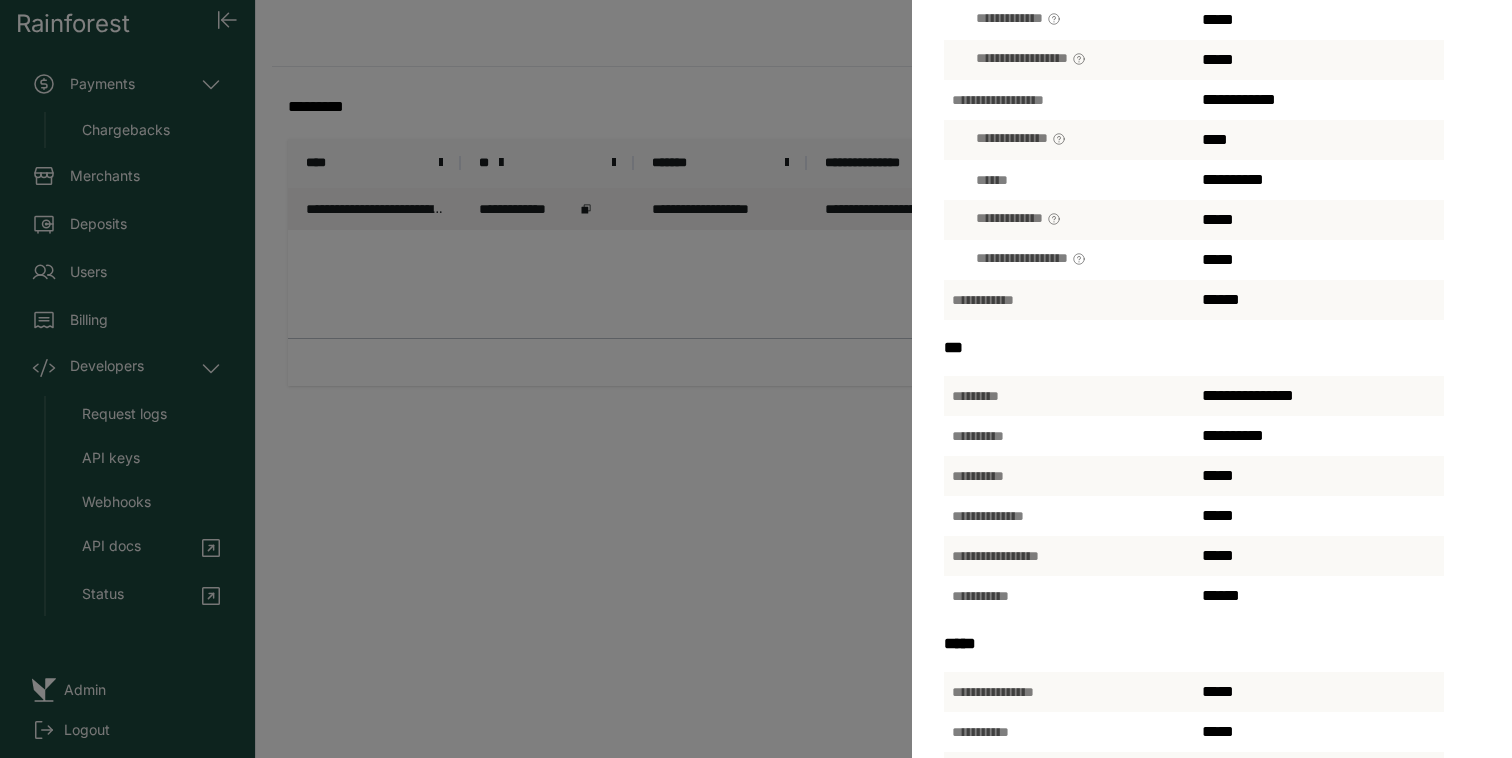 scroll, scrollTop: 445, scrollLeft: 0, axis: vertical 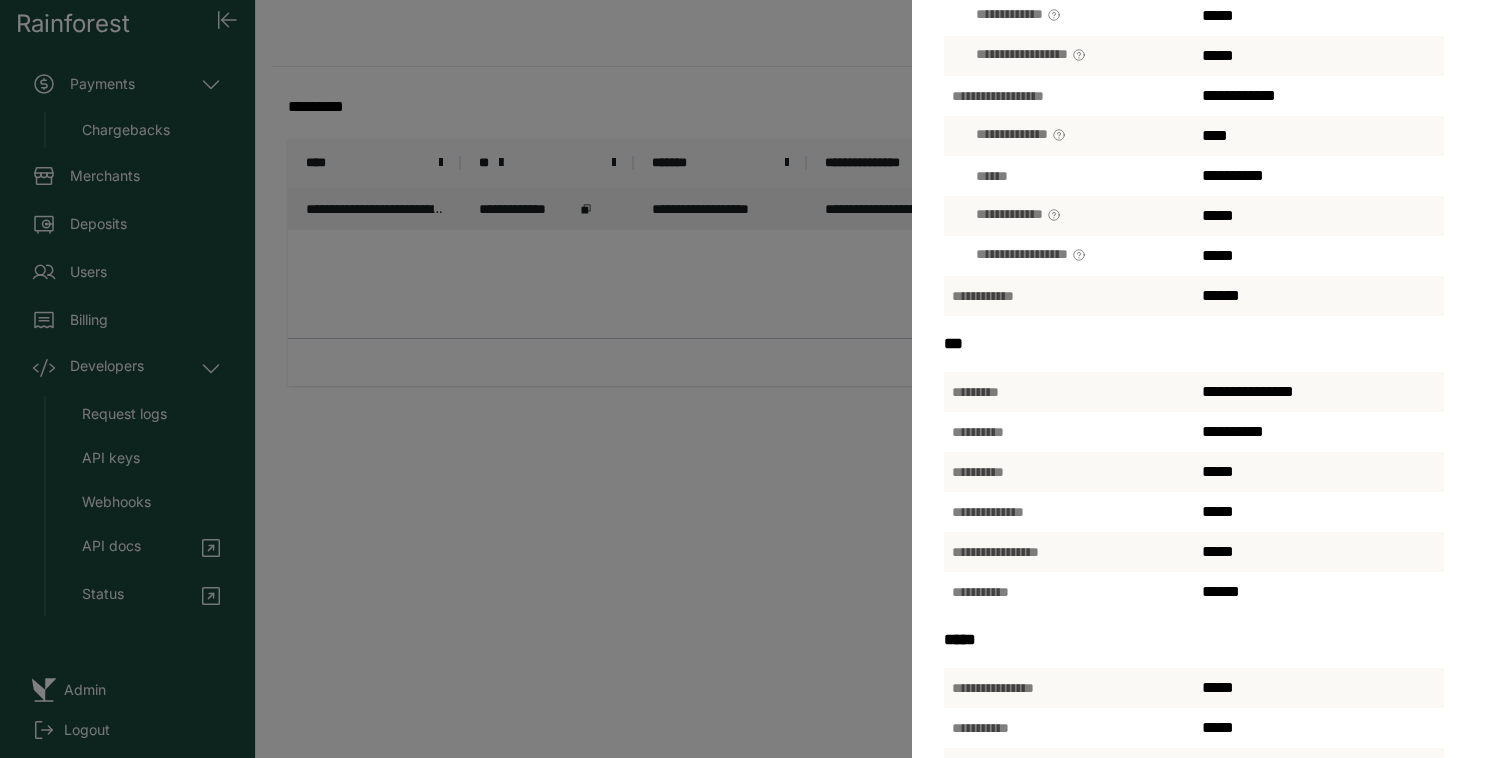 click on "[FIRST] [LAST] [STREET] [CITY] [STATE] [ZIP] [COUNTRY] [PHONE] [EMAIL] [SSN] [CC] [DOB] [AGE]" at bounding box center [756, 379] 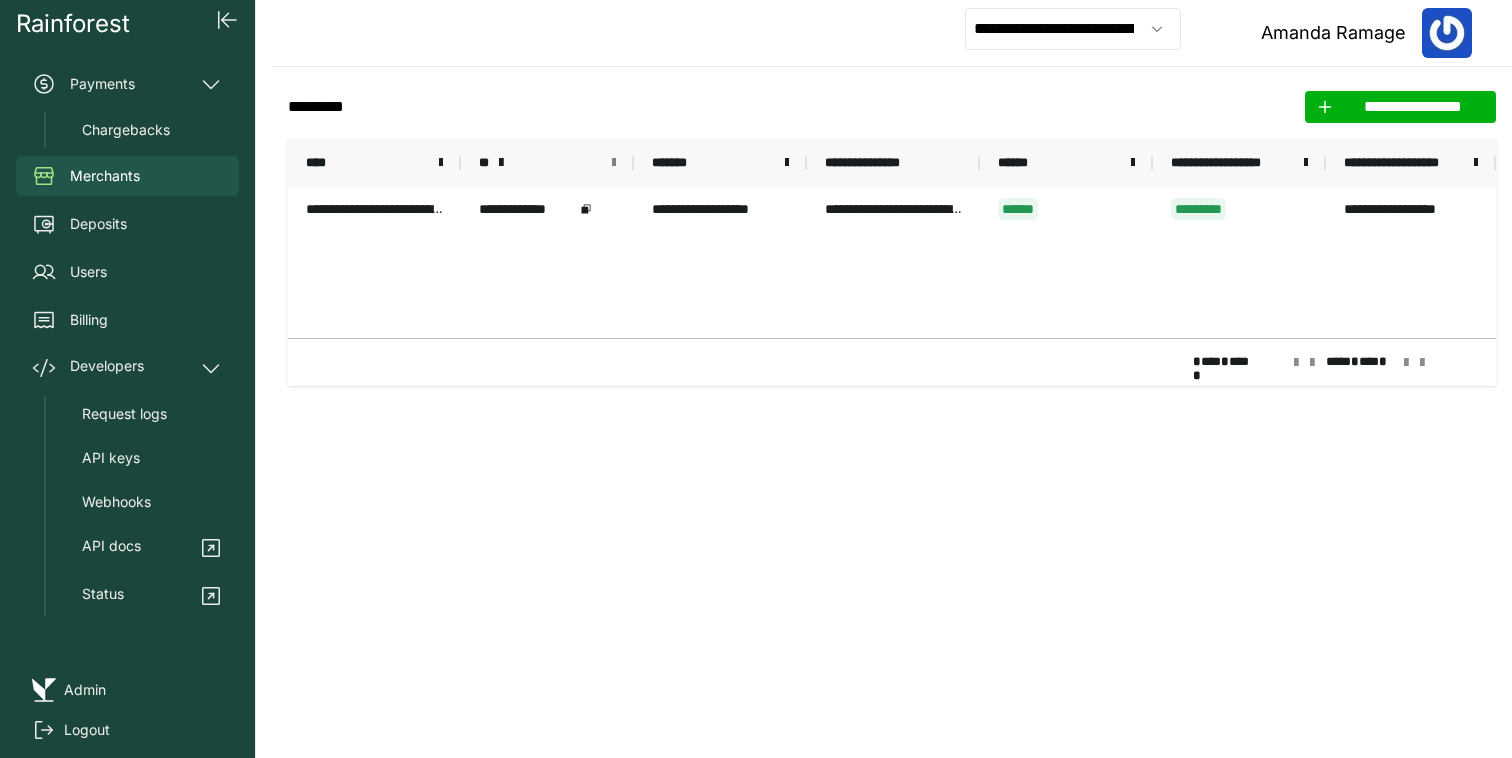 click at bounding box center [614, 163] 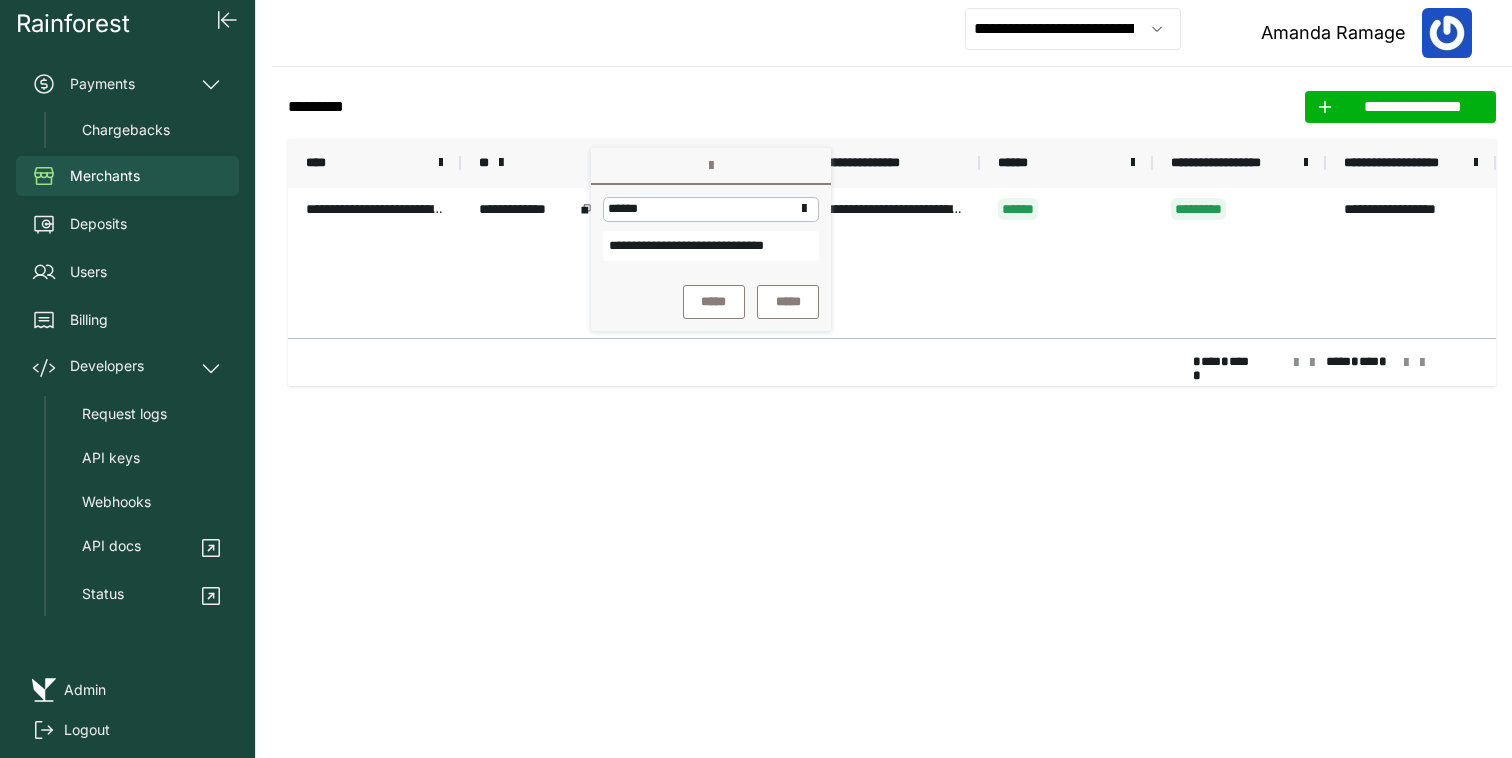 scroll, scrollTop: 0, scrollLeft: 247, axis: horizontal 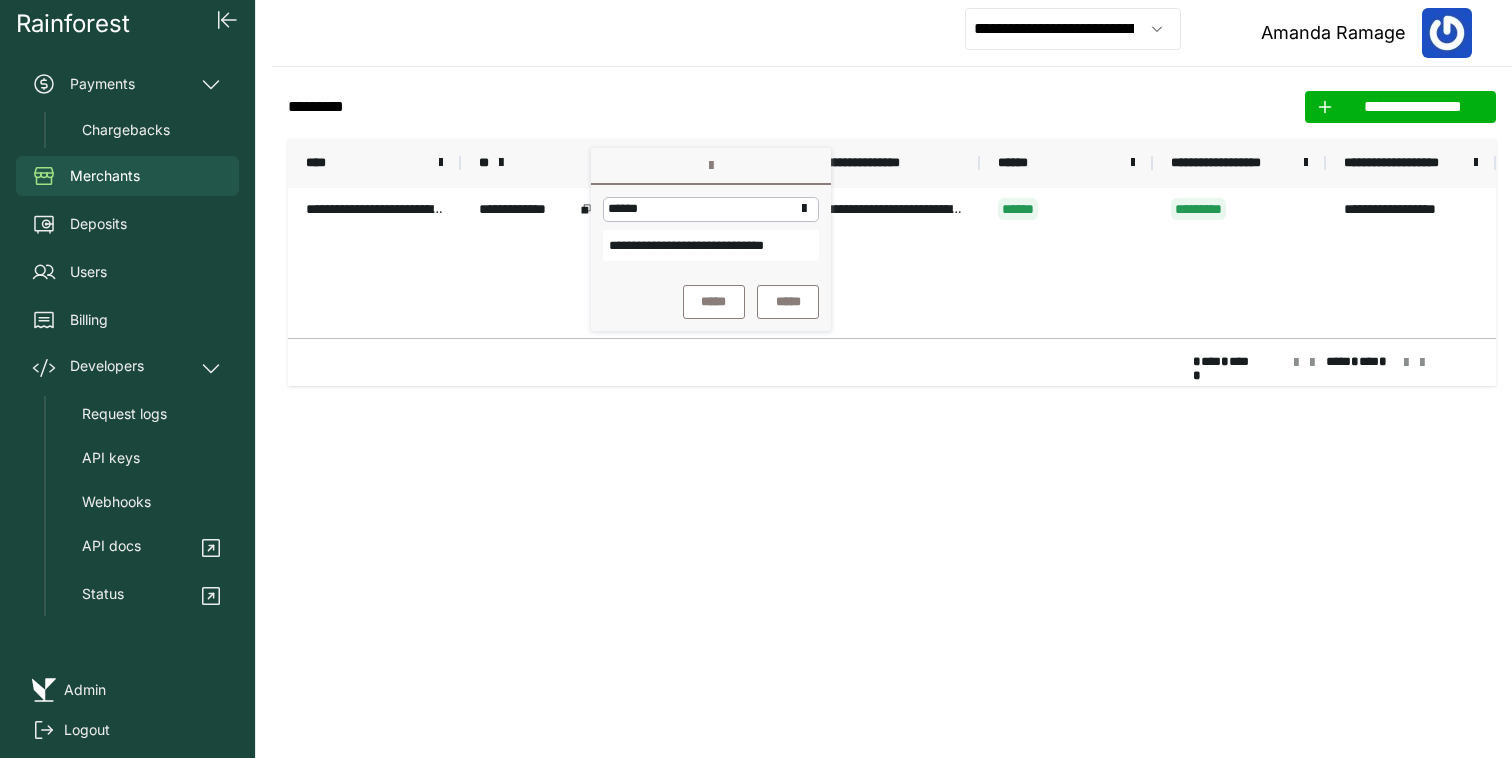 type on "**********" 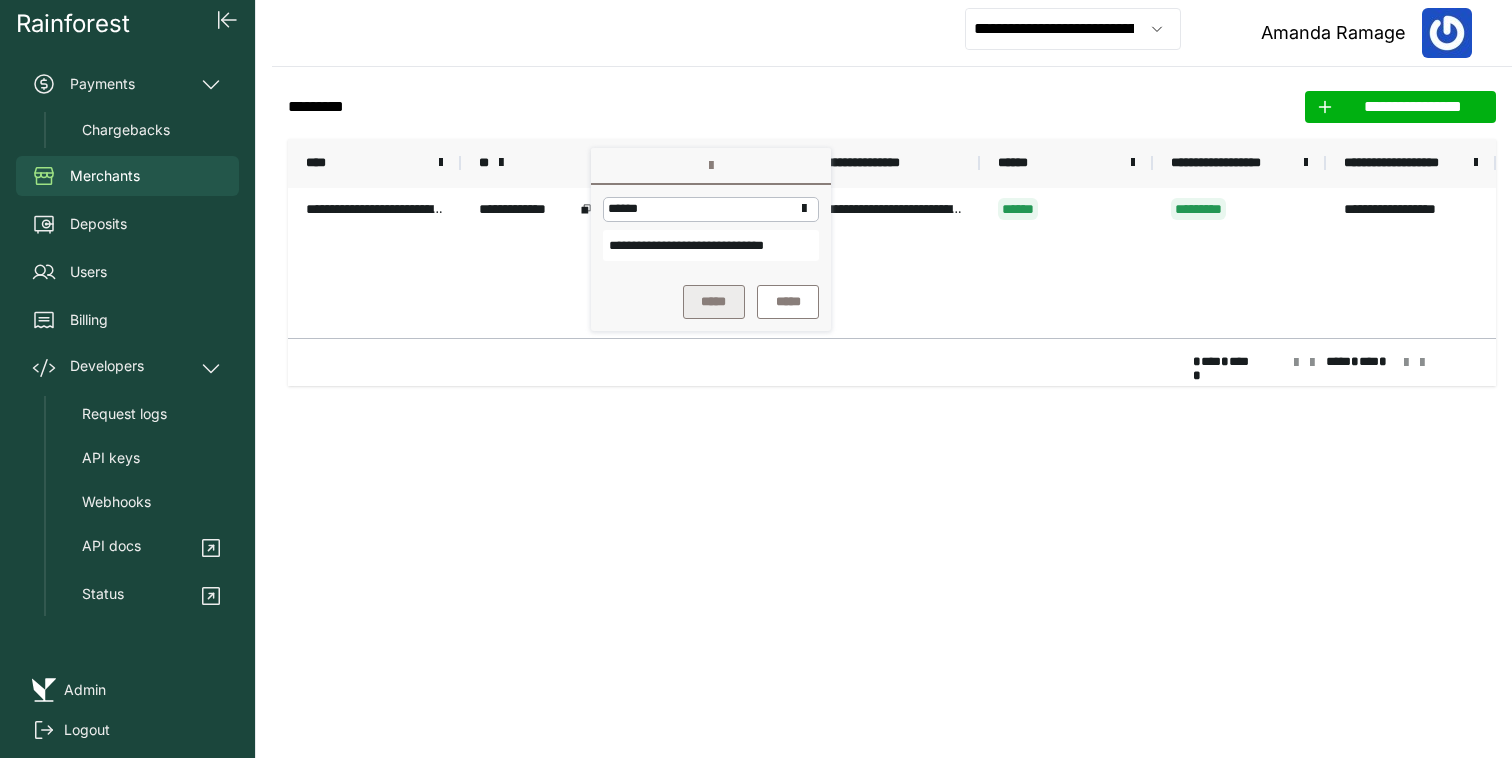type on "**********" 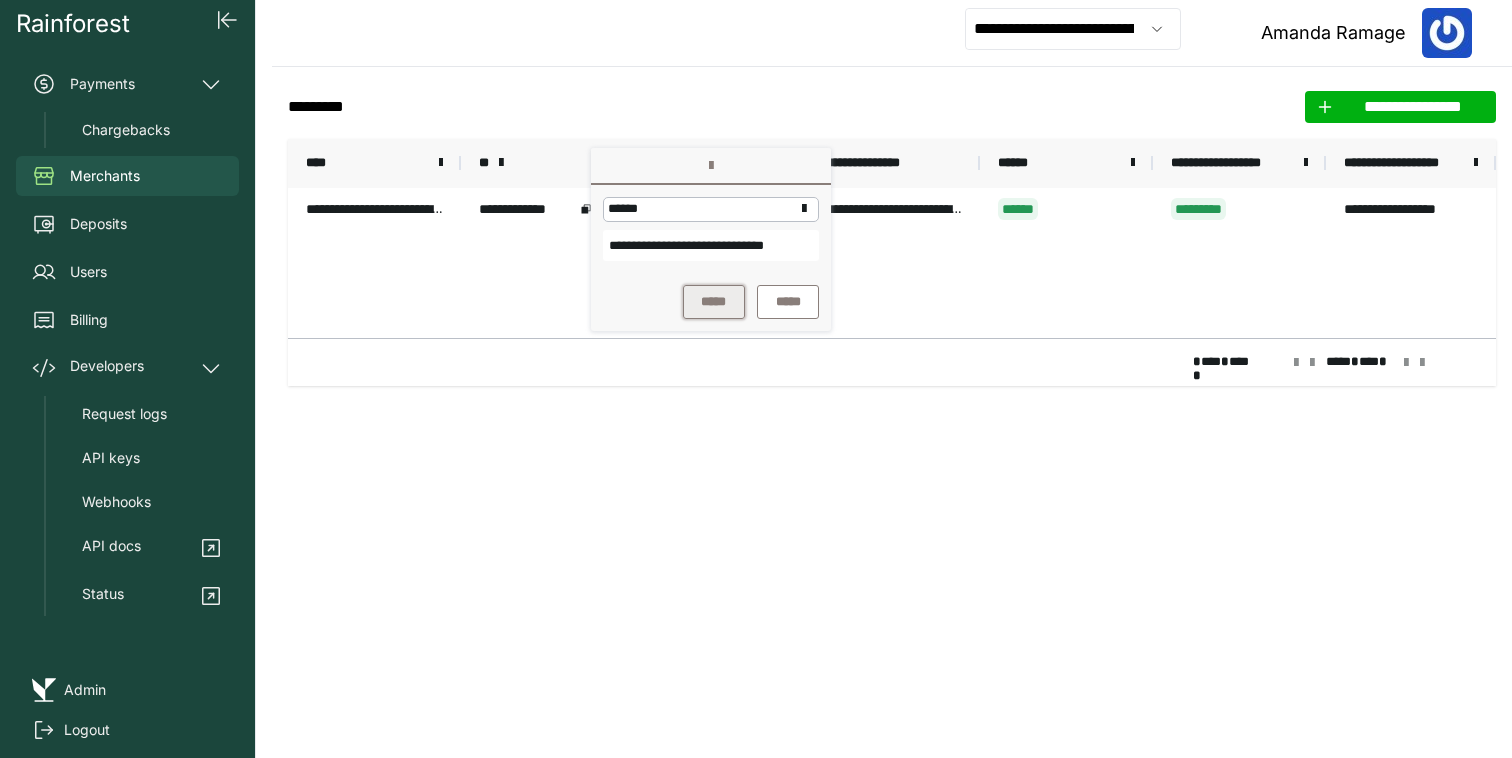 scroll, scrollTop: 0, scrollLeft: 0, axis: both 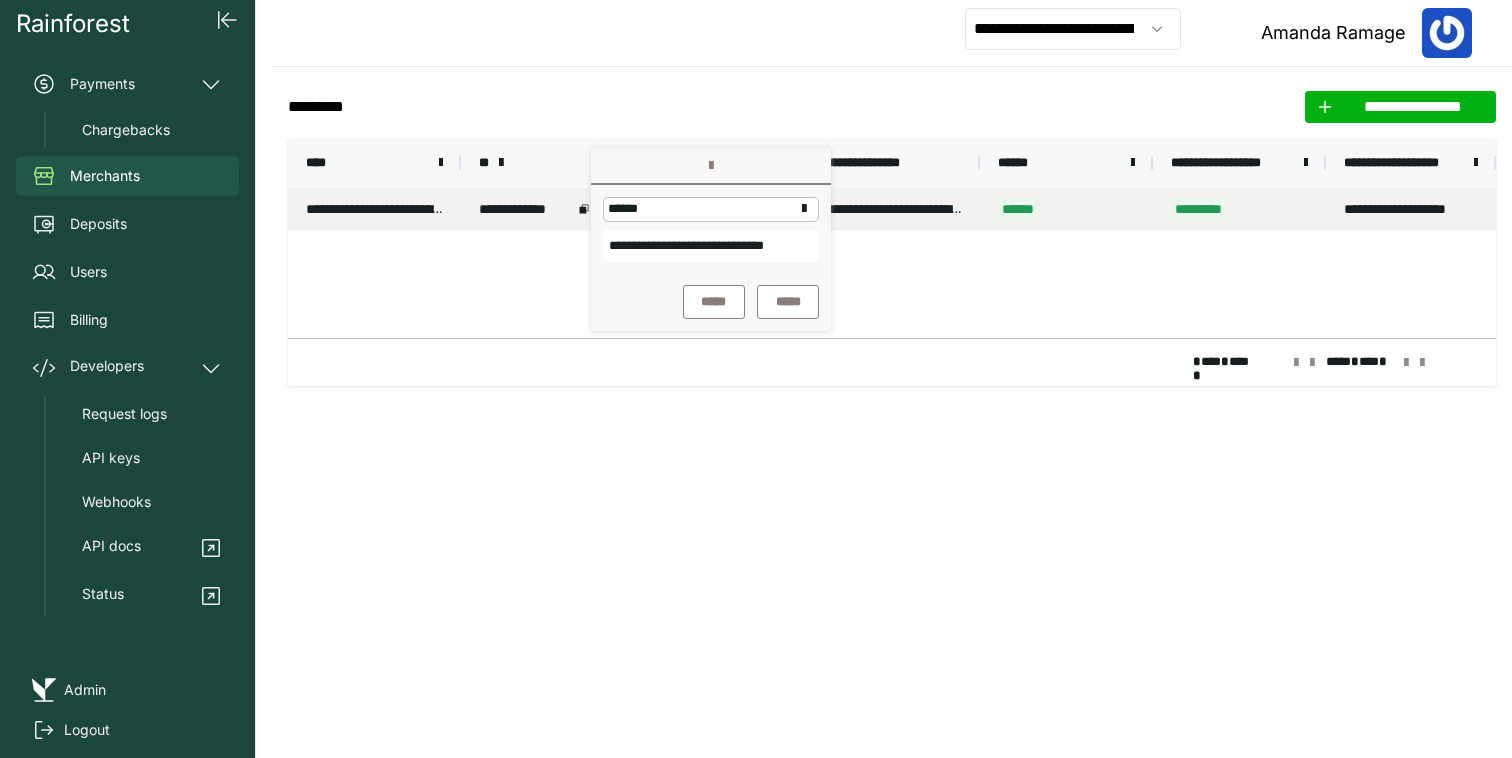 click on "**********" at bounding box center (526, 209) 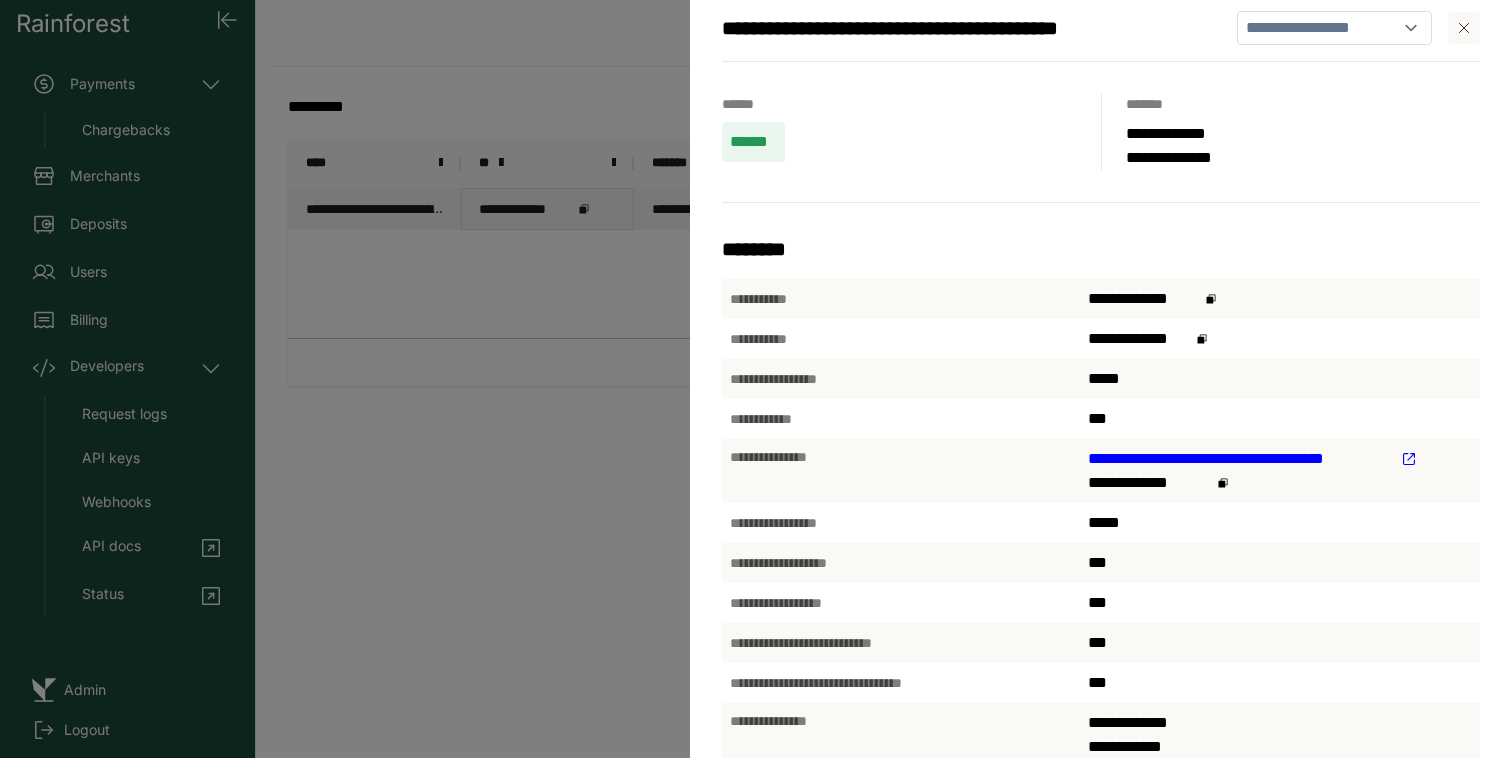 scroll, scrollTop: 29, scrollLeft: 0, axis: vertical 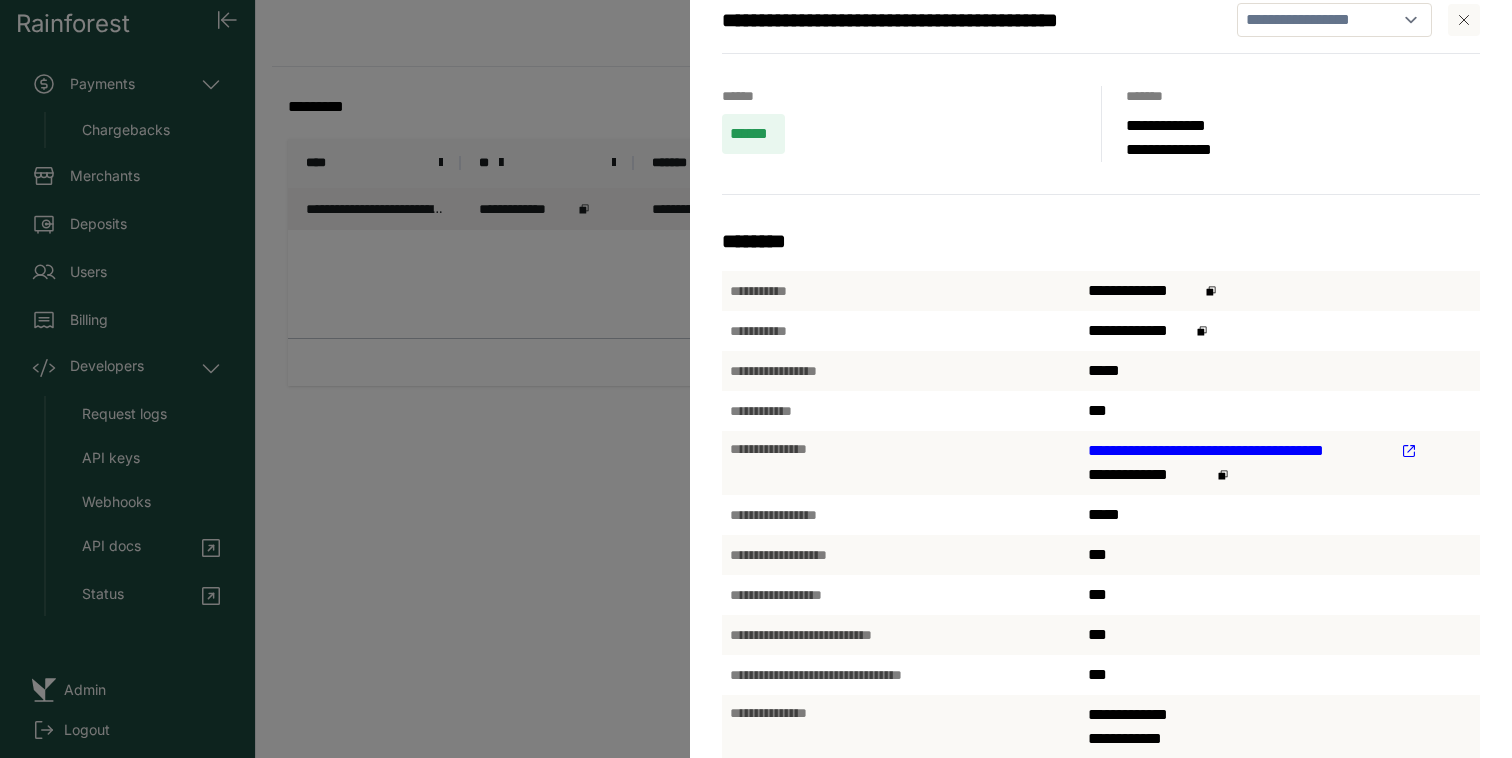 click on "[PHONE]" at bounding box center (1240, 451) 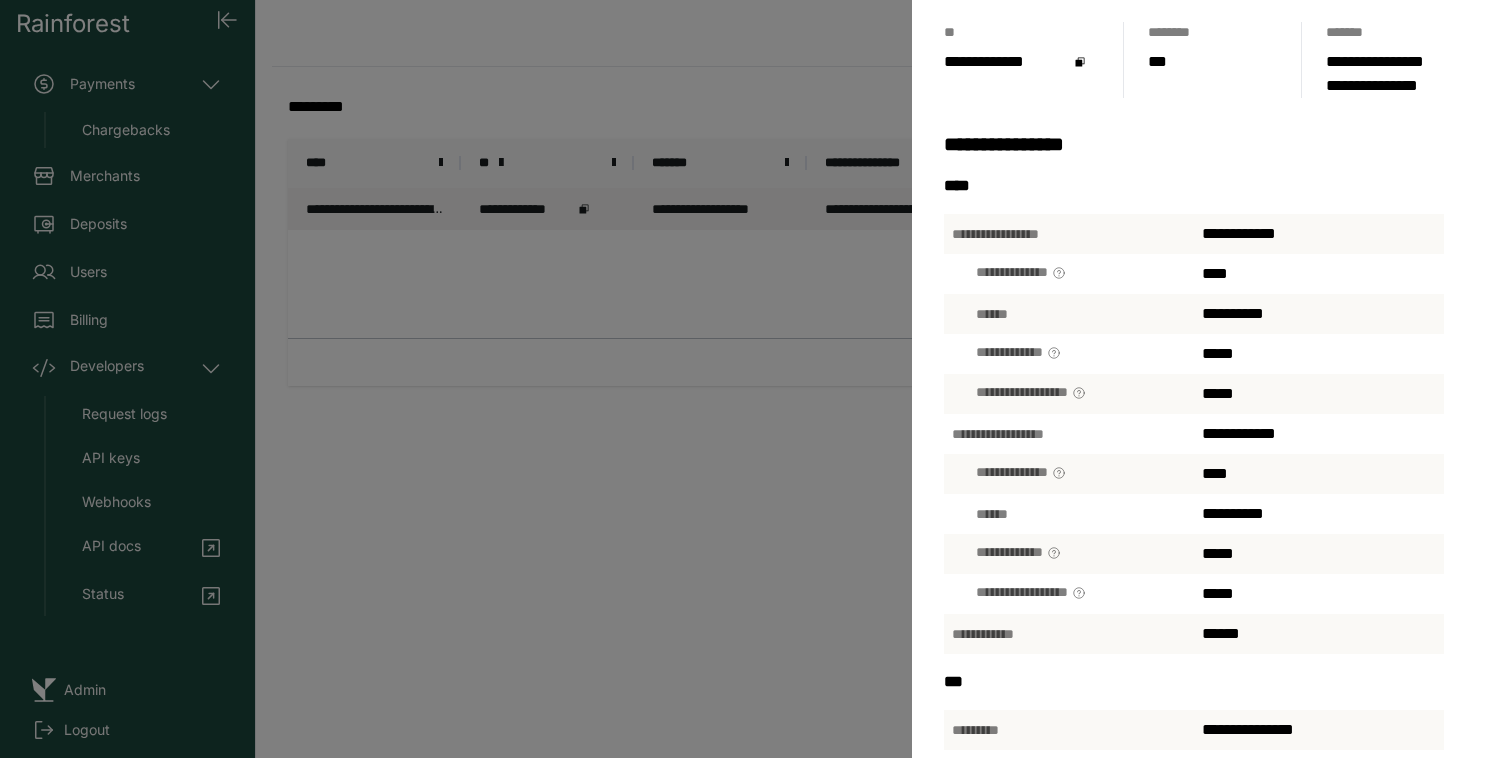 scroll, scrollTop: 114, scrollLeft: 0, axis: vertical 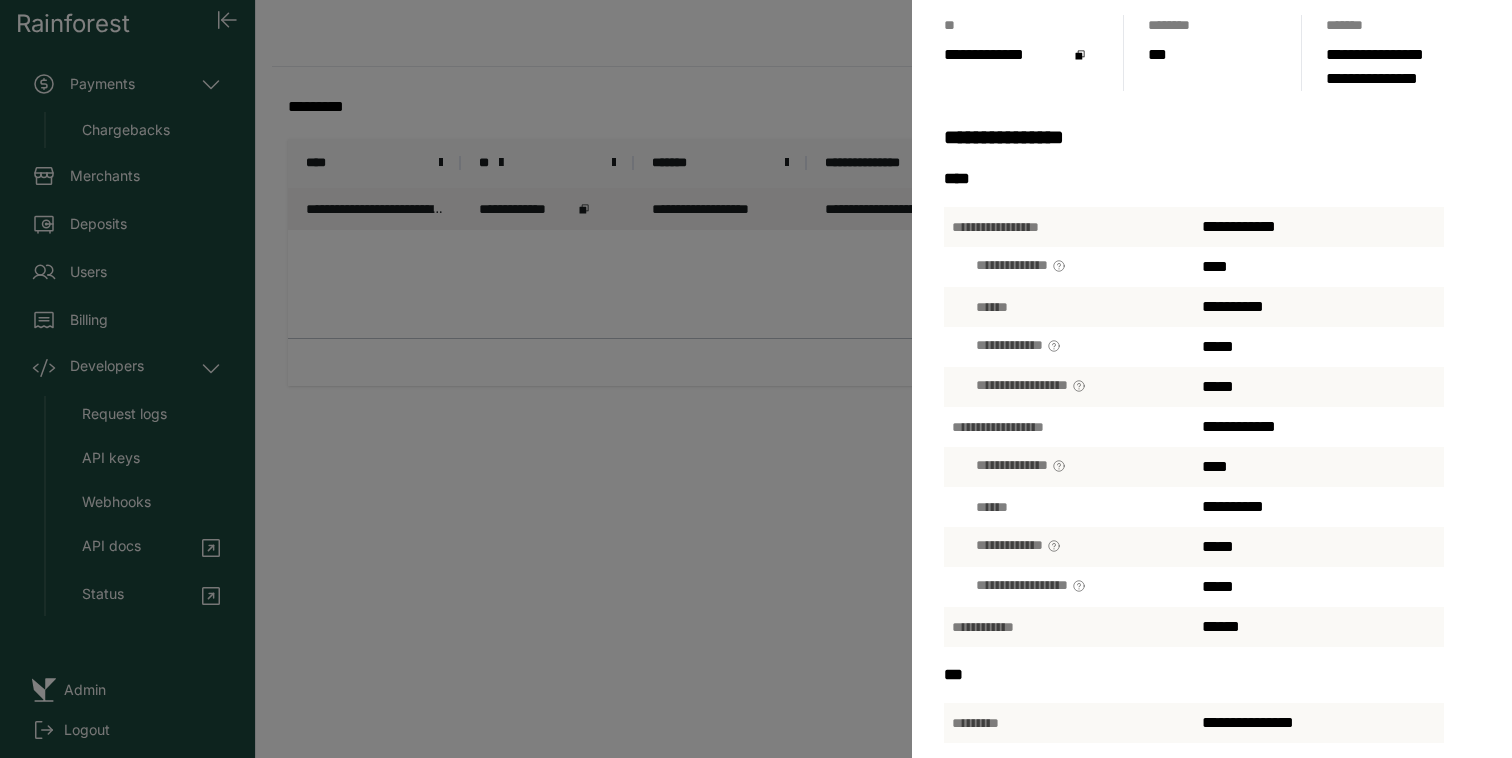 click on "[FIRST] [LAST] [STREET] [CITY] [STATE] [ZIP] [COUNTRY] [PHONE] [EMAIL] [SSN] [CC] [DOB] [AGE] [TIME]" at bounding box center (756, 379) 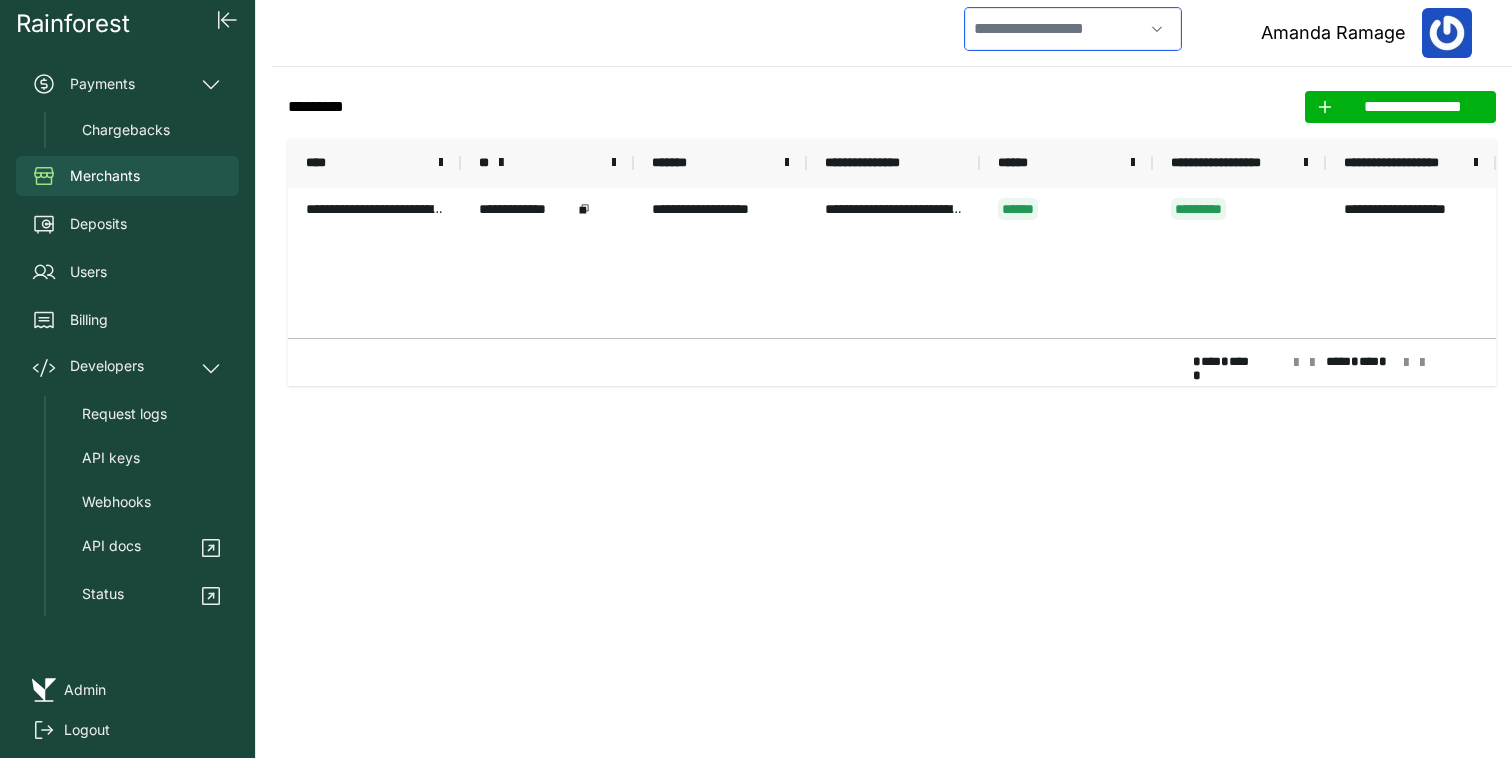 click at bounding box center (1054, 29) 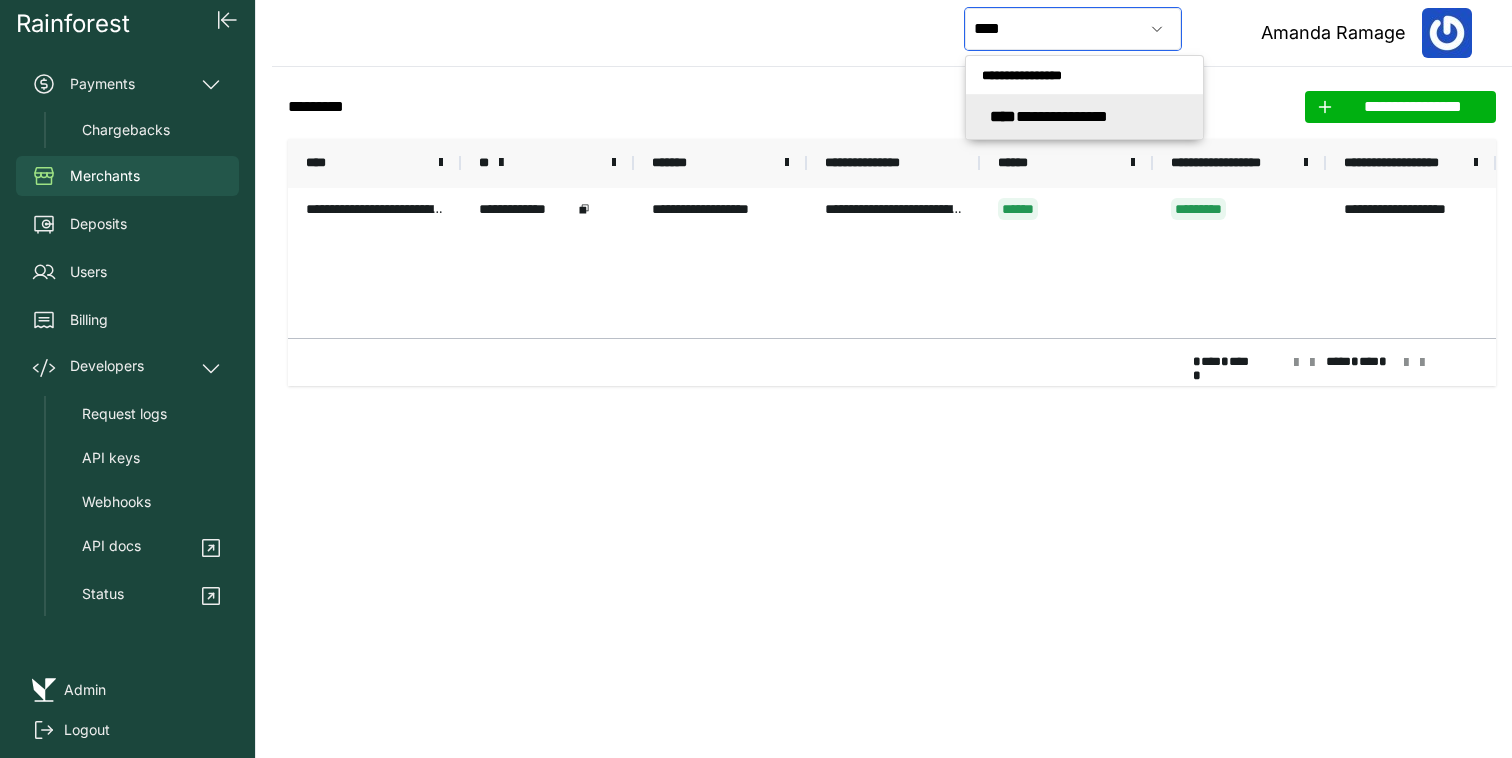 click on "**********" at bounding box center (1049, 116) 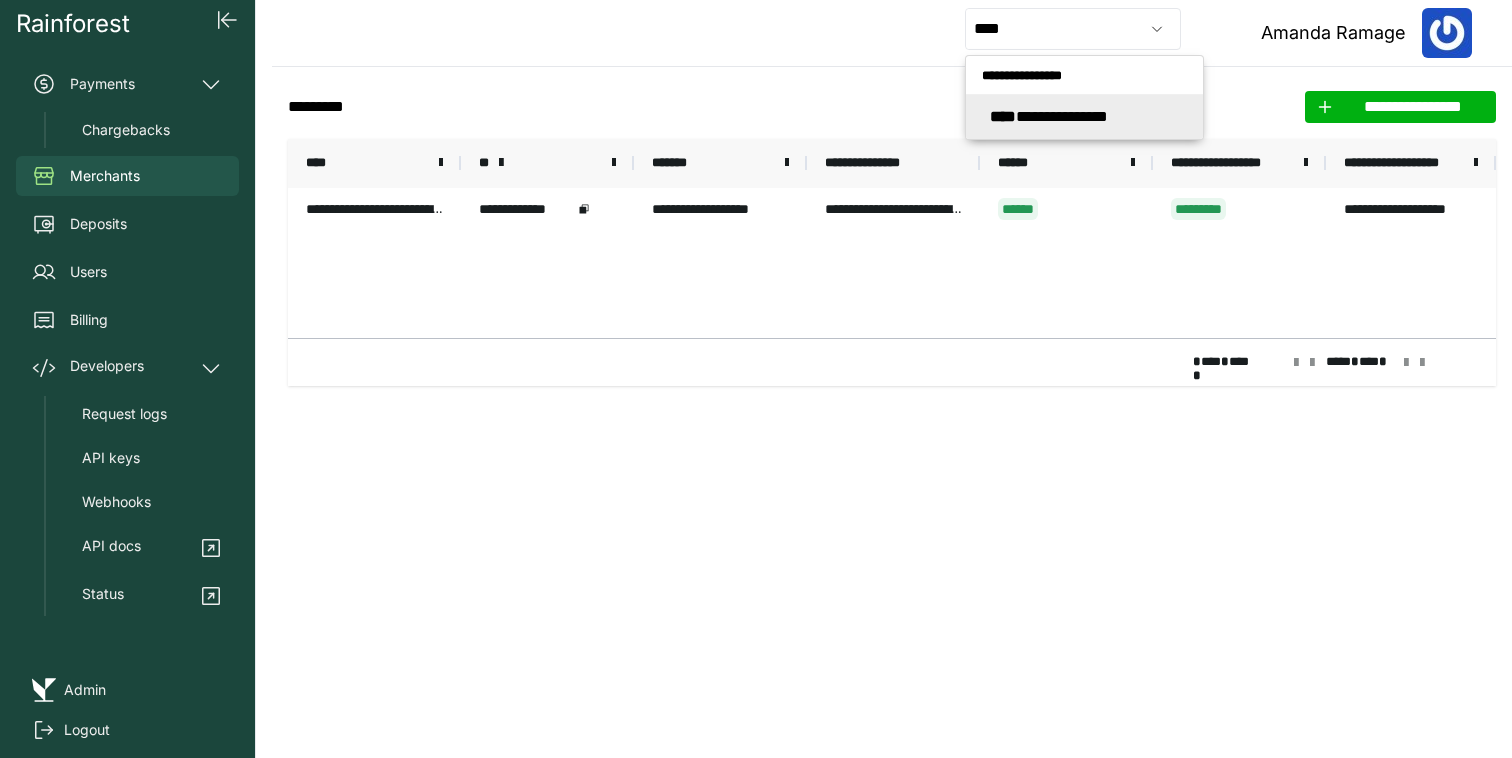 type on "**********" 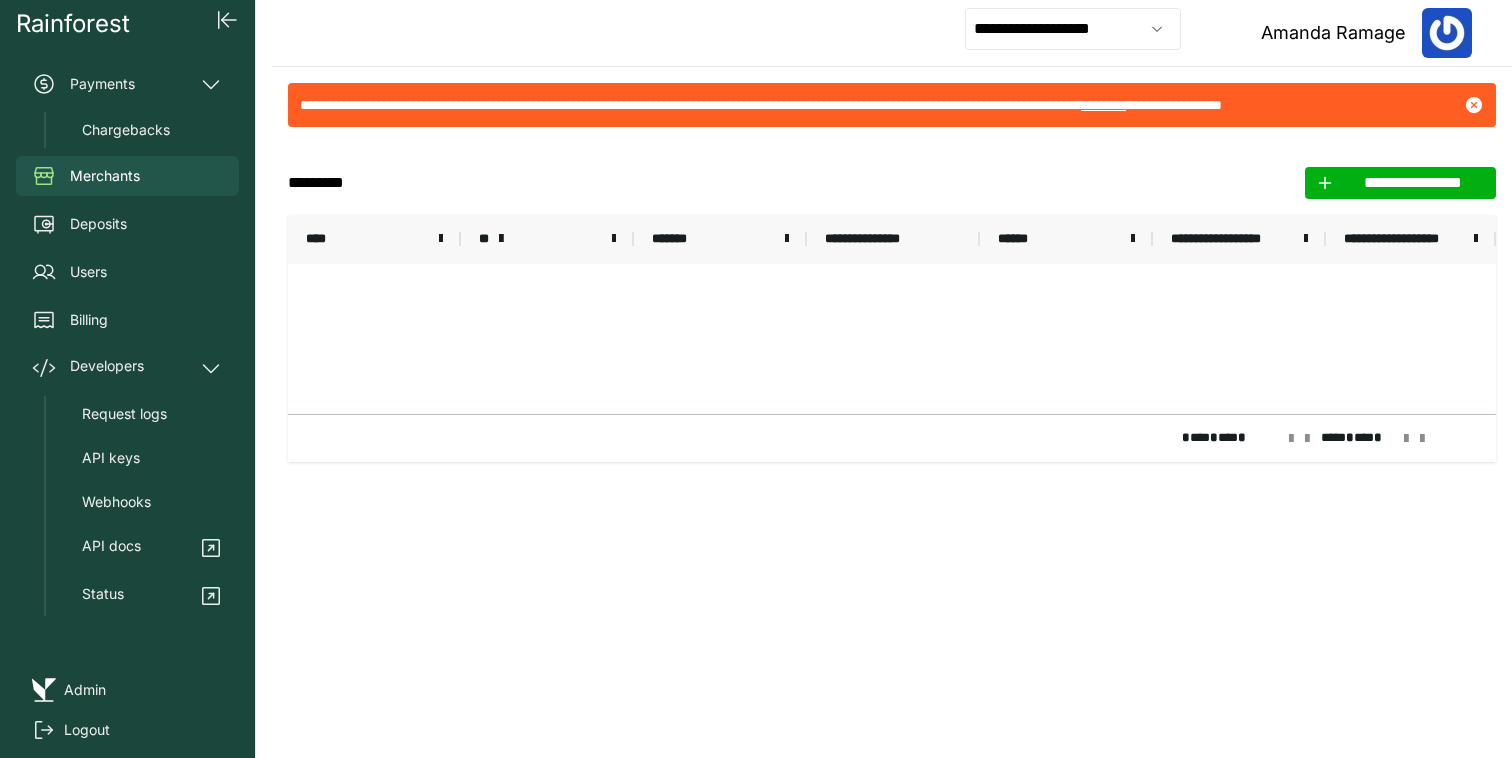 click on "**********" 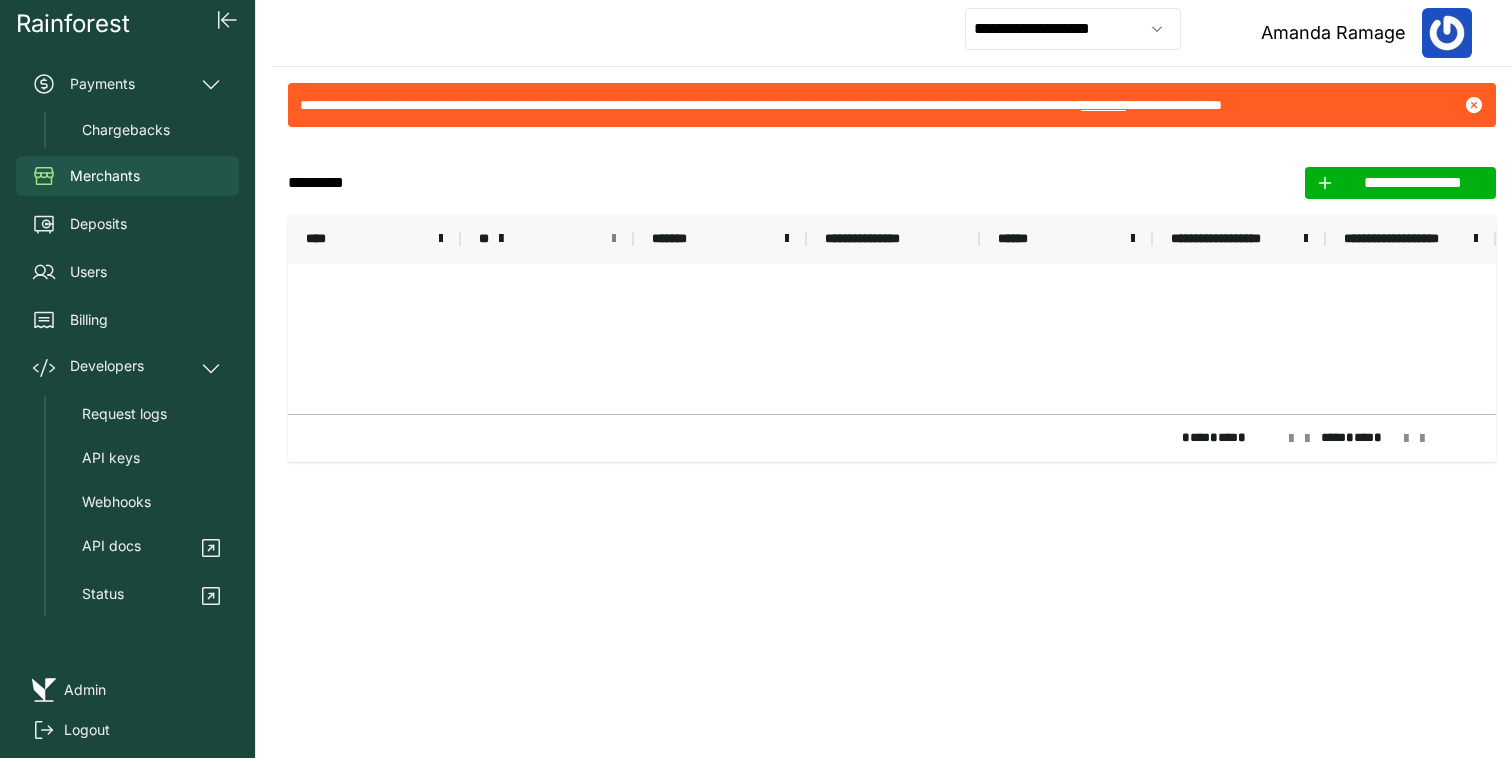 click at bounding box center [614, 239] 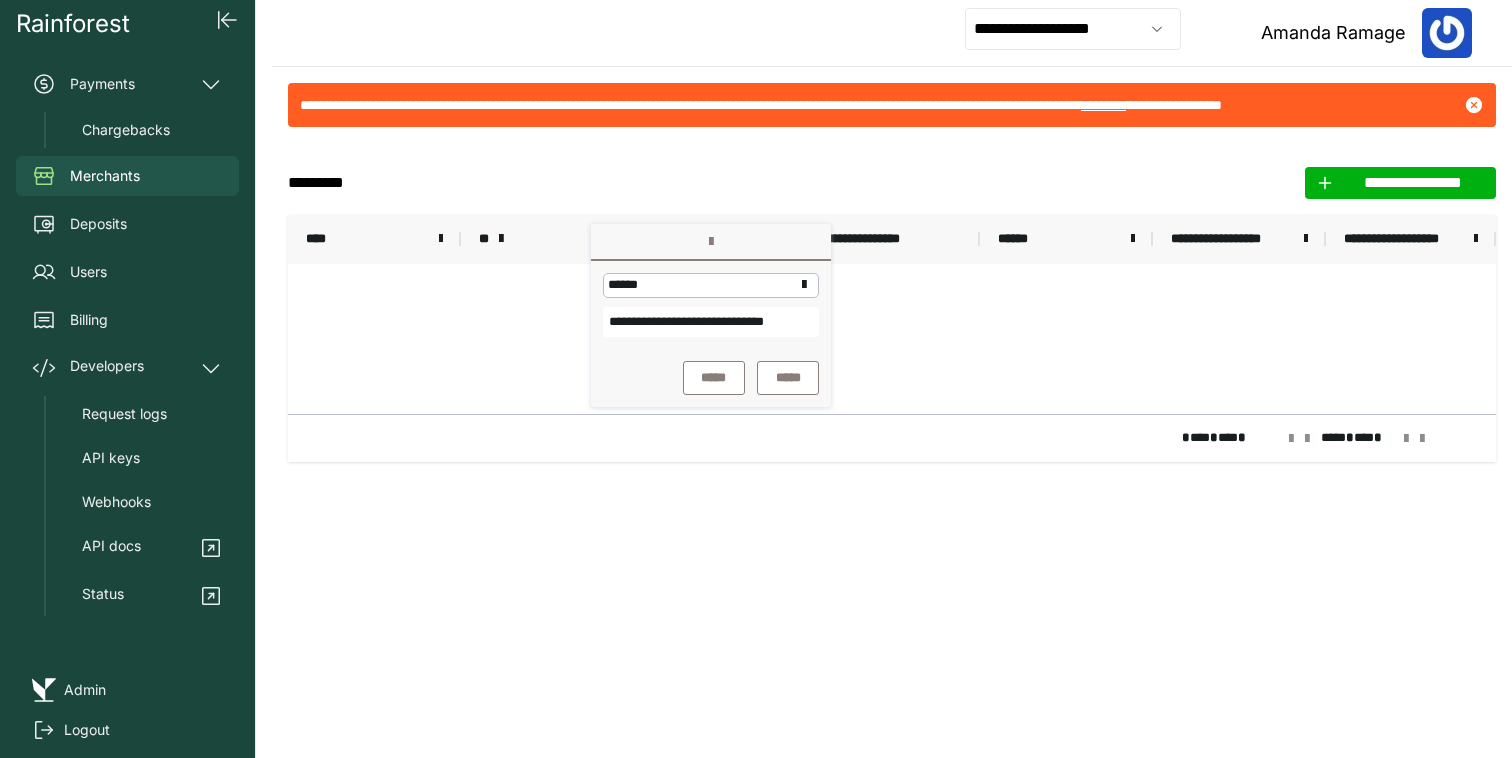 scroll, scrollTop: 0, scrollLeft: 22, axis: horizontal 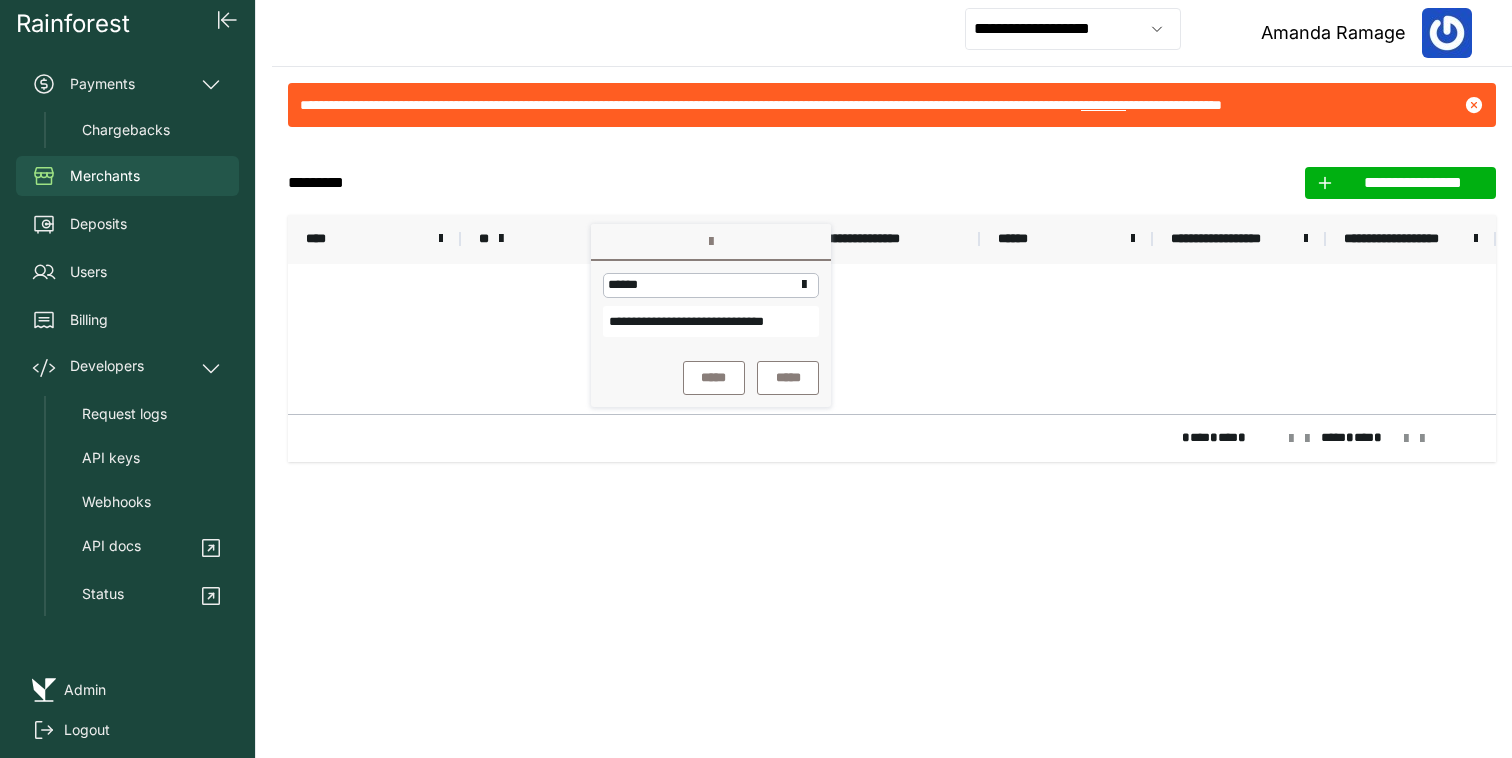 click on "**********" at bounding box center [711, 321] 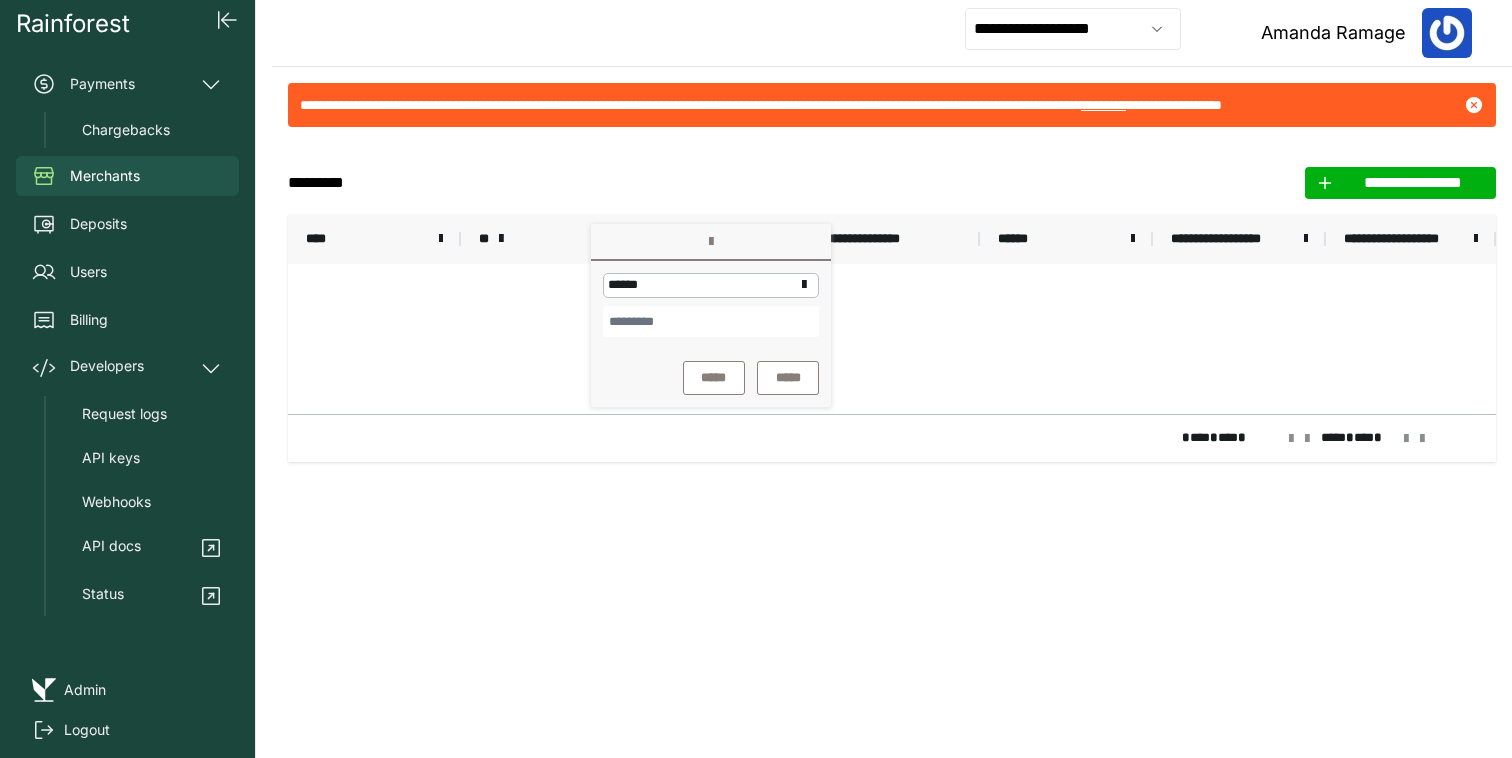 scroll, scrollTop: 0, scrollLeft: 0, axis: both 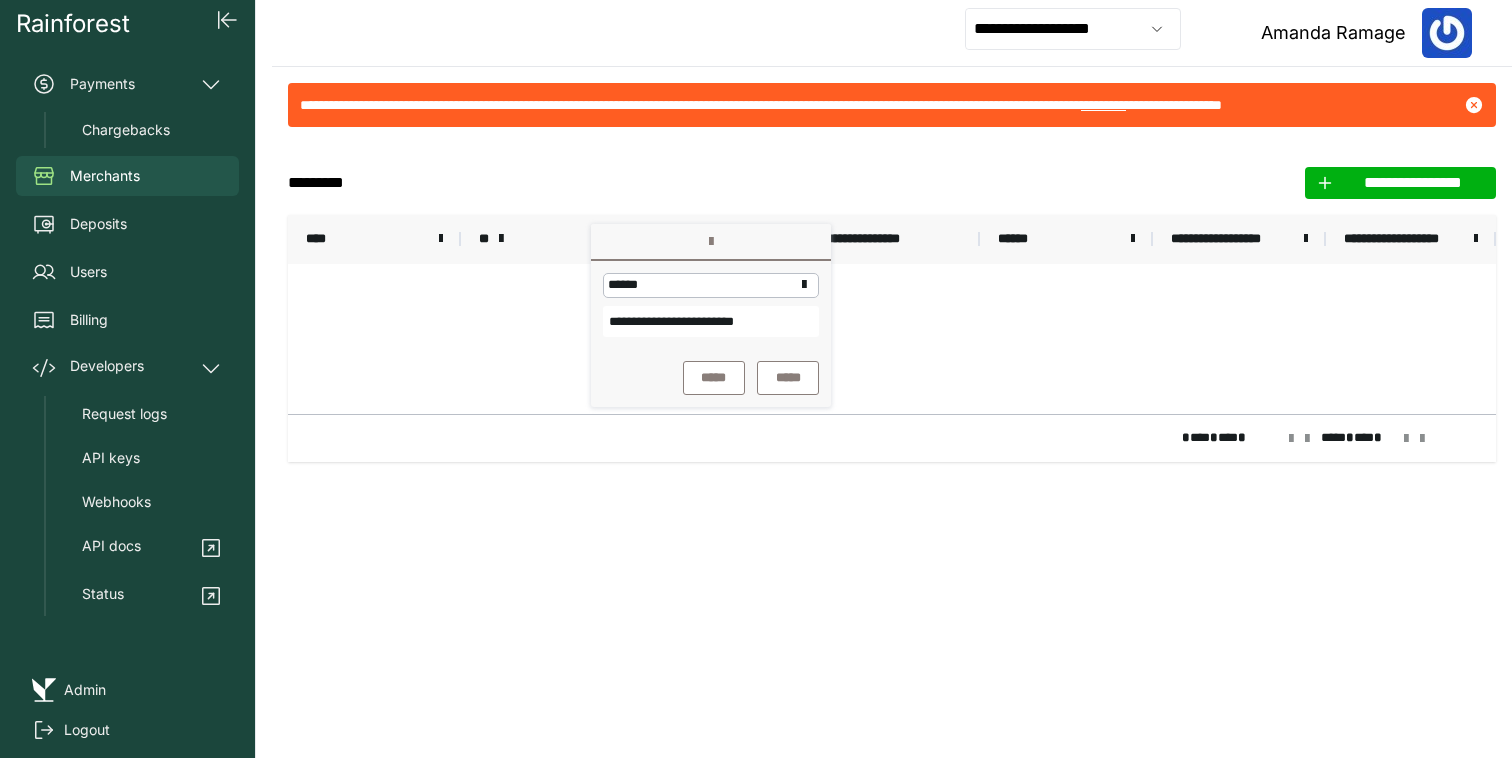 click on "*****" at bounding box center (714, 378) 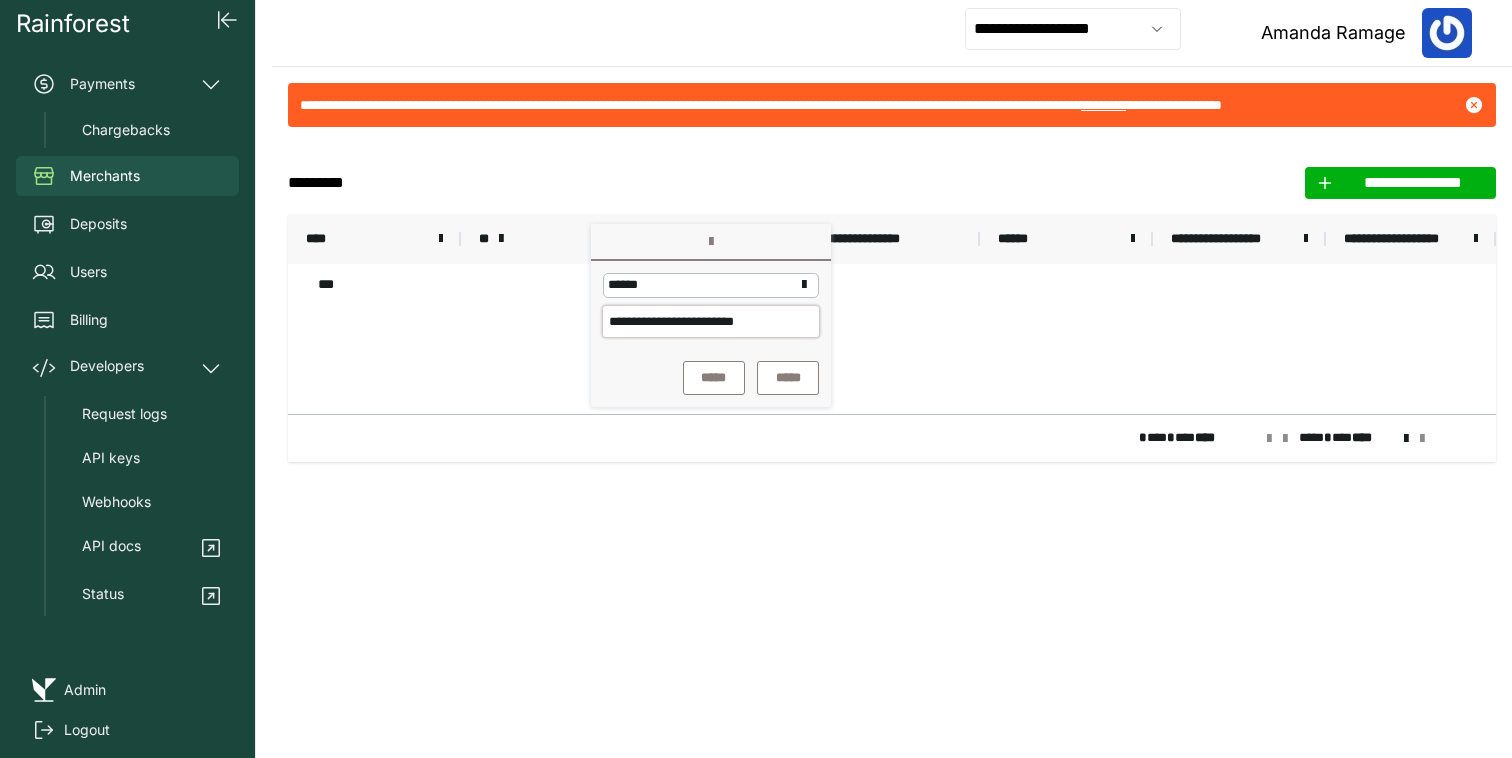 click on "**********" at bounding box center [711, 321] 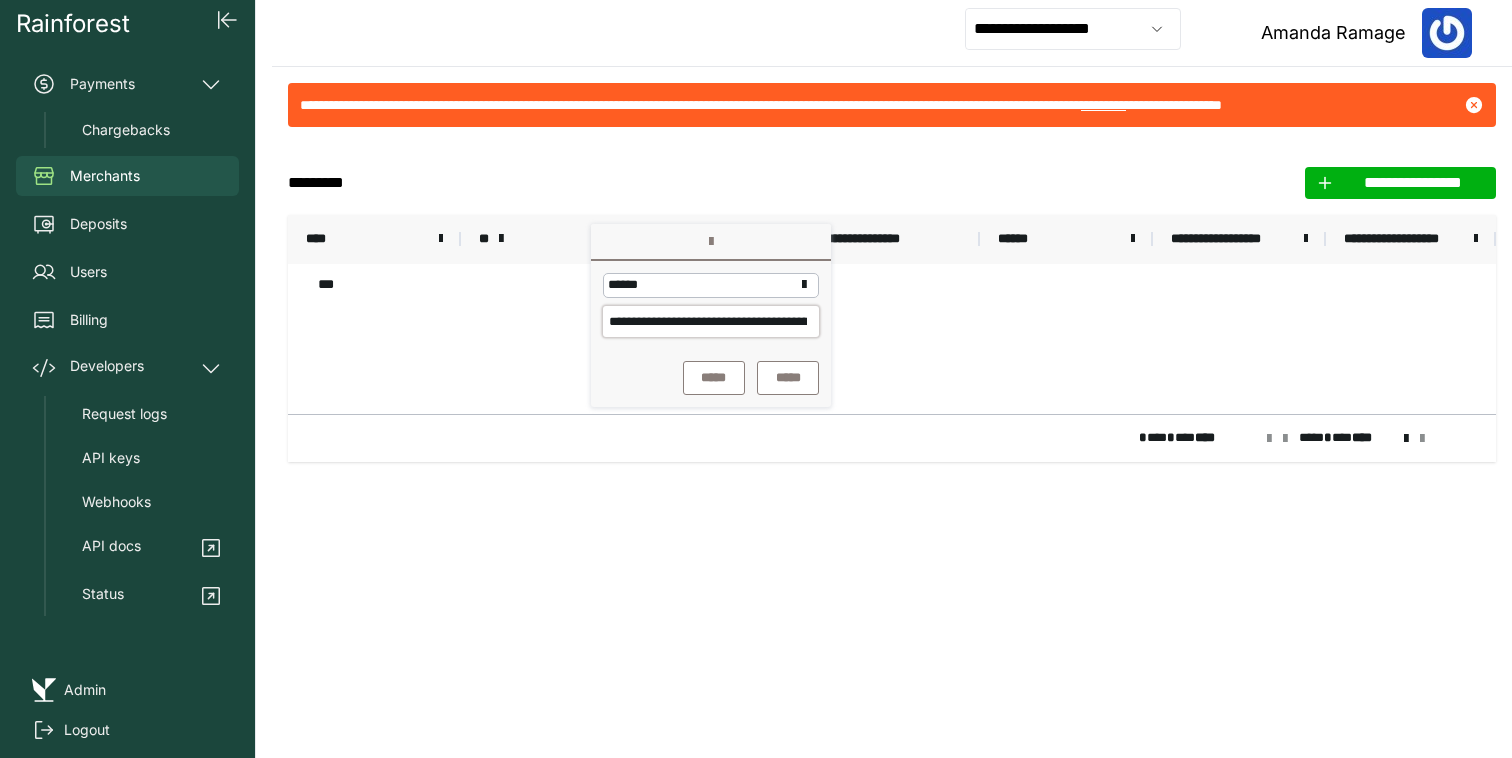 scroll, scrollTop: 0, scrollLeft: 71, axis: horizontal 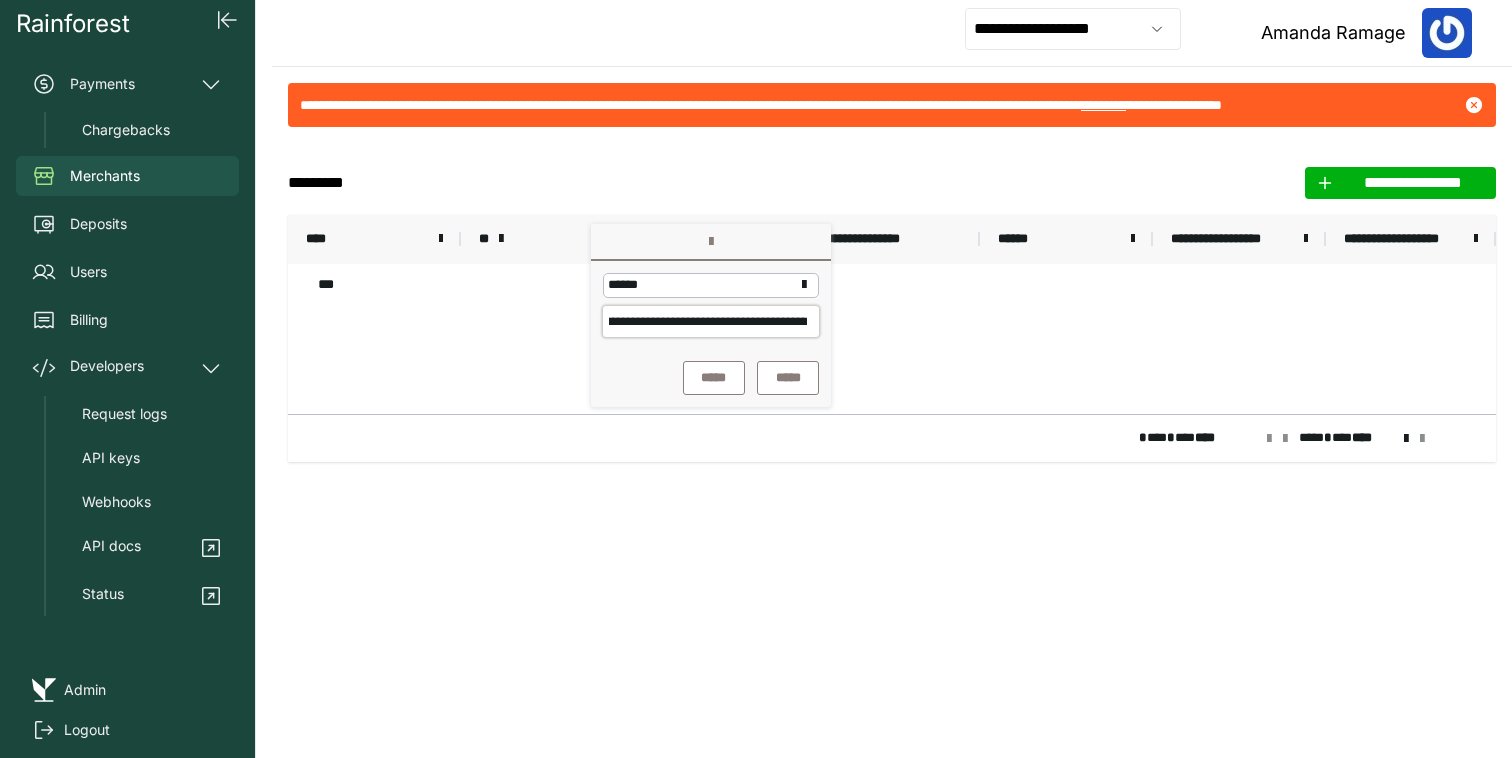 type on "[SSN]" 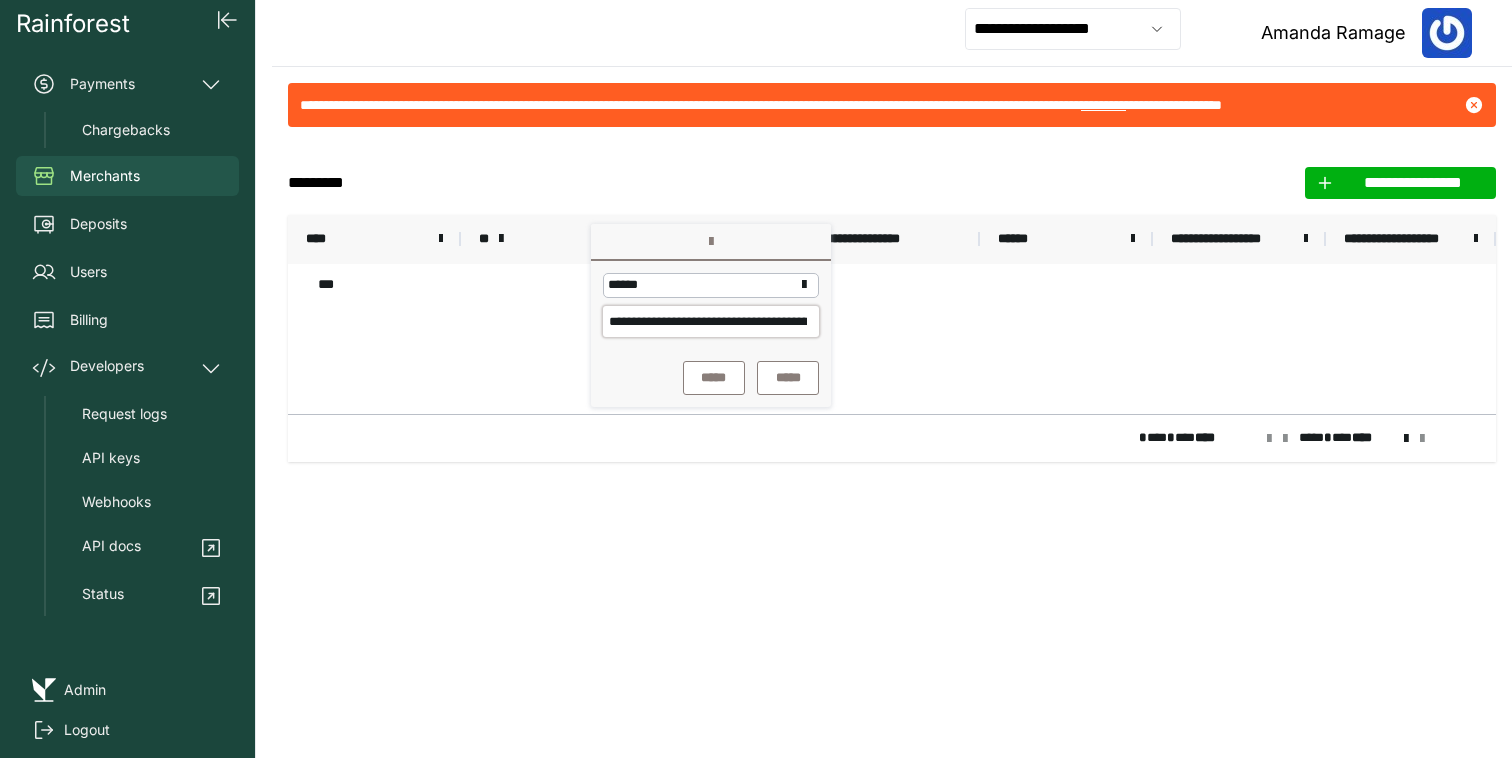 drag, startPoint x: 702, startPoint y: 325, endPoint x: 473, endPoint y: 326, distance: 229.00218 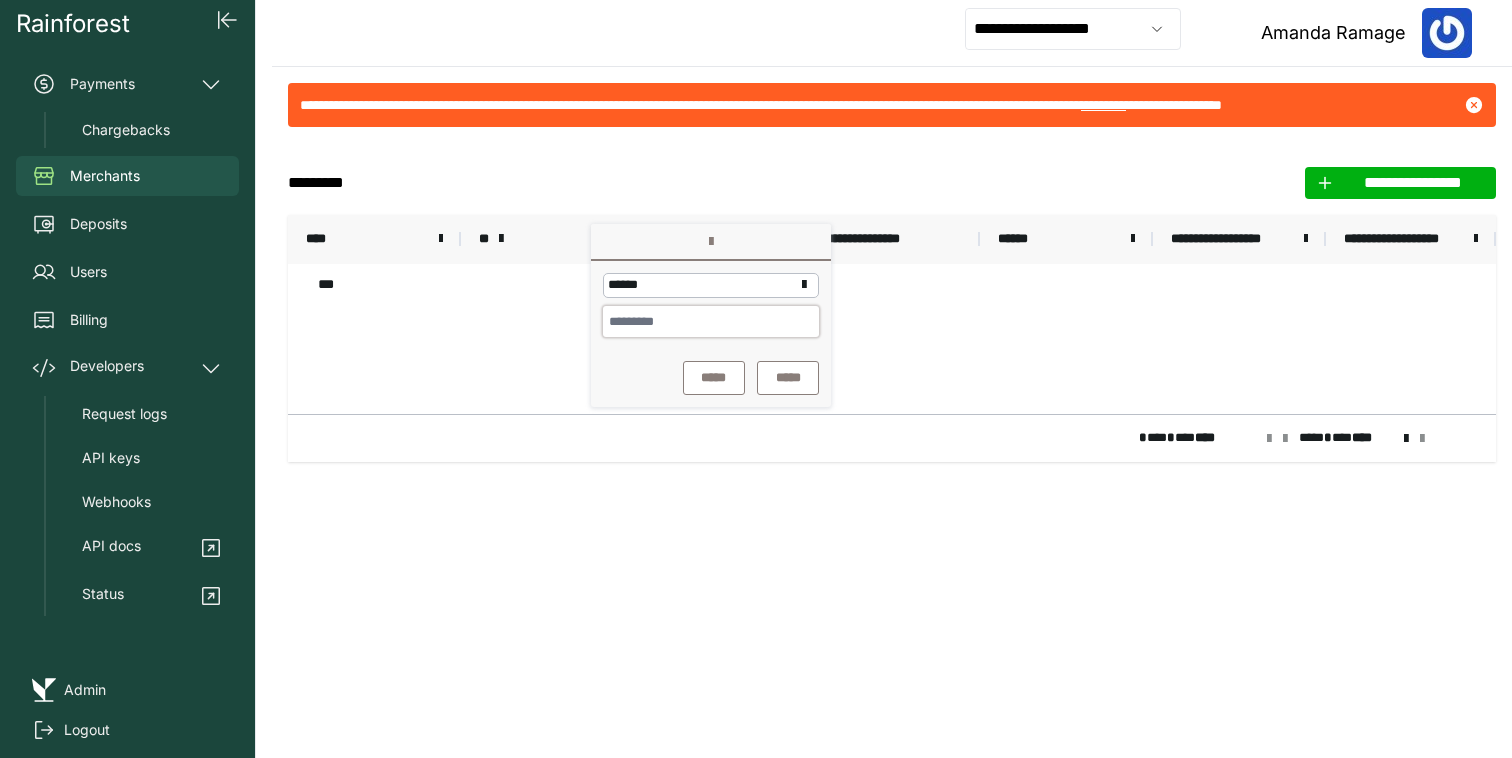paste on "**********" 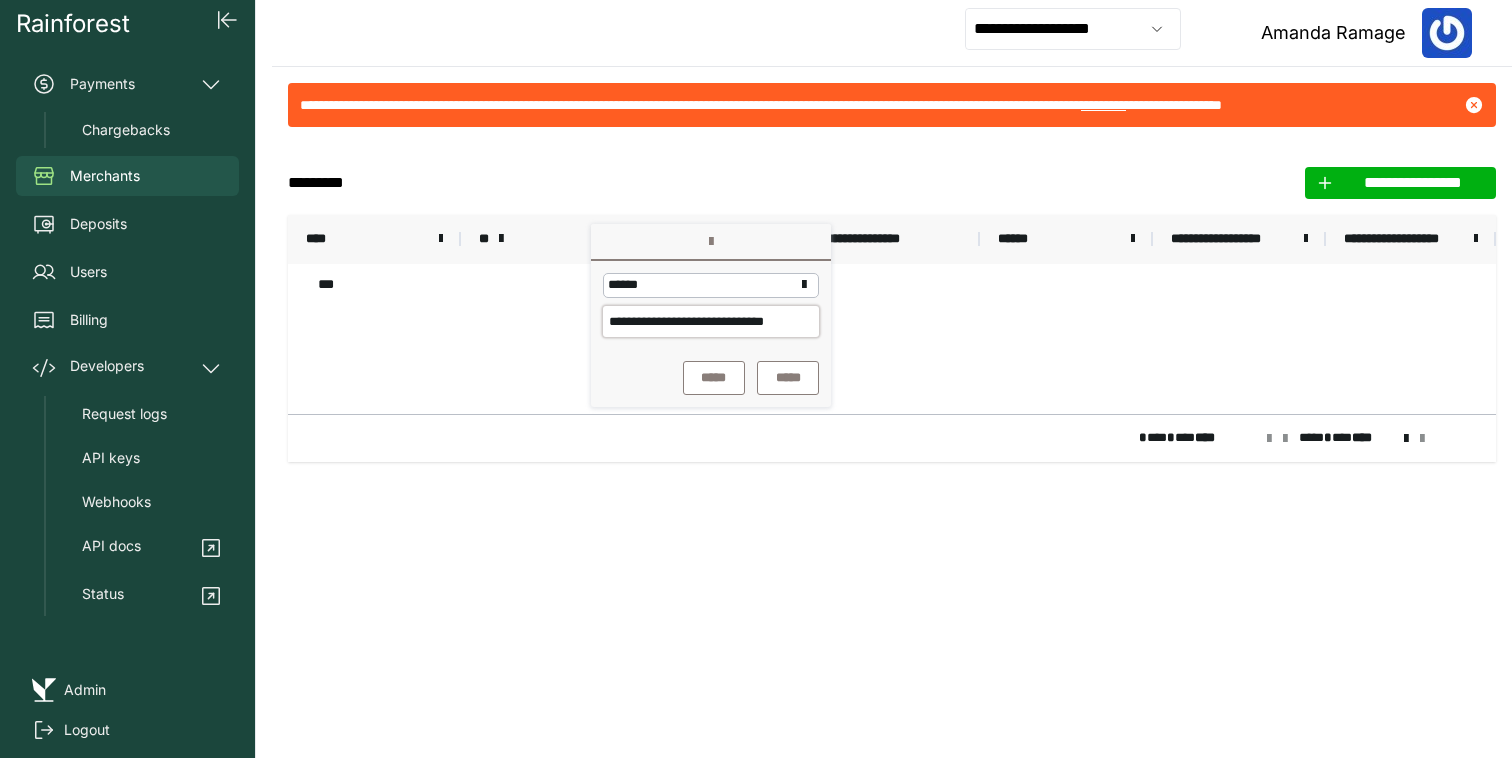 scroll, scrollTop: 0, scrollLeft: 36, axis: horizontal 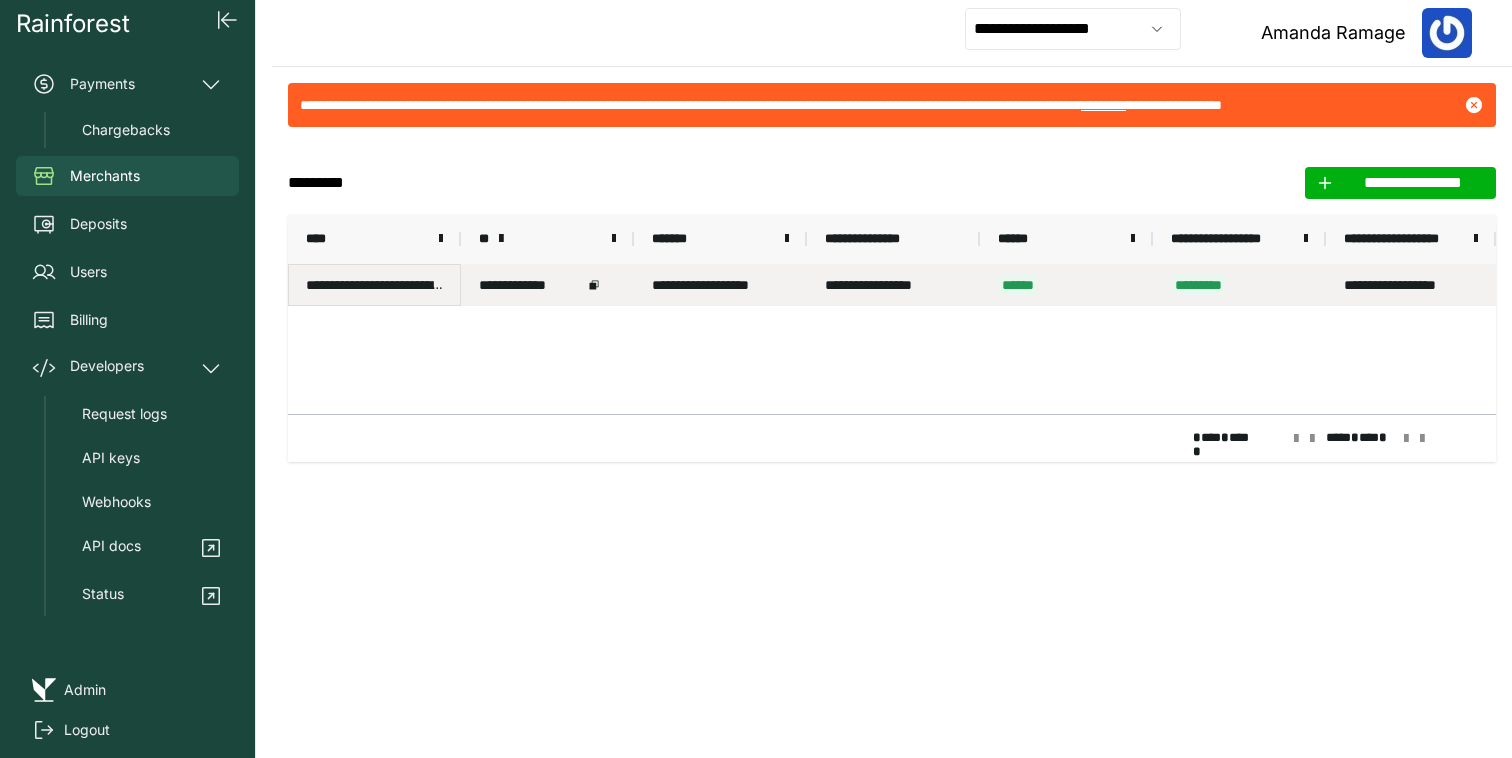 click on "**********" at bounding box center [374, 285] 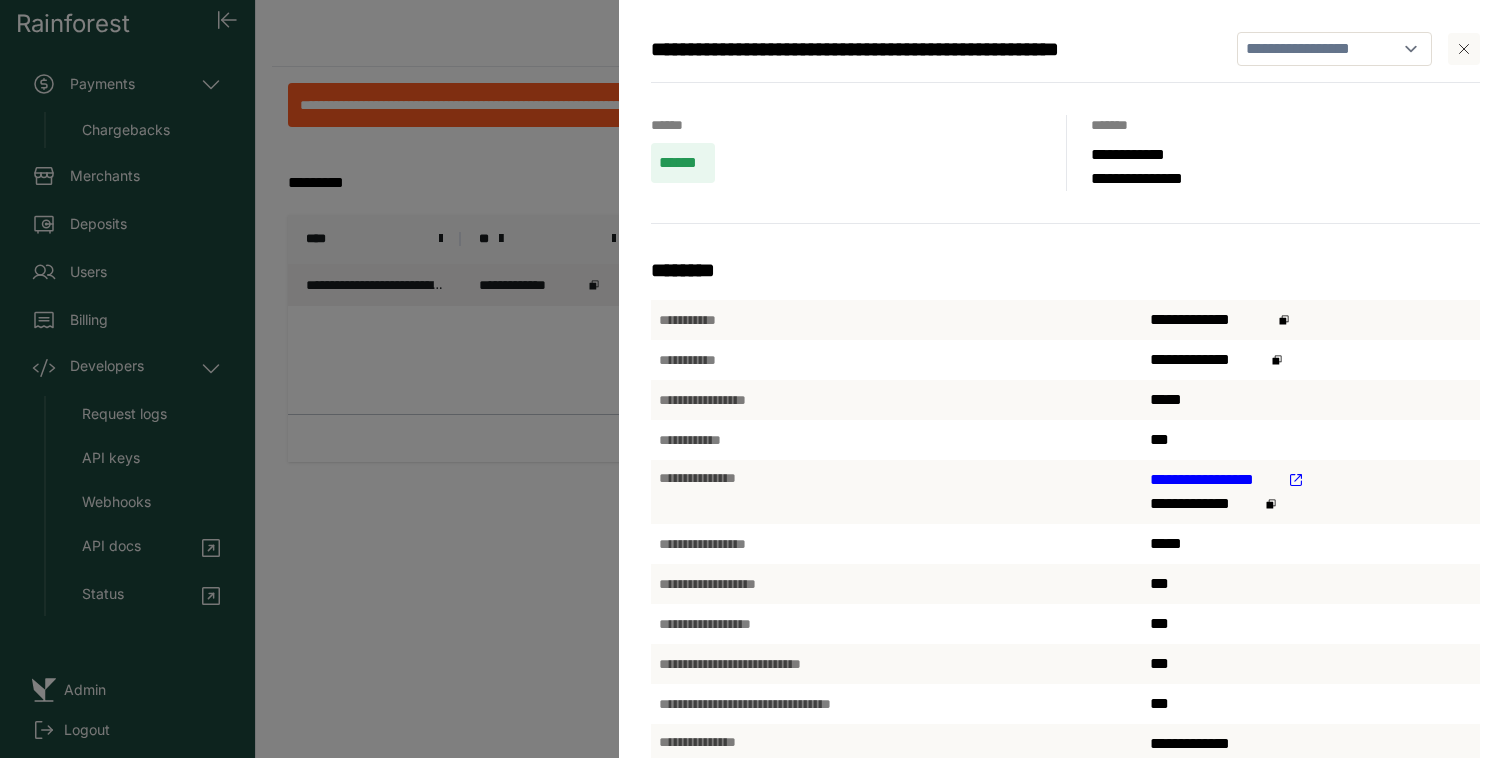 click on "**********" at bounding box center (1215, 480) 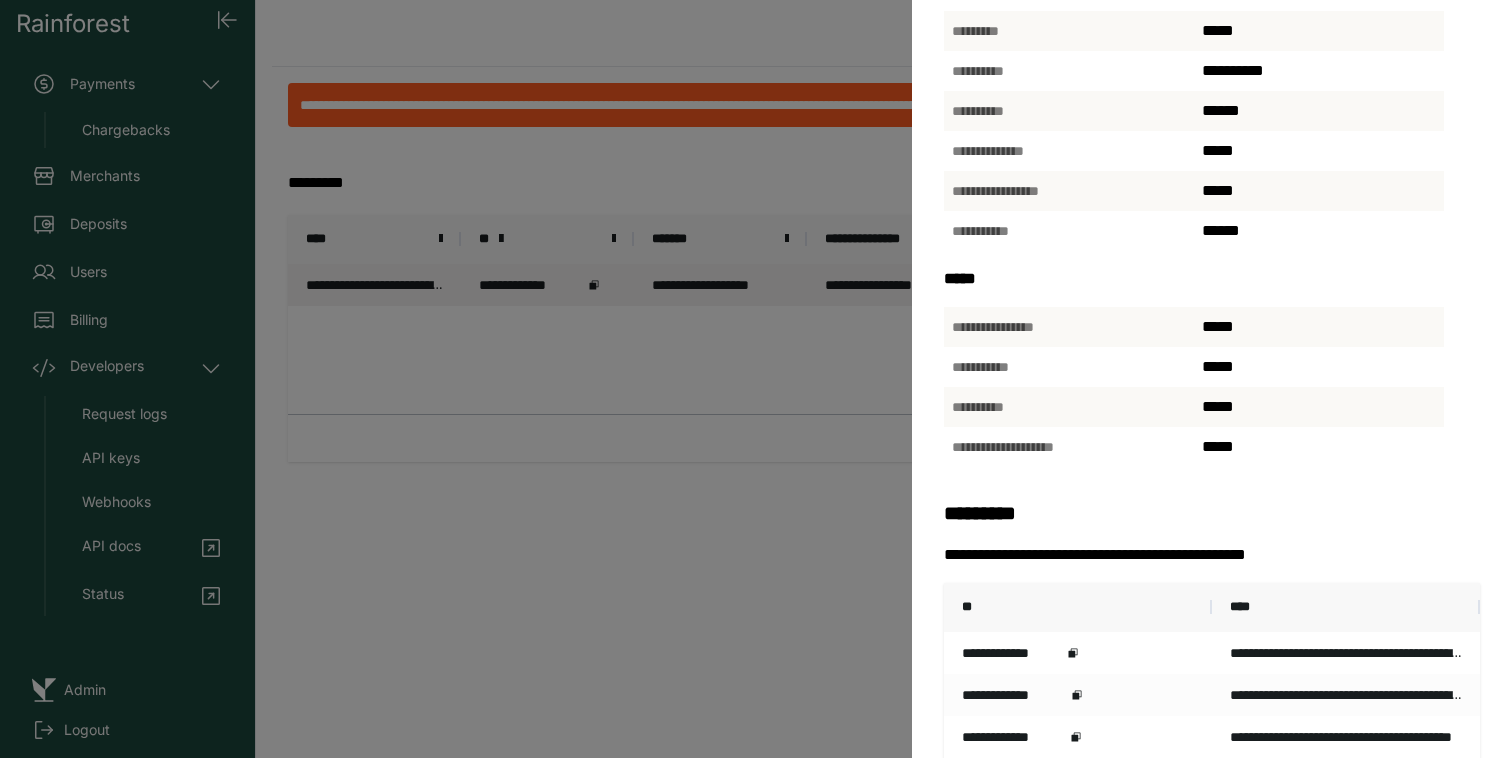 scroll, scrollTop: 823, scrollLeft: 0, axis: vertical 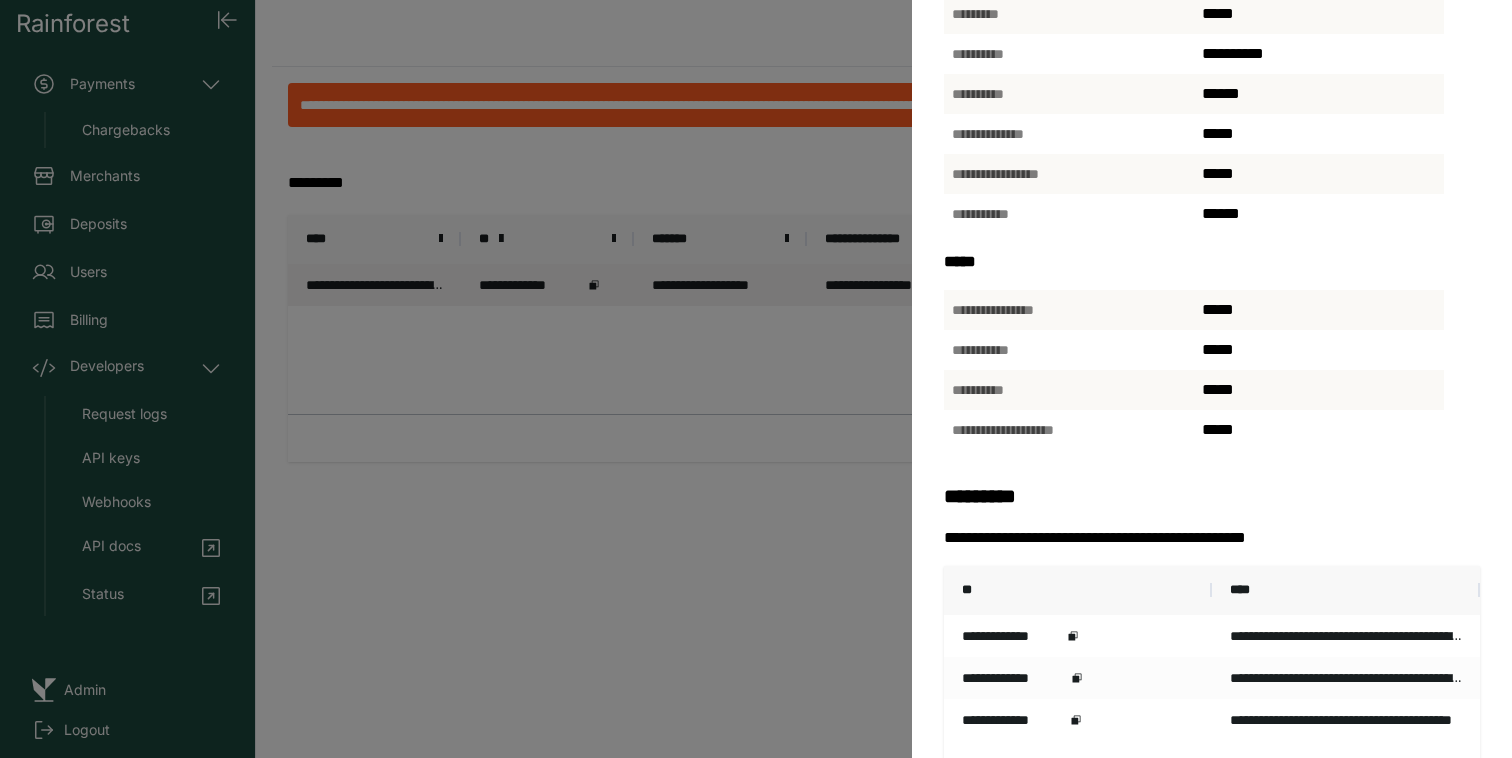 click on "[FIRST] [LAST] [STREET] [CITY] [STATE] [ZIP] [COUNTRY] [PHONE] [EMAIL] [SSN] [CC] [DOB] [AGE]" at bounding box center [756, 379] 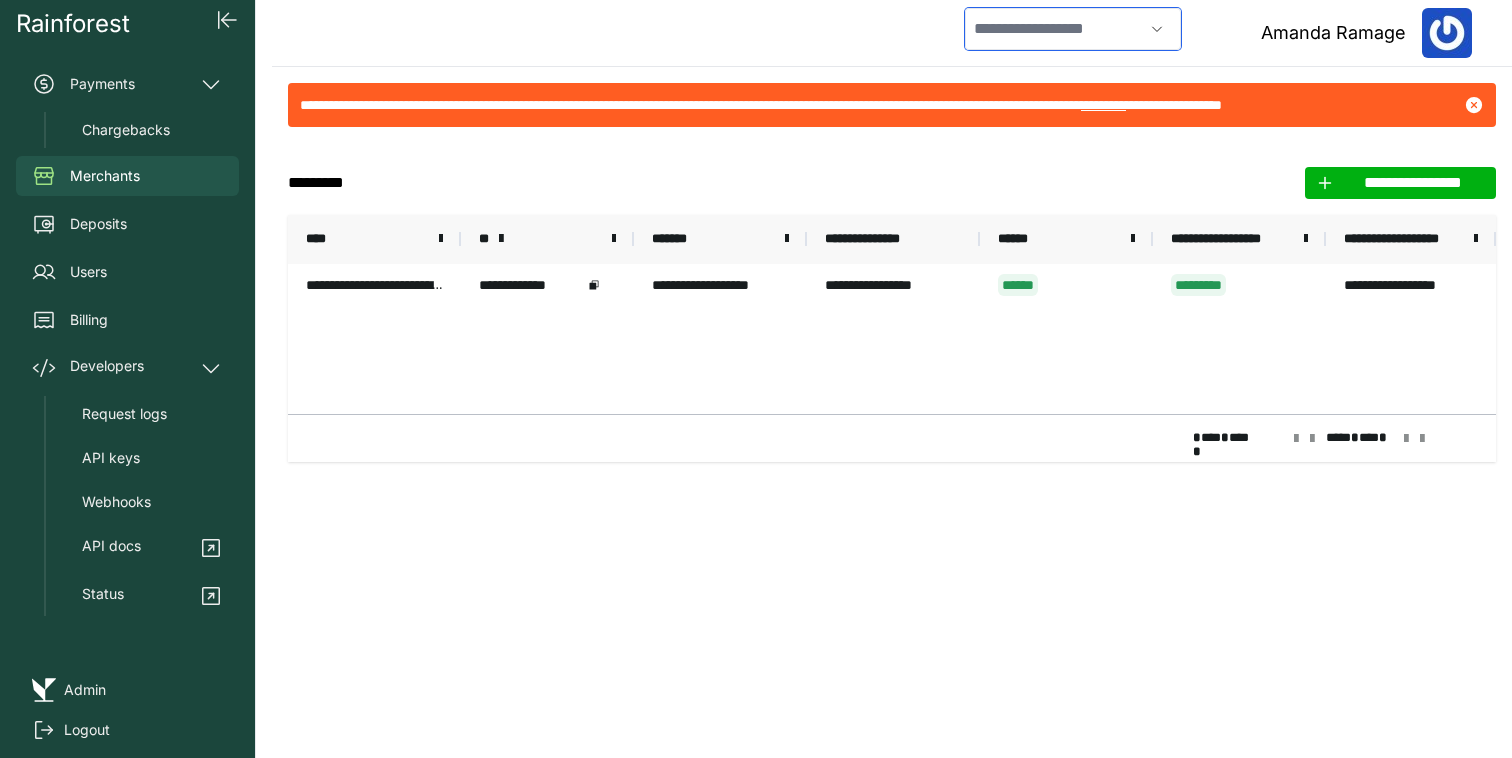 click at bounding box center [1054, 29] 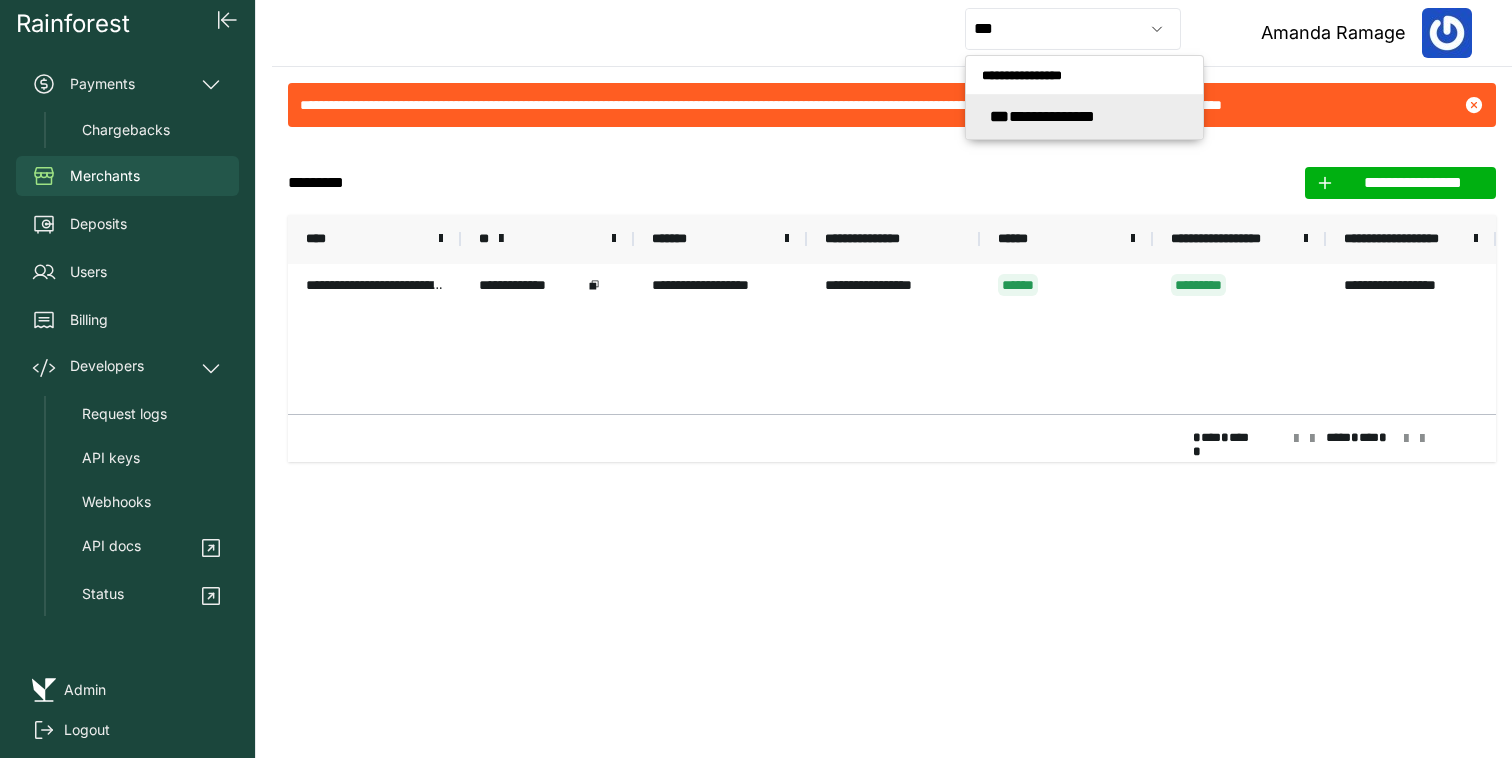 type on "**********" 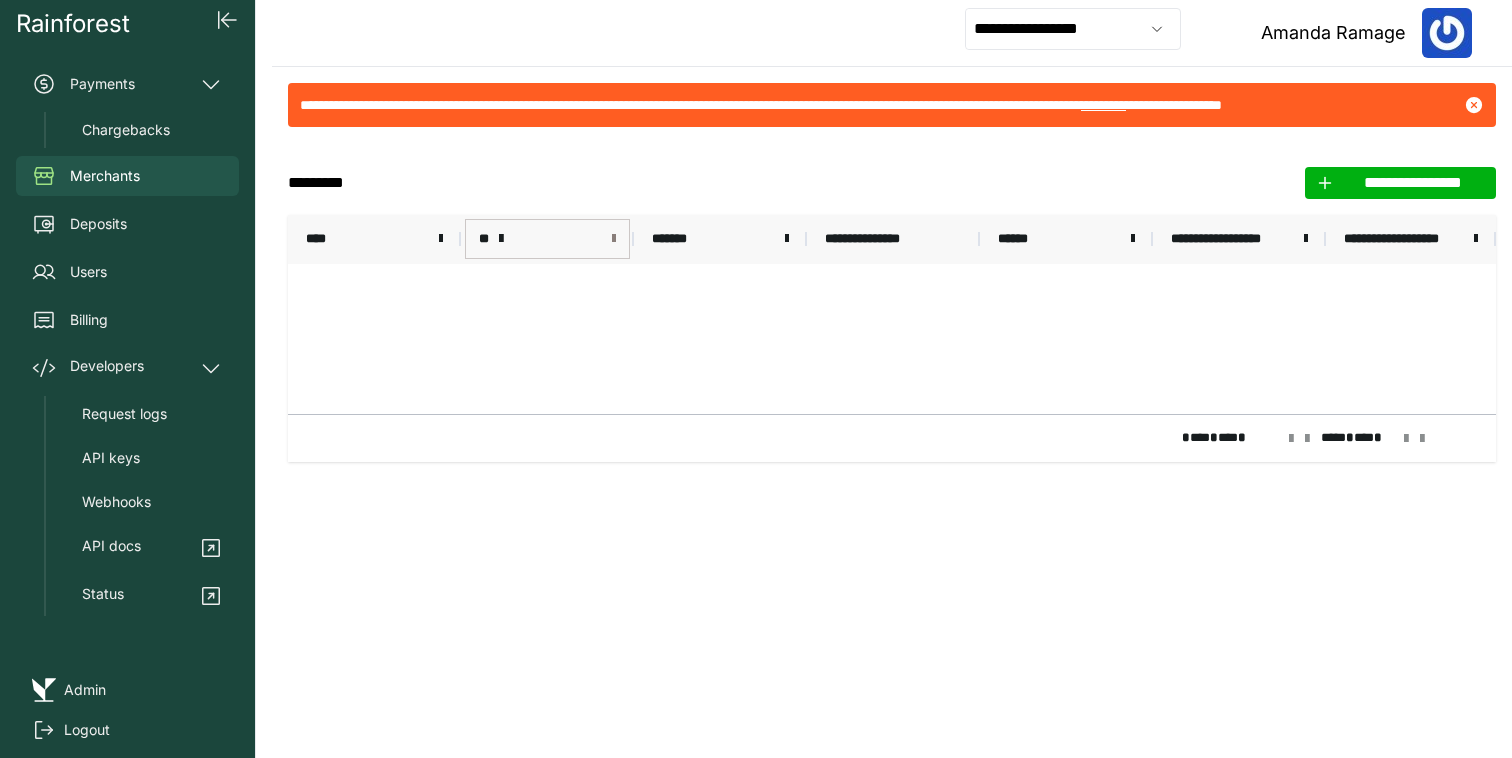 click at bounding box center [614, 239] 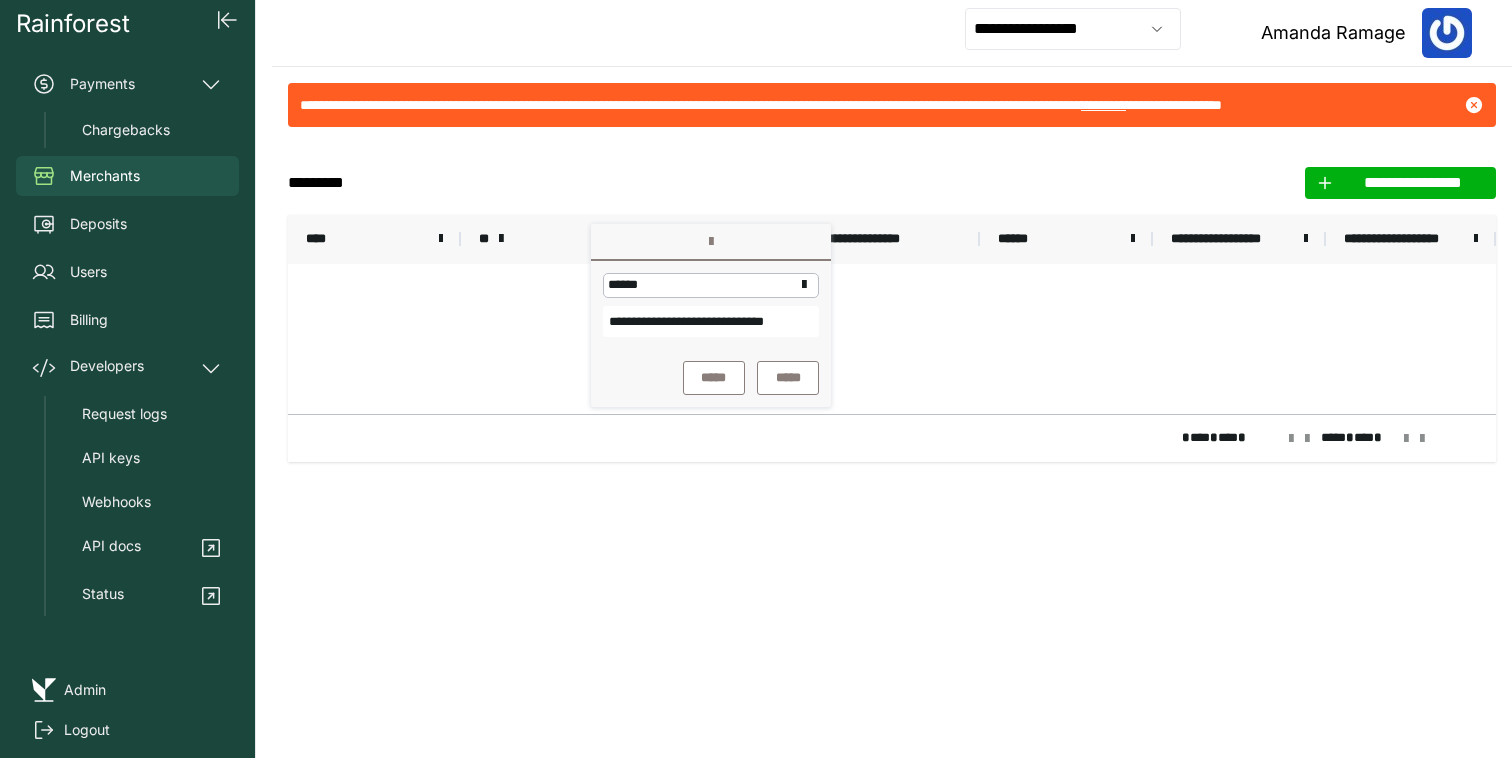 click on "**********" at bounding box center [711, 321] 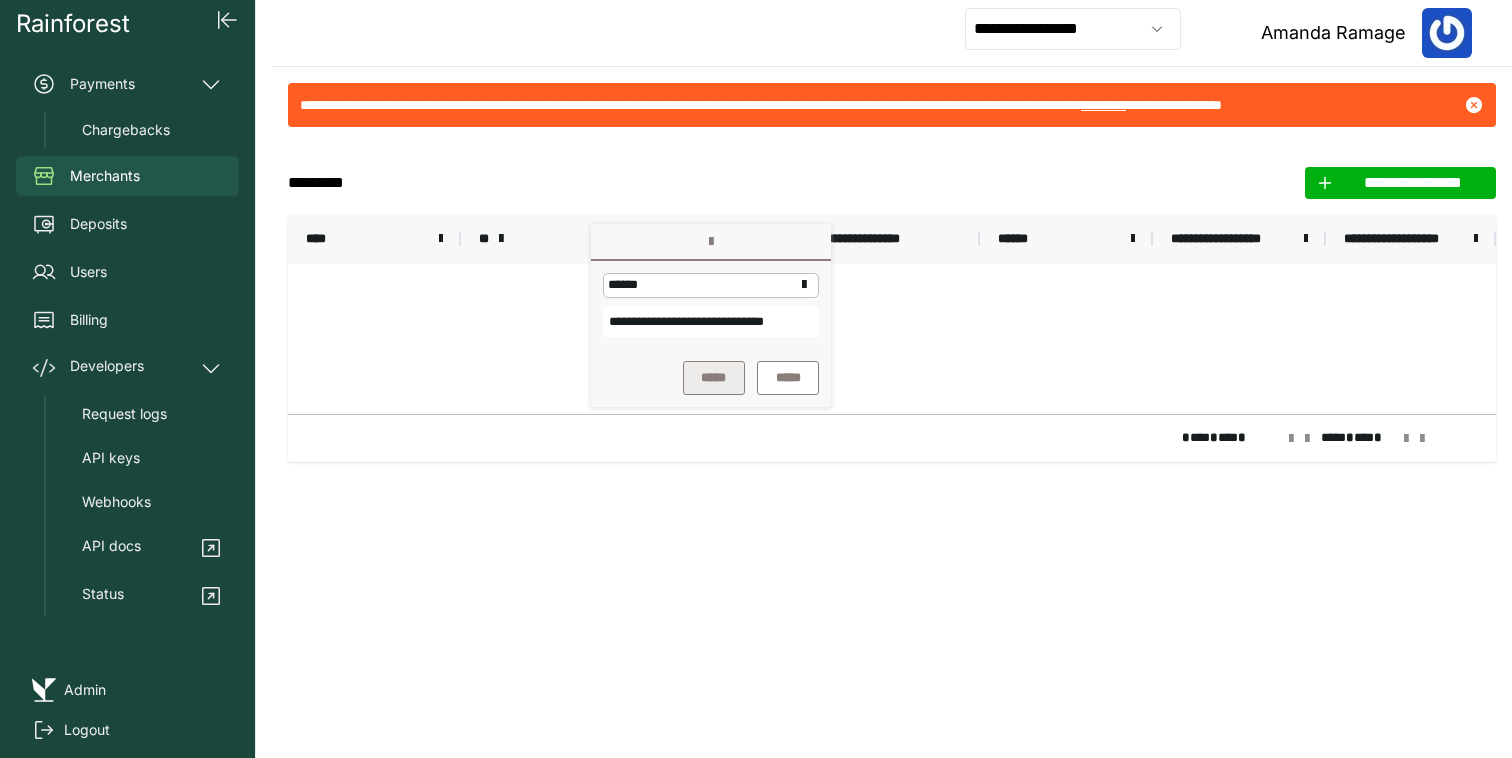 type on "**********" 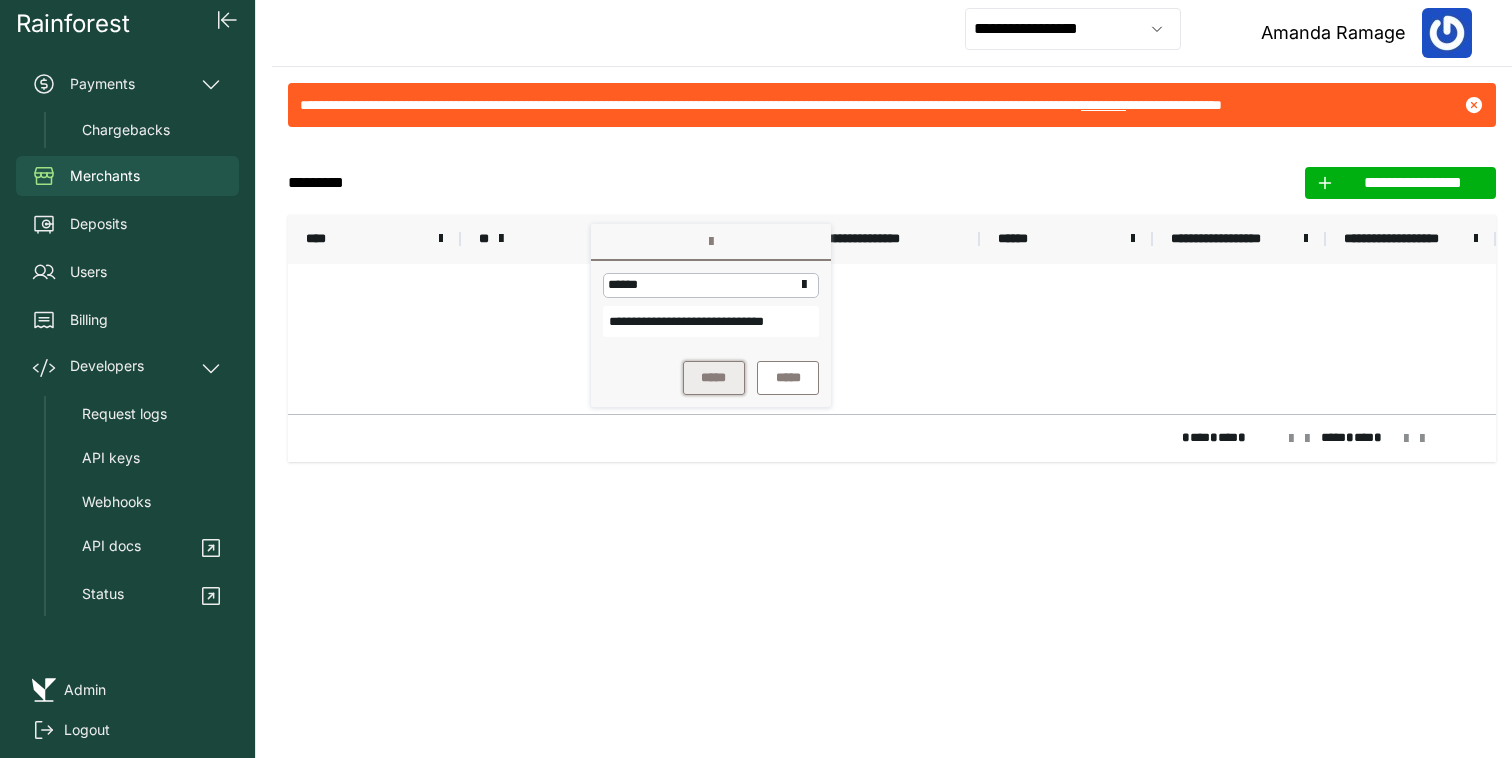 scroll, scrollTop: 0, scrollLeft: 0, axis: both 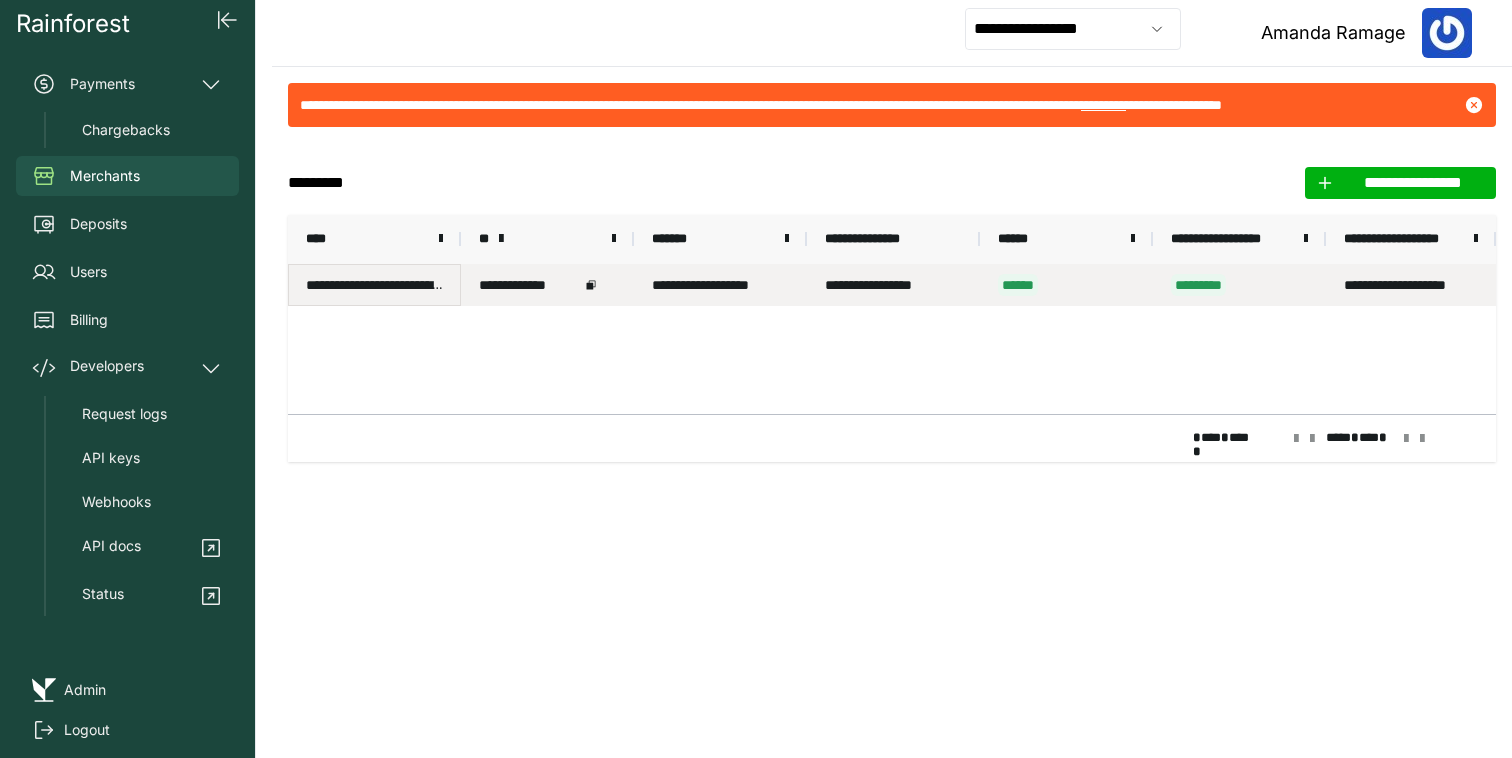 click on "[CC]" at bounding box center [374, 285] 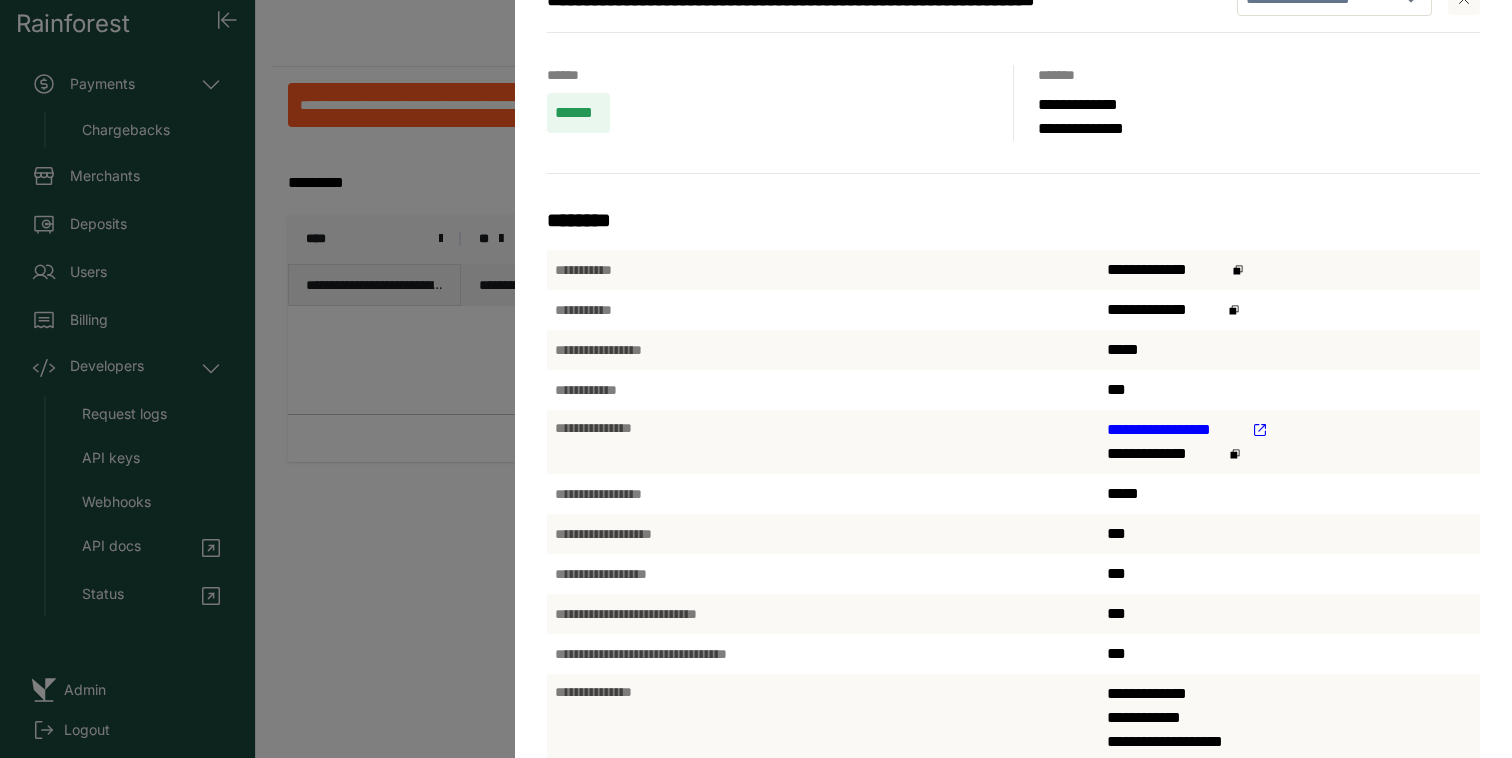 scroll, scrollTop: 59, scrollLeft: 0, axis: vertical 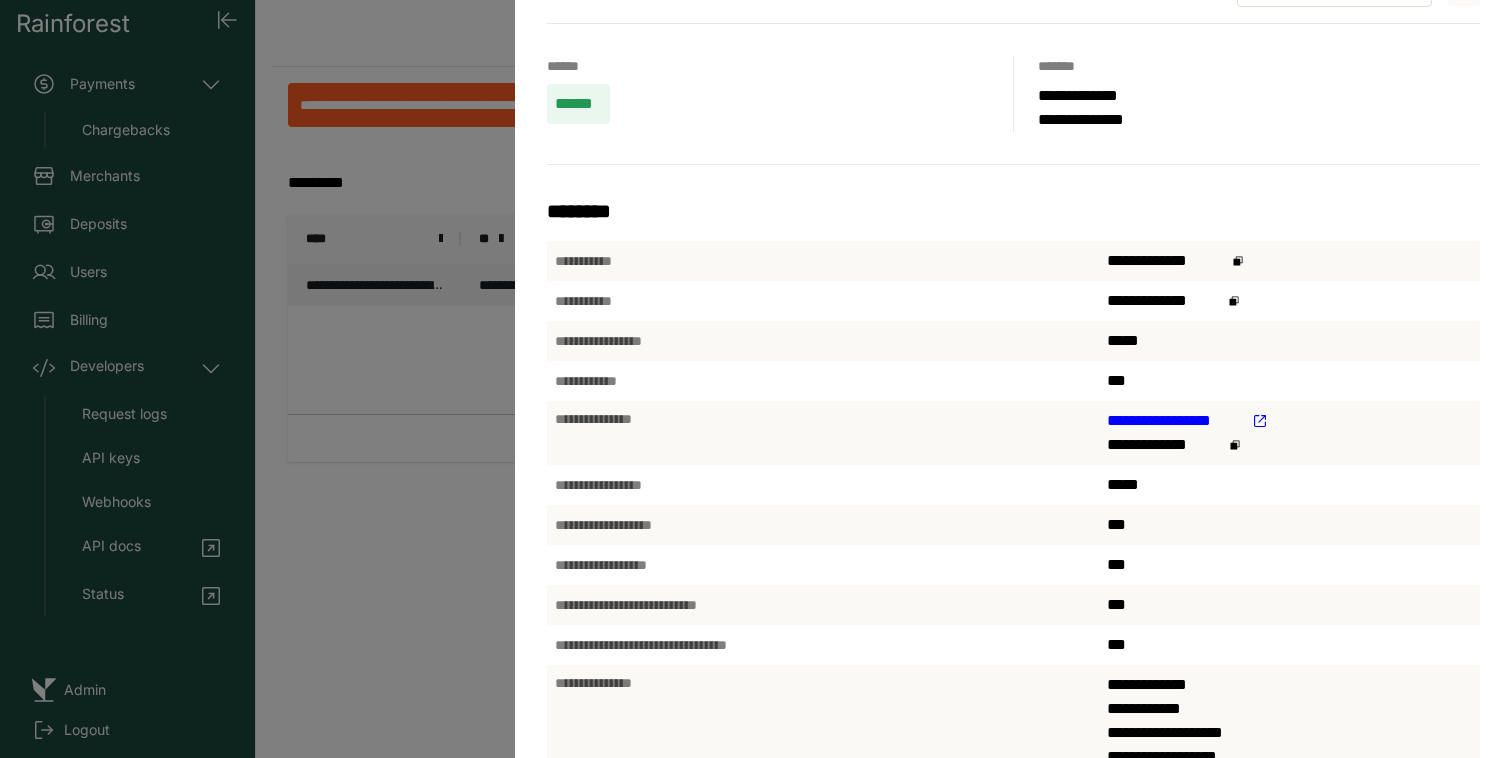 click on "**********" at bounding box center (1175, 421) 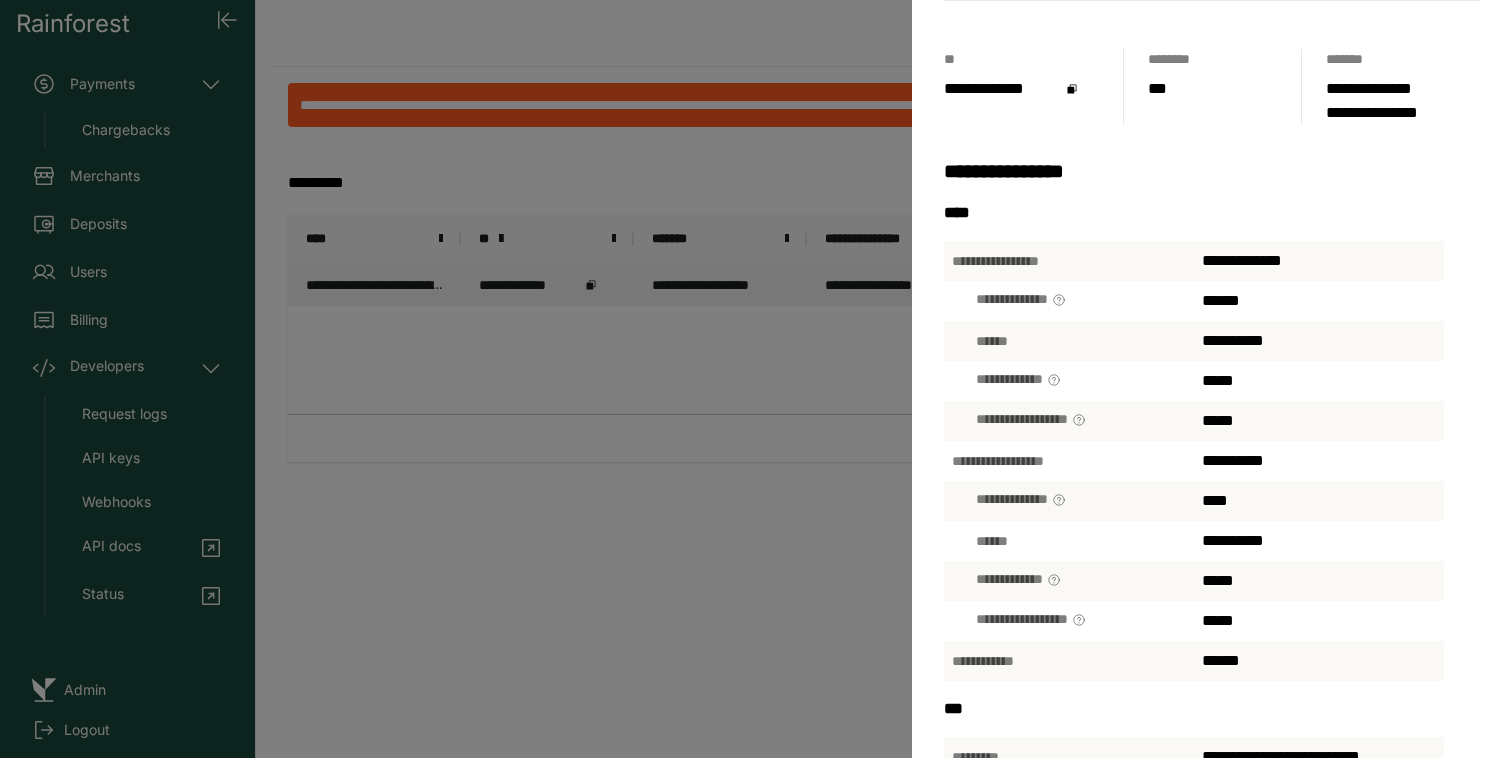 scroll, scrollTop: 77, scrollLeft: 0, axis: vertical 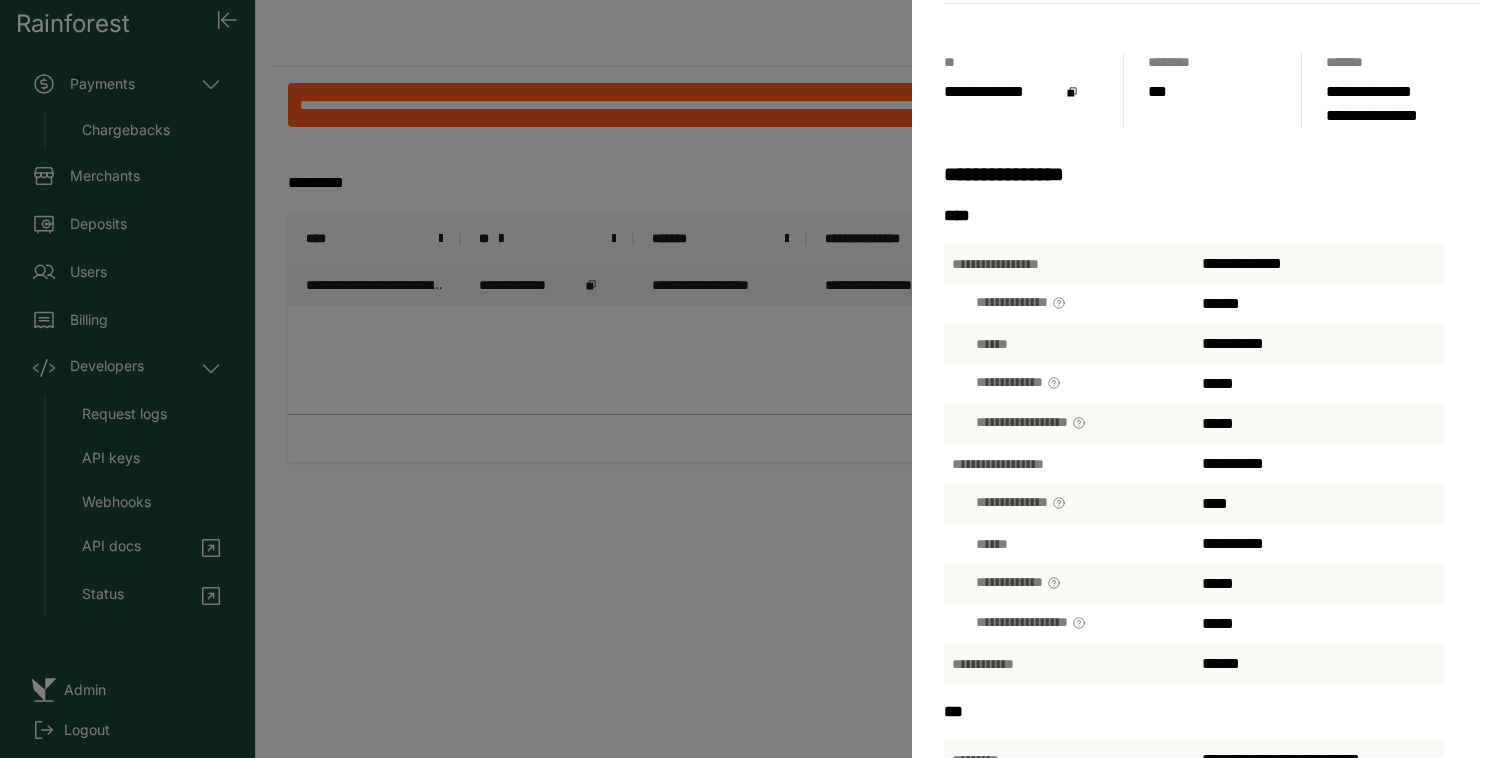 click on "[FIRST] [LAST] [STREET] [CITY] [STATE] [ZIP] [COUNTRY] [PHONE] [EMAIL] [SSN] [CC] [DOB] [AGE] [TIME]" at bounding box center [756, 379] 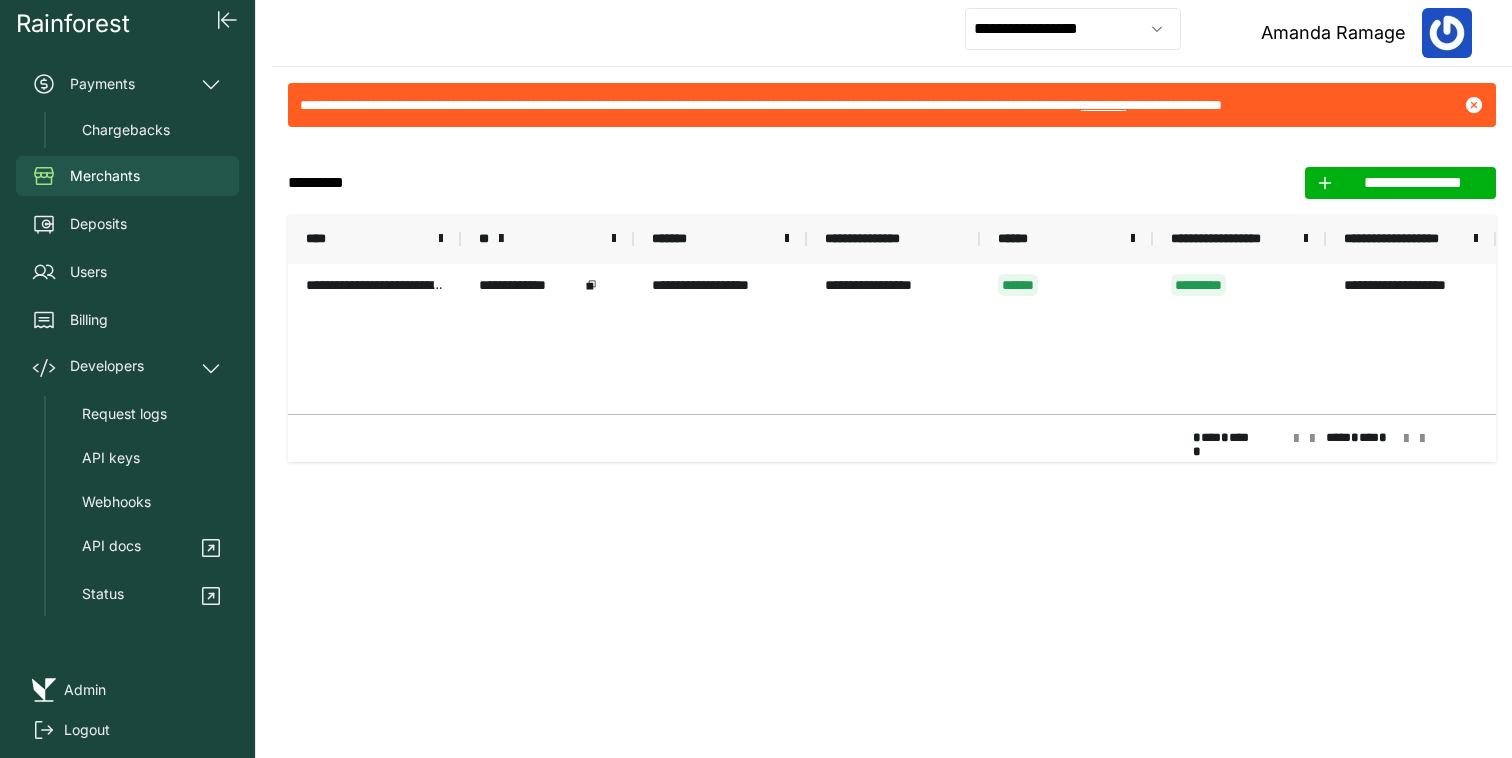 click at bounding box center [614, 239] 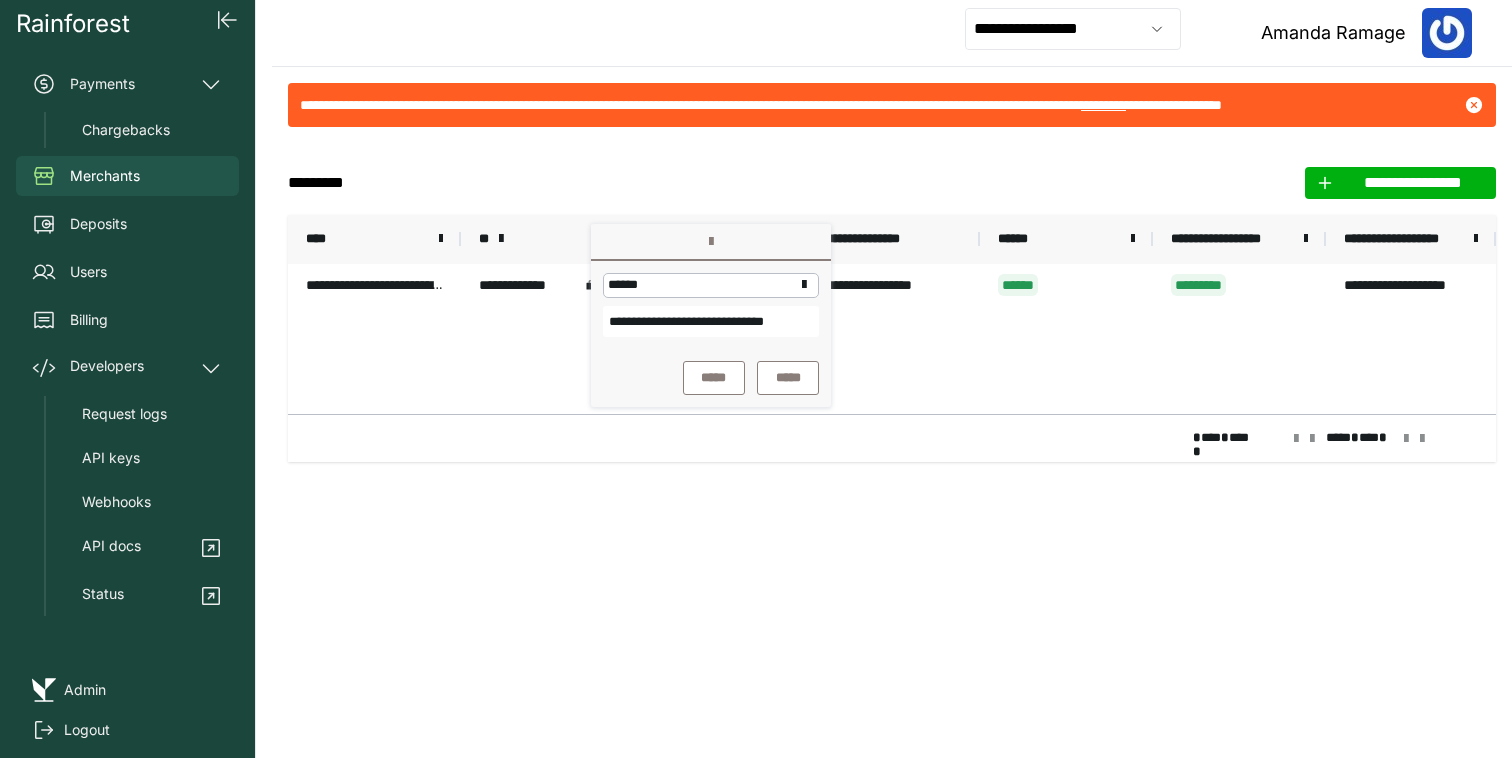 click on "**********" at bounding box center (711, 321) 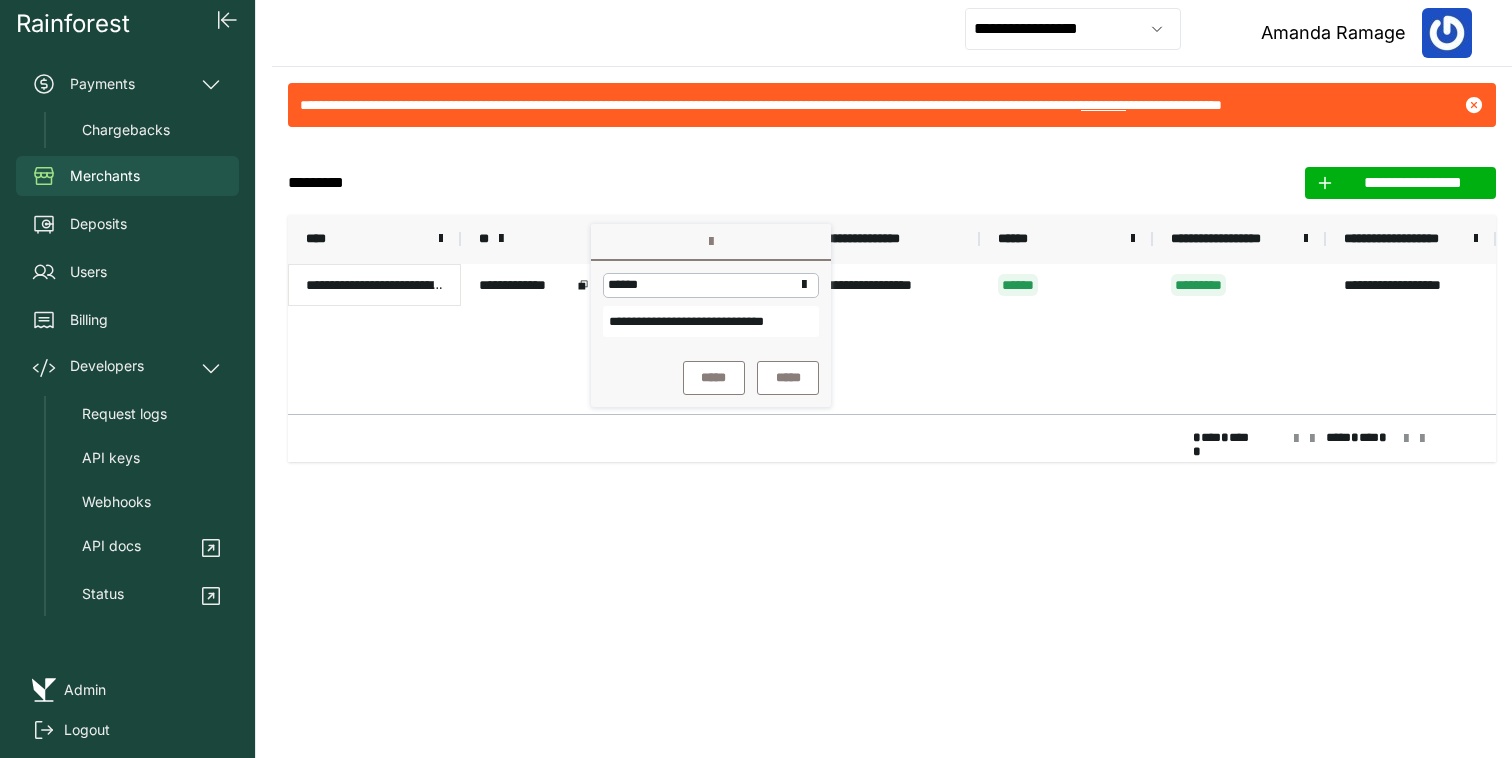 click on "**********" at bounding box center (374, 285) 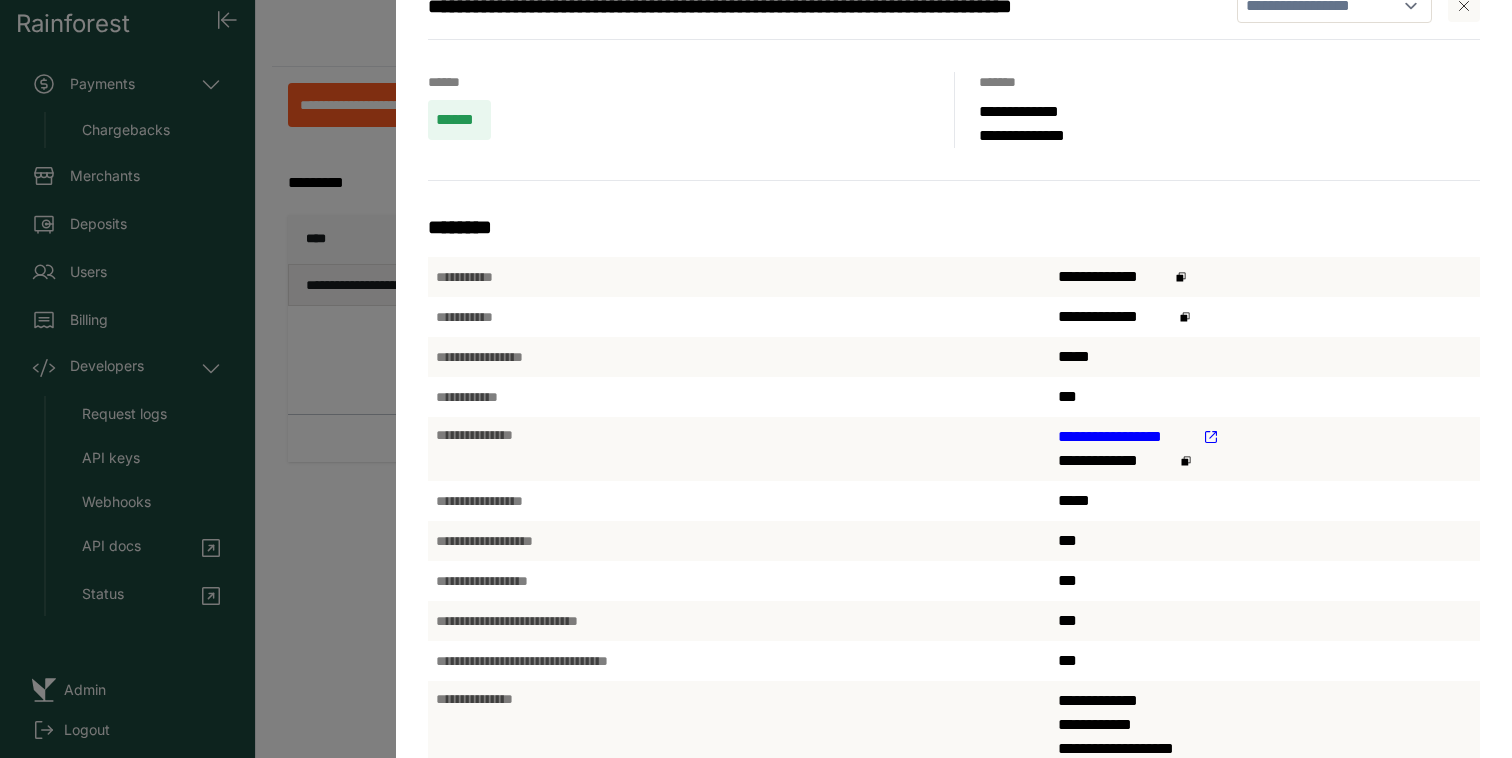 scroll, scrollTop: 44, scrollLeft: 0, axis: vertical 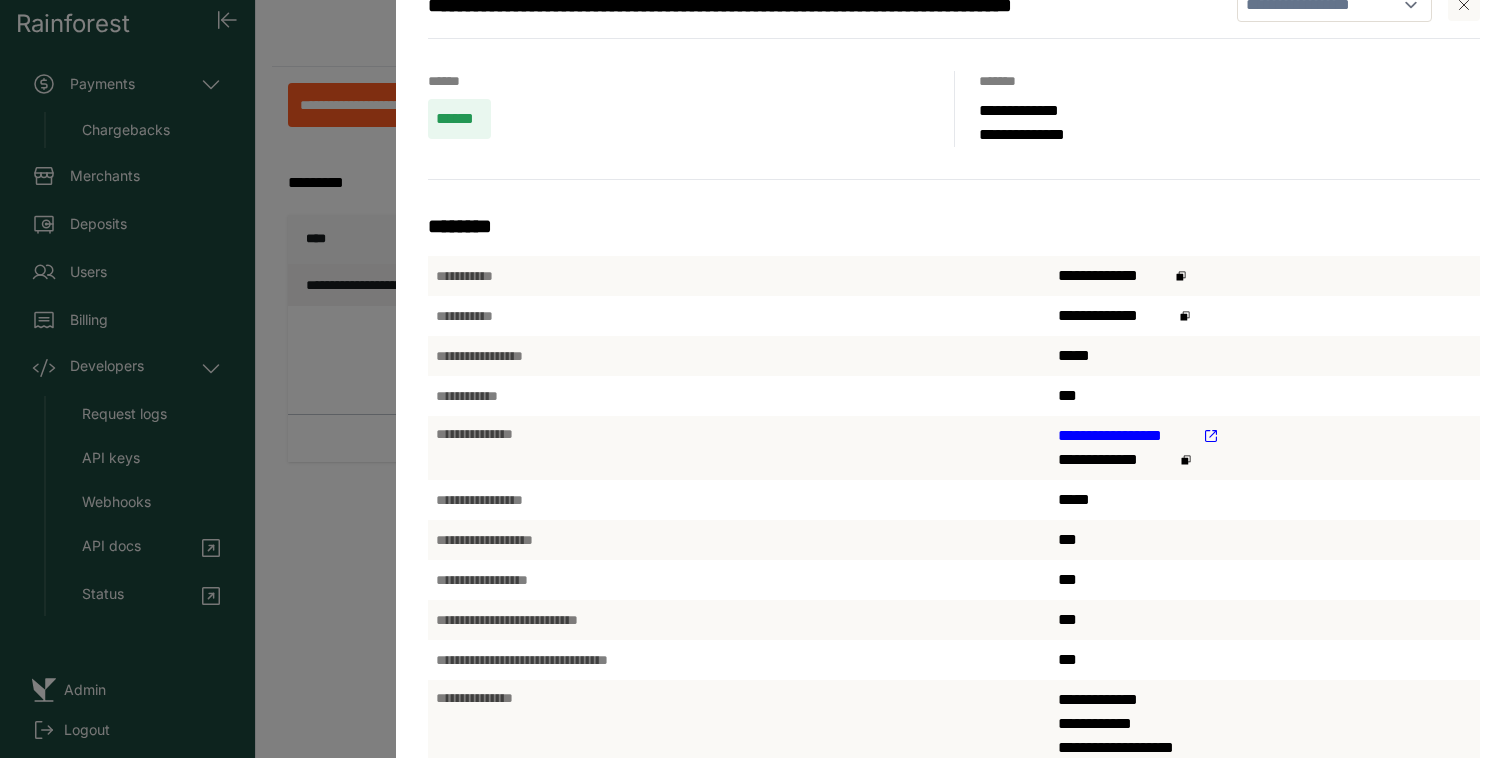click on "[FIRST] [LAST] [STREET] [CITY] [STATE] [ZIP] [COUNTRY] [PHONE] [EMAIL] [SSN] [CC] [DOB] [AGE] [TIME]" at bounding box center [756, 379] 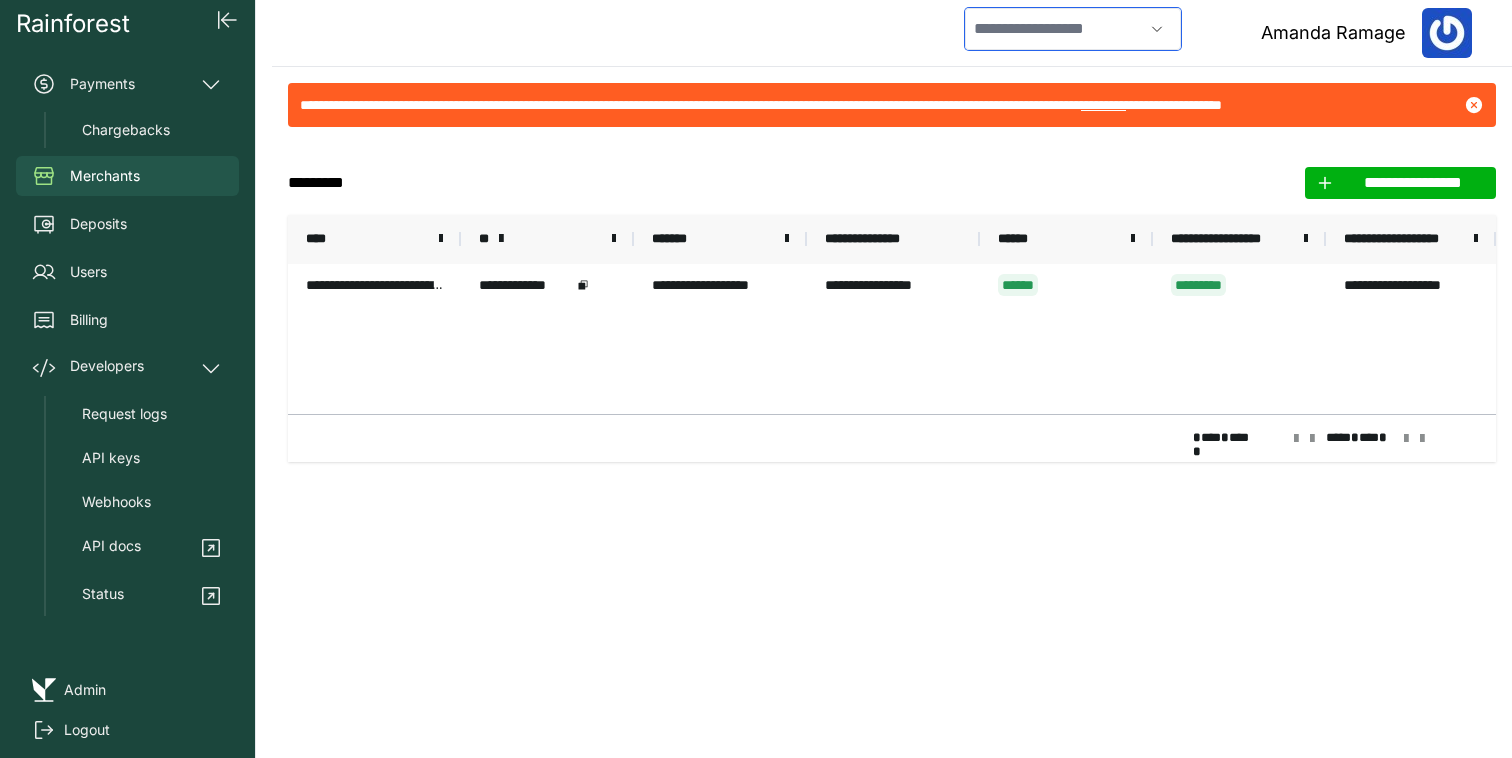 click at bounding box center [1054, 29] 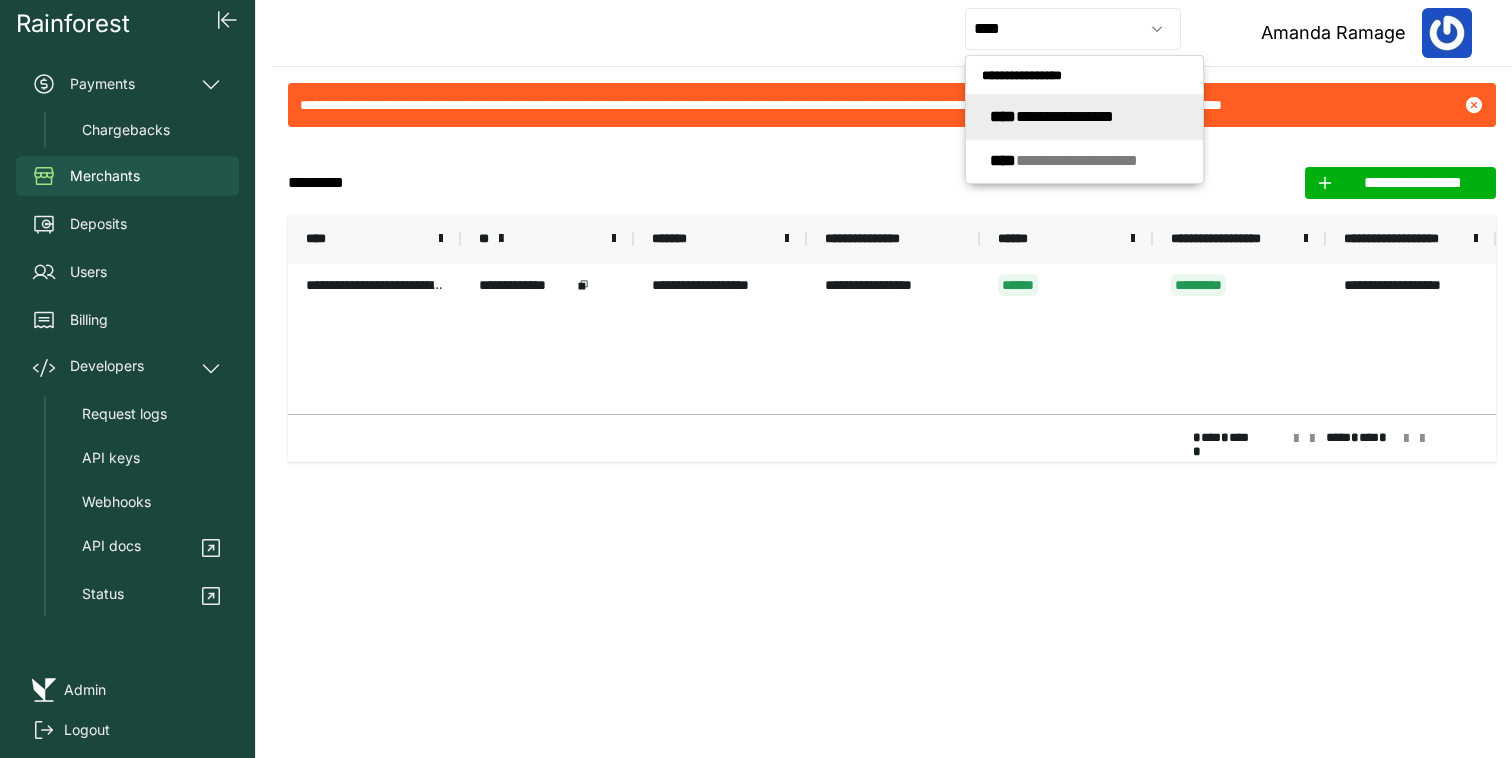 type on "**********" 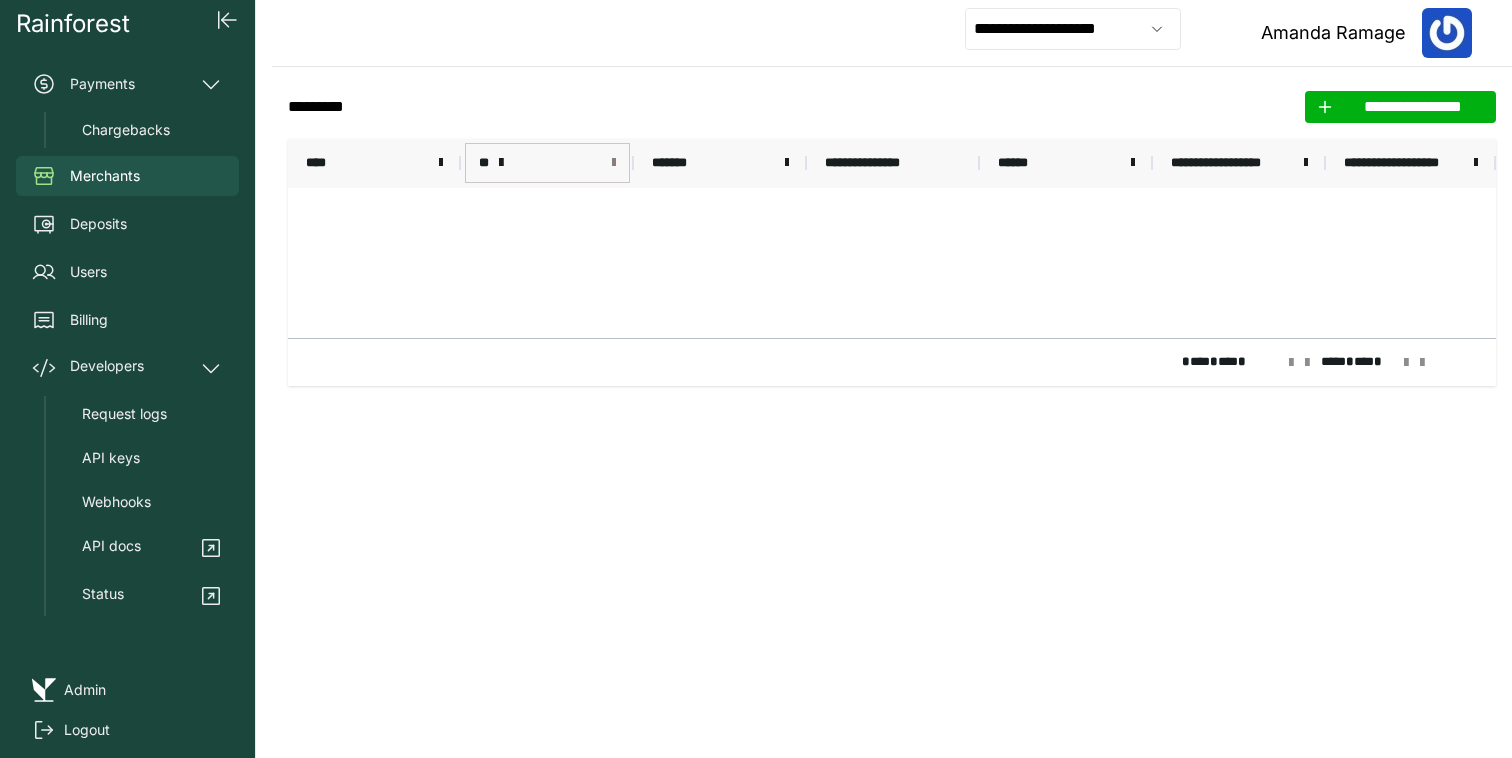 click at bounding box center [614, 163] 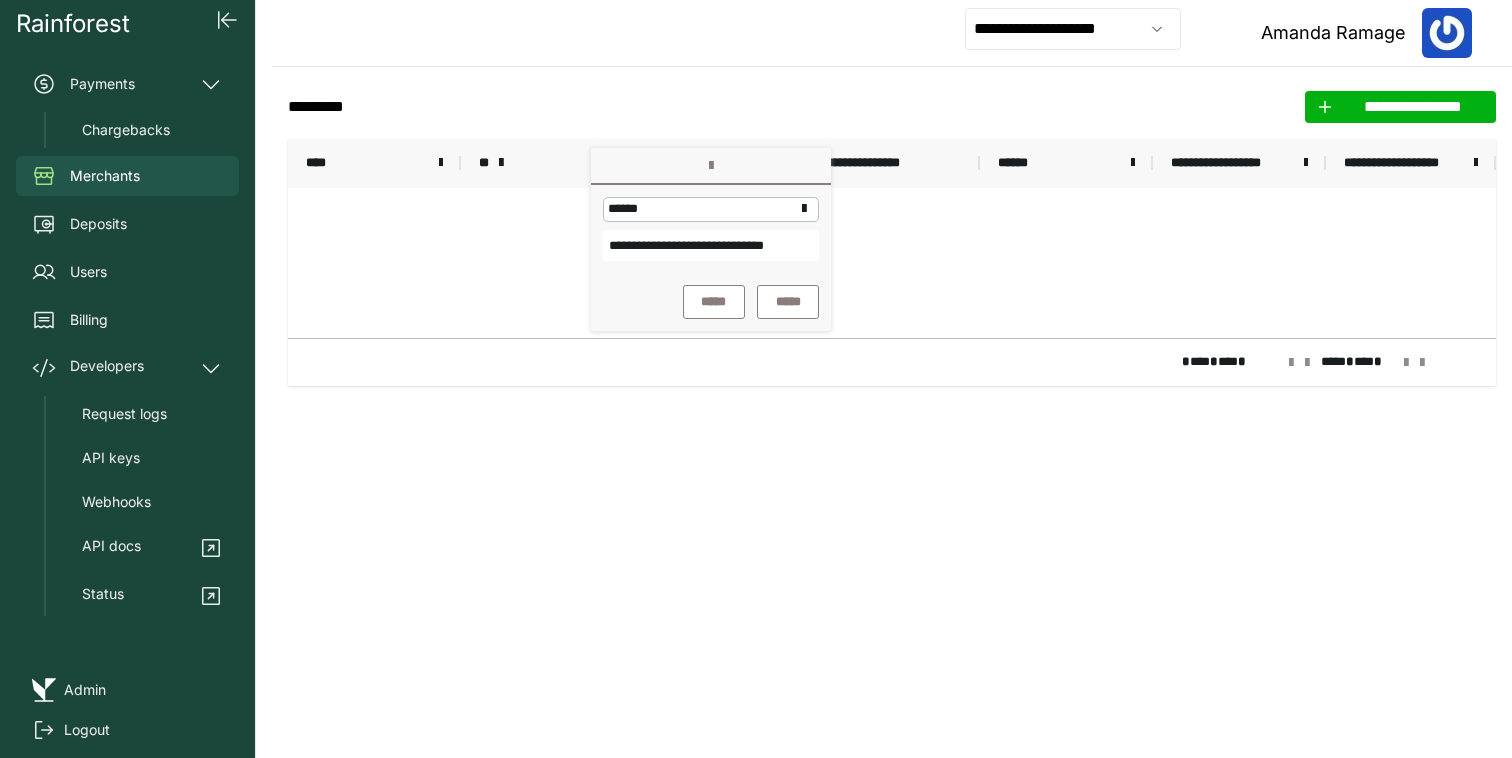click on "**********" at bounding box center [711, 245] 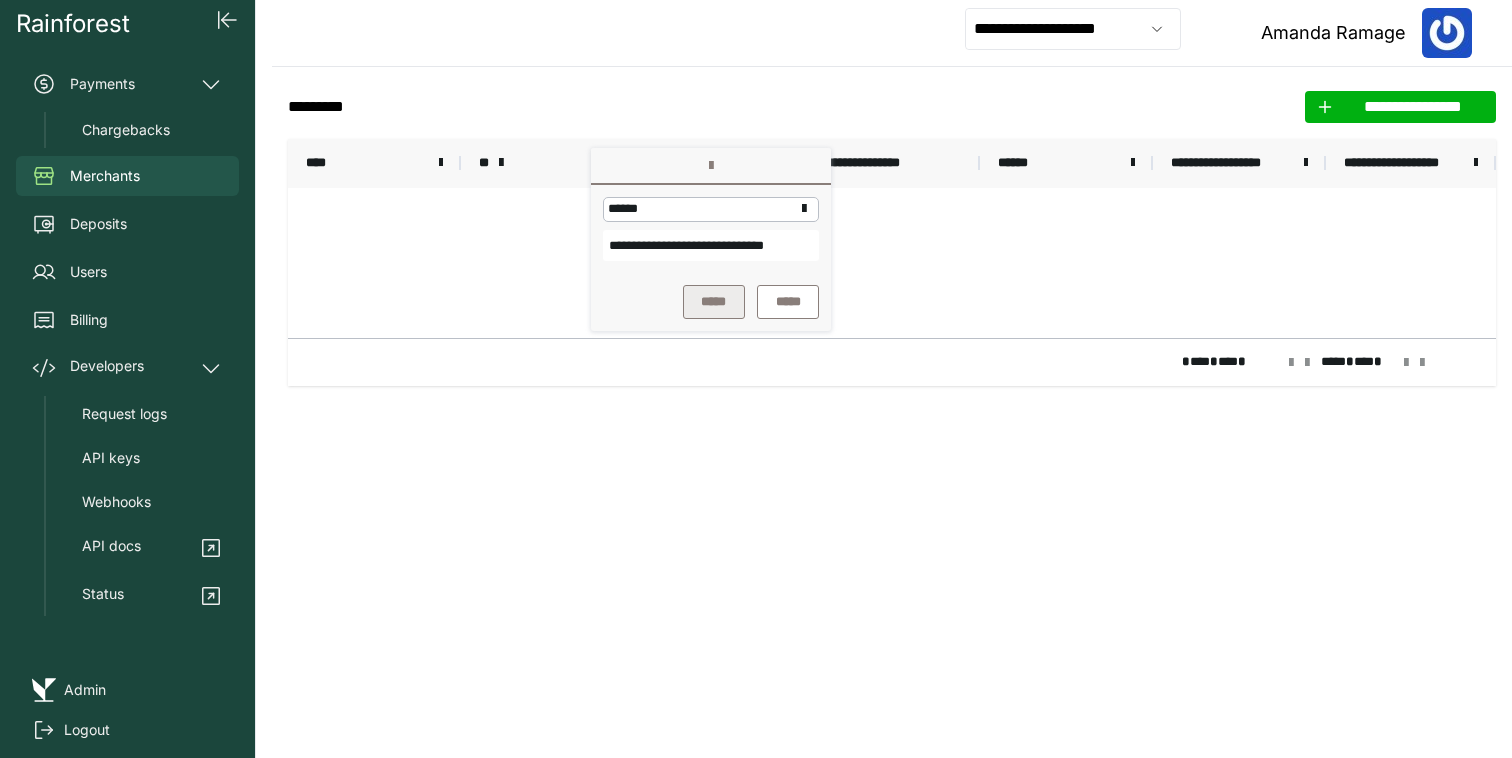 type on "**********" 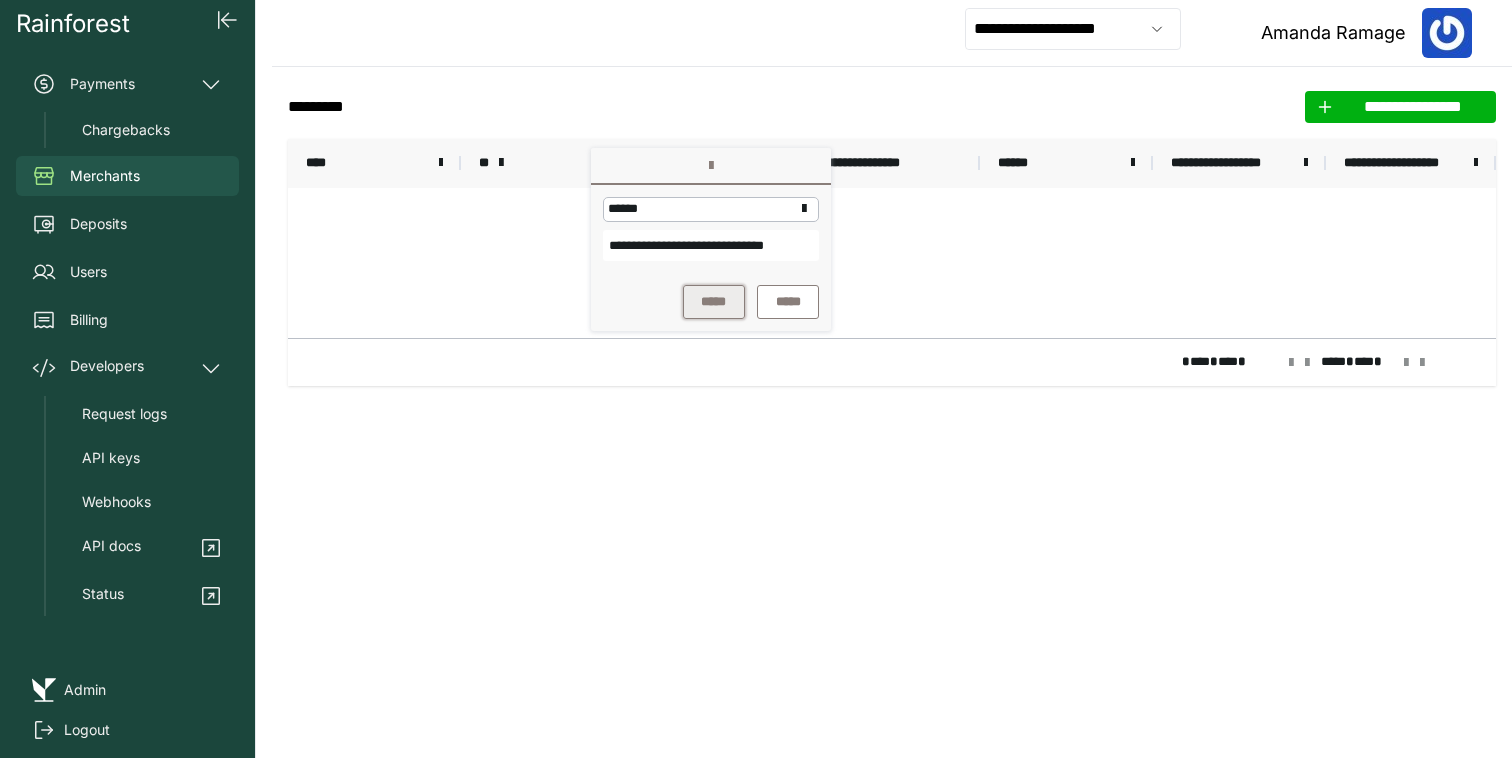 scroll, scrollTop: 0, scrollLeft: 0, axis: both 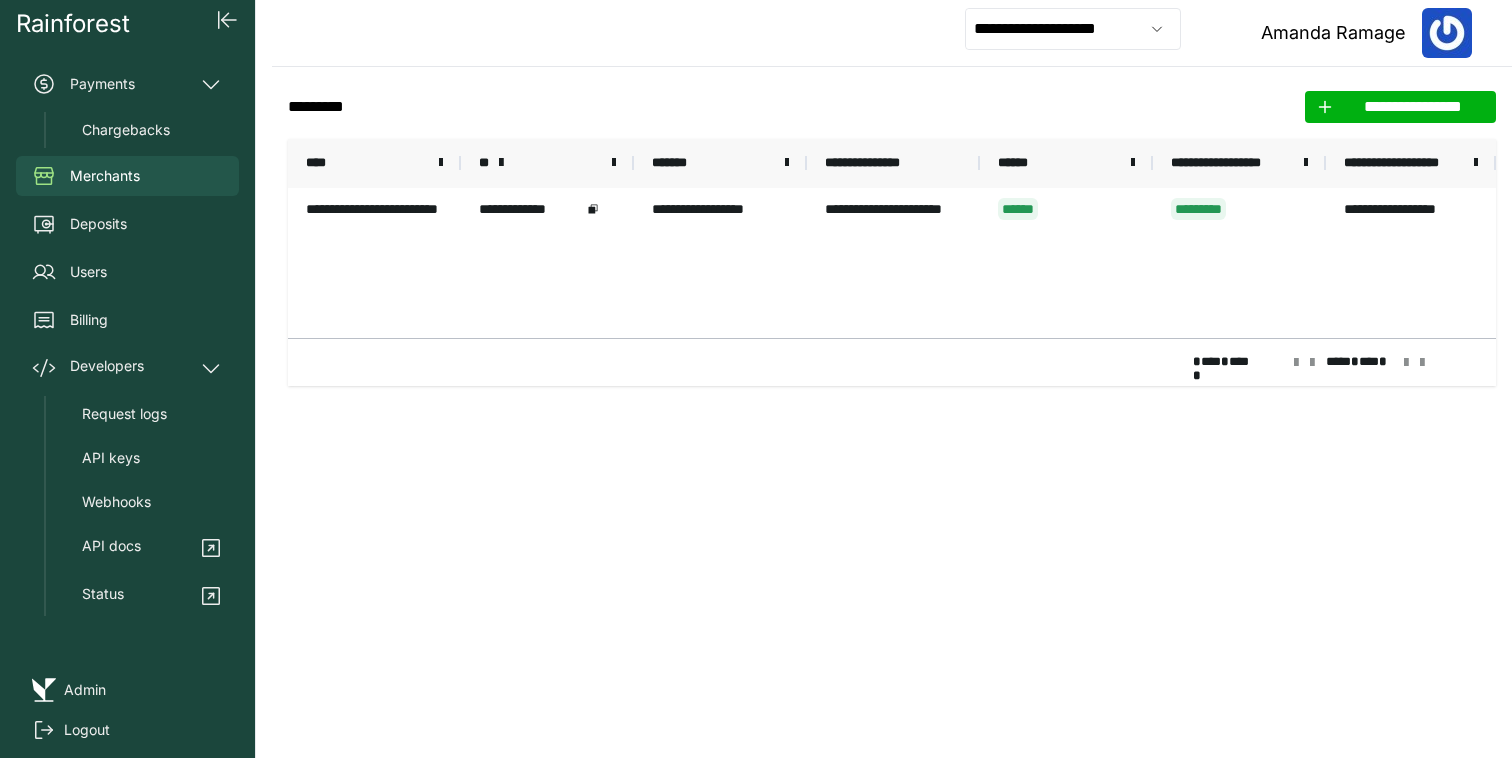 click on "[FIRST] [LAST] [STREET] [CITY] [STATE] [ZIP] [COUNTRY] [PHONE] [EMAIL] [SSN] [CC] [DOB] [AGE] [TIME]" at bounding box center (892, 263) 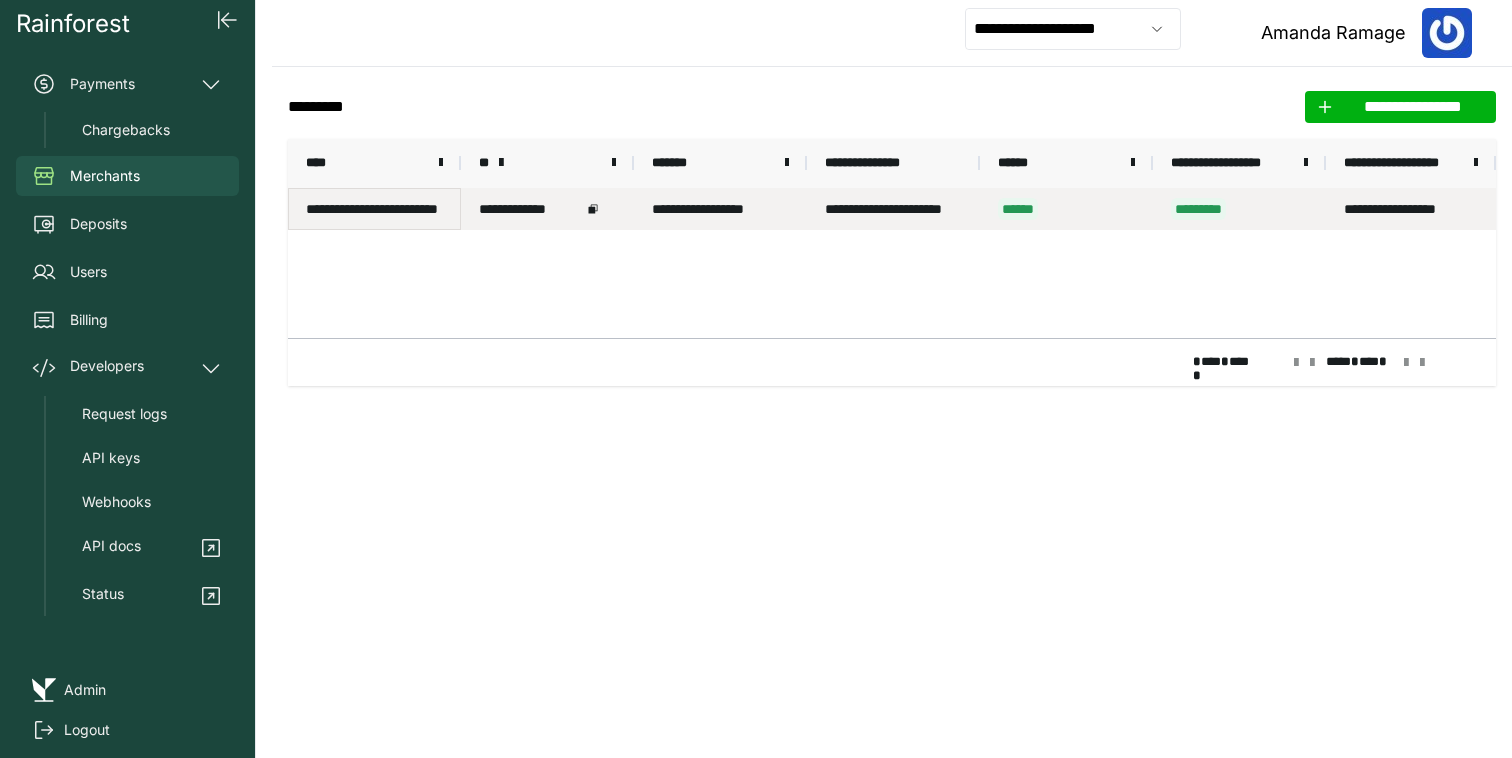 click on "**********" at bounding box center (374, 209) 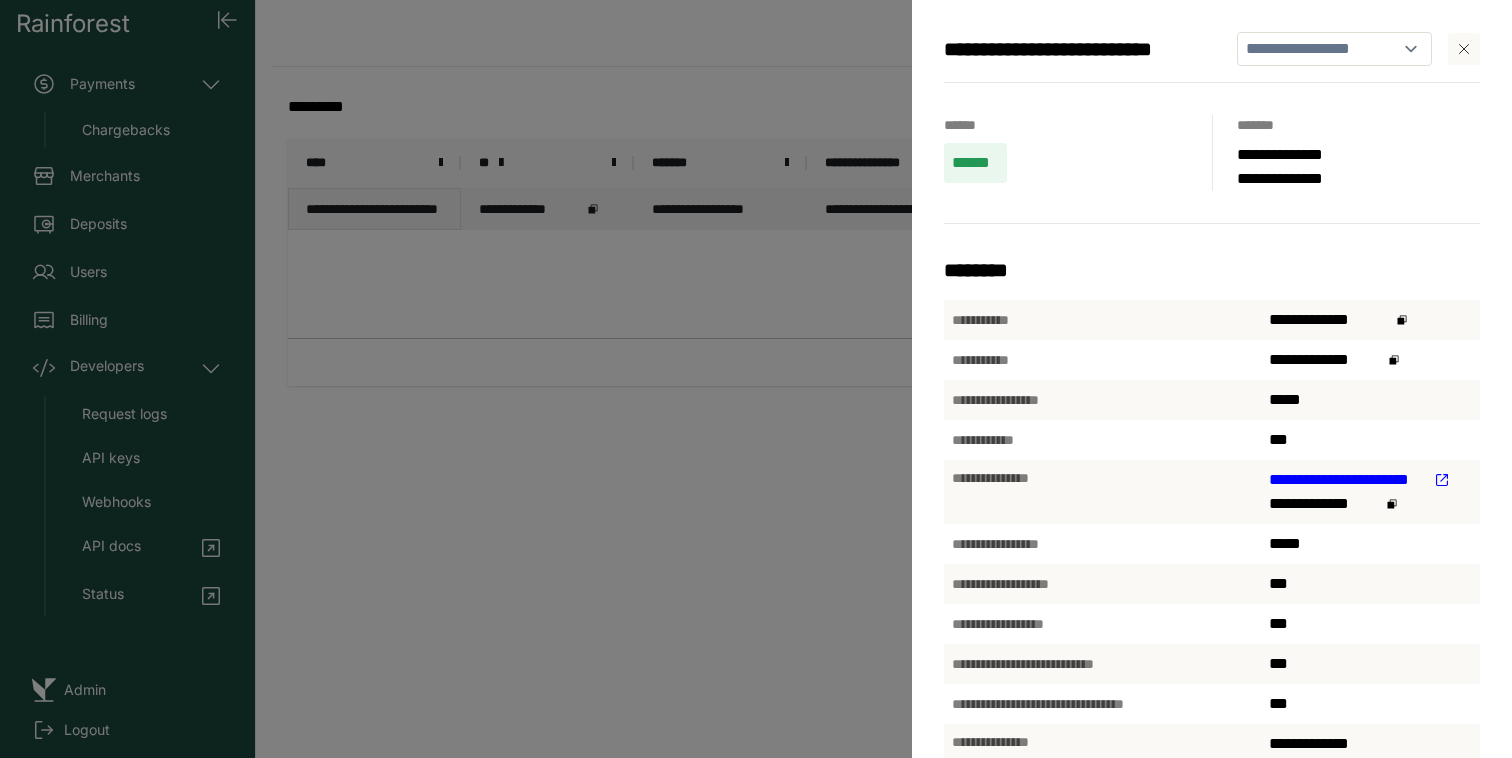 scroll, scrollTop: 57, scrollLeft: 0, axis: vertical 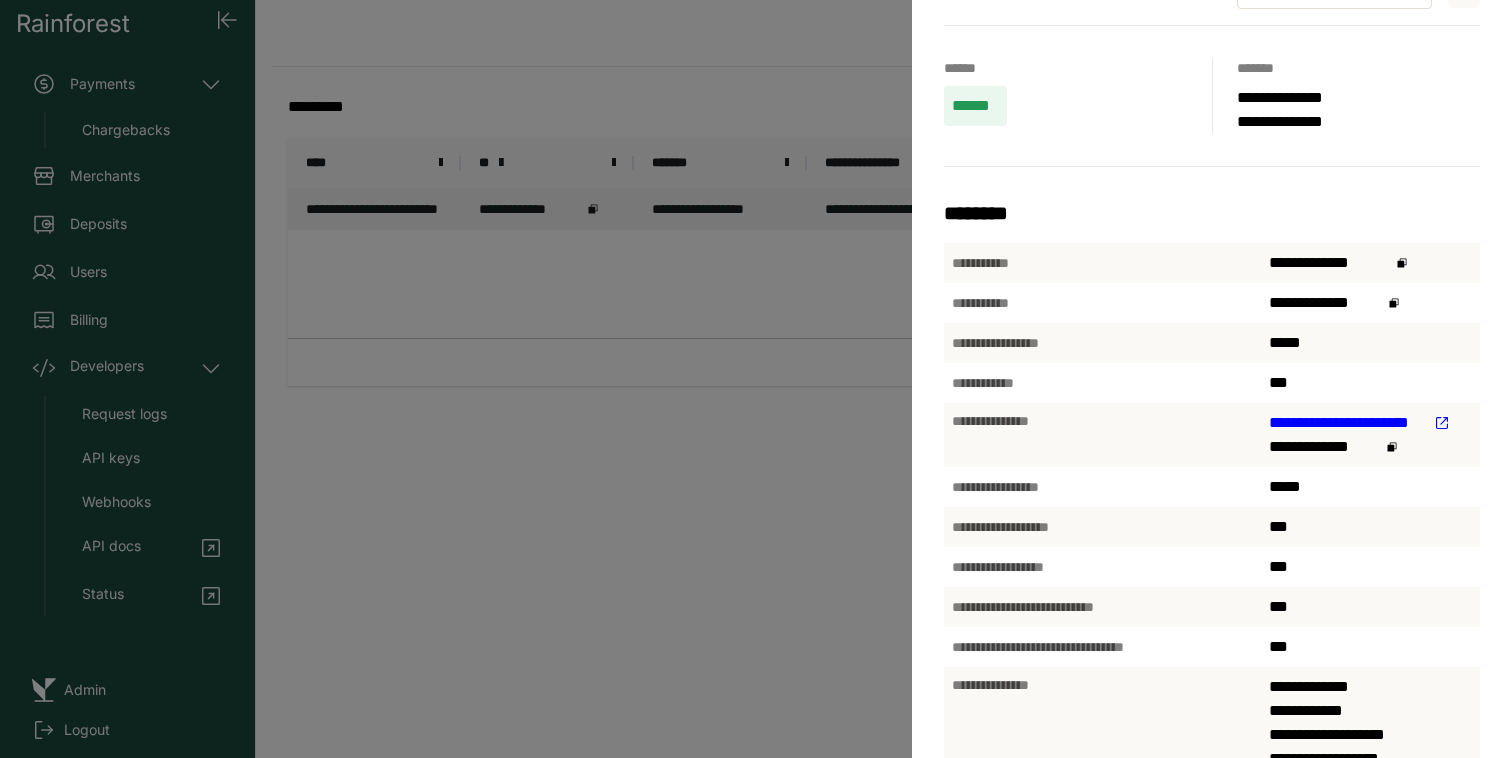 click on "**********" at bounding box center (1347, 423) 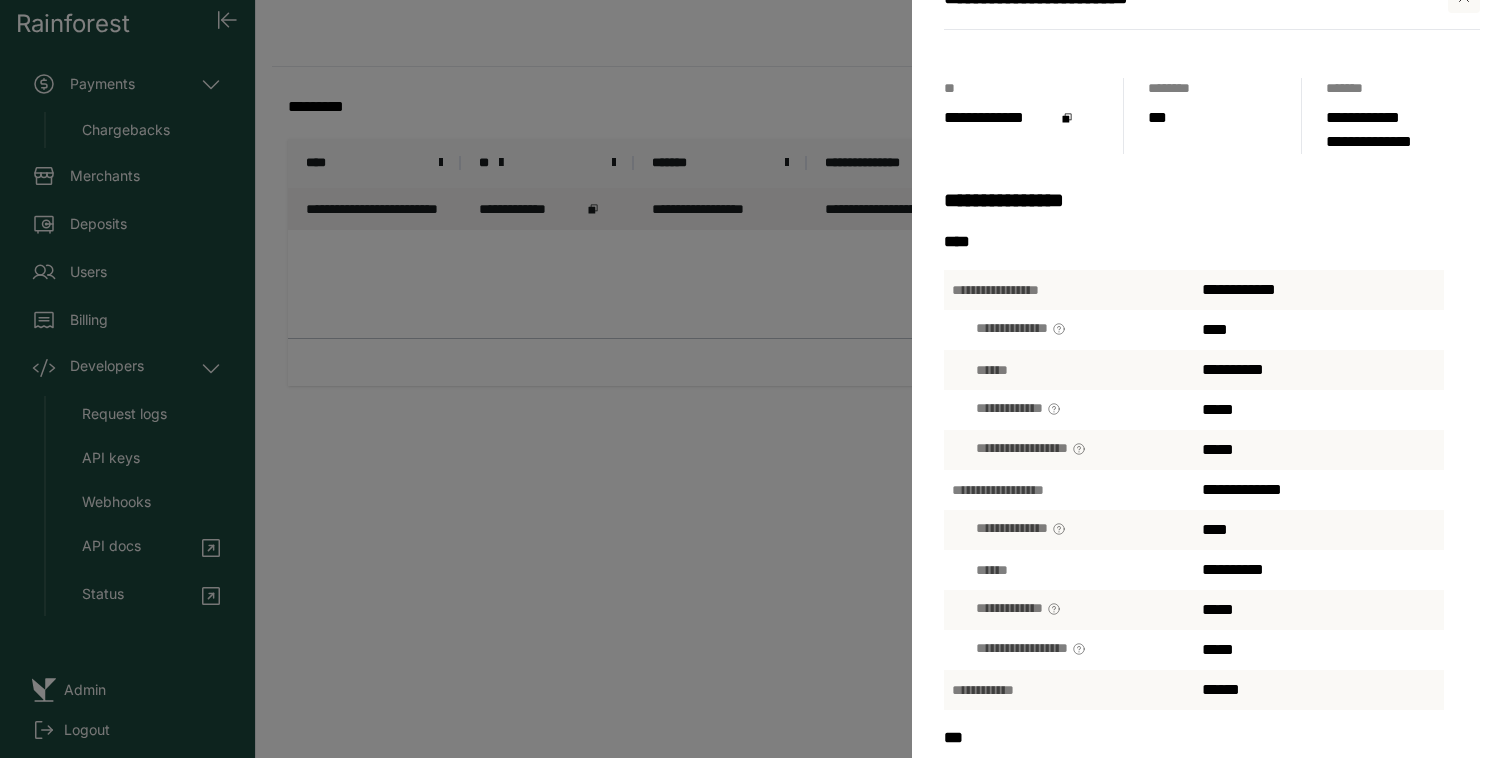 scroll, scrollTop: 59, scrollLeft: 0, axis: vertical 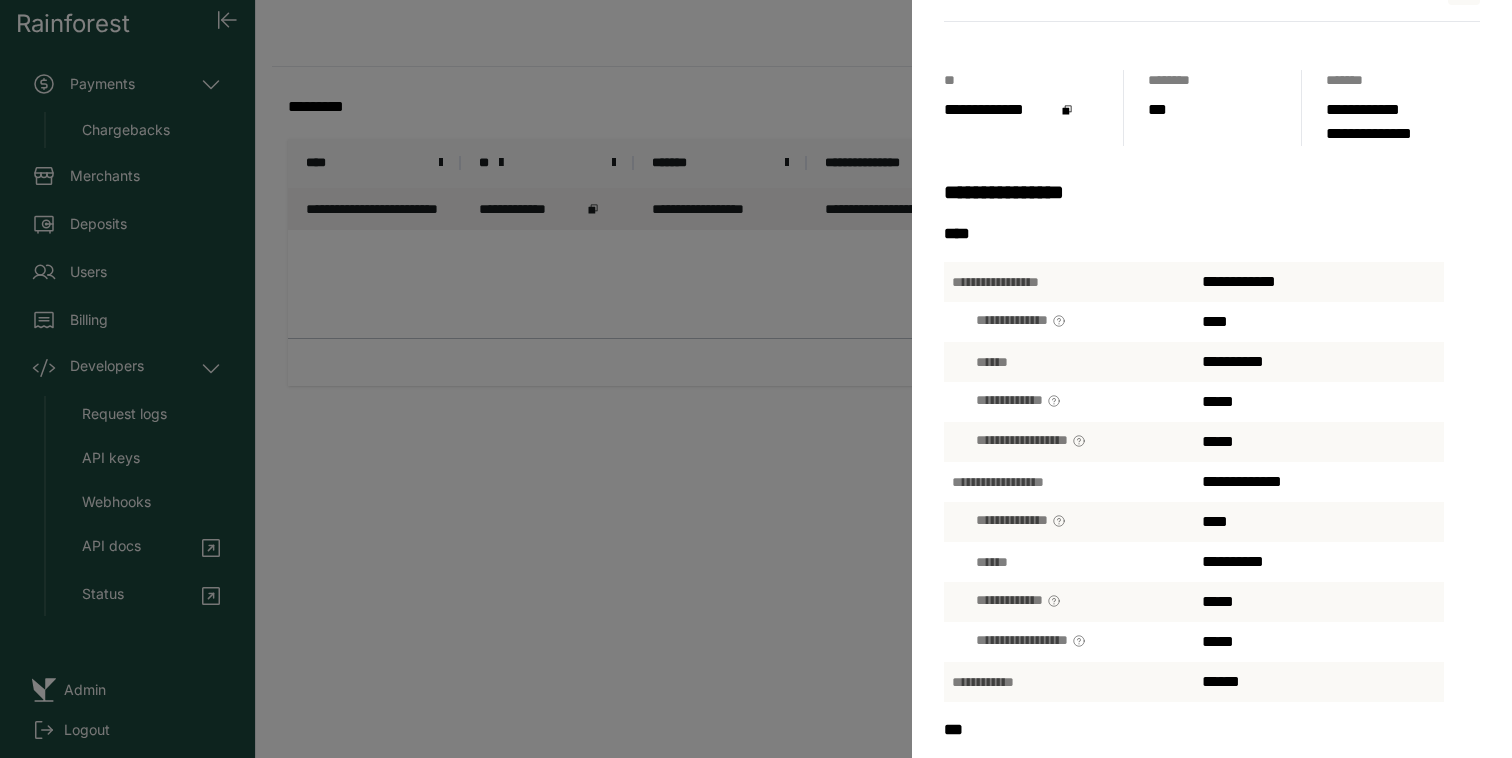 click on "**********" at bounding box center (1319, 482) 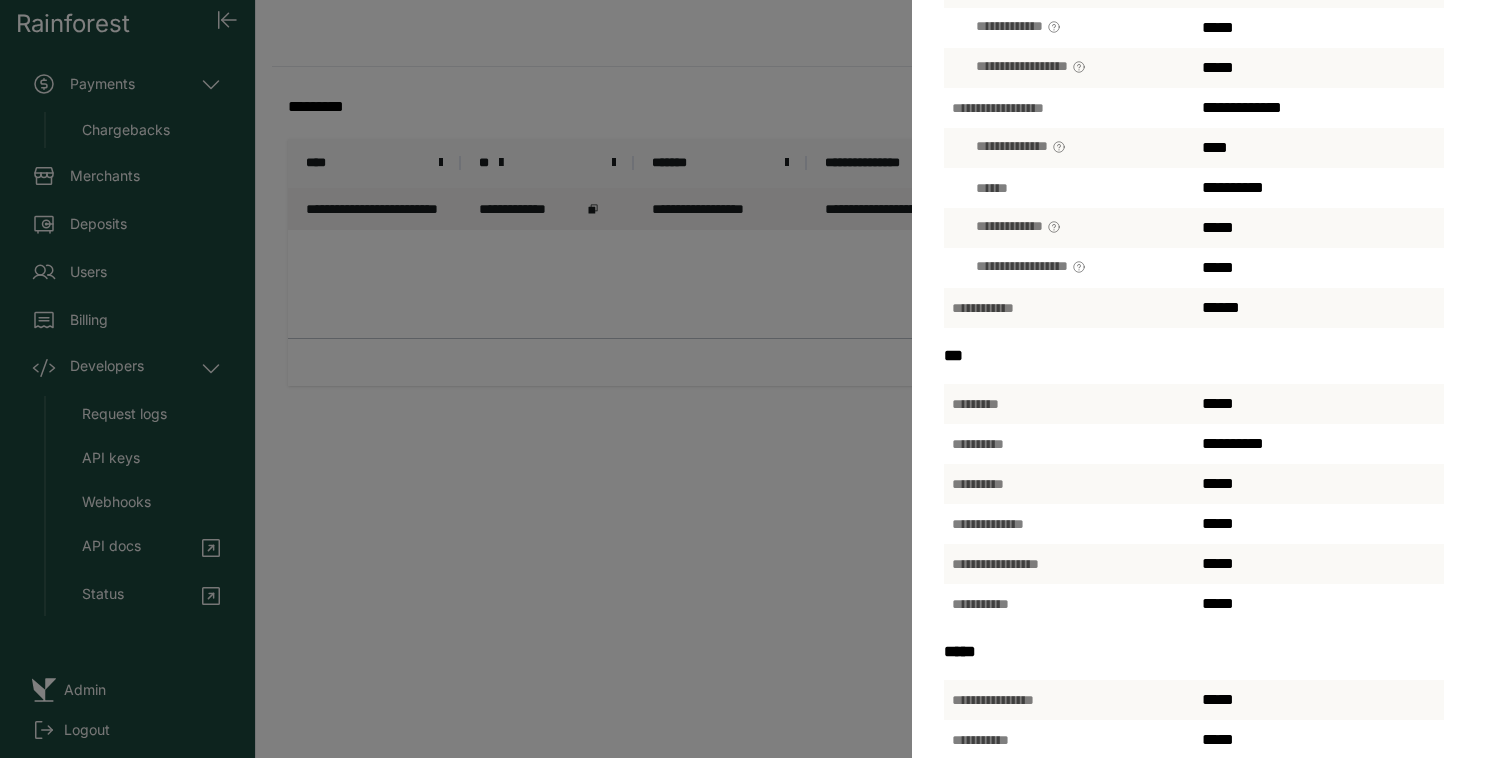 scroll, scrollTop: 333, scrollLeft: 0, axis: vertical 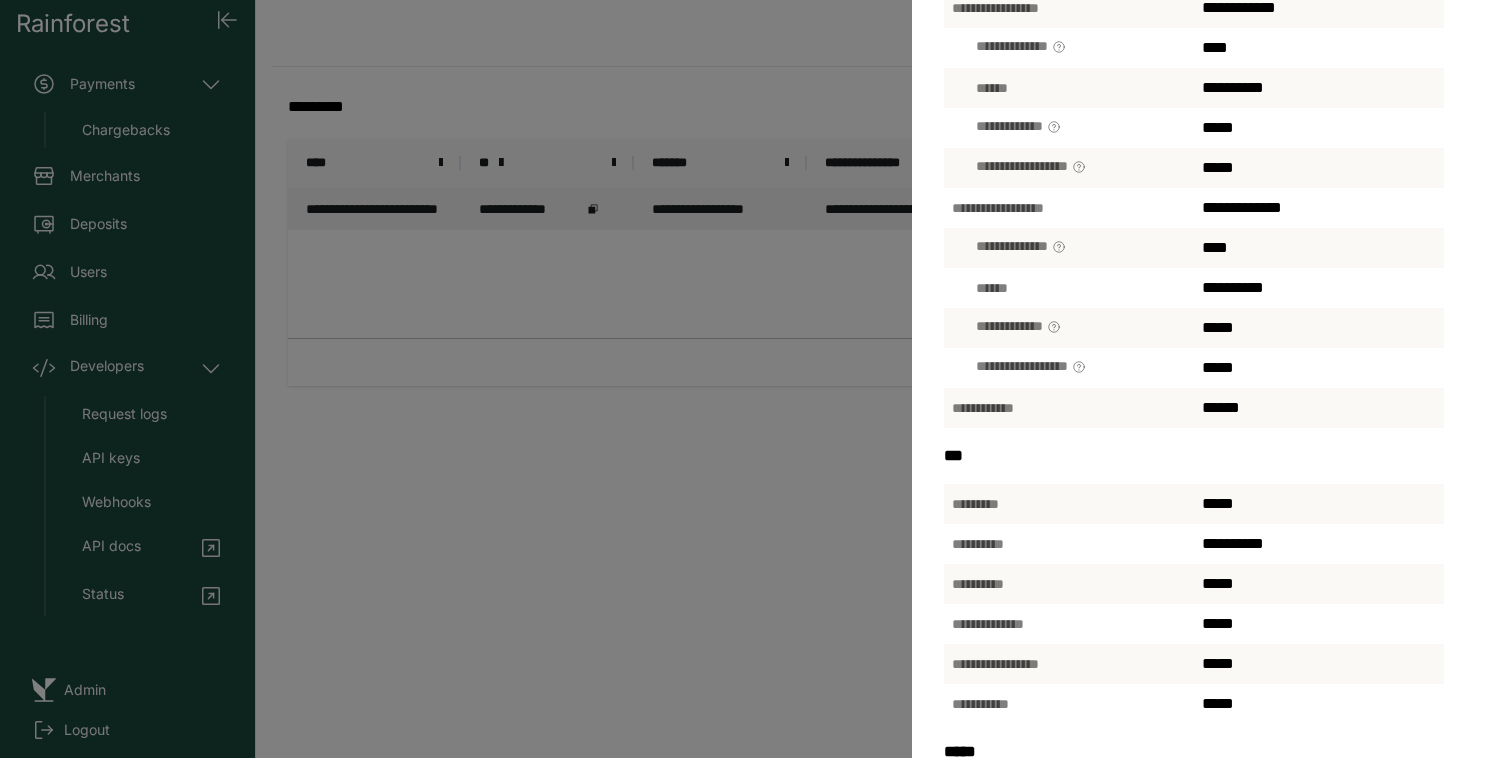 click on "[FIRST] [LAST] [STREET] [CITY] [STATE] [ZIP] [COUNTRY] [PHONE] [EMAIL] [SSN] [CC] [DOB] [AGE] [TIME]" at bounding box center (756, 379) 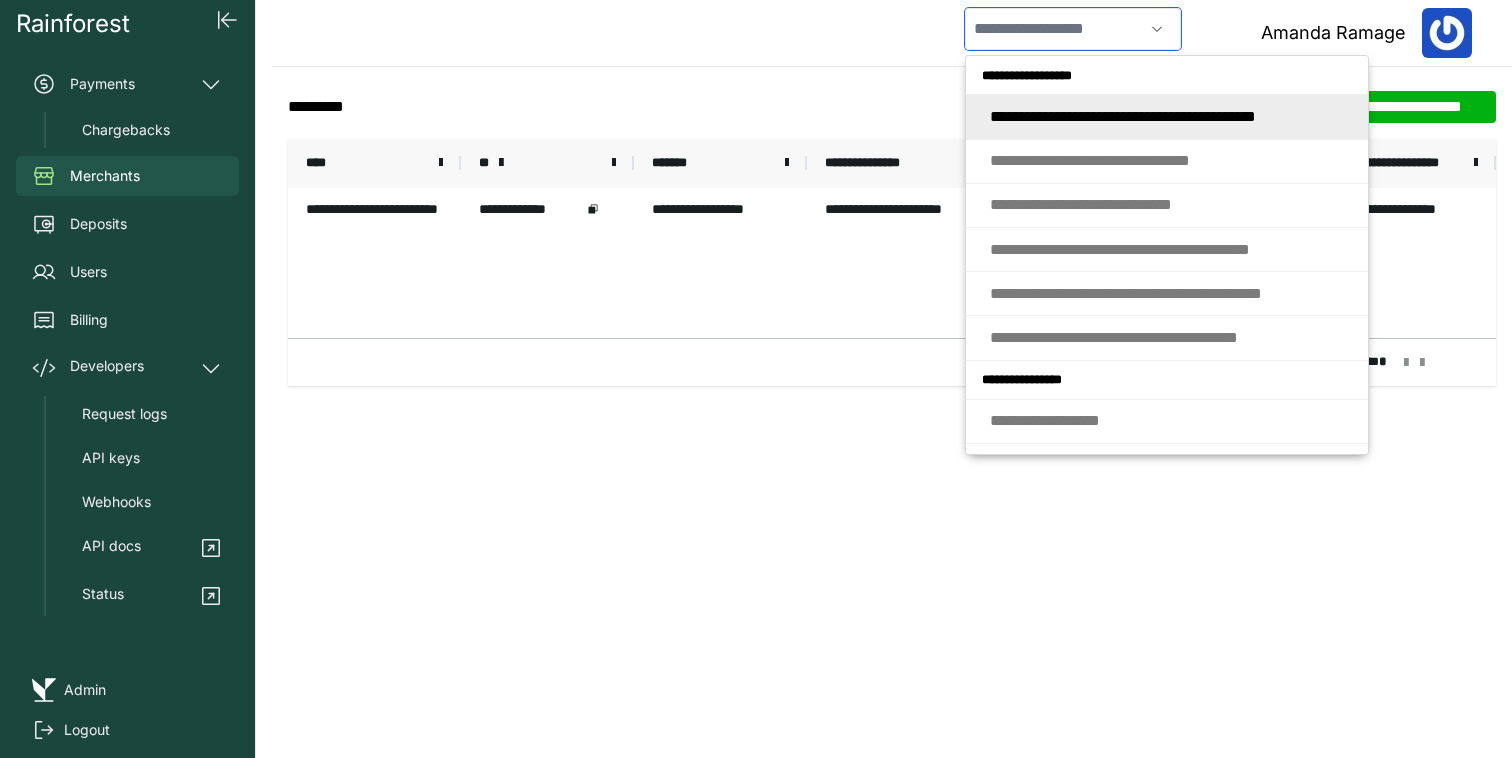 click at bounding box center [1054, 29] 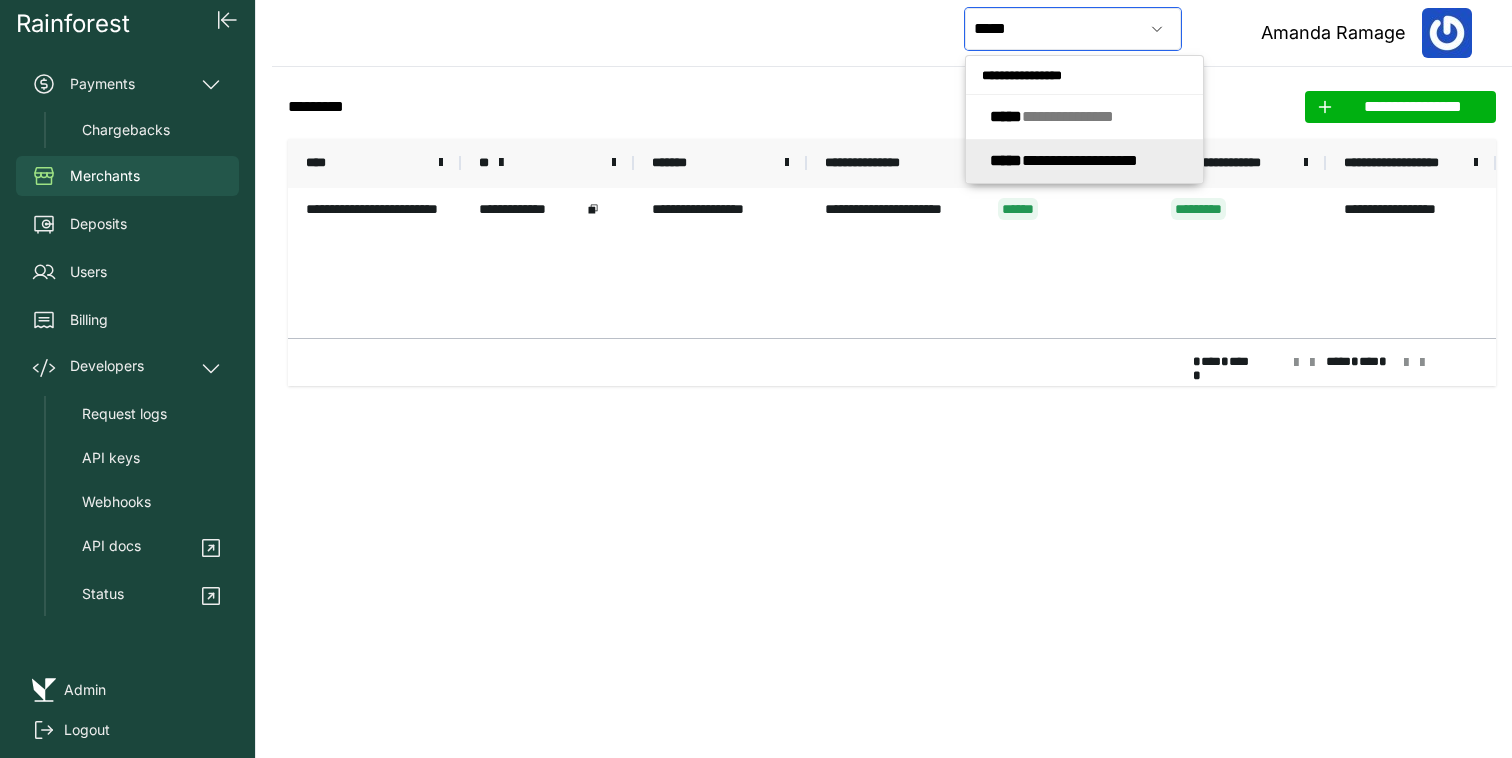 click on "[AGE]" at bounding box center [1064, 160] 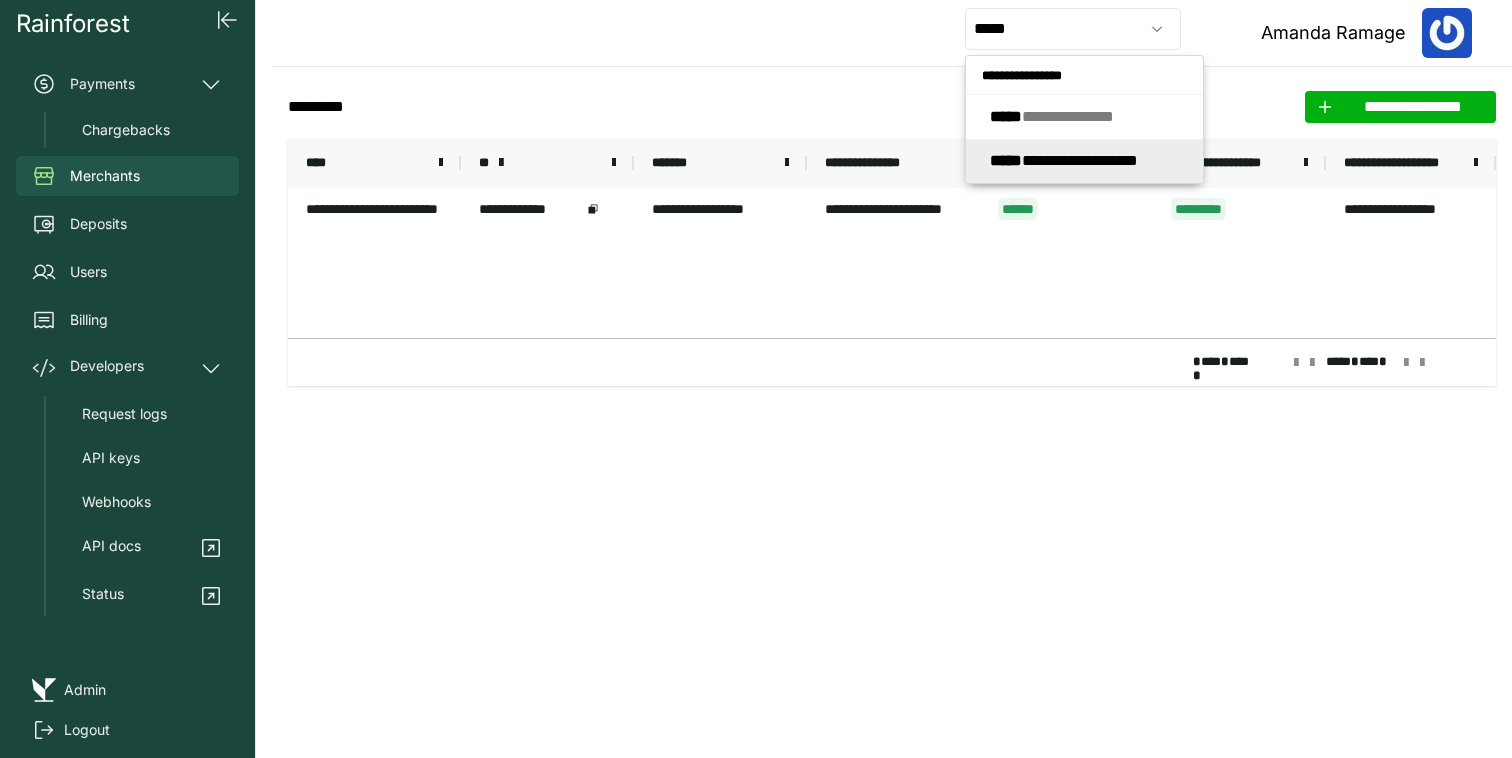 type on "**********" 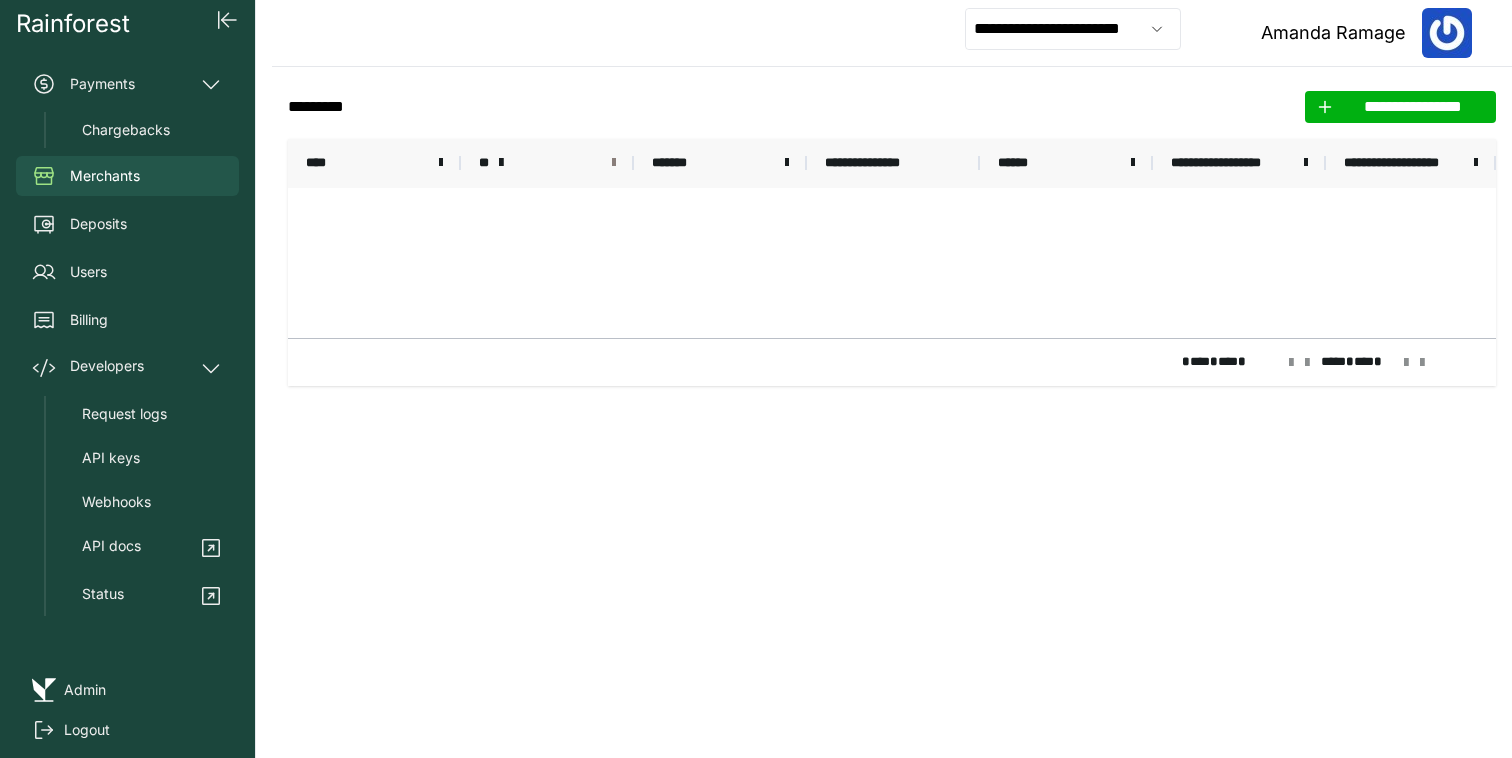 click at bounding box center [614, 163] 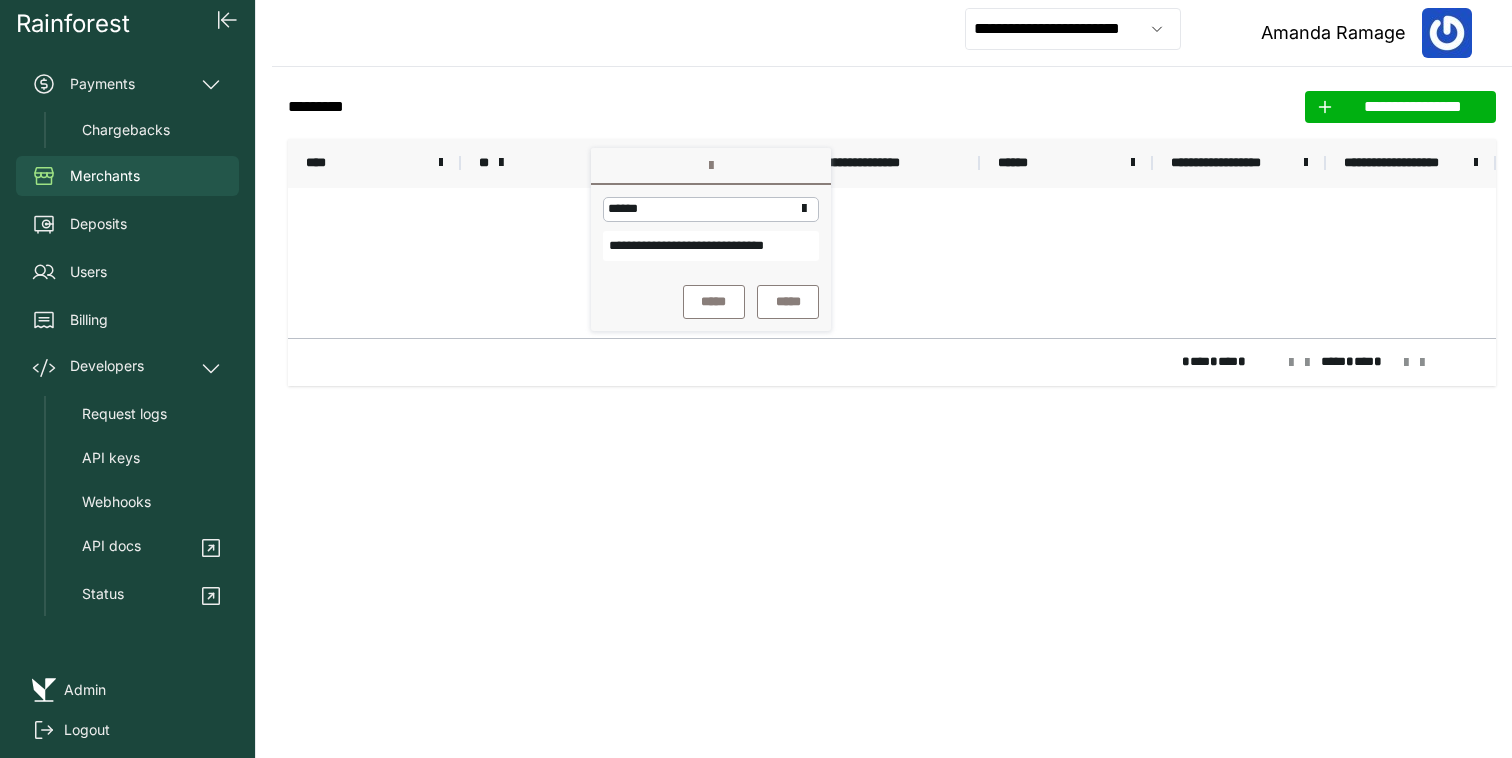 scroll, scrollTop: 0, scrollLeft: 41, axis: horizontal 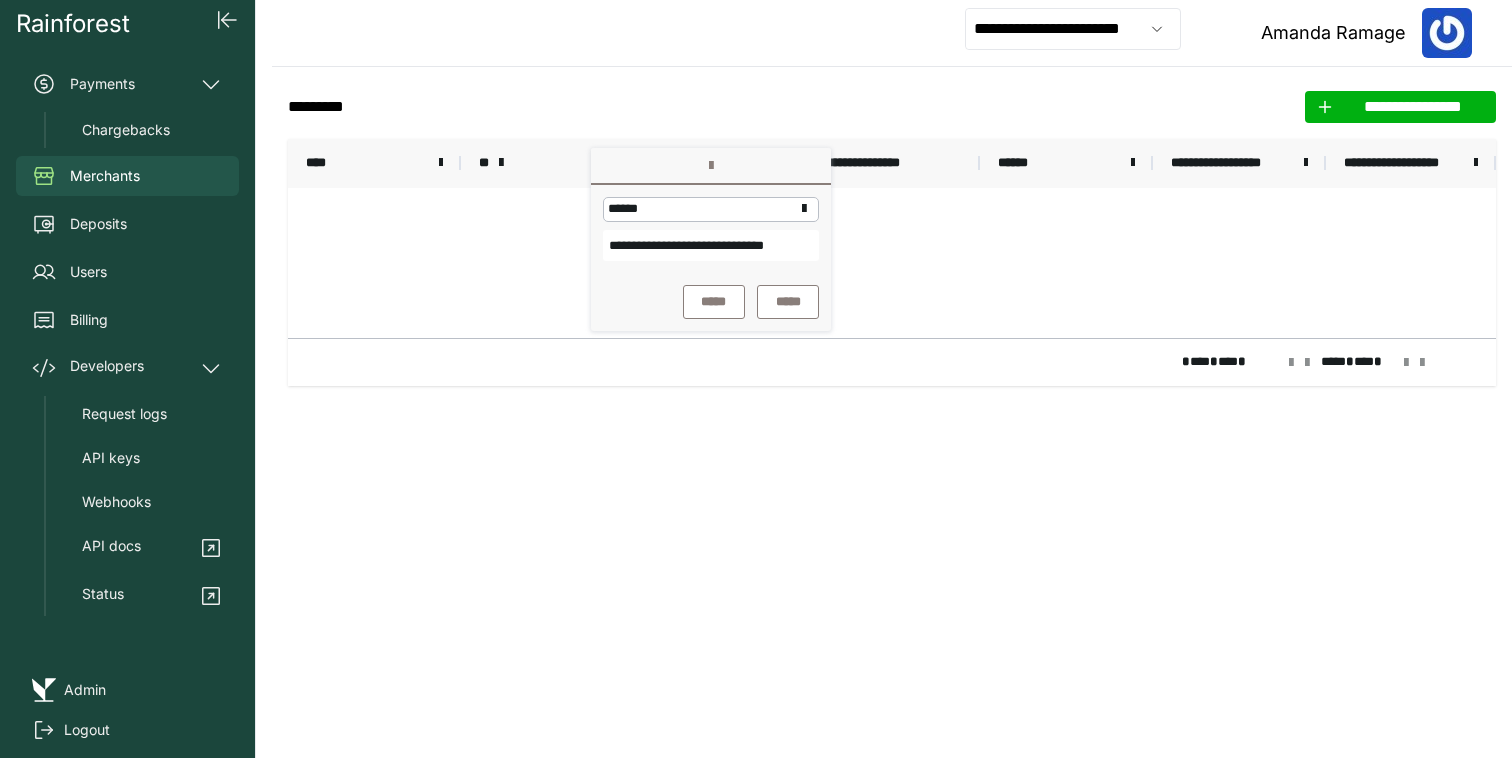 click on "**********" at bounding box center (711, 245) 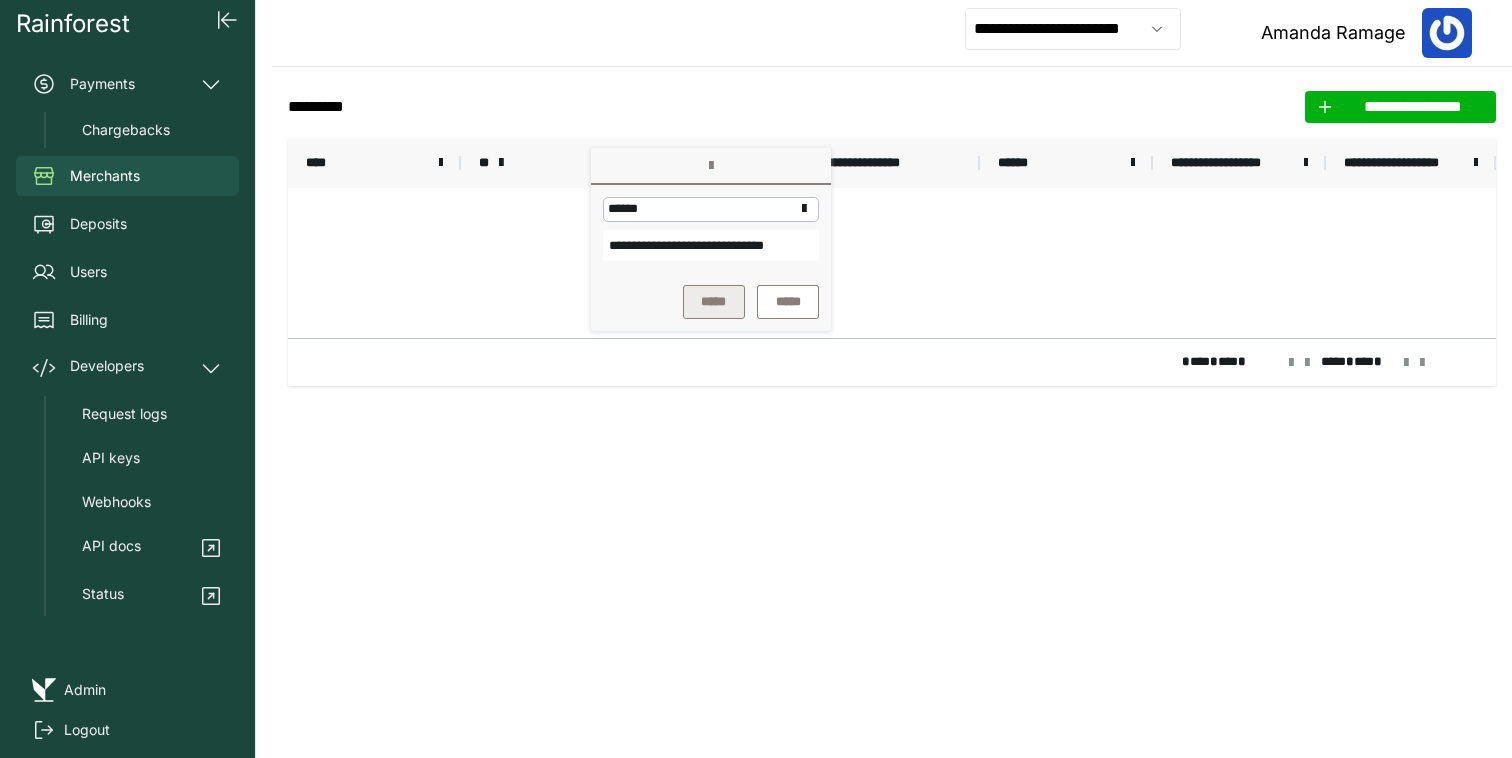 type on "**********" 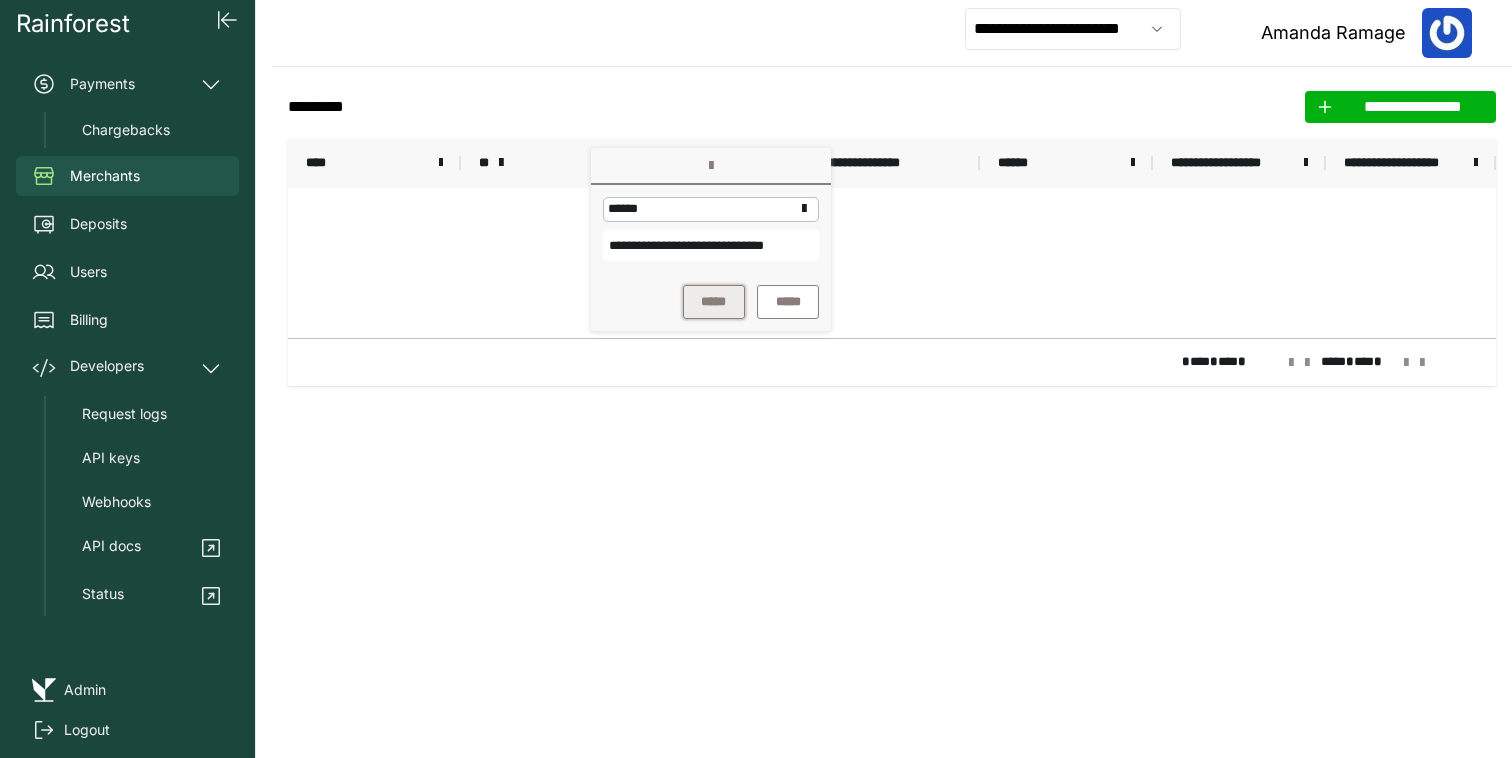 scroll, scrollTop: 0, scrollLeft: 0, axis: both 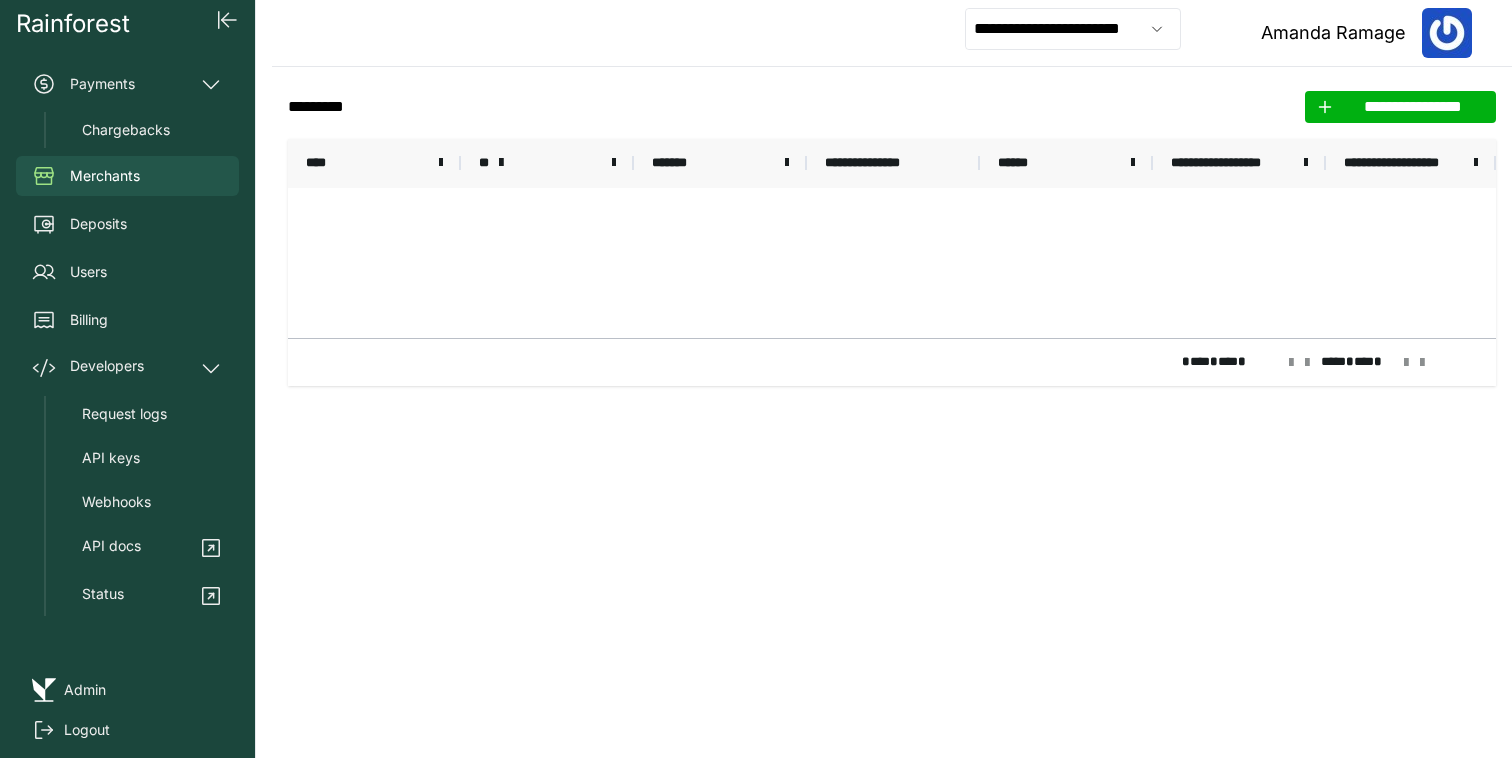 click on "[FIRST] [LAST]" at bounding box center [892, 33] 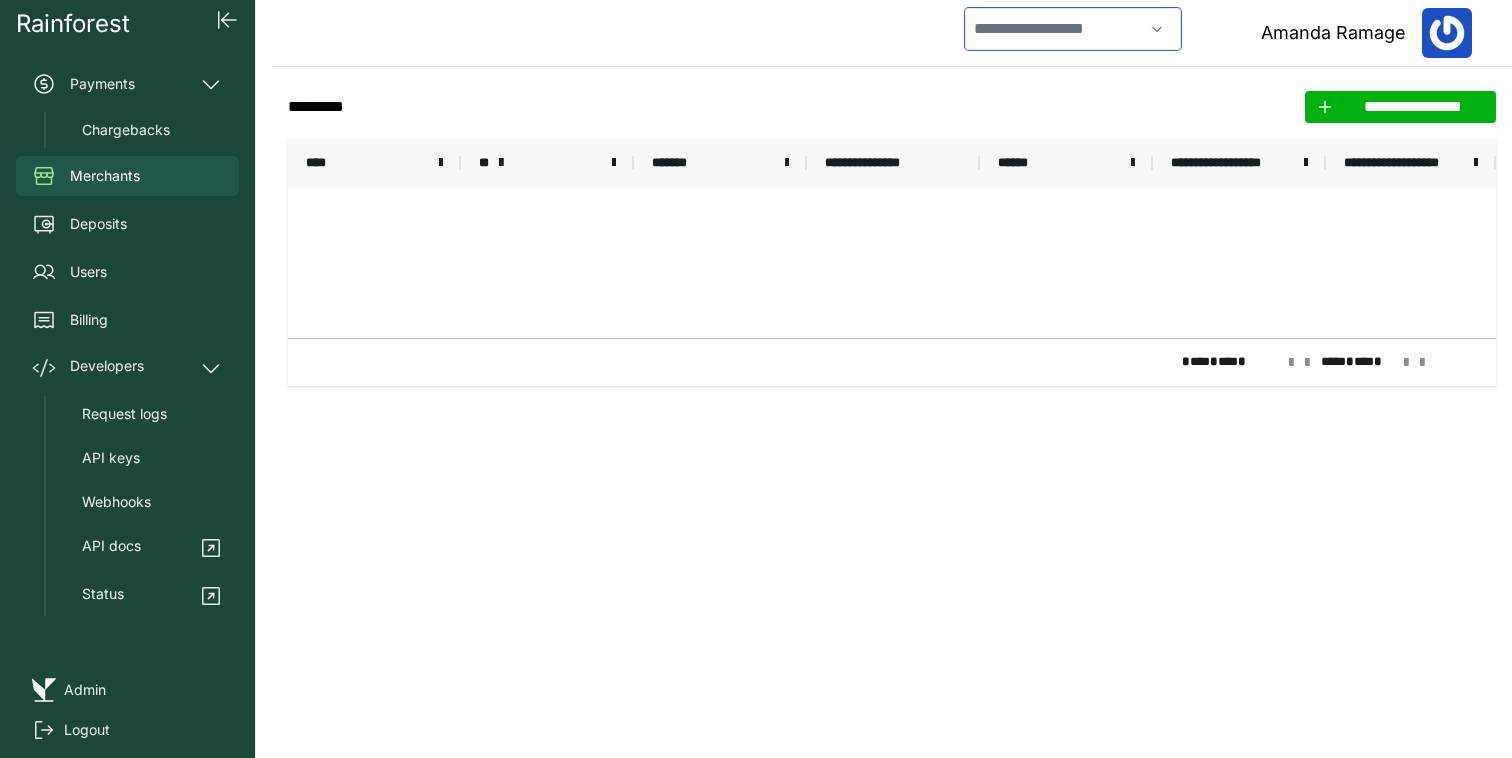 click at bounding box center [1054, 29] 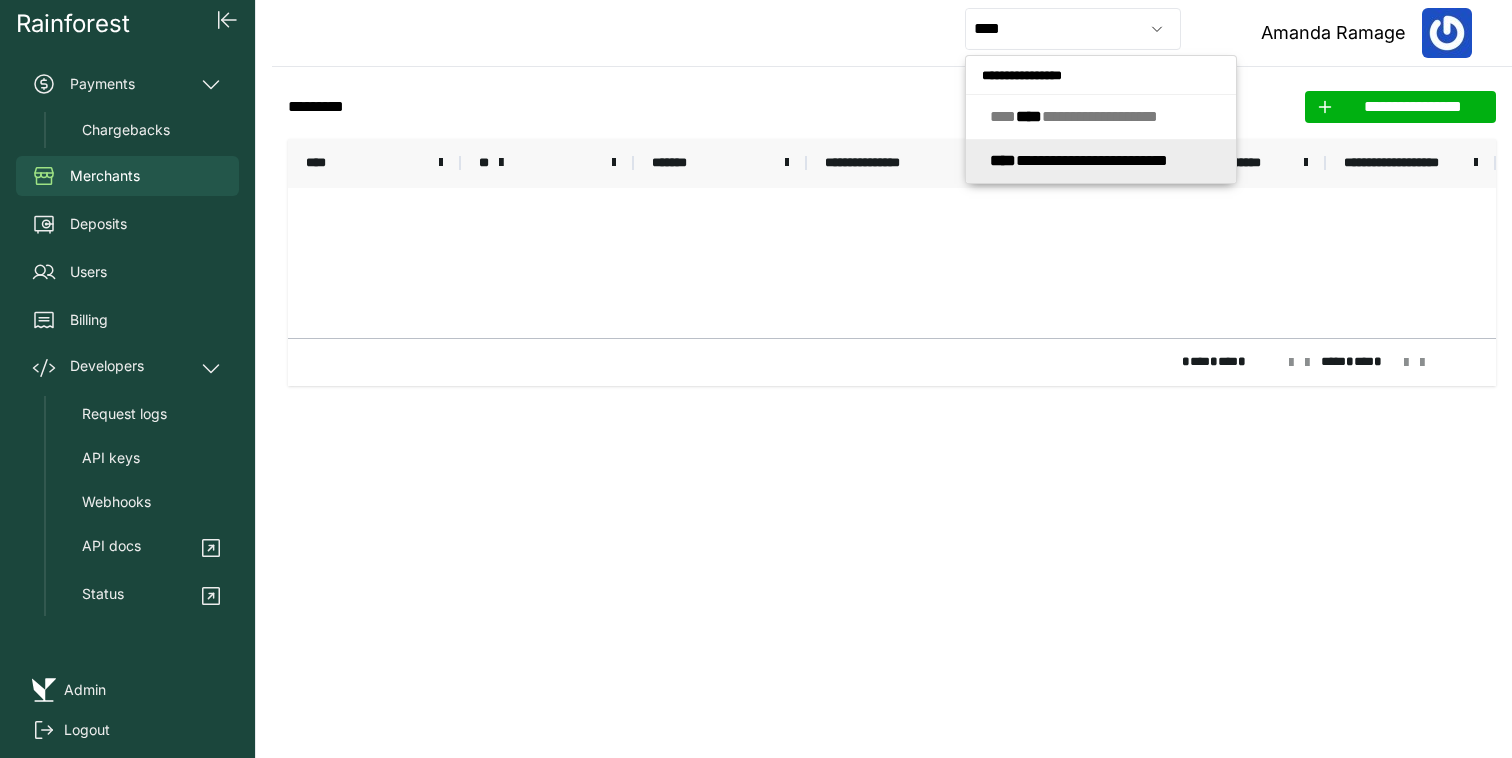 type on "[TIME]" 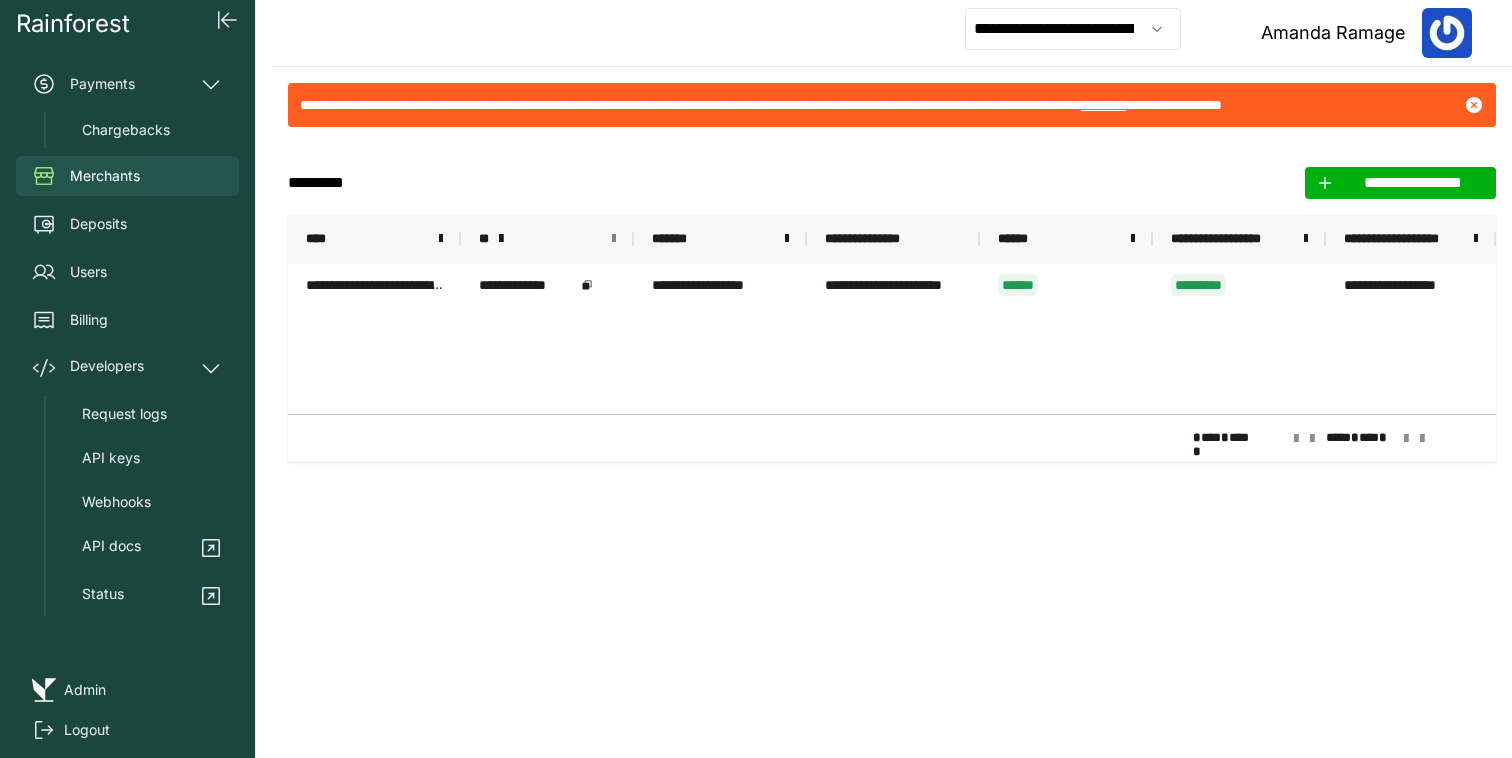 click at bounding box center [614, 239] 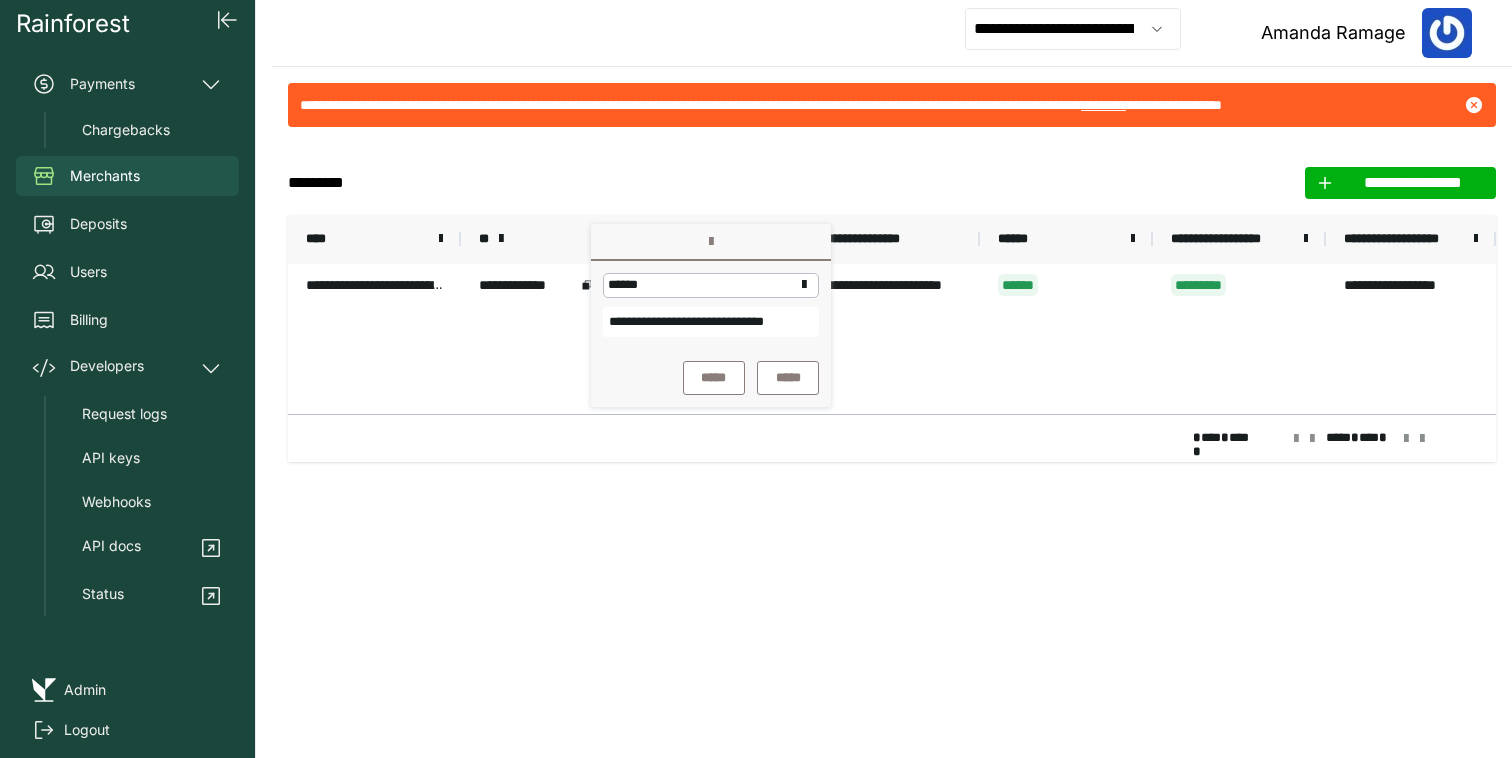 scroll, scrollTop: 0, scrollLeft: 24, axis: horizontal 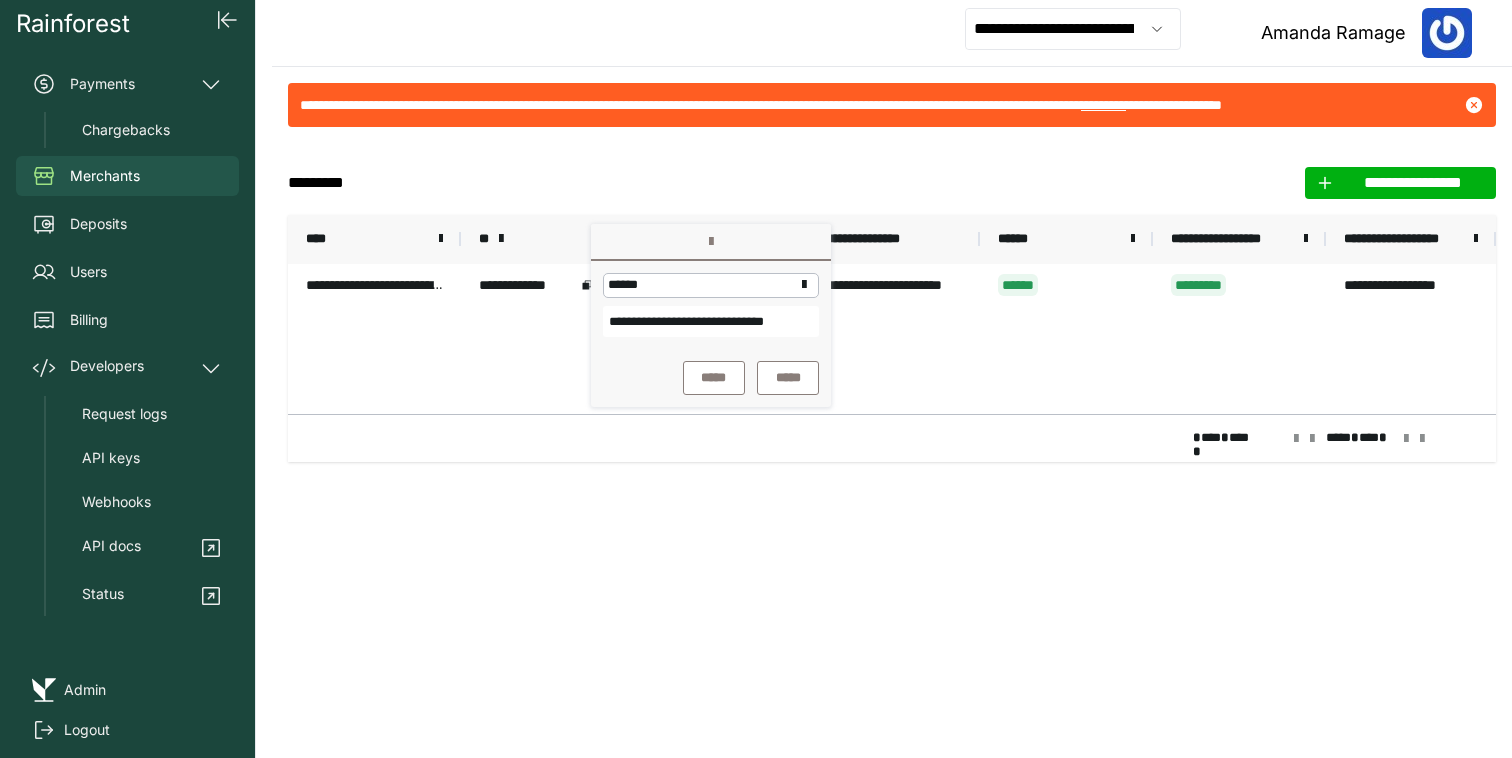 click on "**********" 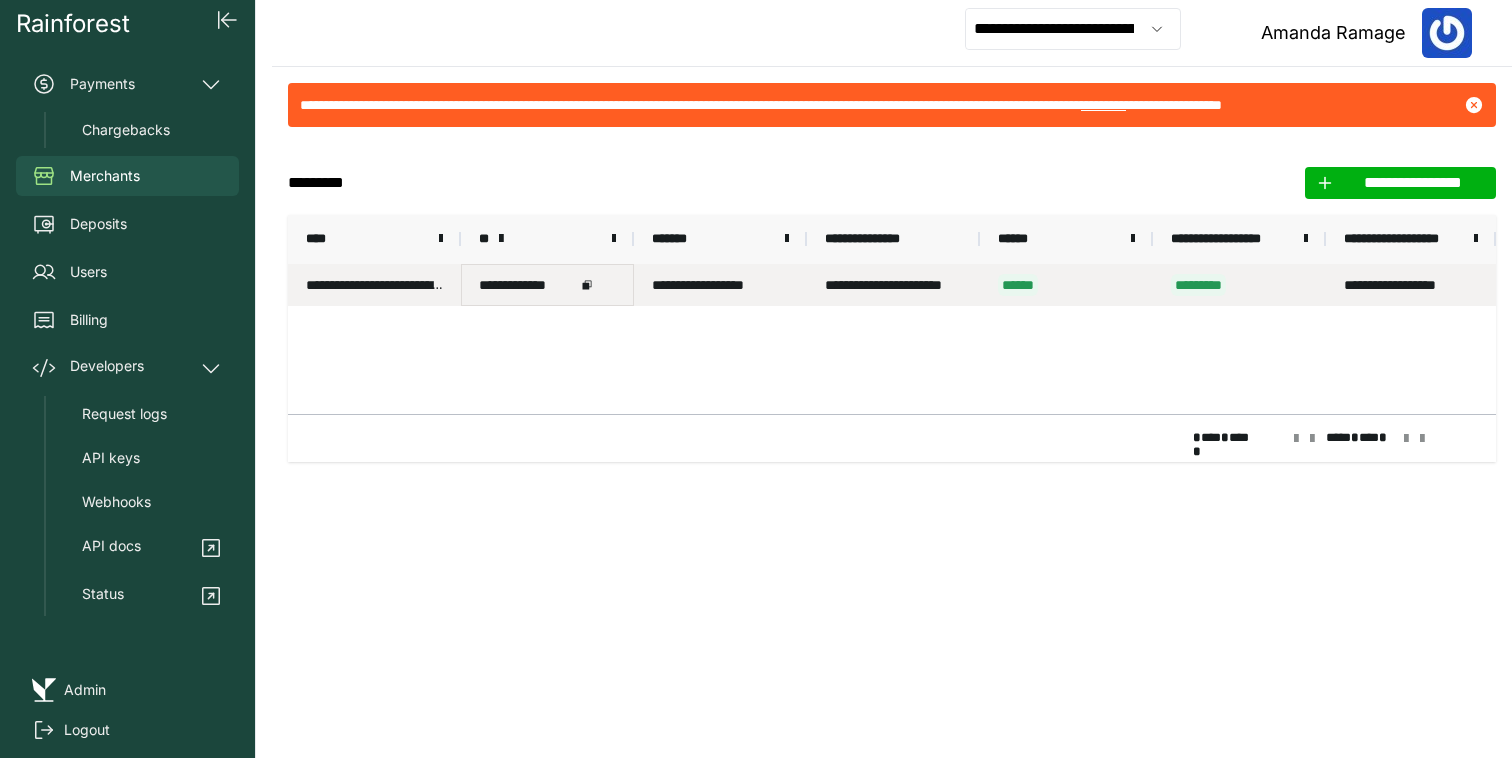 click on "**********" at bounding box center [547, 285] 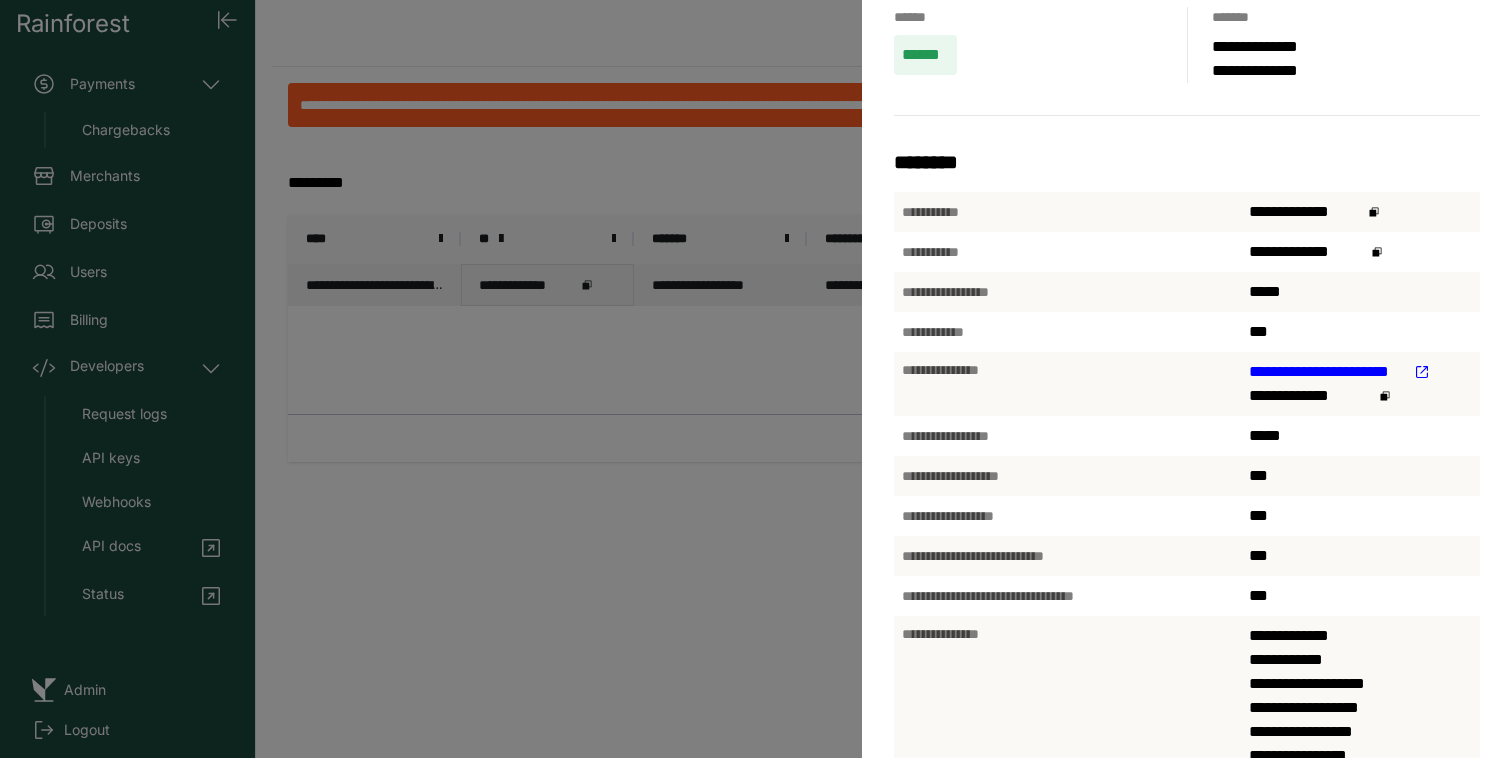scroll, scrollTop: 188, scrollLeft: 0, axis: vertical 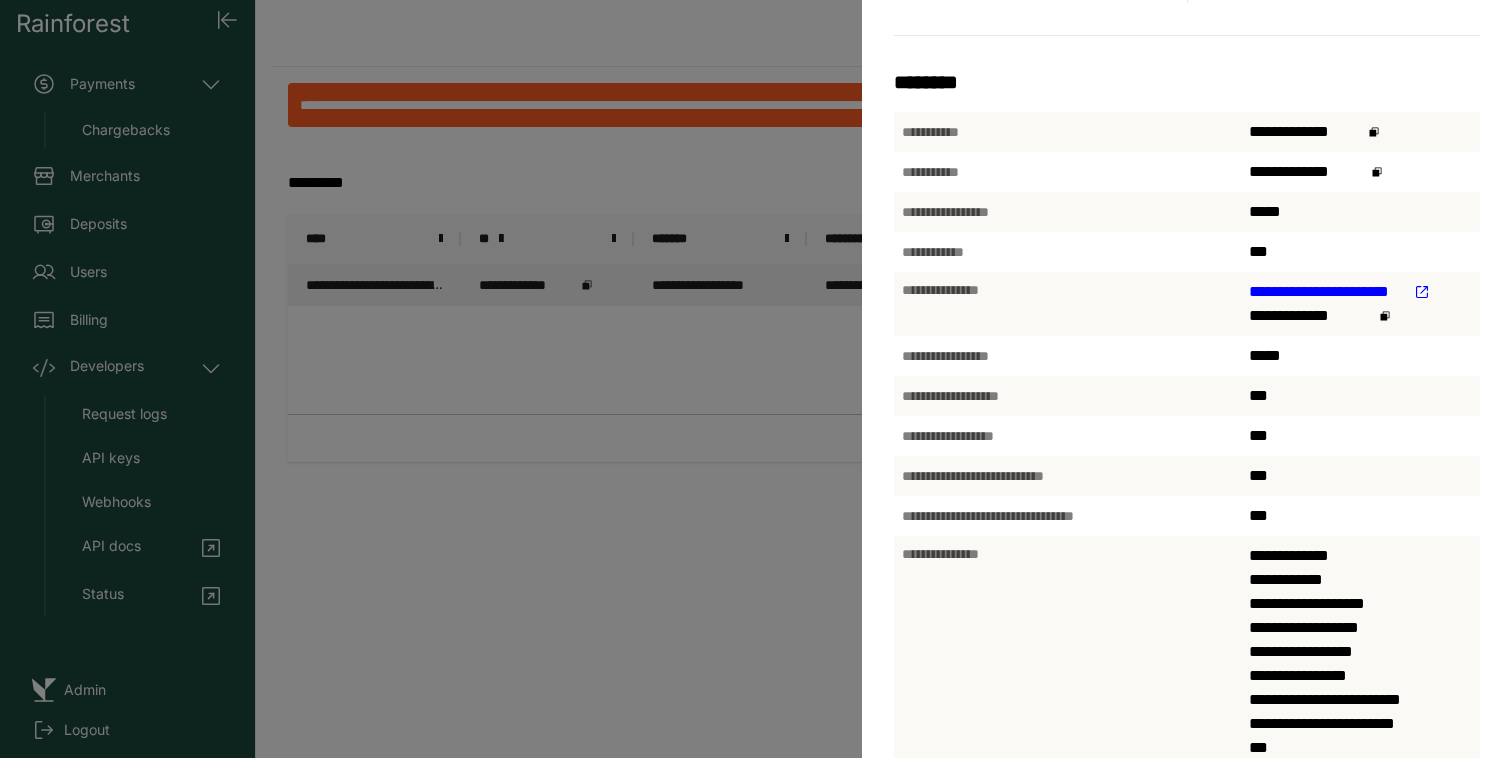 click on "**********" at bounding box center [1327, 292] 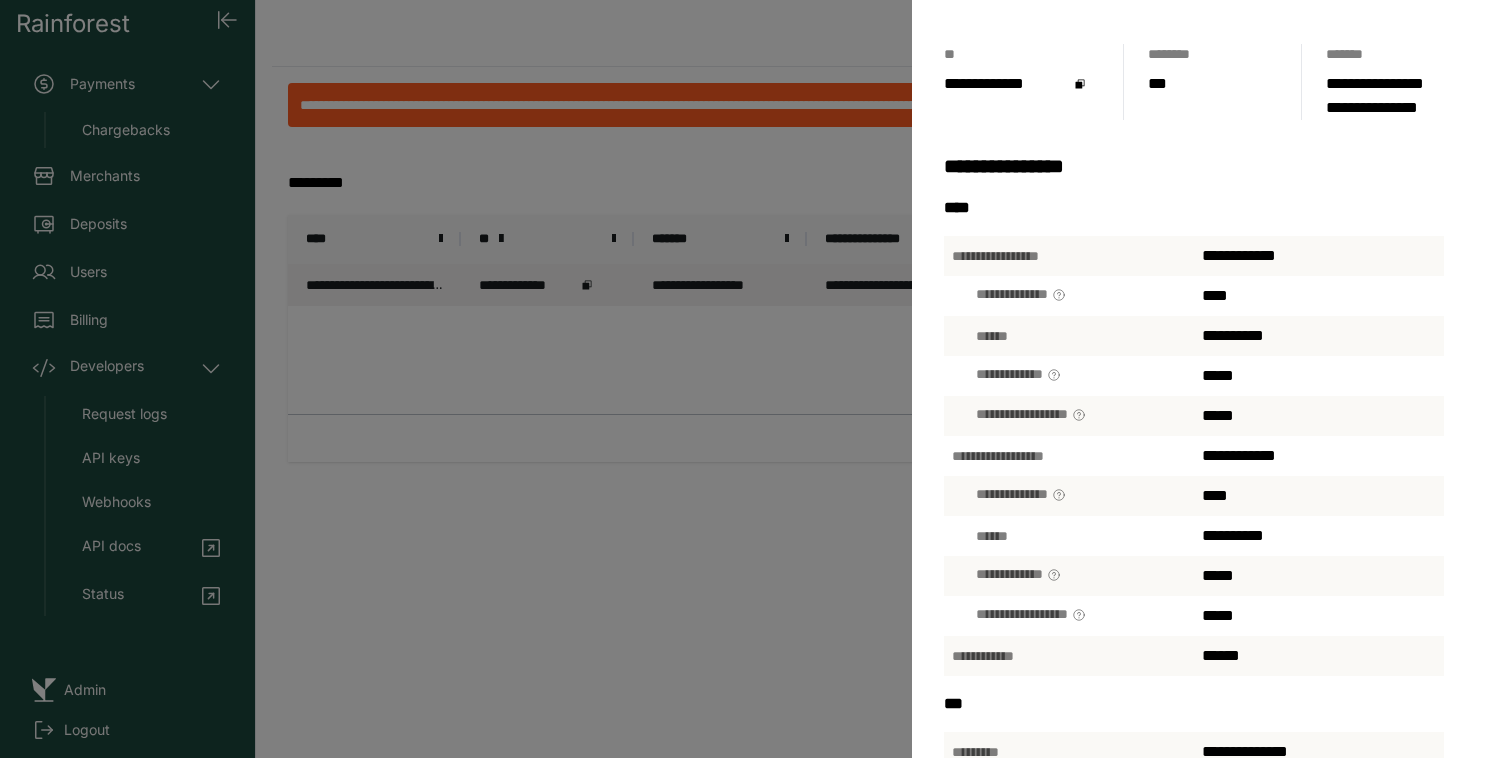 scroll, scrollTop: 0, scrollLeft: 0, axis: both 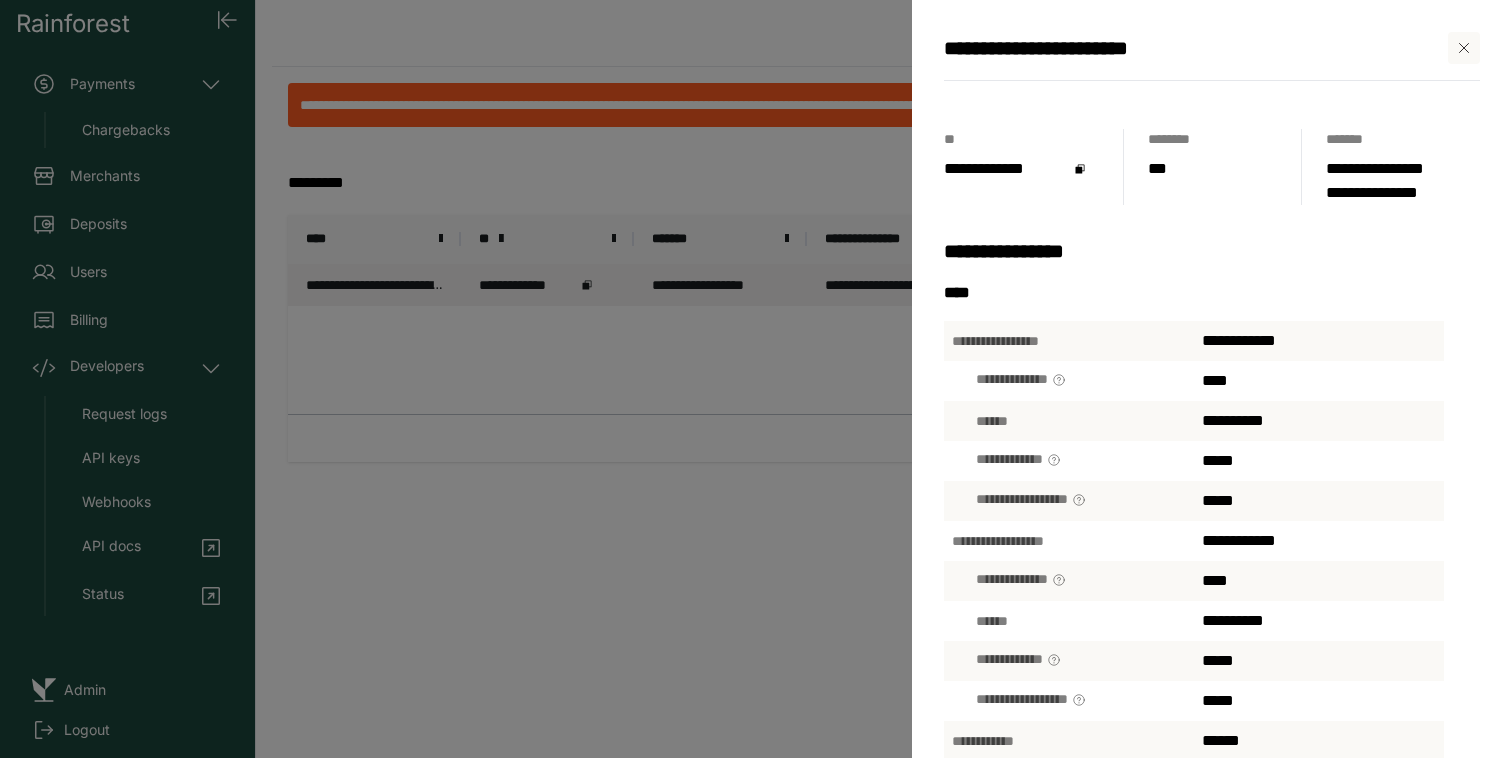 click on "[FIRST] [LAST] [STREET] [CITY] [STATE] [ZIP] [COUNTRY] [PHONE] [EMAIL] [SSN] [CC] [DOB] [AGE] [TIME]" at bounding box center [756, 379] 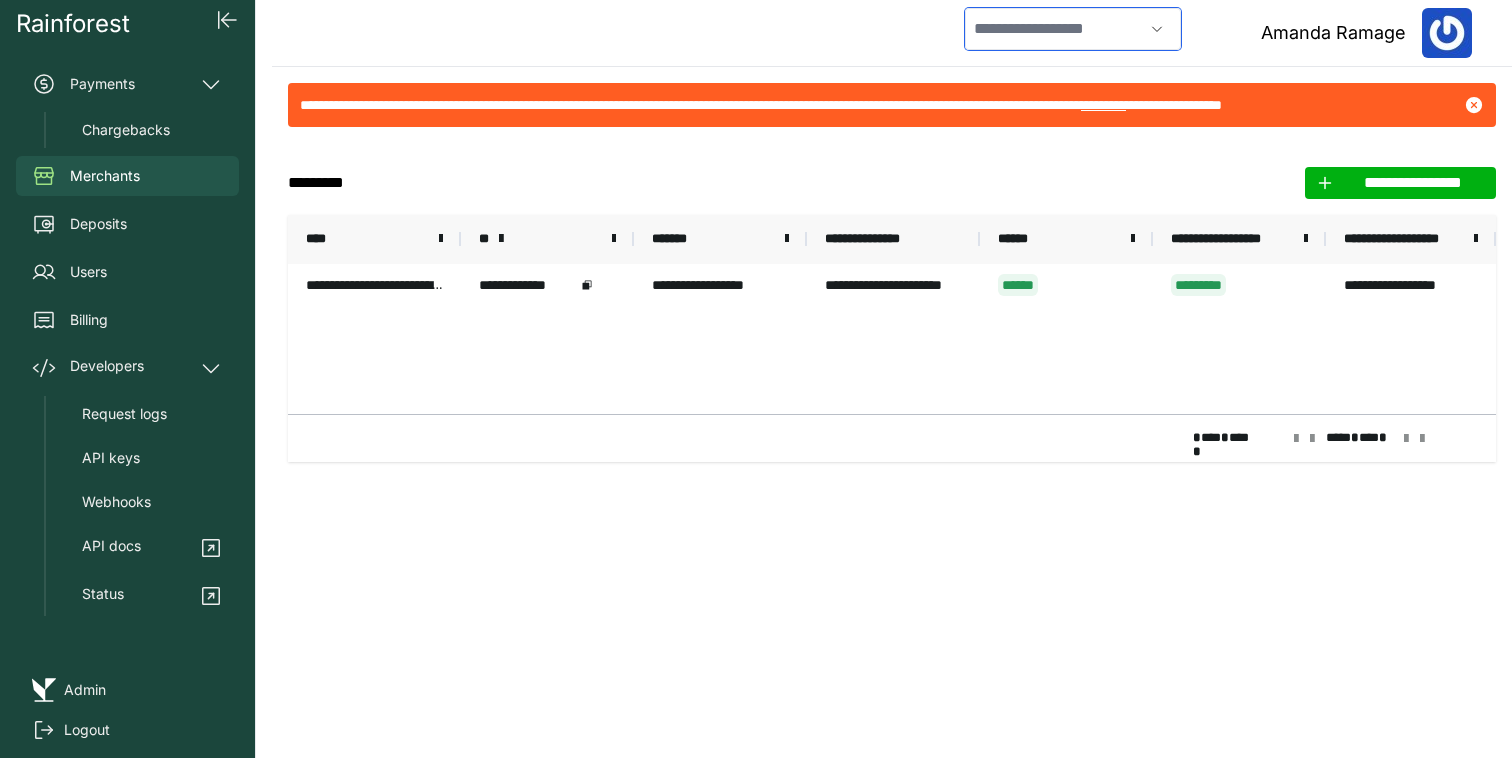 click at bounding box center [1054, 29] 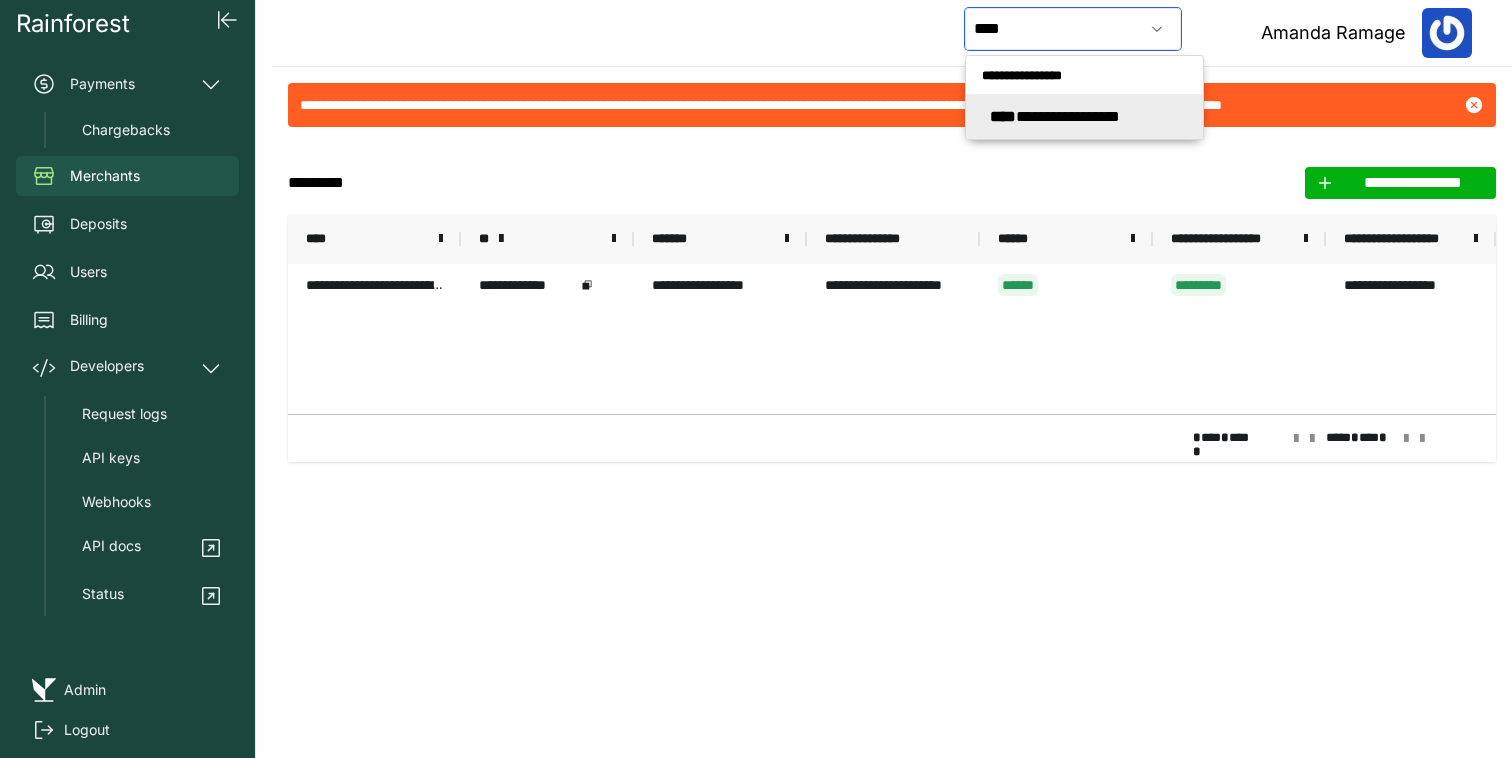 click on "[FIRST] [LAST]" at bounding box center (1055, 116) 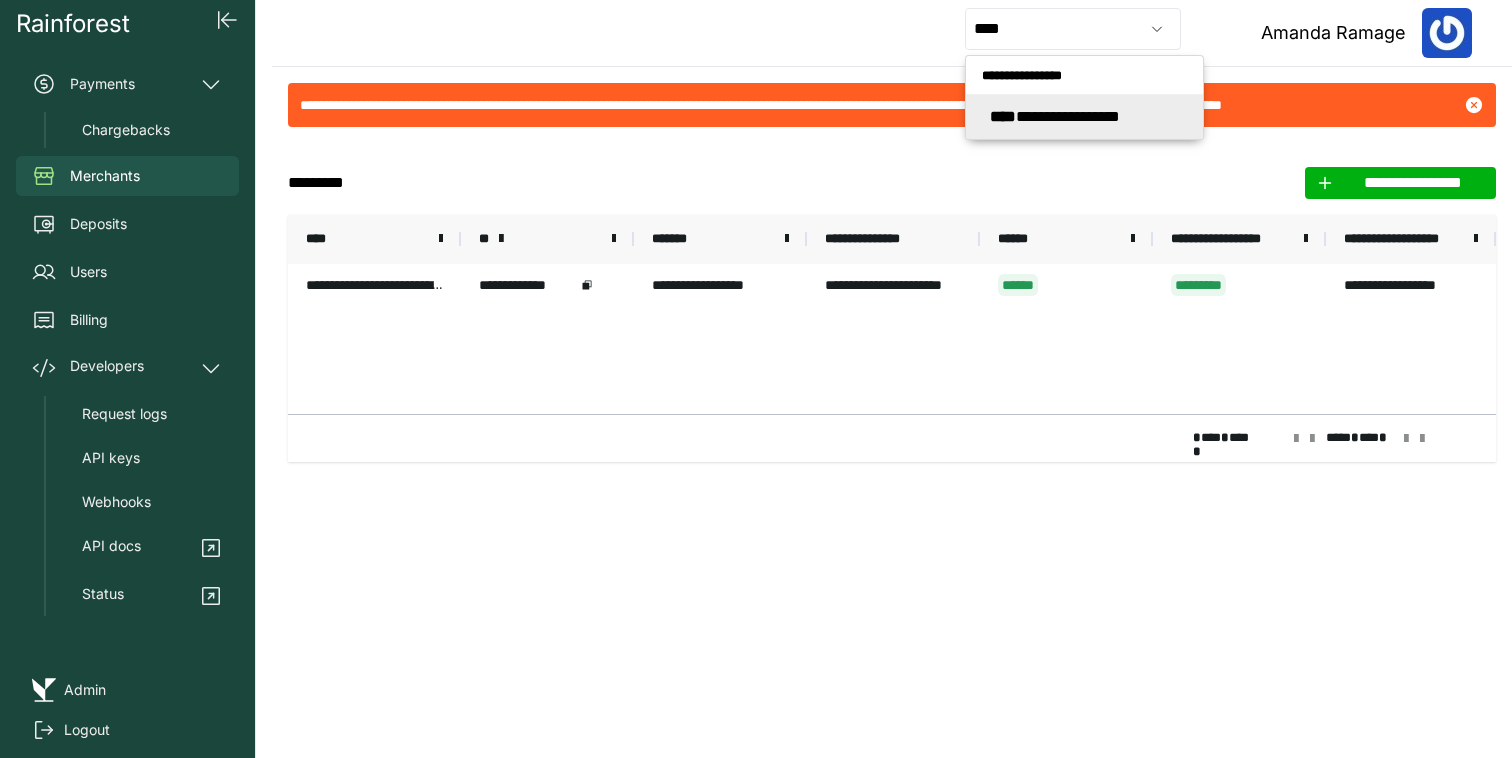type on "**********" 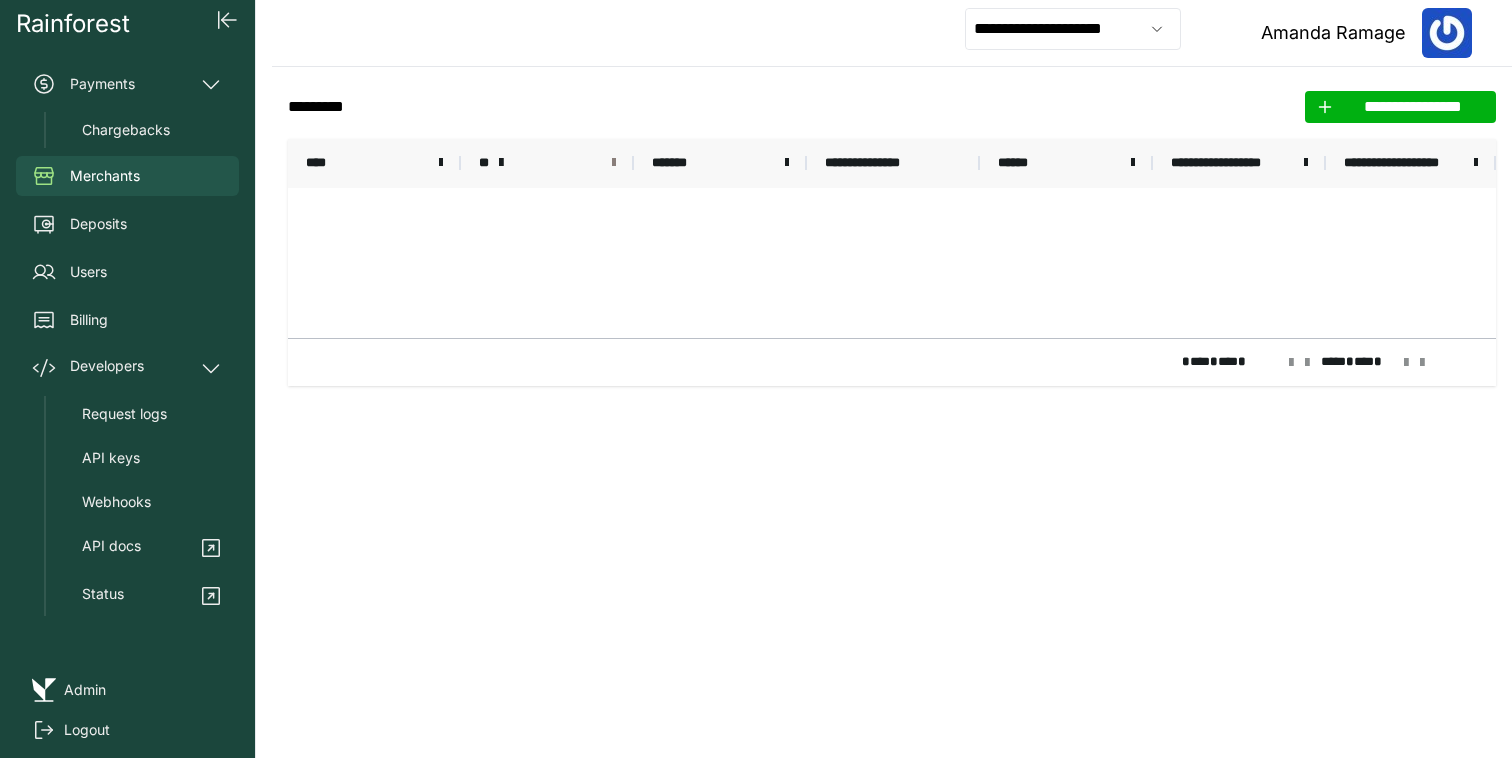 click at bounding box center [614, 163] 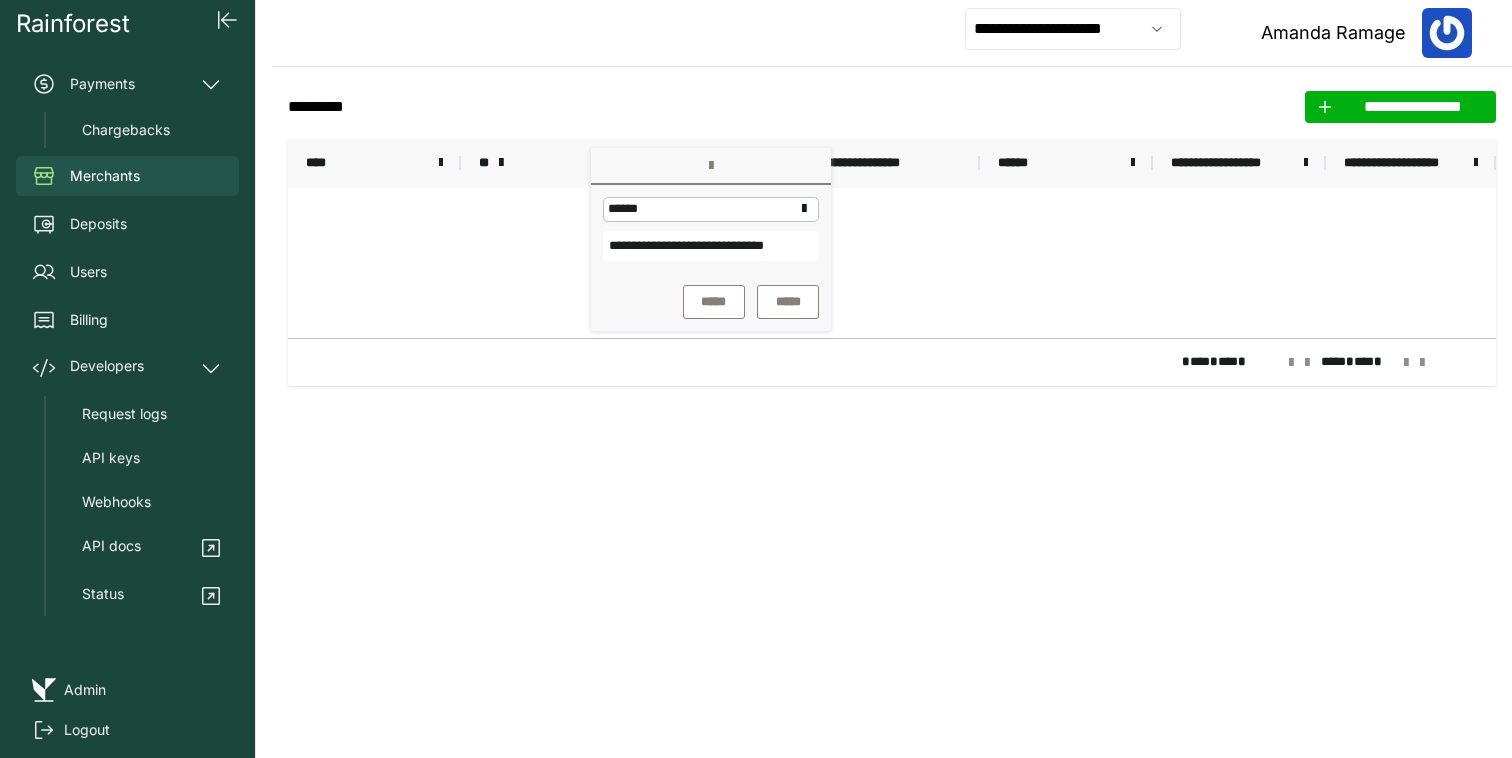 scroll, scrollTop: 0, scrollLeft: 24, axis: horizontal 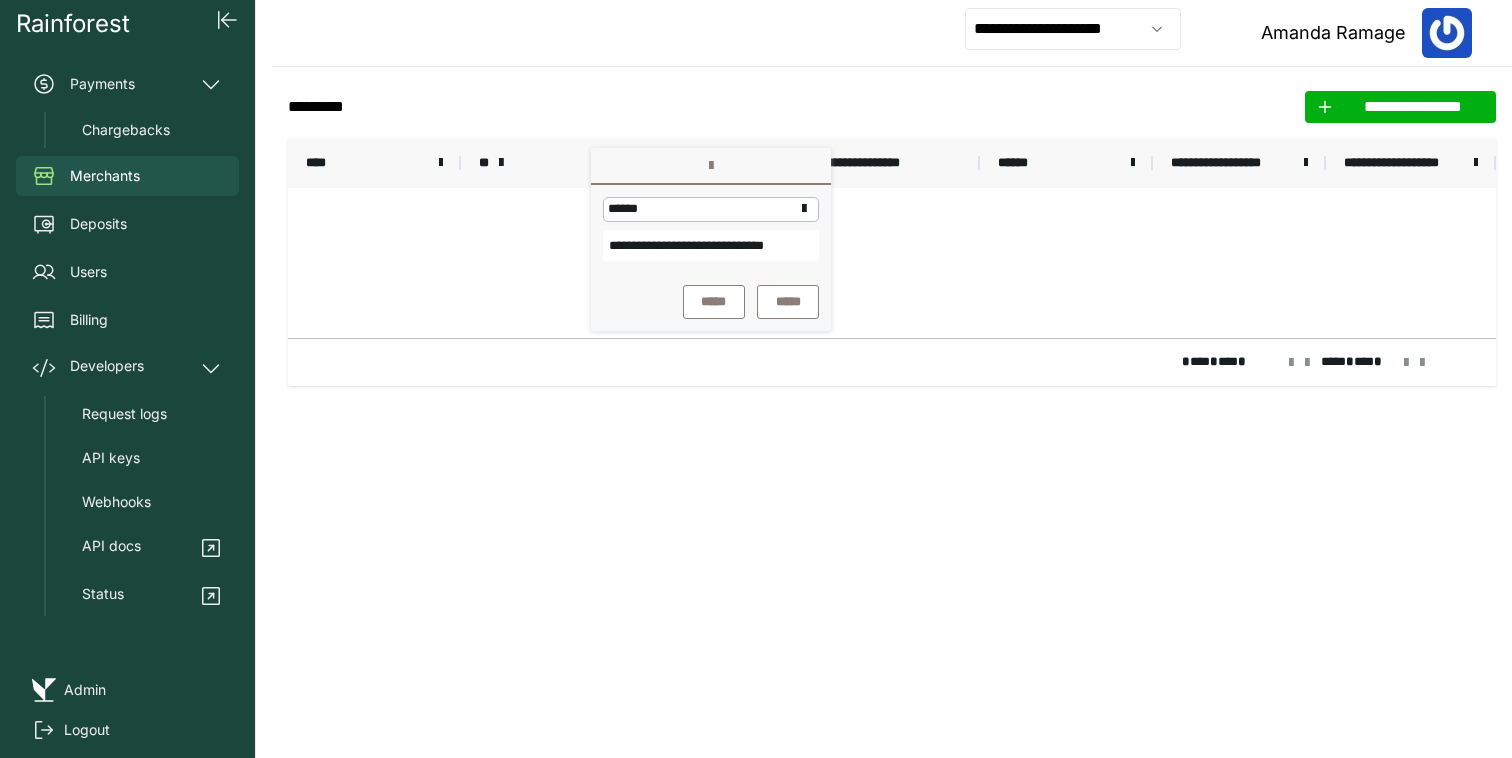 click on "**********" at bounding box center [711, 245] 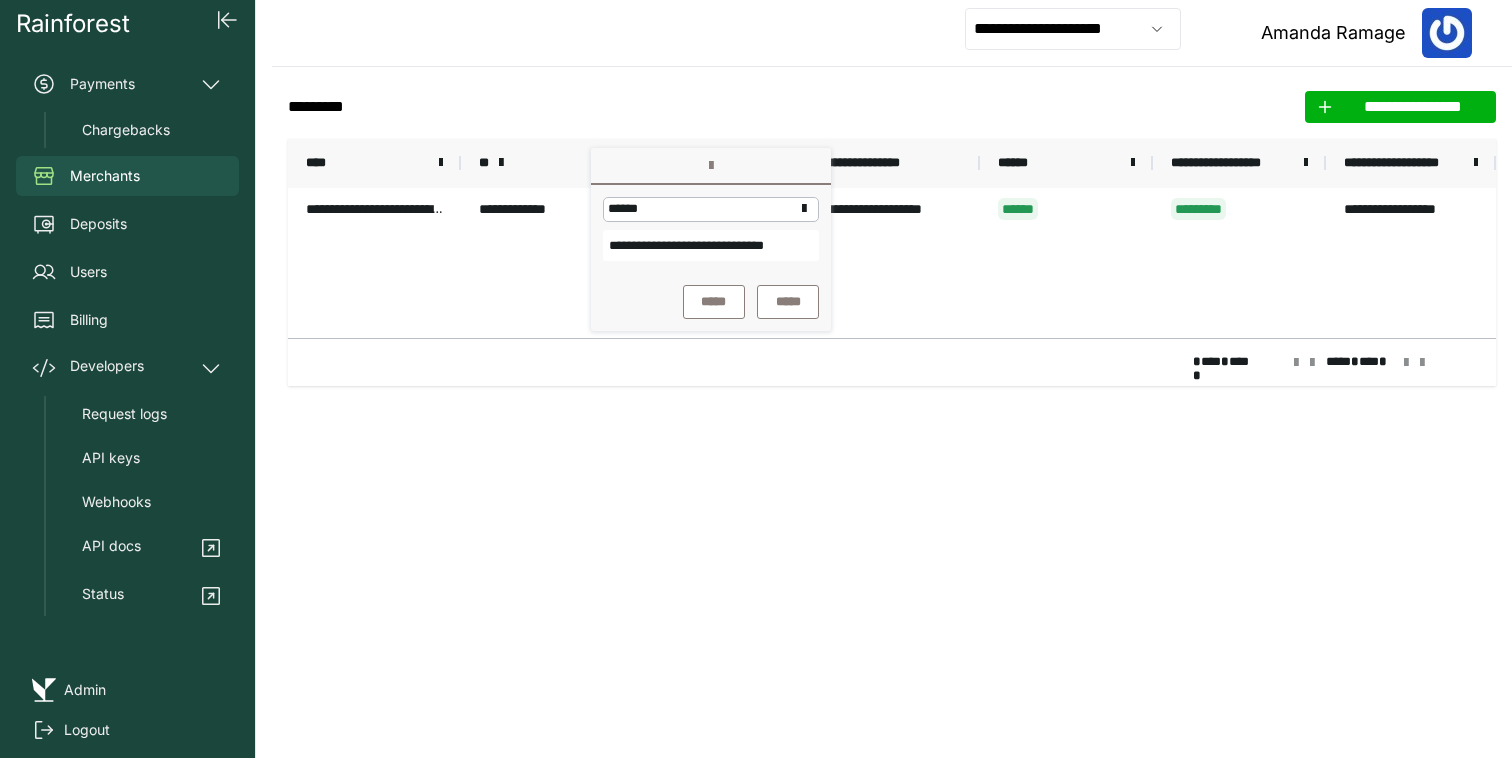 click on "[FIRST] [LAST] [STREET] [CITY] [STATE] [ZIP] [COUNTRY] [PHONE] [EMAIL] [SSN] [CC] [DOB] [AGE]" at bounding box center (892, 263) 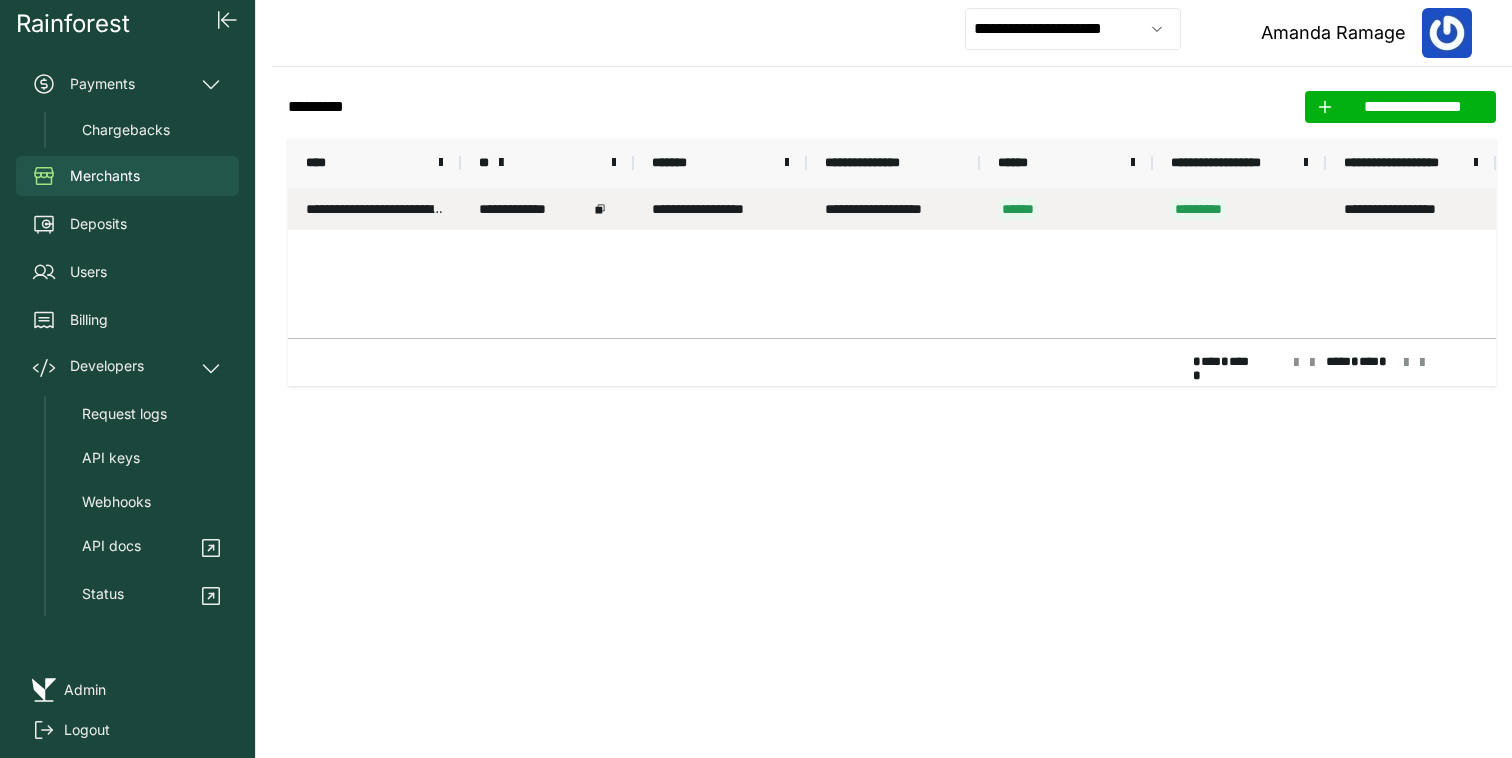 click on "[SSN]" at bounding box center (374, 209) 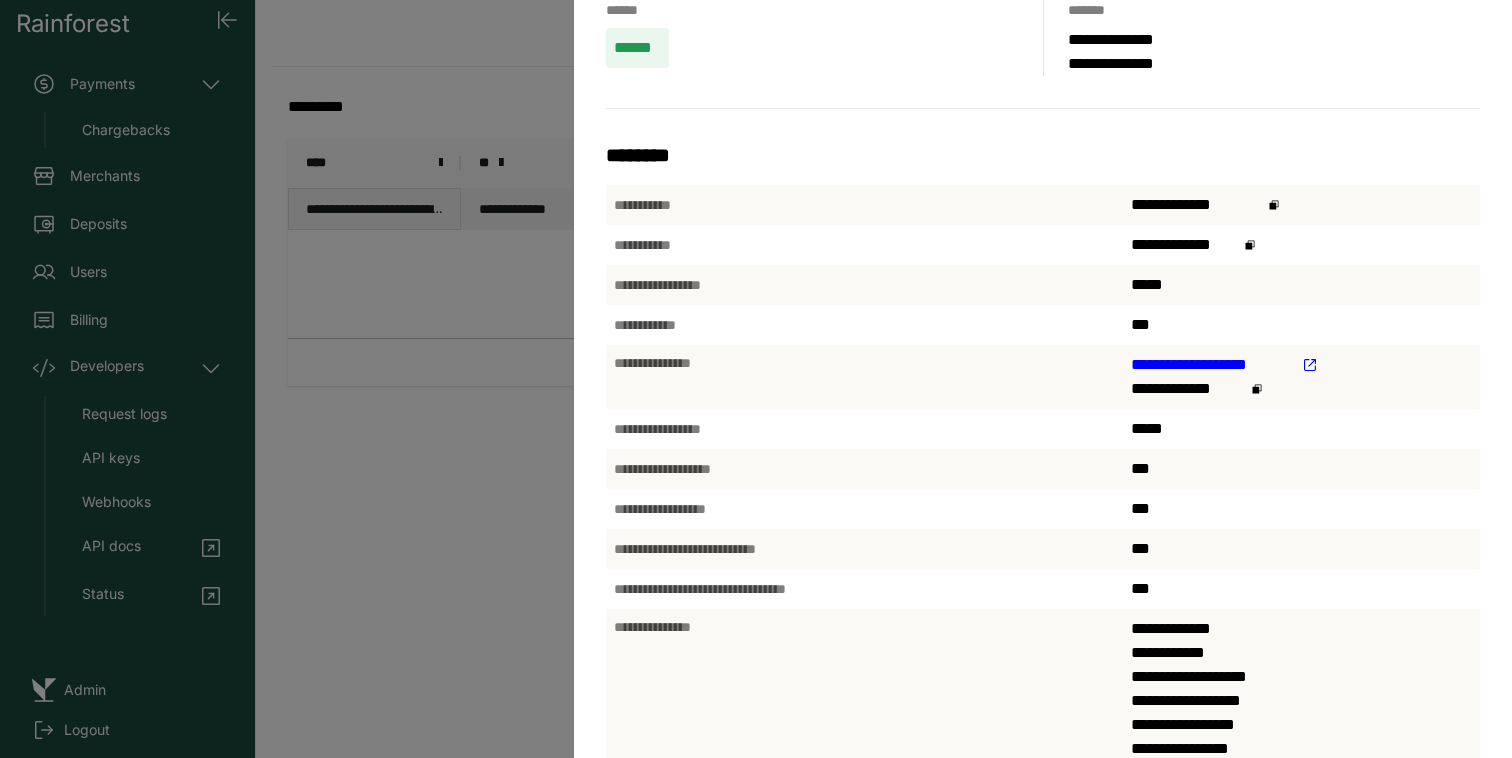 scroll, scrollTop: 133, scrollLeft: 0, axis: vertical 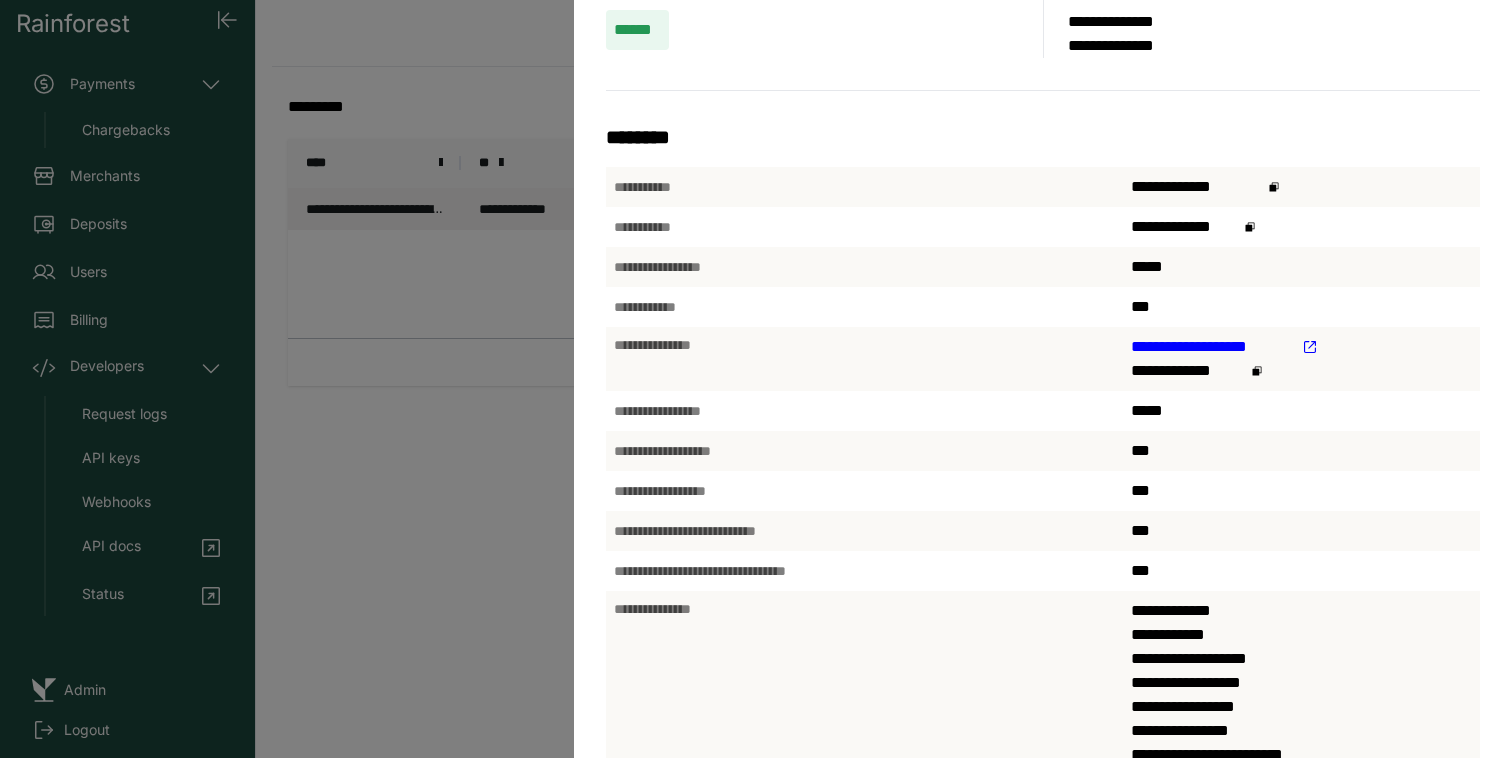 click on "**********" at bounding box center (1212, 347) 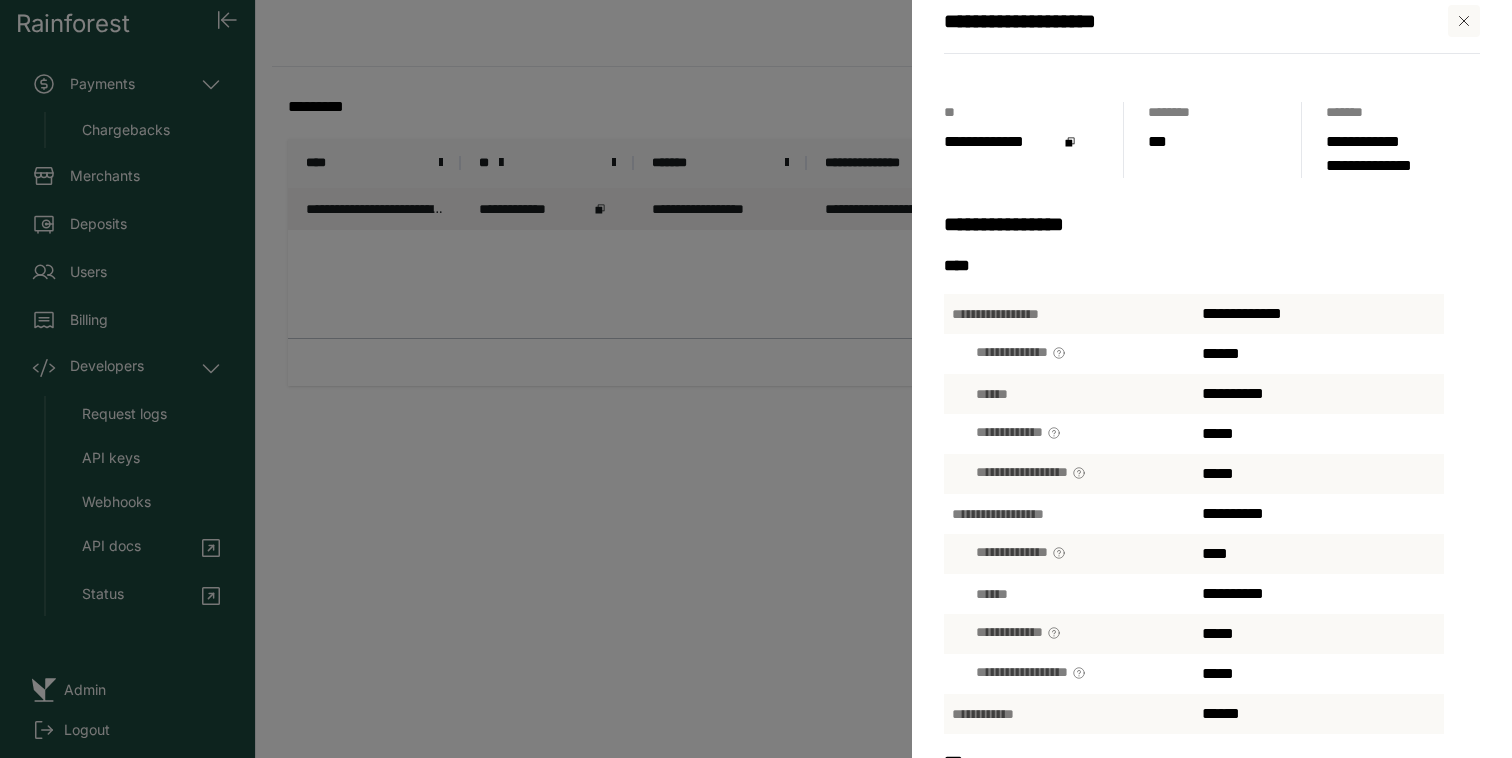 scroll, scrollTop: 0, scrollLeft: 0, axis: both 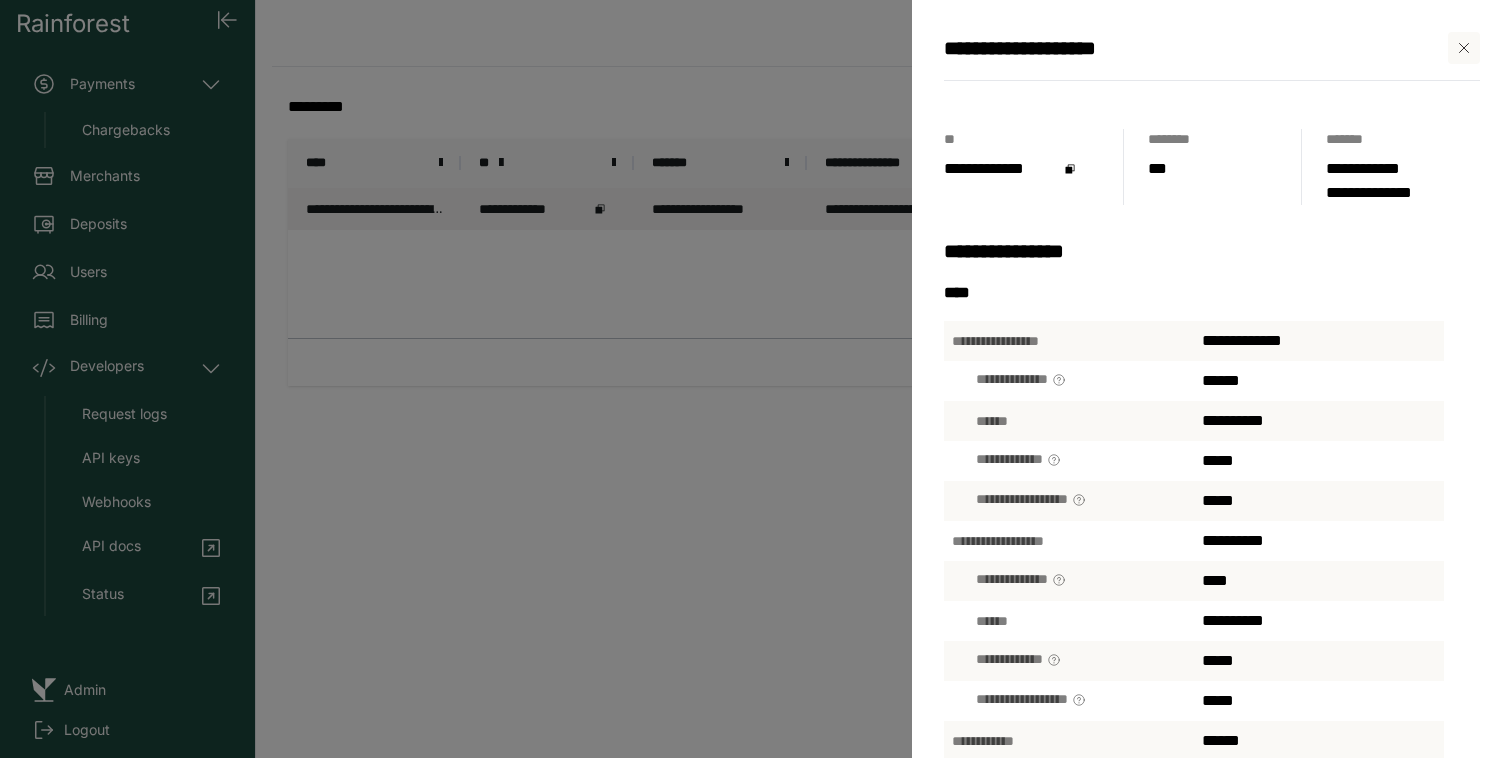 click on "[FIRST] [LAST] [STREET] [CITY] [STATE] [ZIP] [COUNTRY] [PHONE] [EMAIL] [SSN] [CC] [DOB] [AGE] [TIME]" at bounding box center [756, 379] 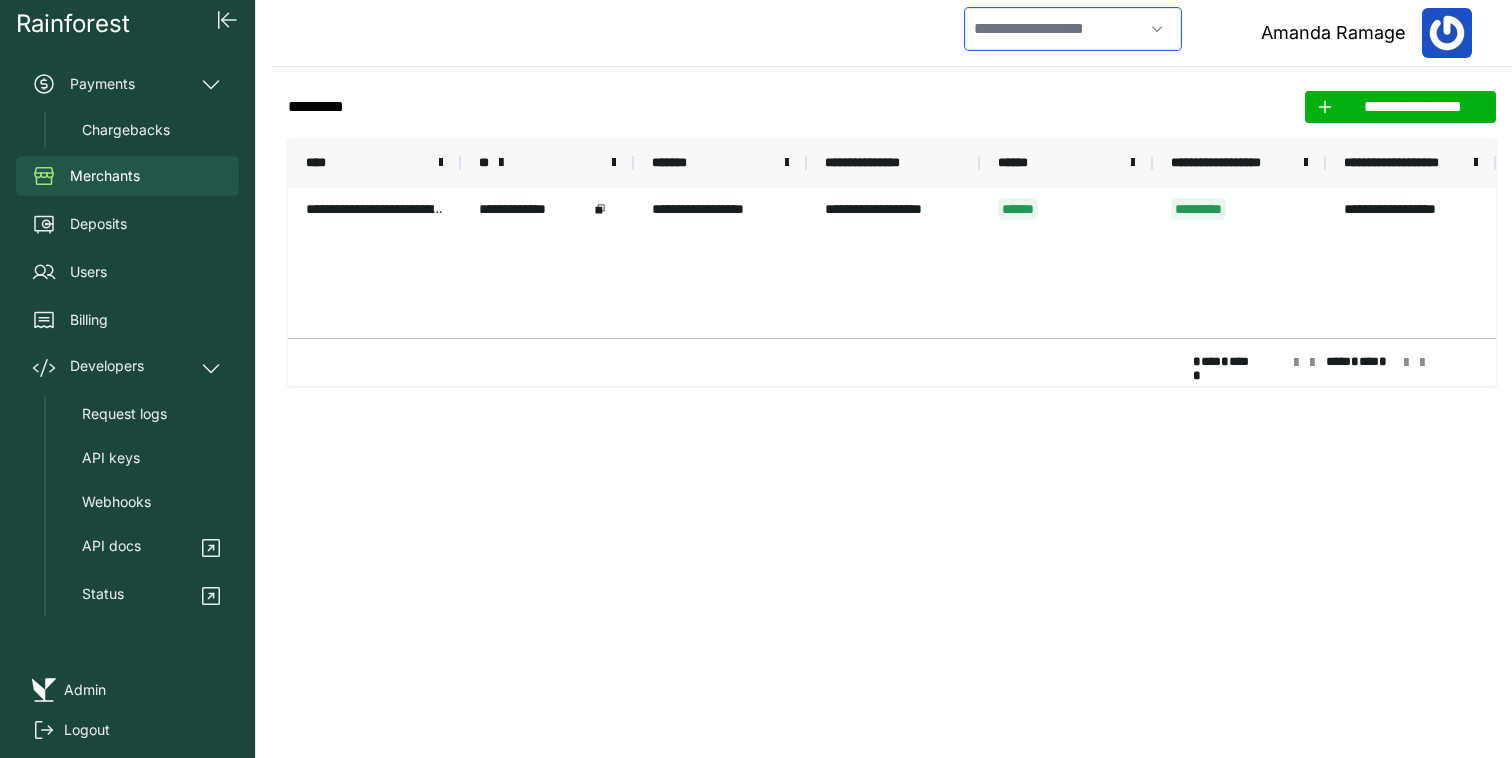 click at bounding box center (1054, 29) 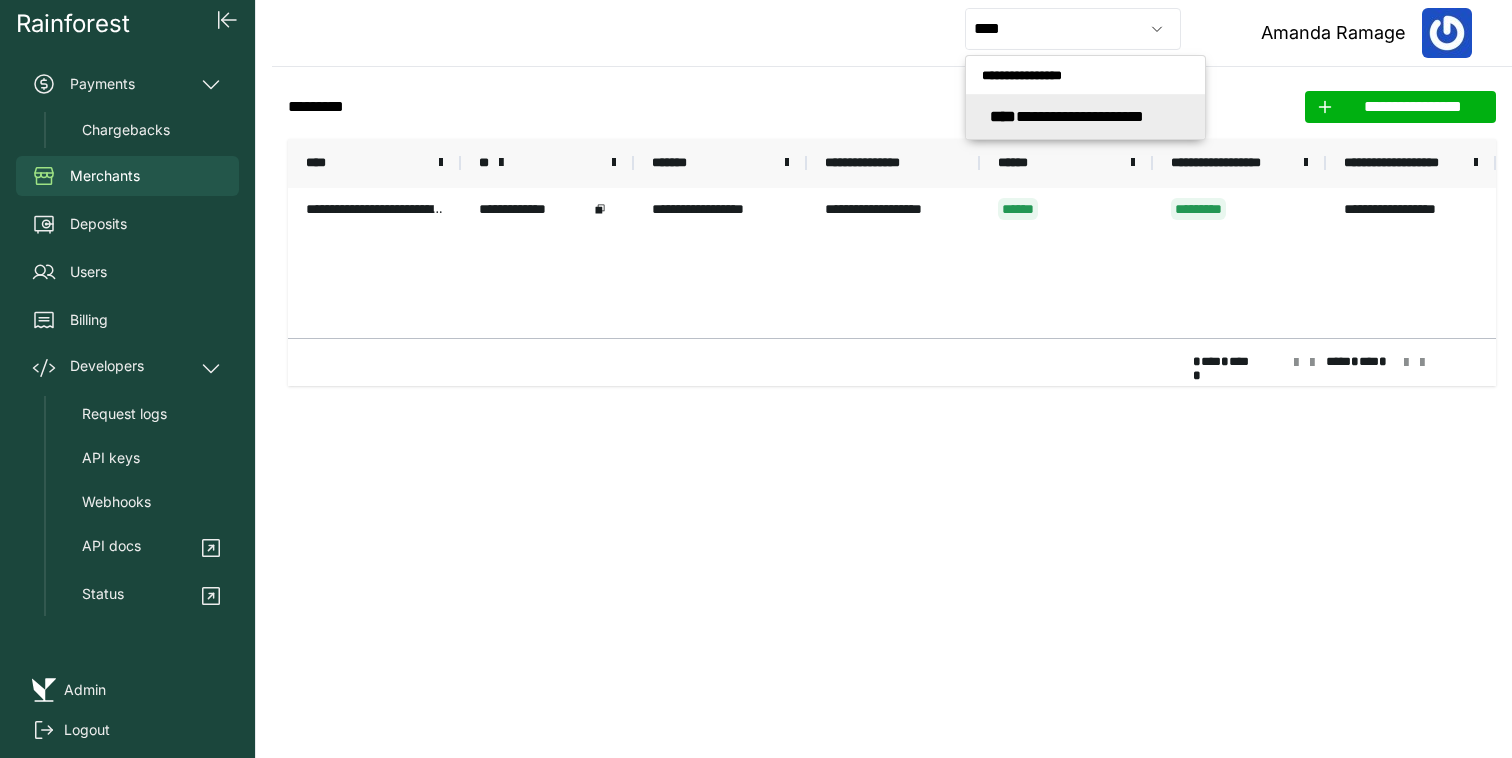 type on "**********" 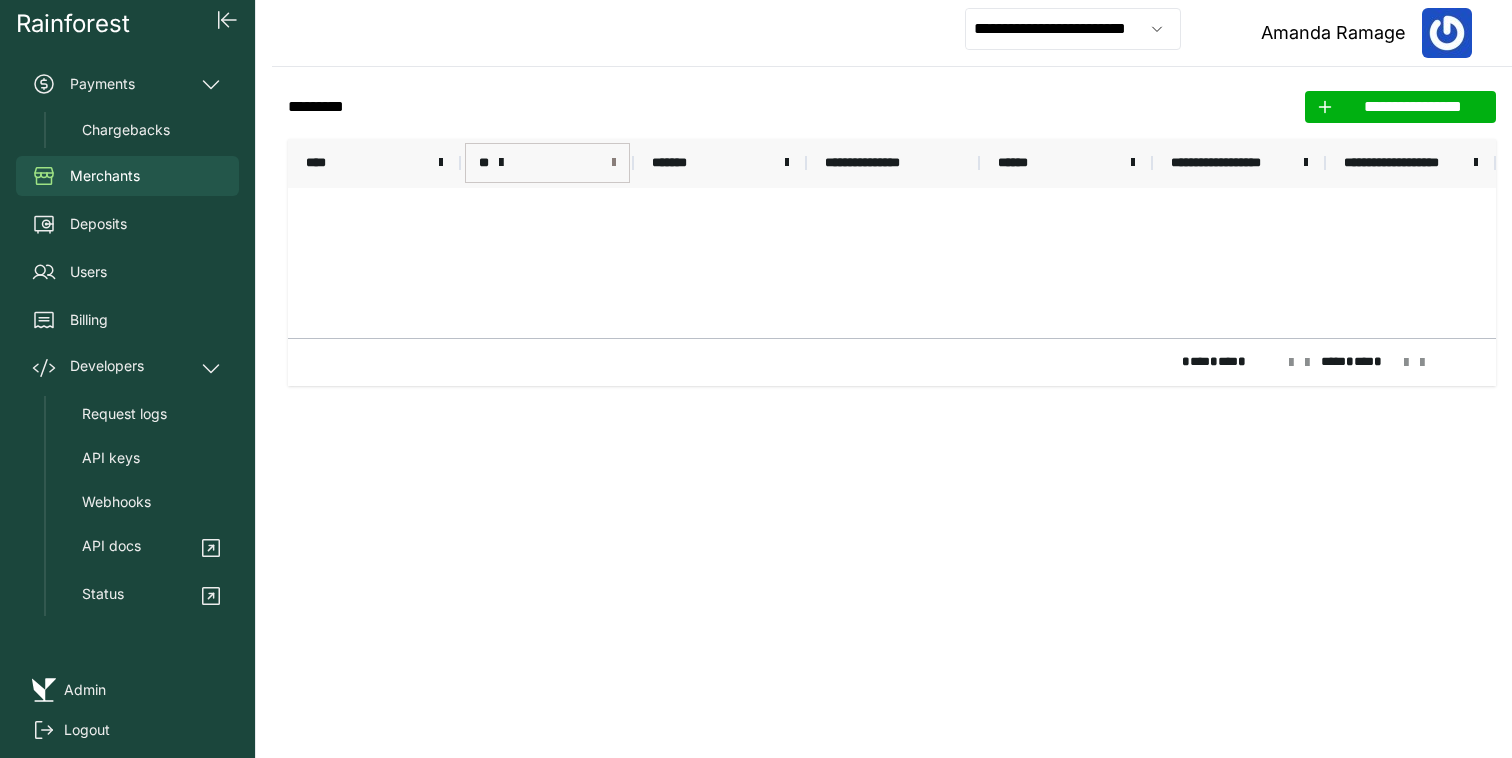 click at bounding box center (614, 163) 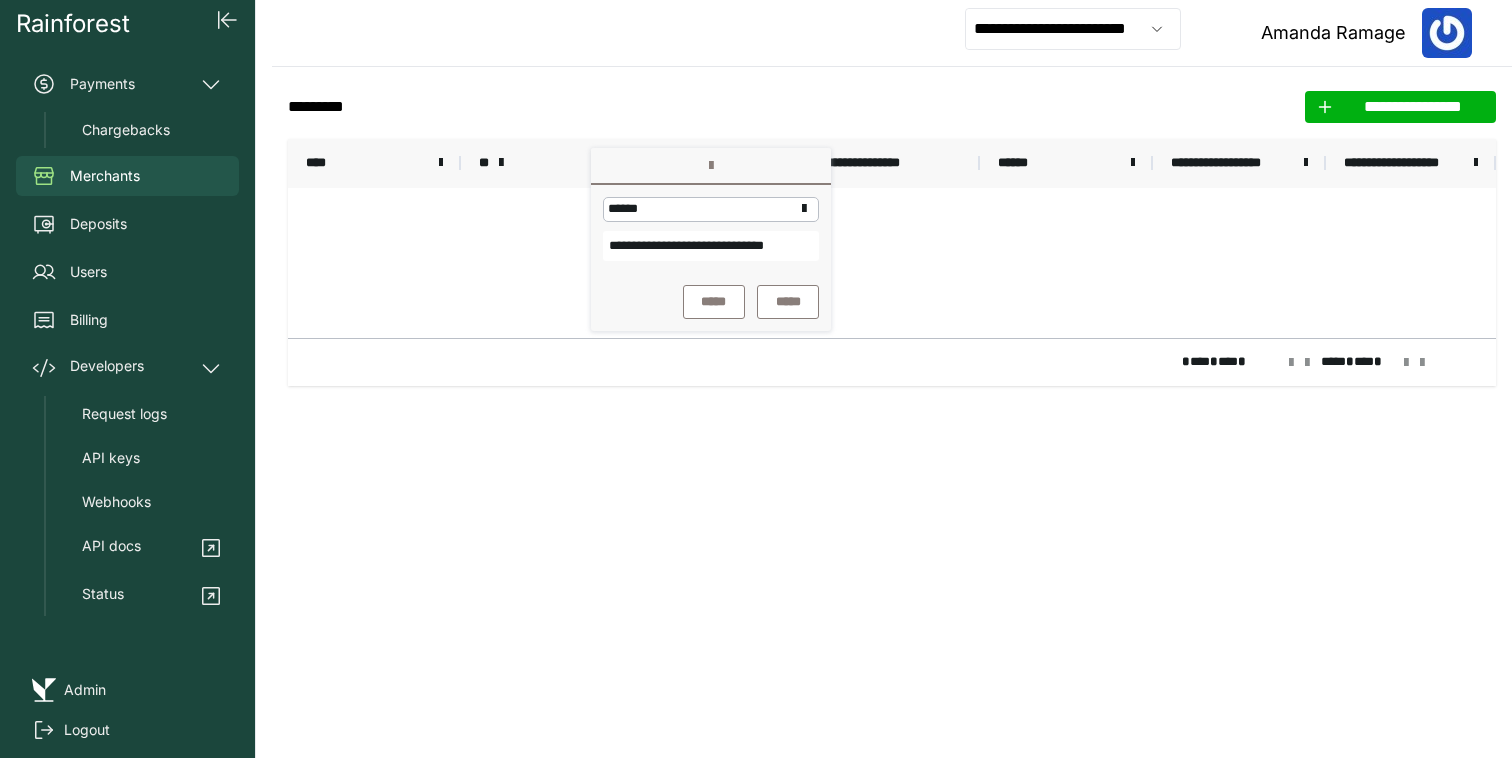 scroll, scrollTop: 0, scrollLeft: 44, axis: horizontal 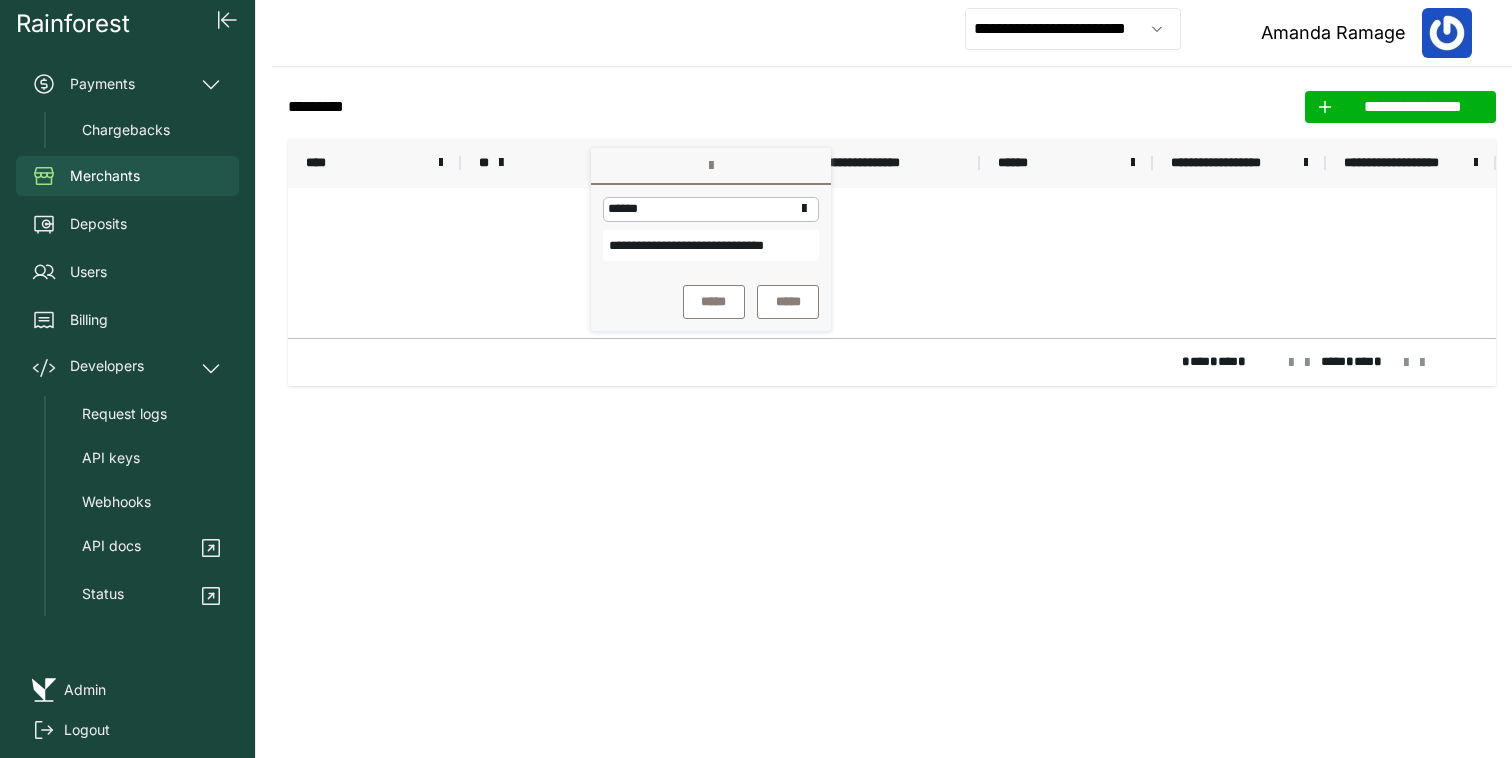 click on "**********" at bounding box center (711, 229) 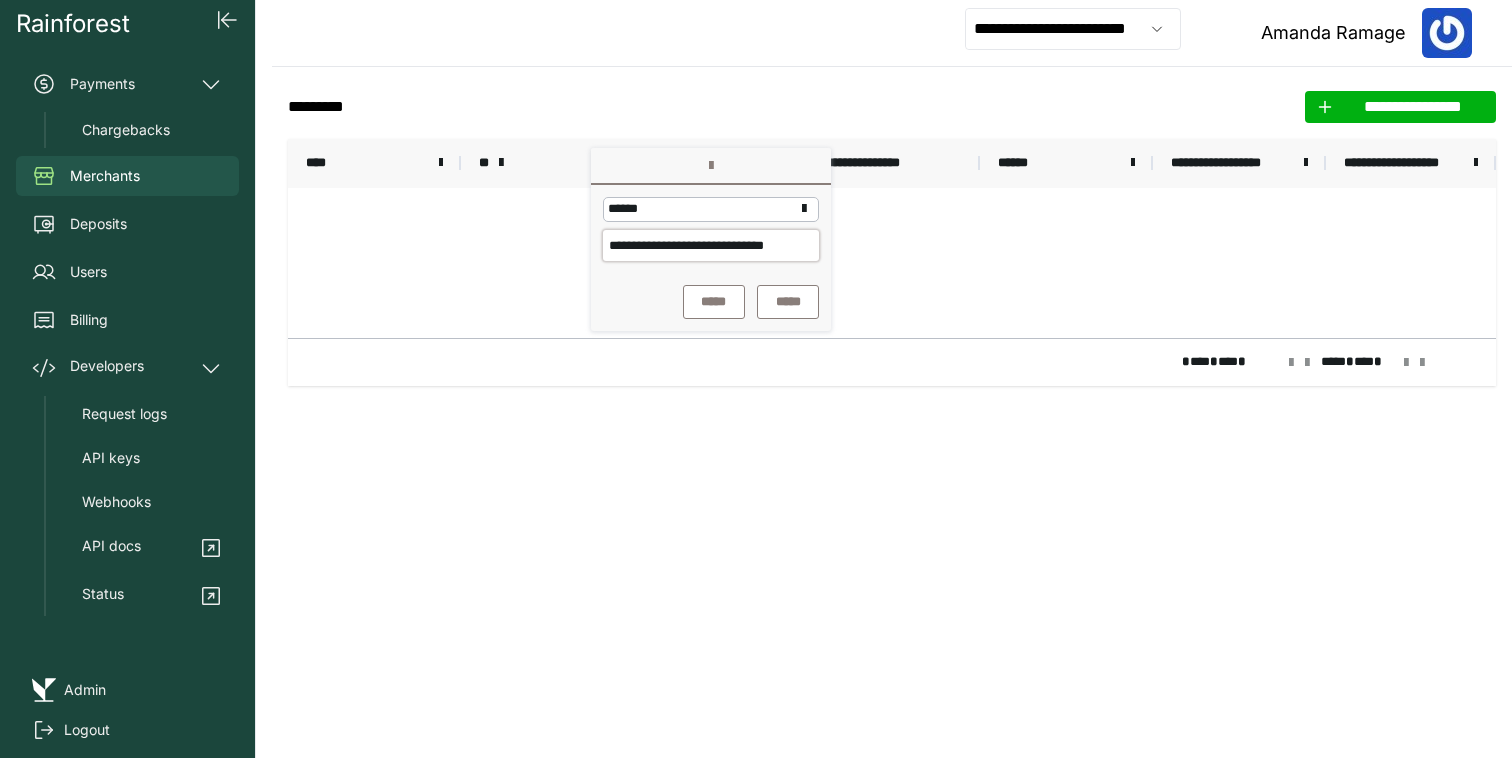 click on "**********" at bounding box center [711, 245] 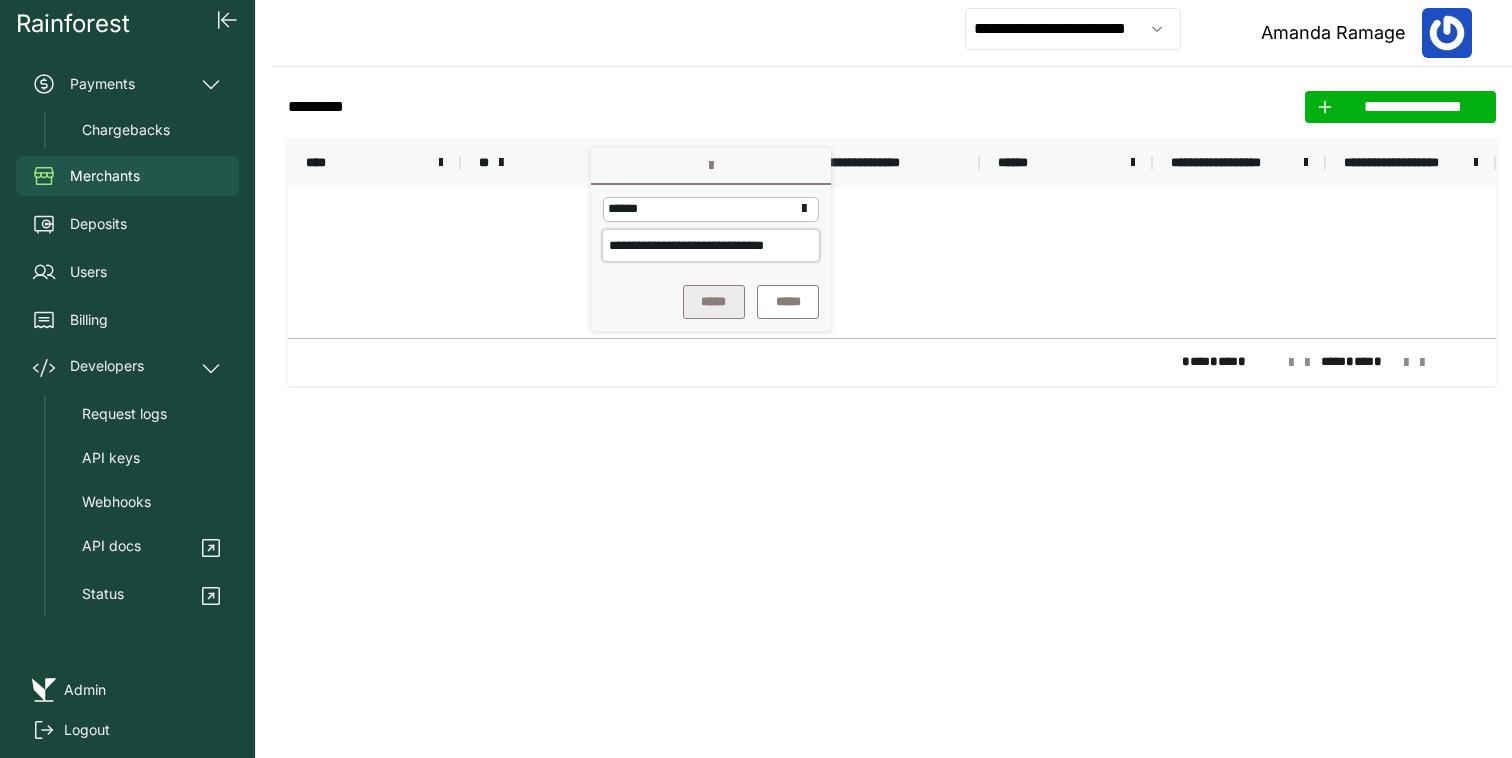 type on "**********" 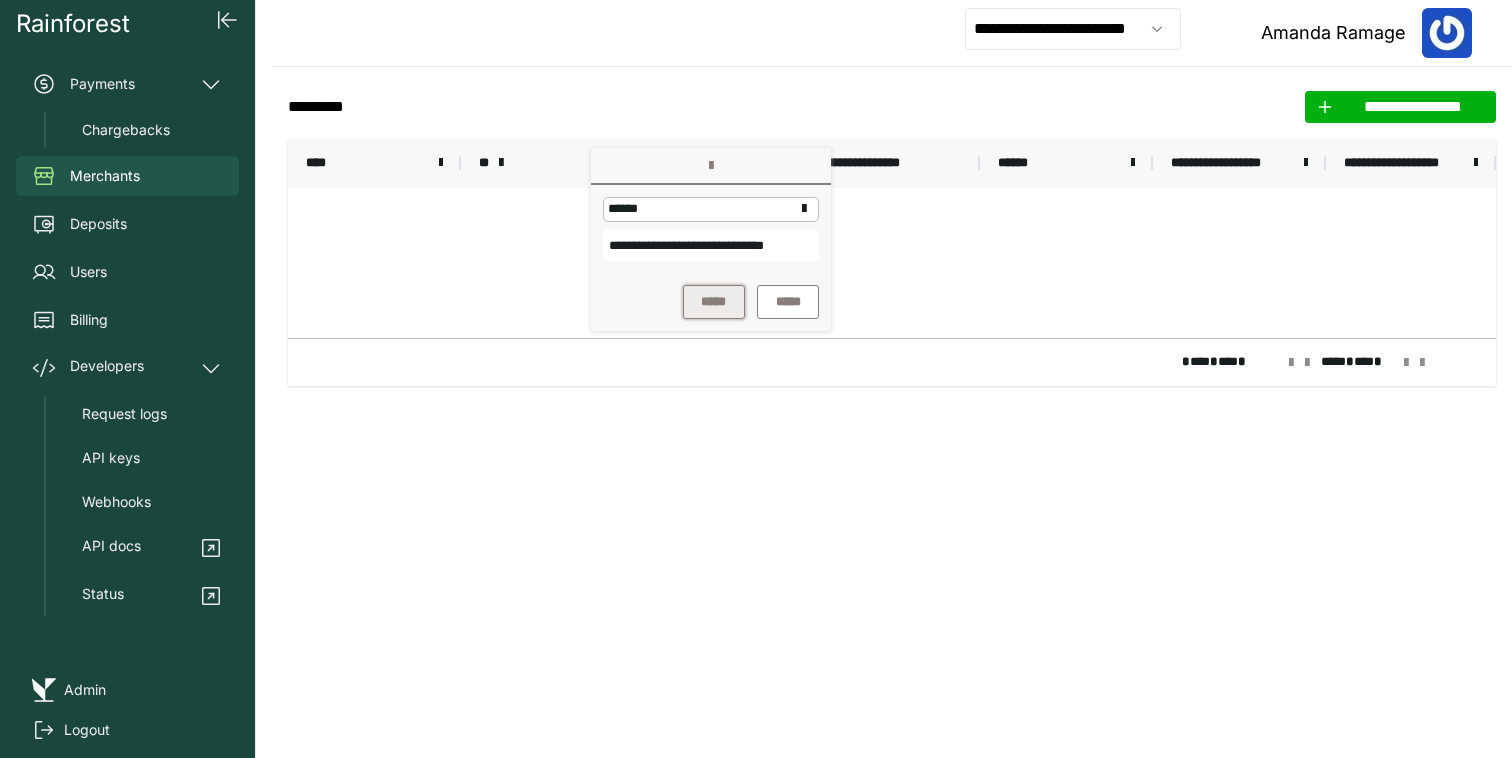 scroll, scrollTop: 0, scrollLeft: 0, axis: both 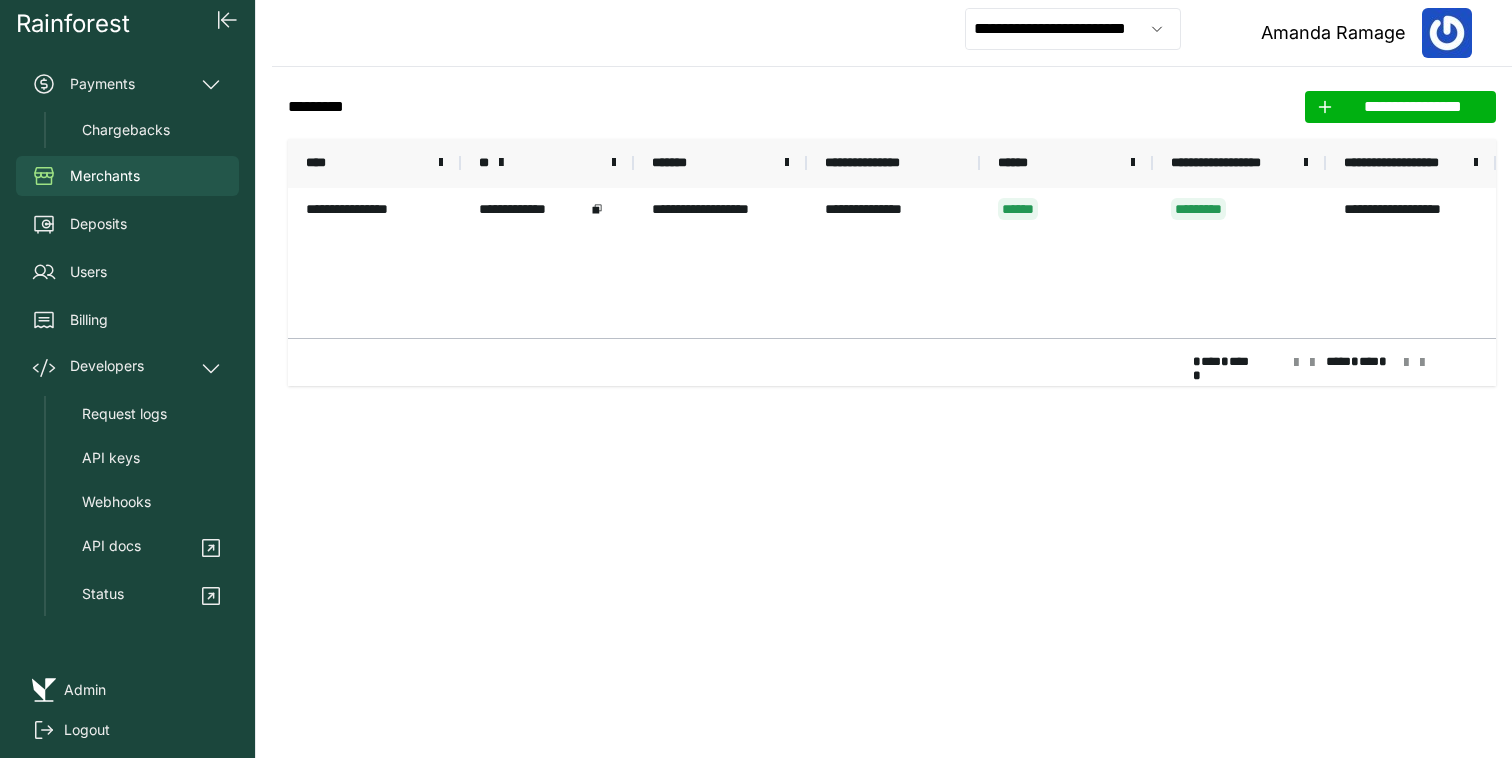click on "**********" 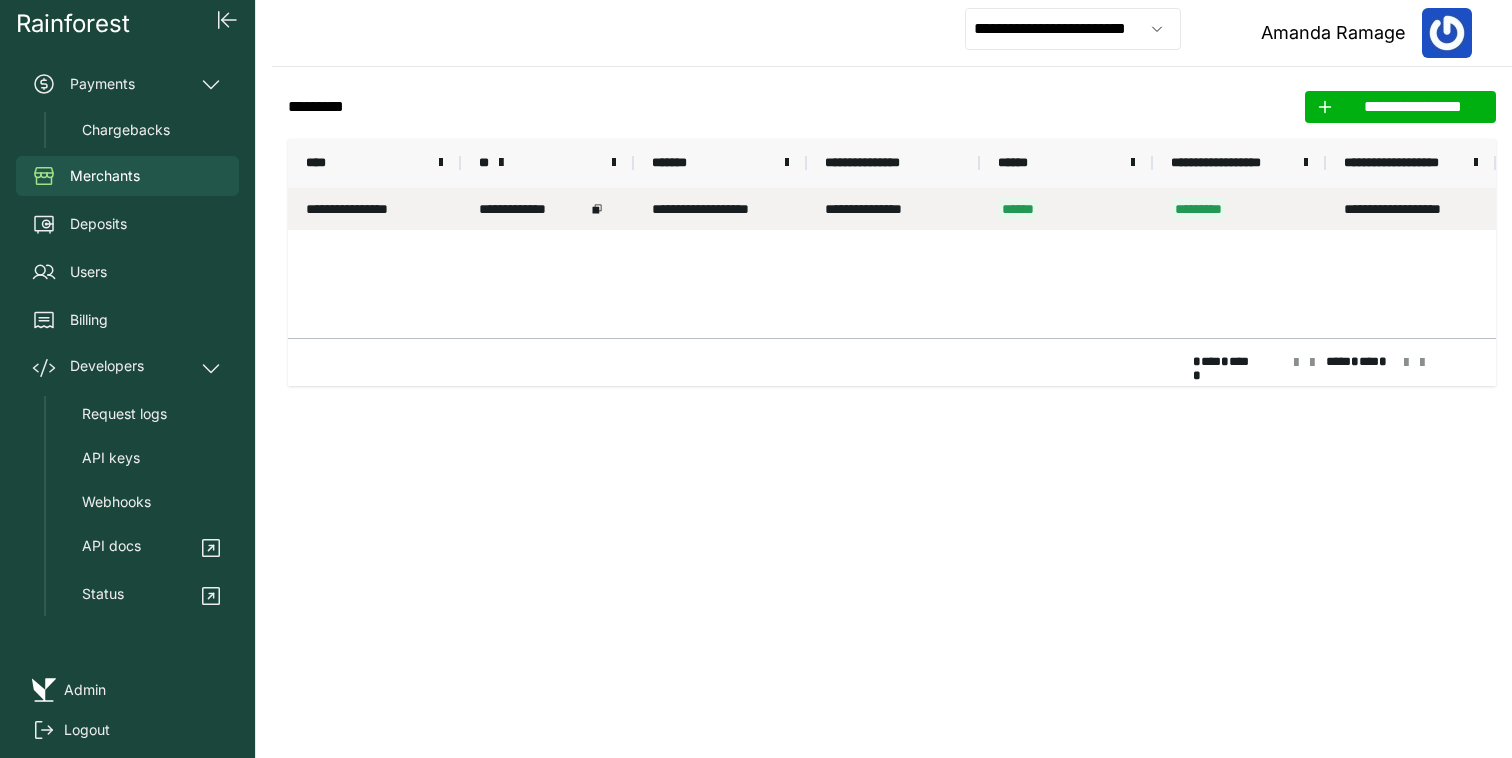 click on "**********" at bounding box center (547, 209) 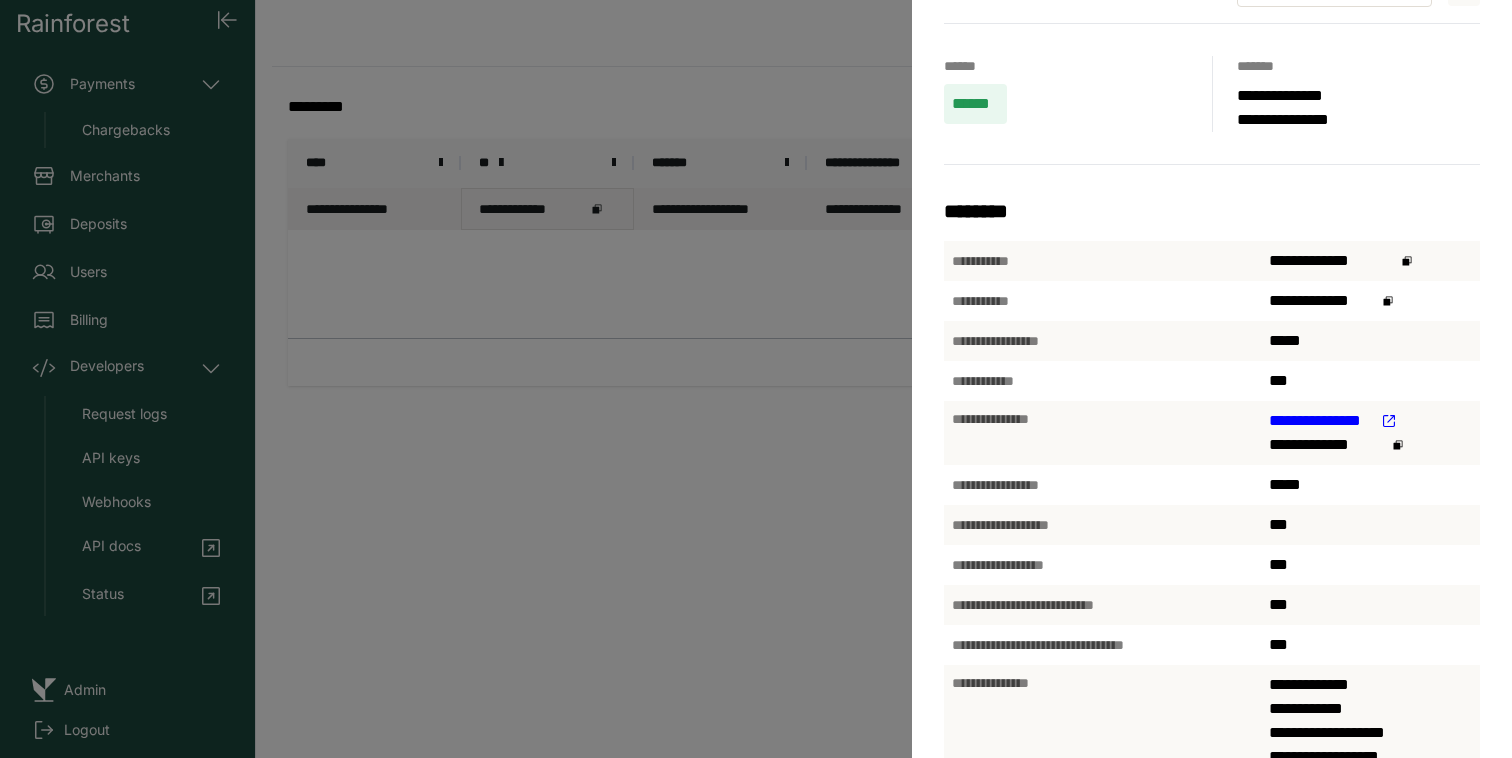 scroll, scrollTop: 75, scrollLeft: 0, axis: vertical 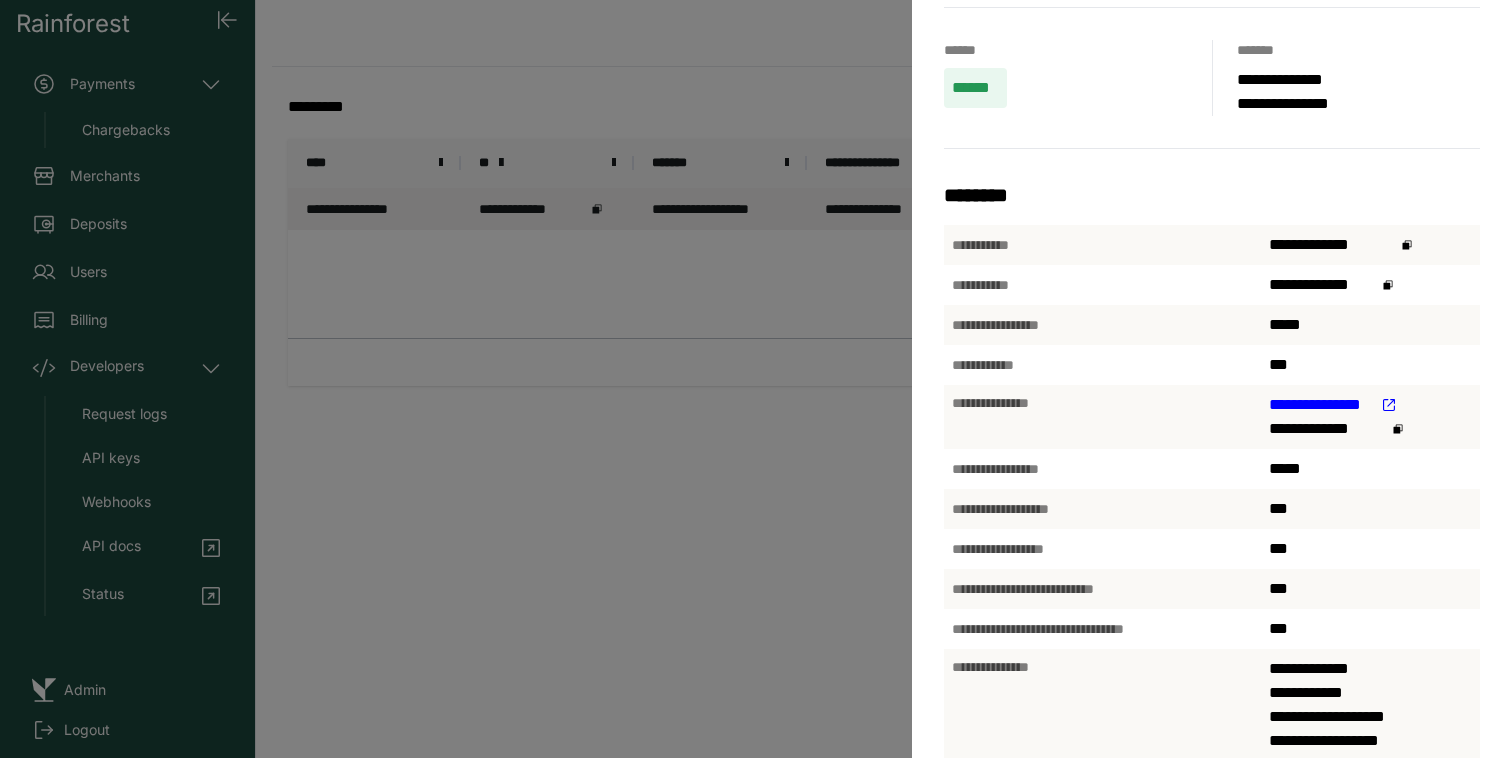 click on "**********" at bounding box center [1328, 429] 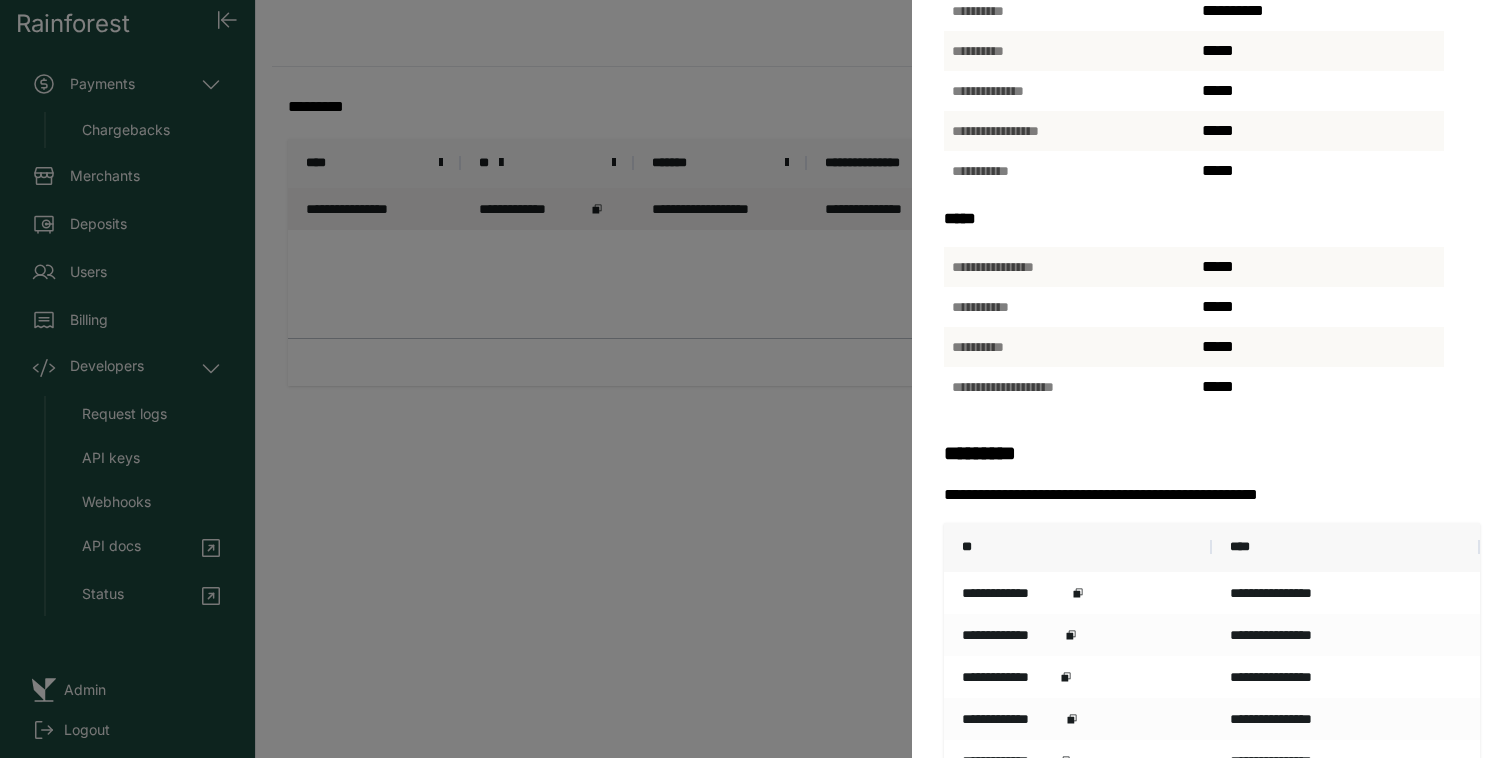 scroll, scrollTop: 861, scrollLeft: 0, axis: vertical 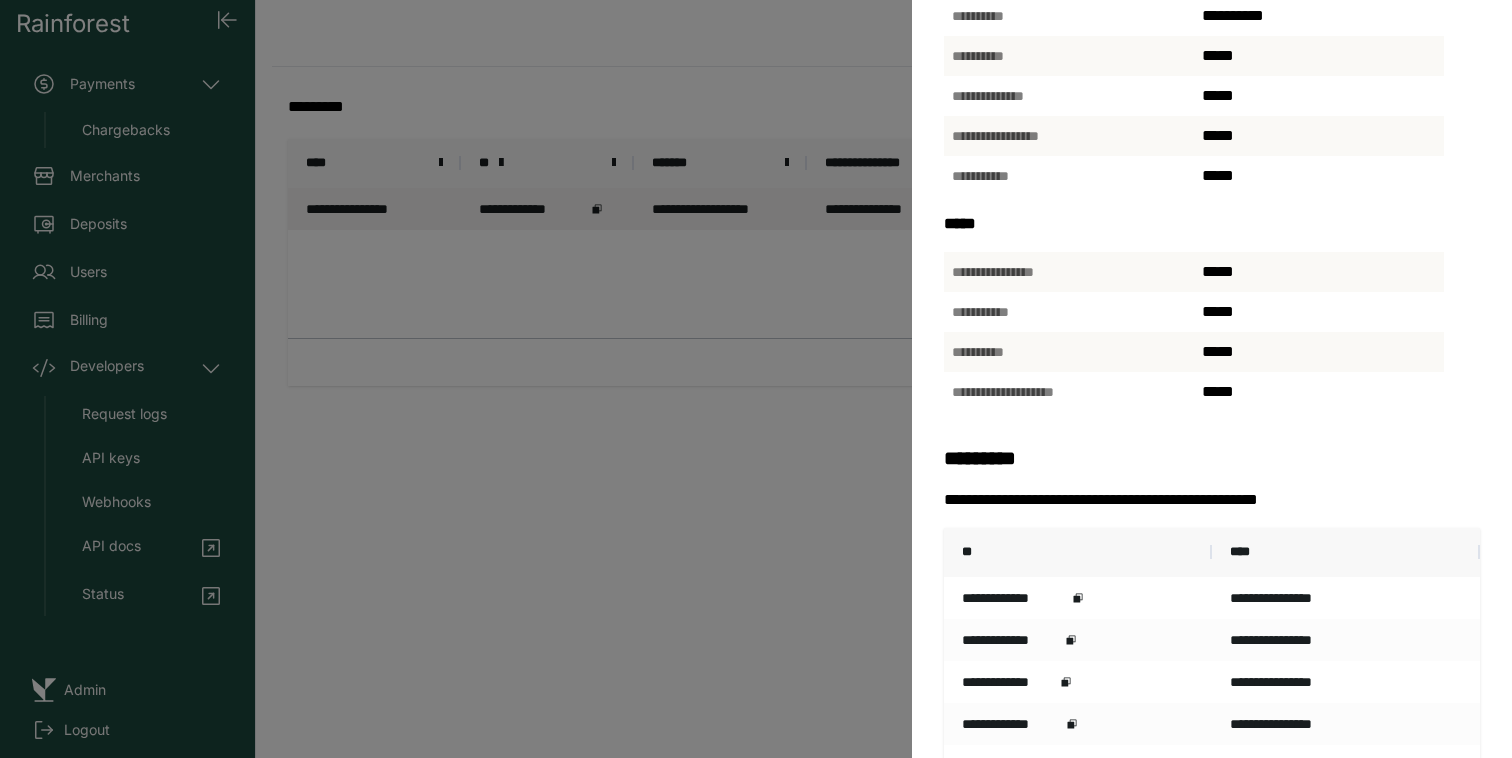 click on "[FIRST] [LAST] [STREET] [CITY] [STATE] [ZIP] [COUNTRY] [PHONE] [EMAIL] [SSN] [CC] [DOB] [AGE] [TIME]" at bounding box center [756, 379] 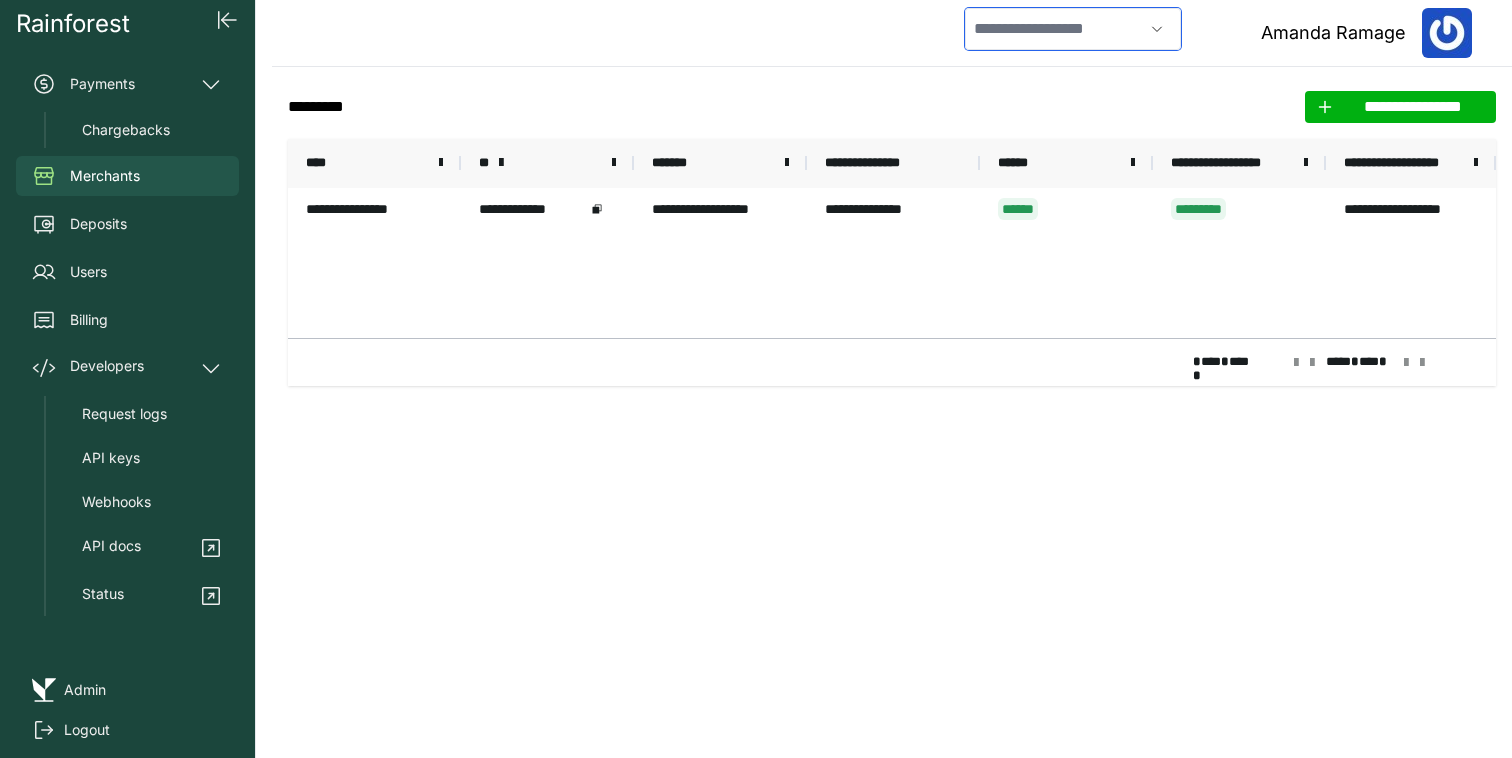 click at bounding box center [1054, 29] 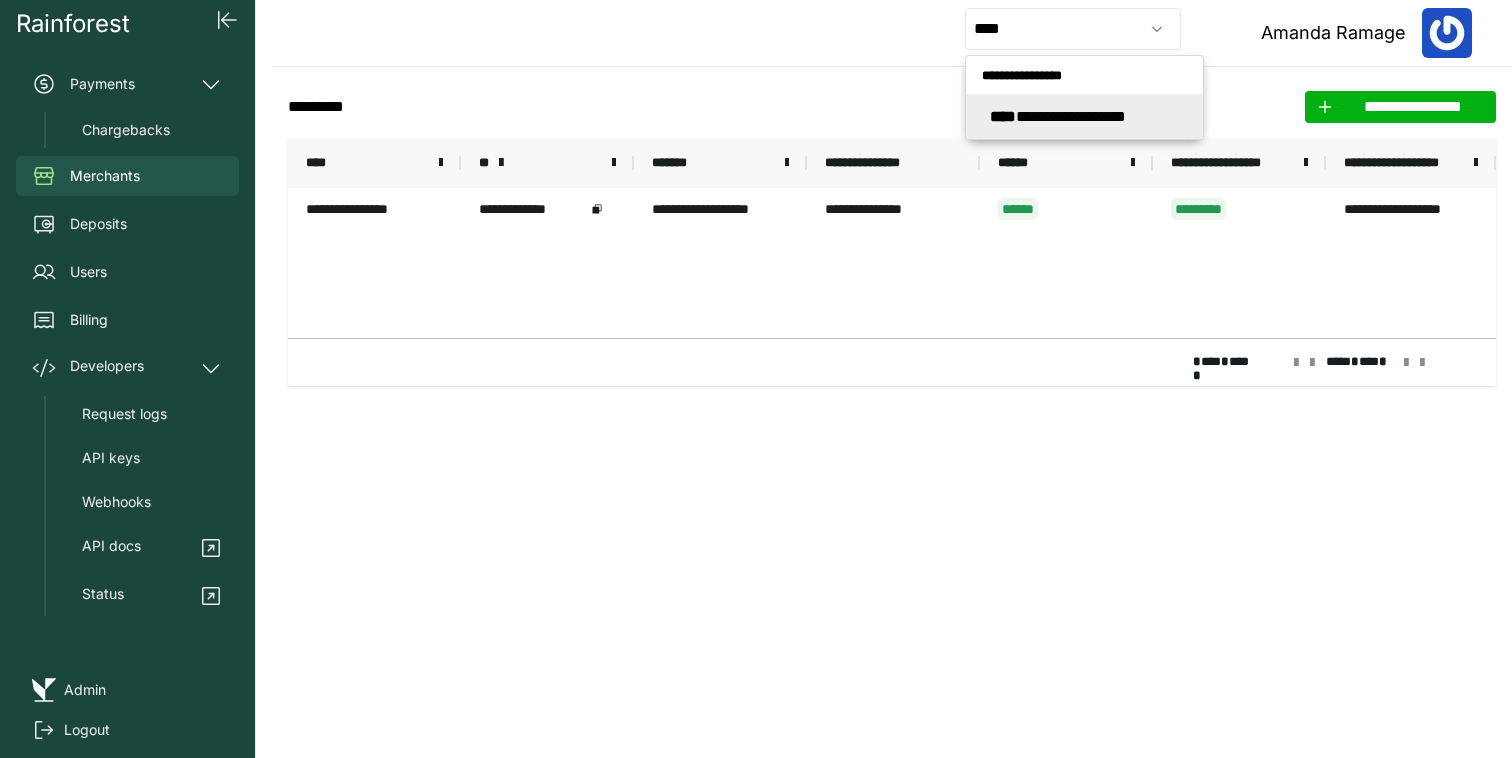 type on "**********" 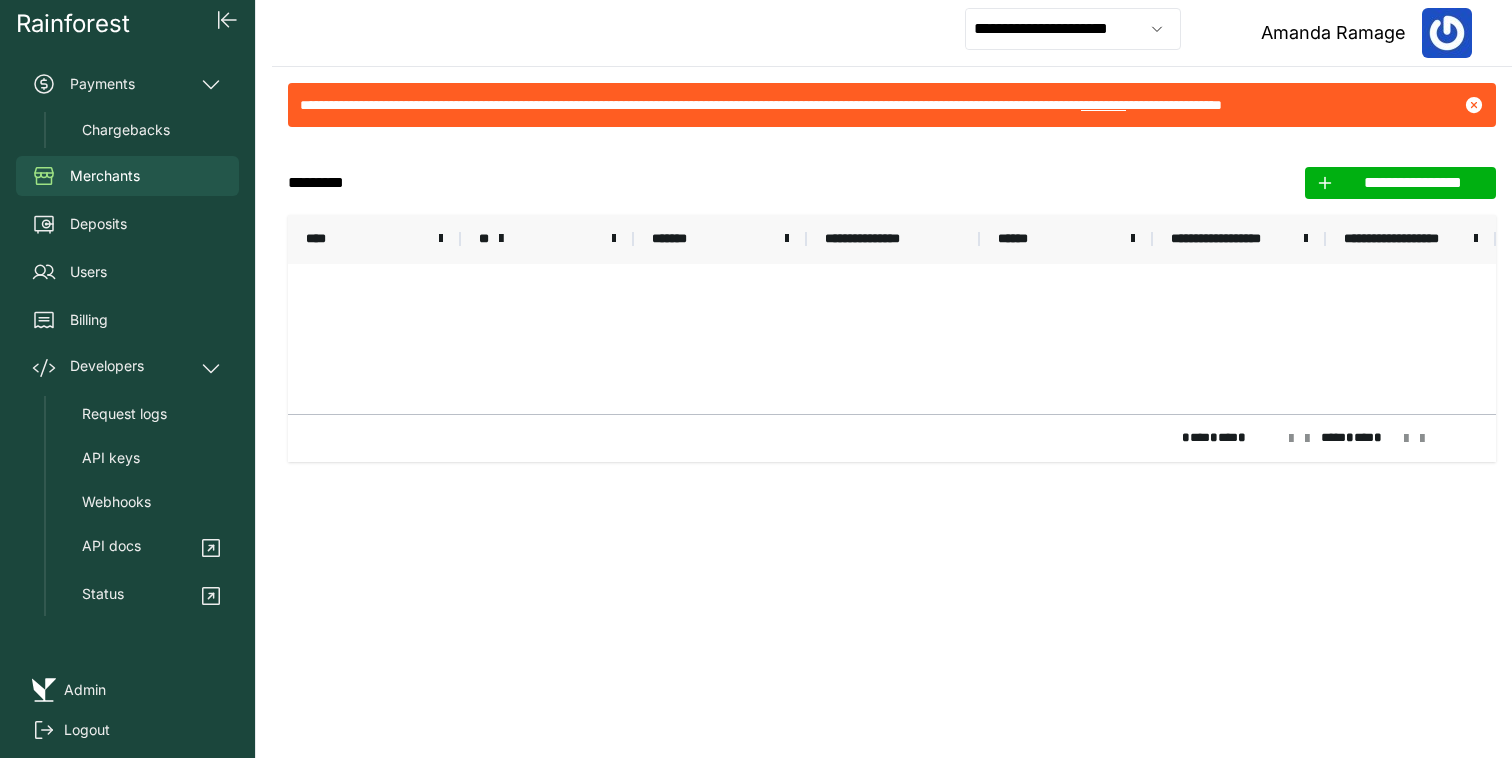 click on "**" at bounding box center [547, 239] 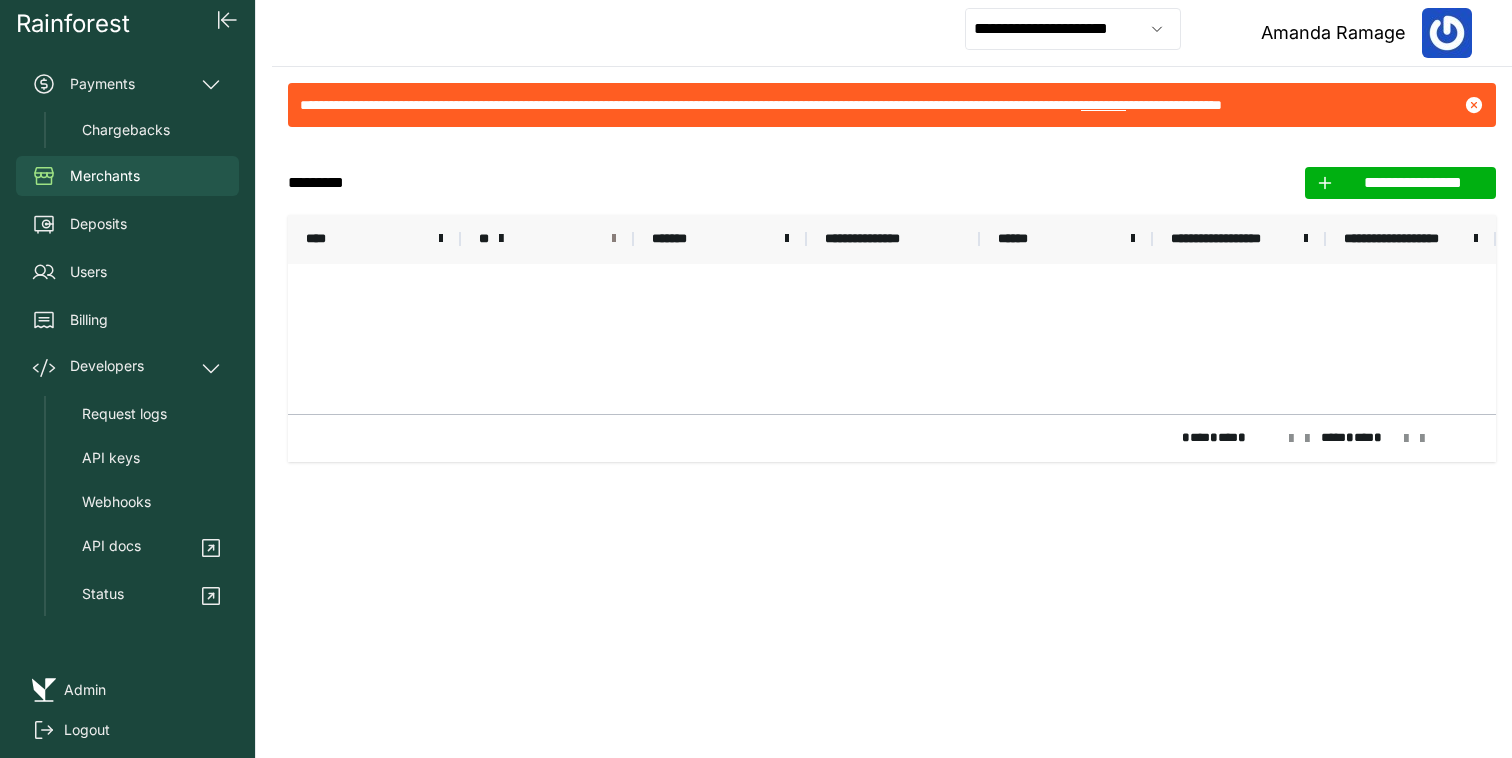 click at bounding box center (614, 239) 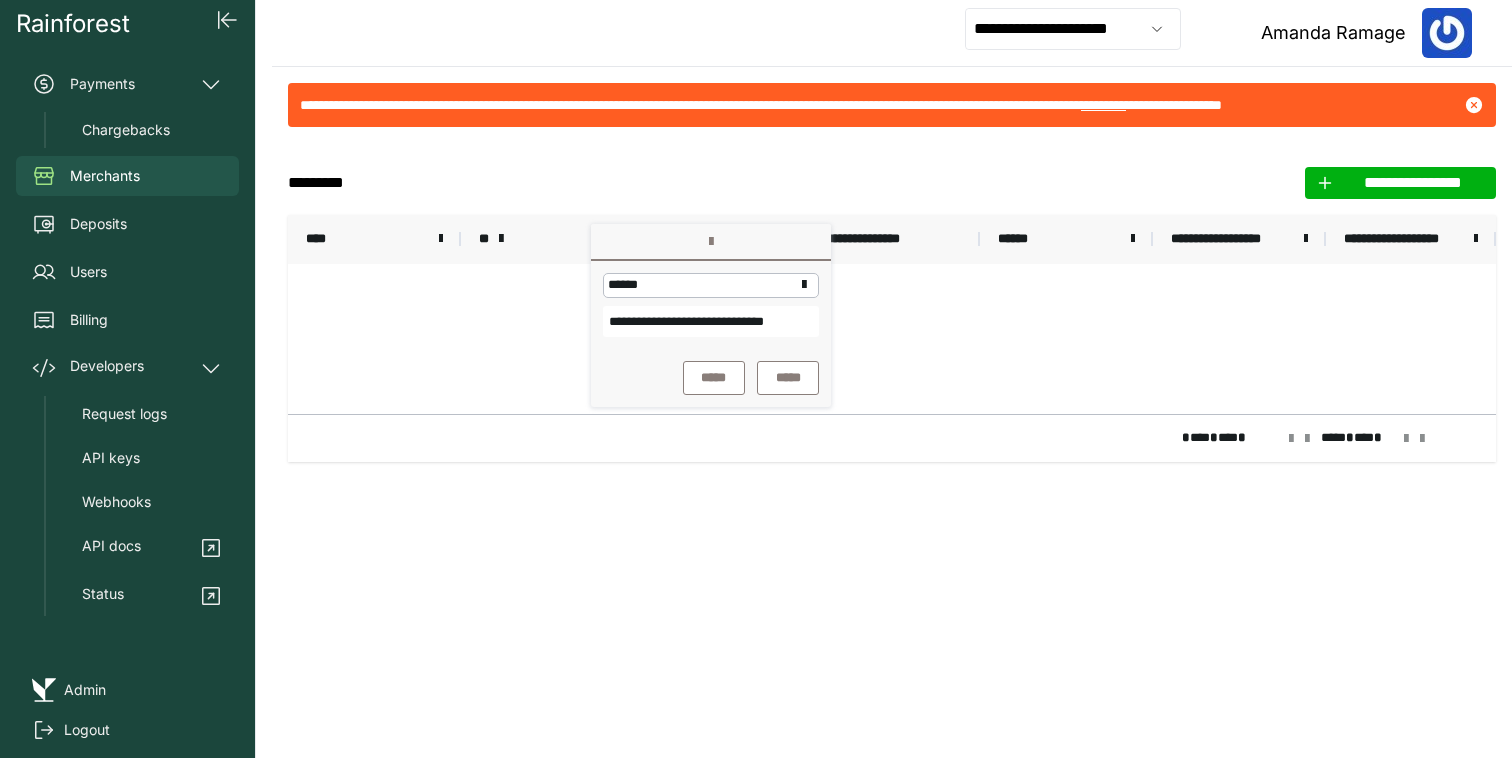 click on "**********" at bounding box center [711, 321] 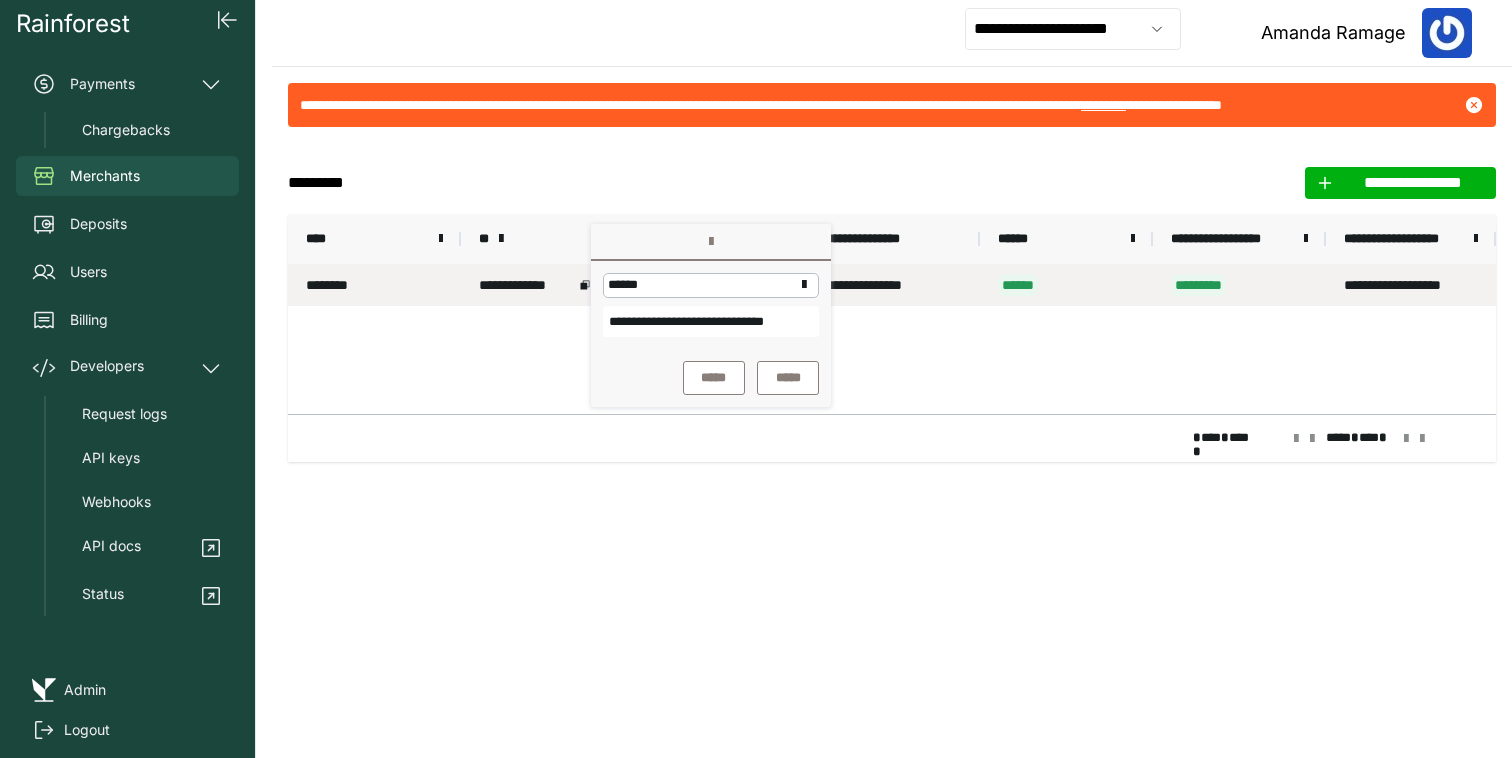 click on "********" at bounding box center [374, 285] 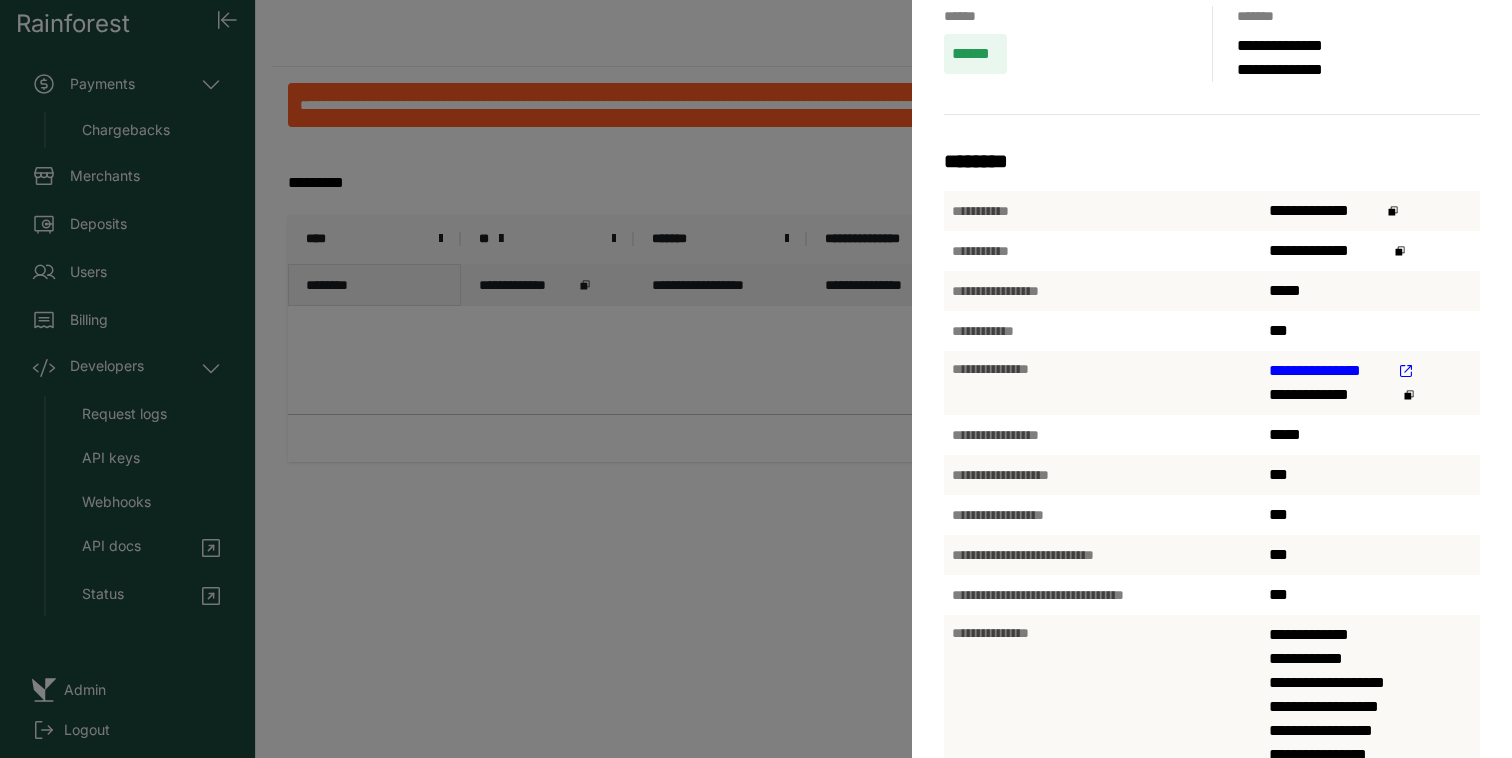 scroll, scrollTop: 160, scrollLeft: 0, axis: vertical 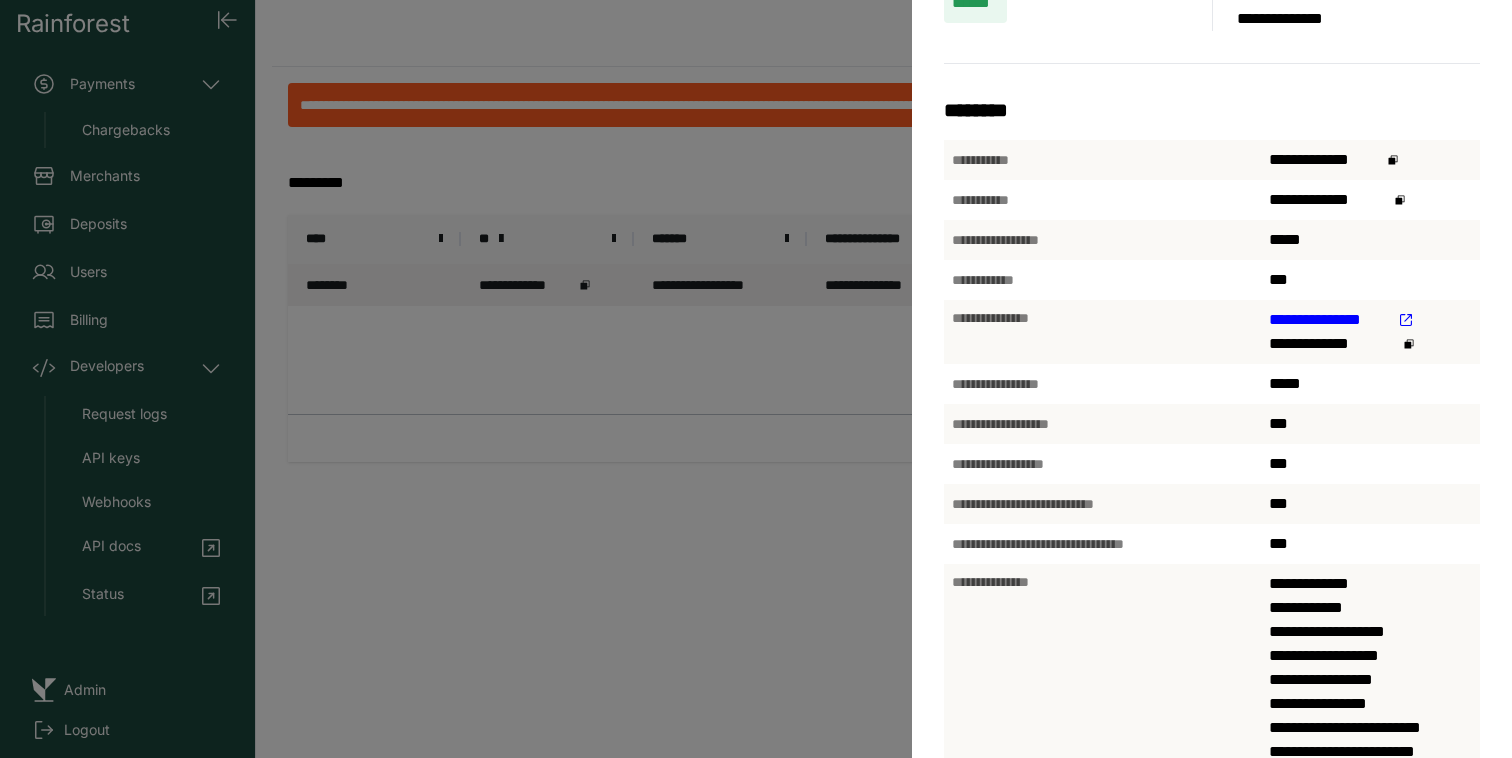 click on "[FIRST] [LAST]" at bounding box center (1329, 320) 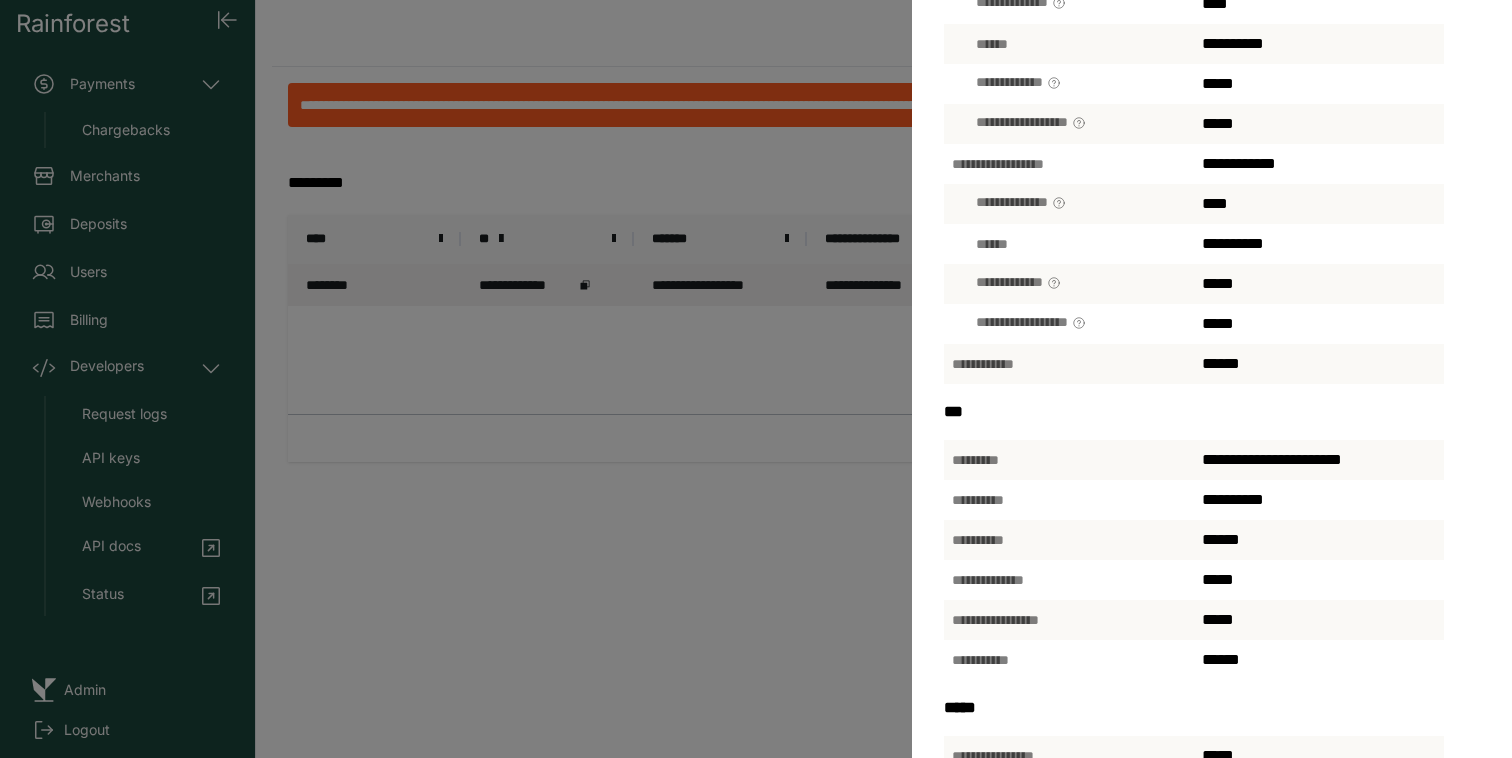 scroll, scrollTop: 382, scrollLeft: 0, axis: vertical 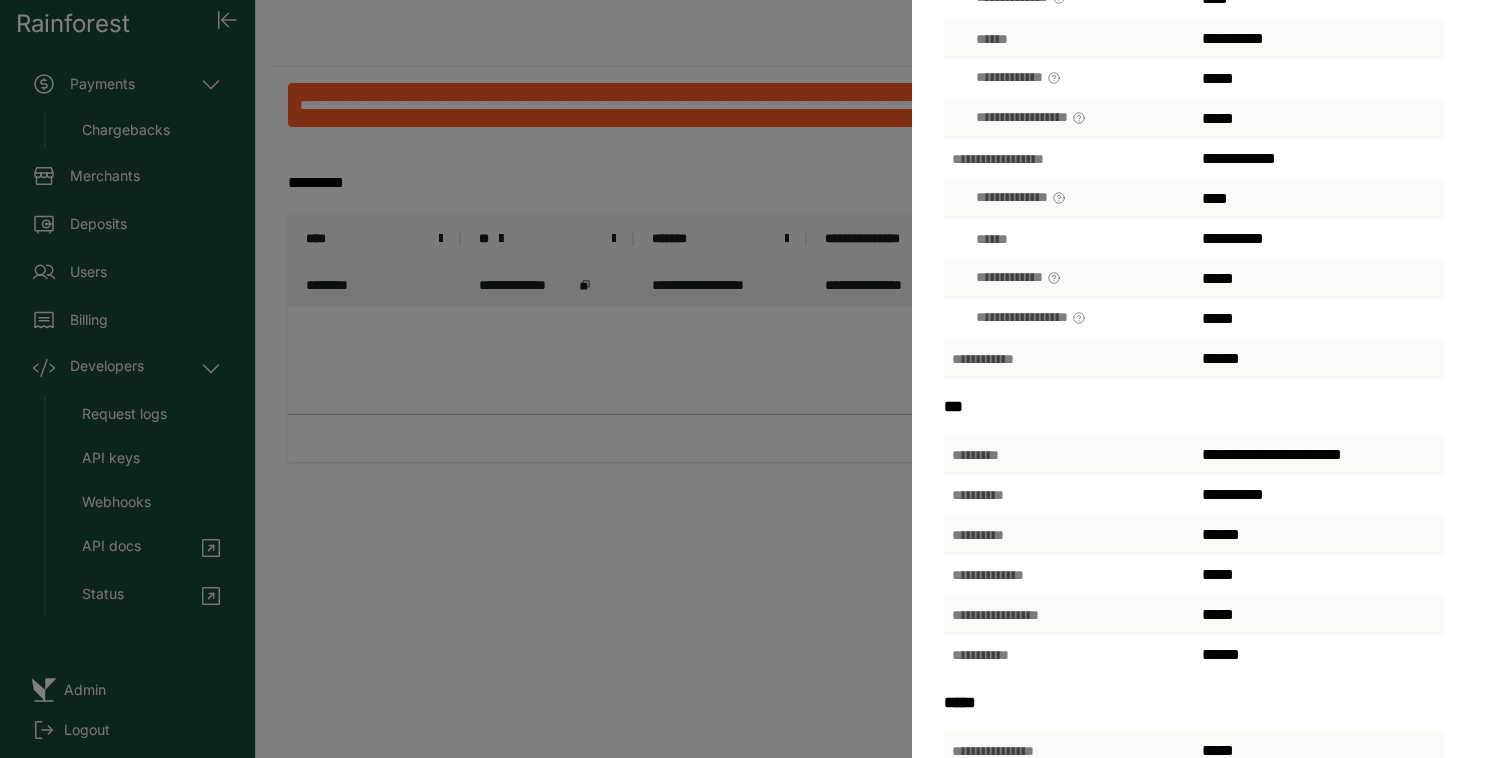 click on "[FIRST] [LAST] [STREET] [CITY] [STATE] [ZIP] [COUNTRY] [PHONE] [EMAIL] [SSN] [CC] [DOB] [AGE] [TIME]" at bounding box center (756, 379) 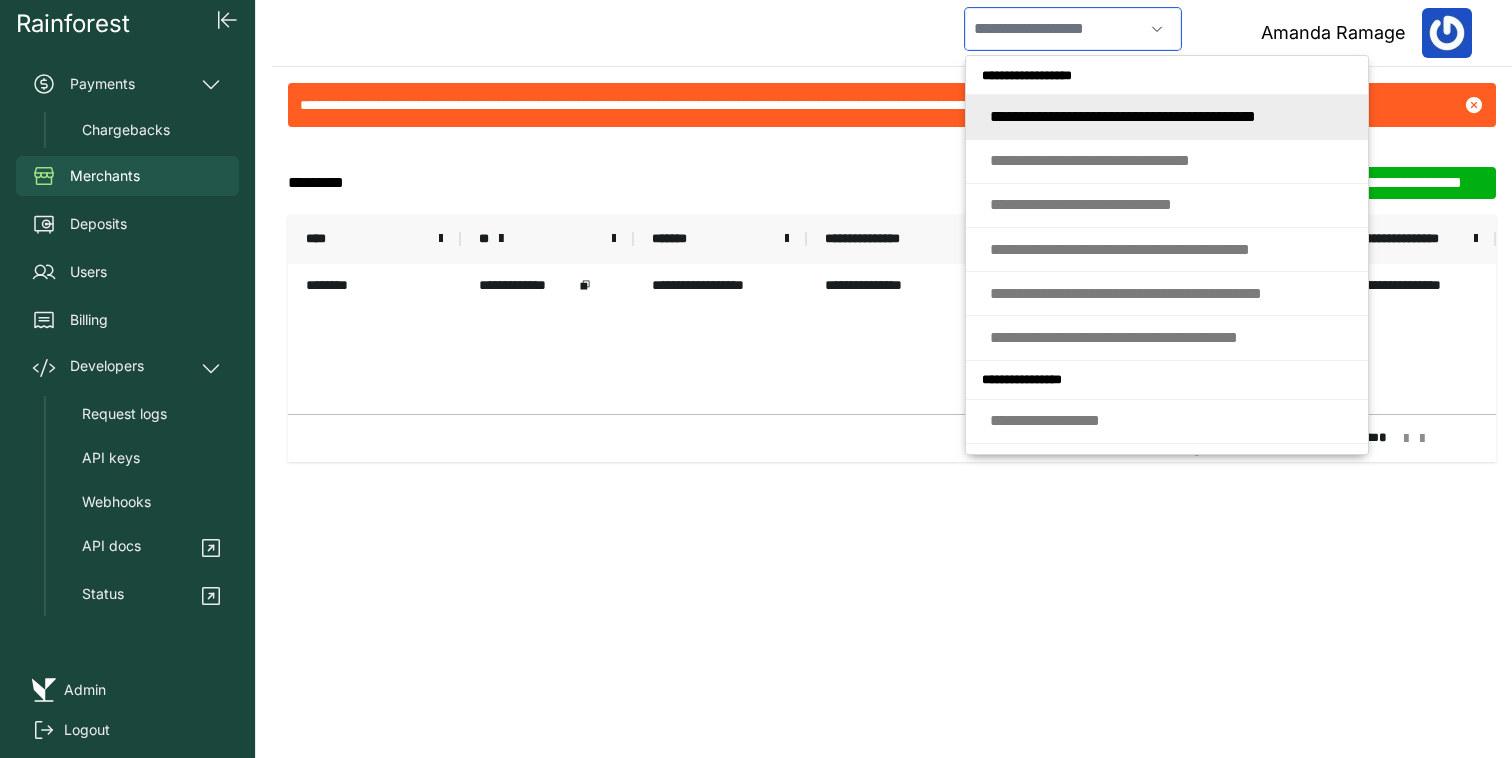 click at bounding box center [1054, 29] 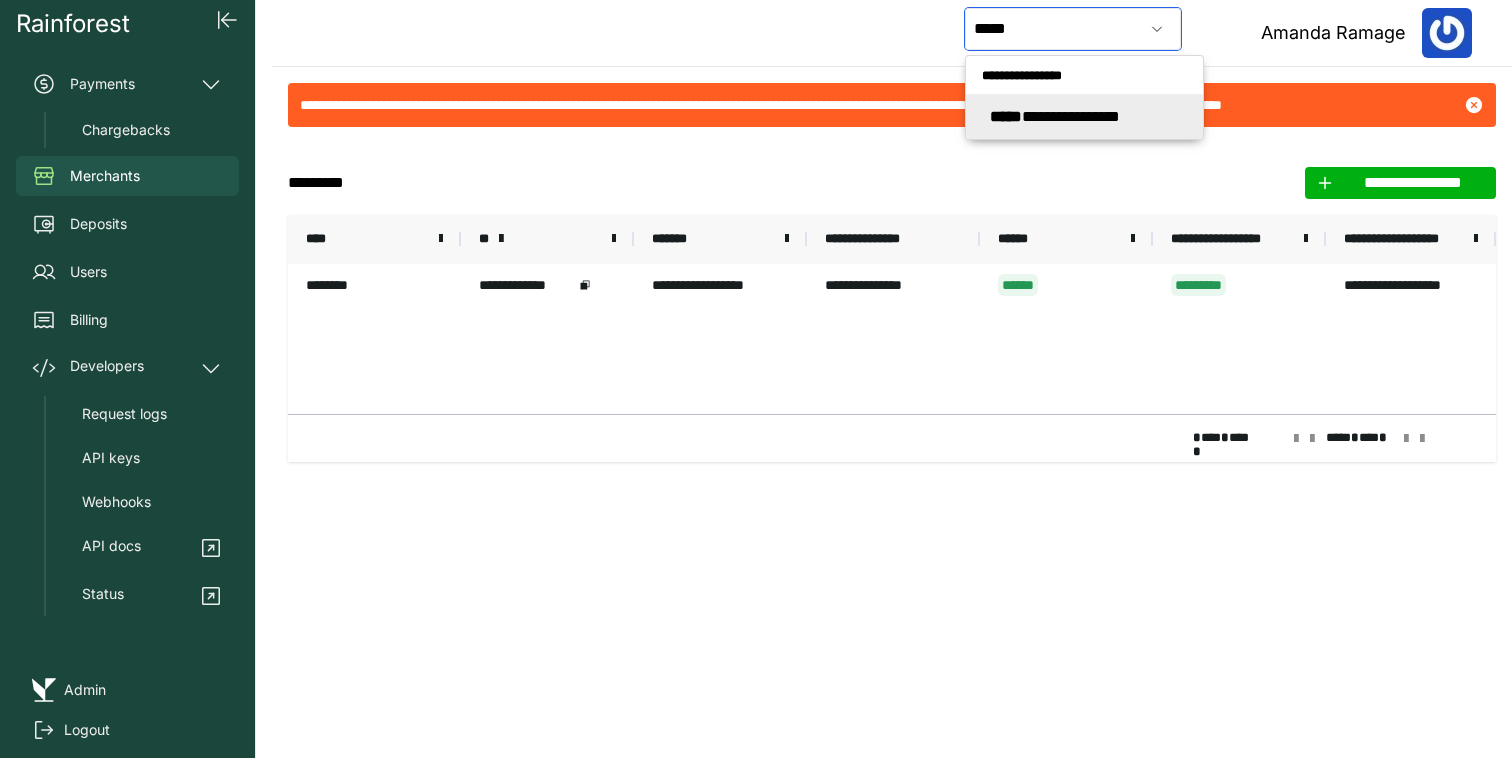 click on "**********" at bounding box center [1055, 116] 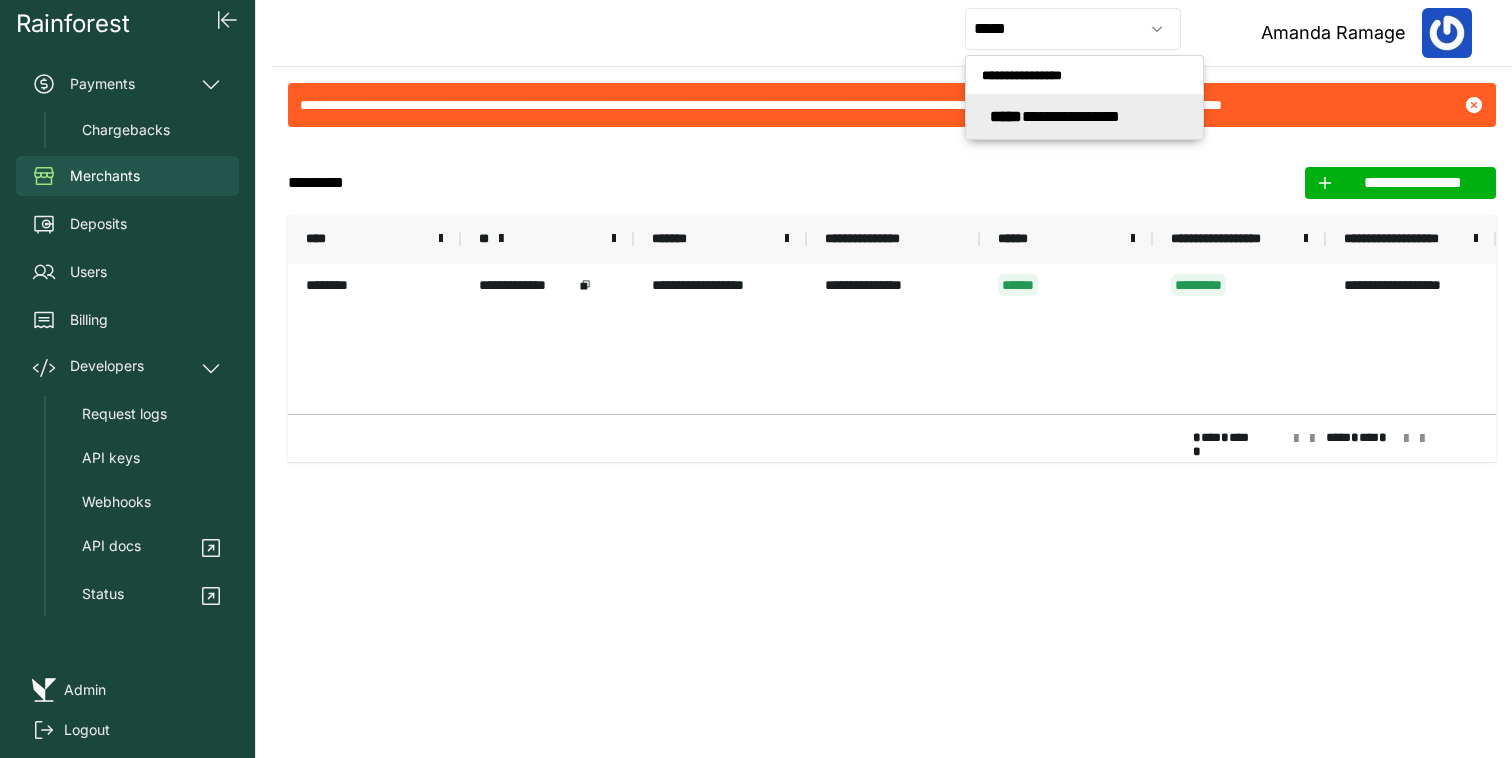 type on "**********" 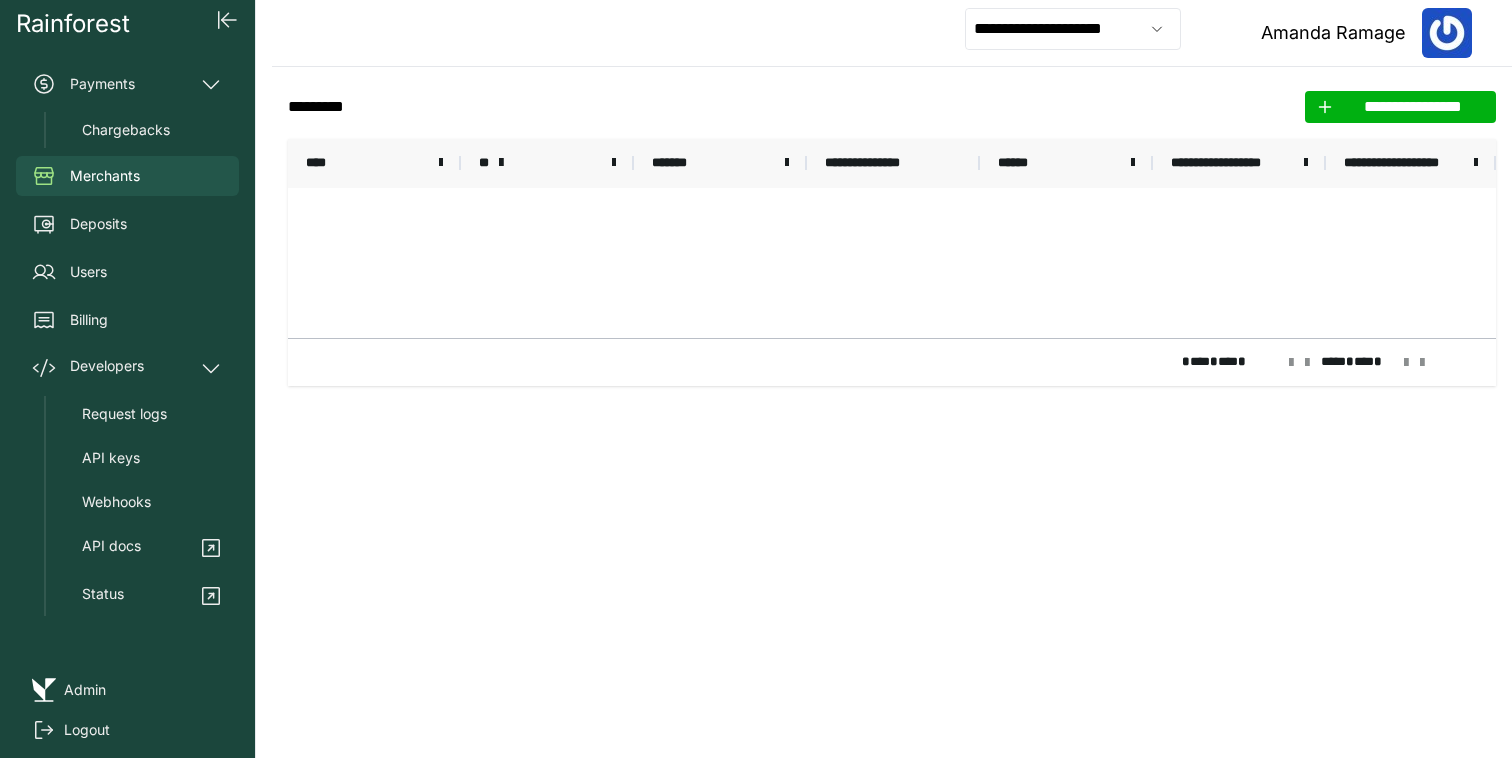 click on "**" at bounding box center (547, 163) 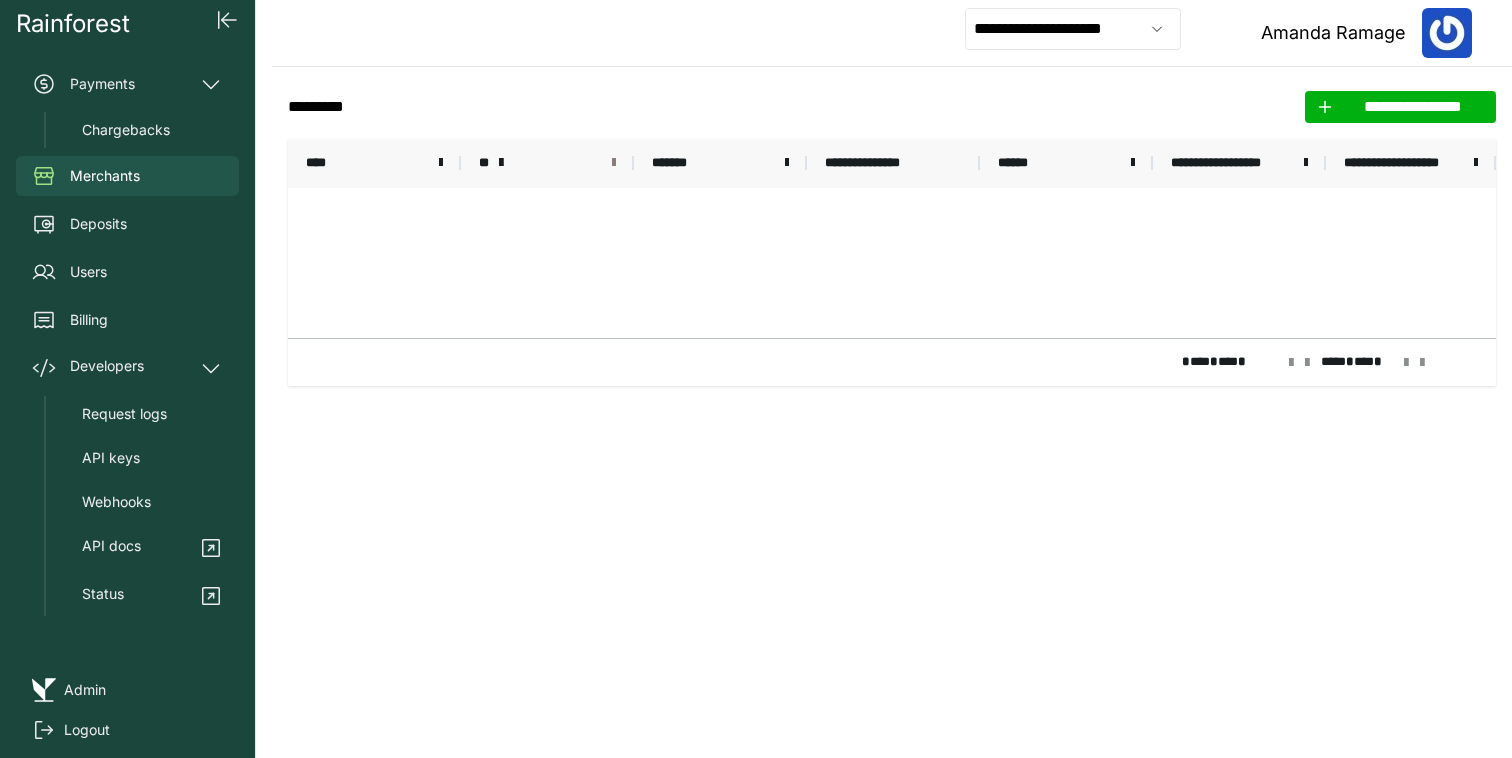 click at bounding box center (614, 163) 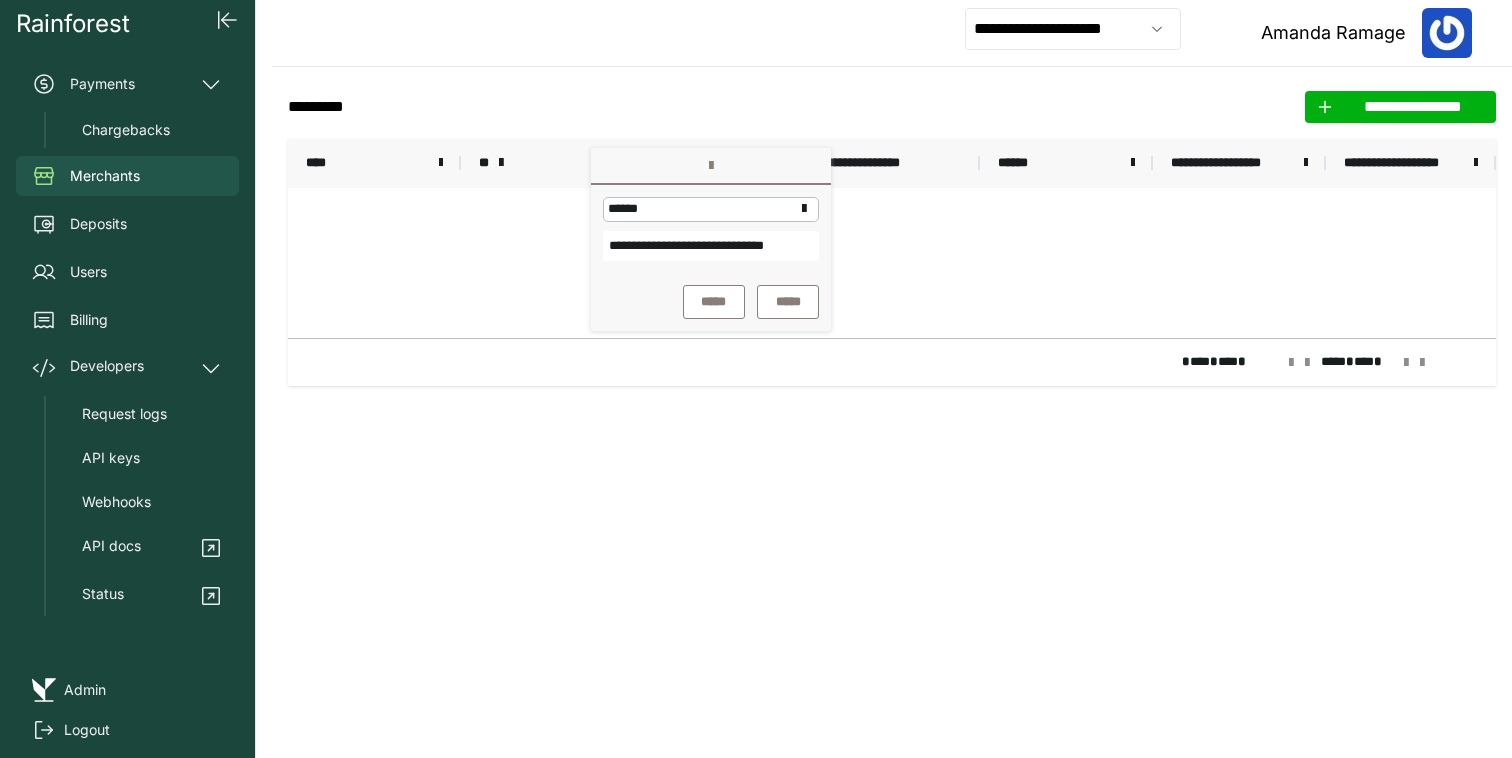 scroll, scrollTop: 0, scrollLeft: 27, axis: horizontal 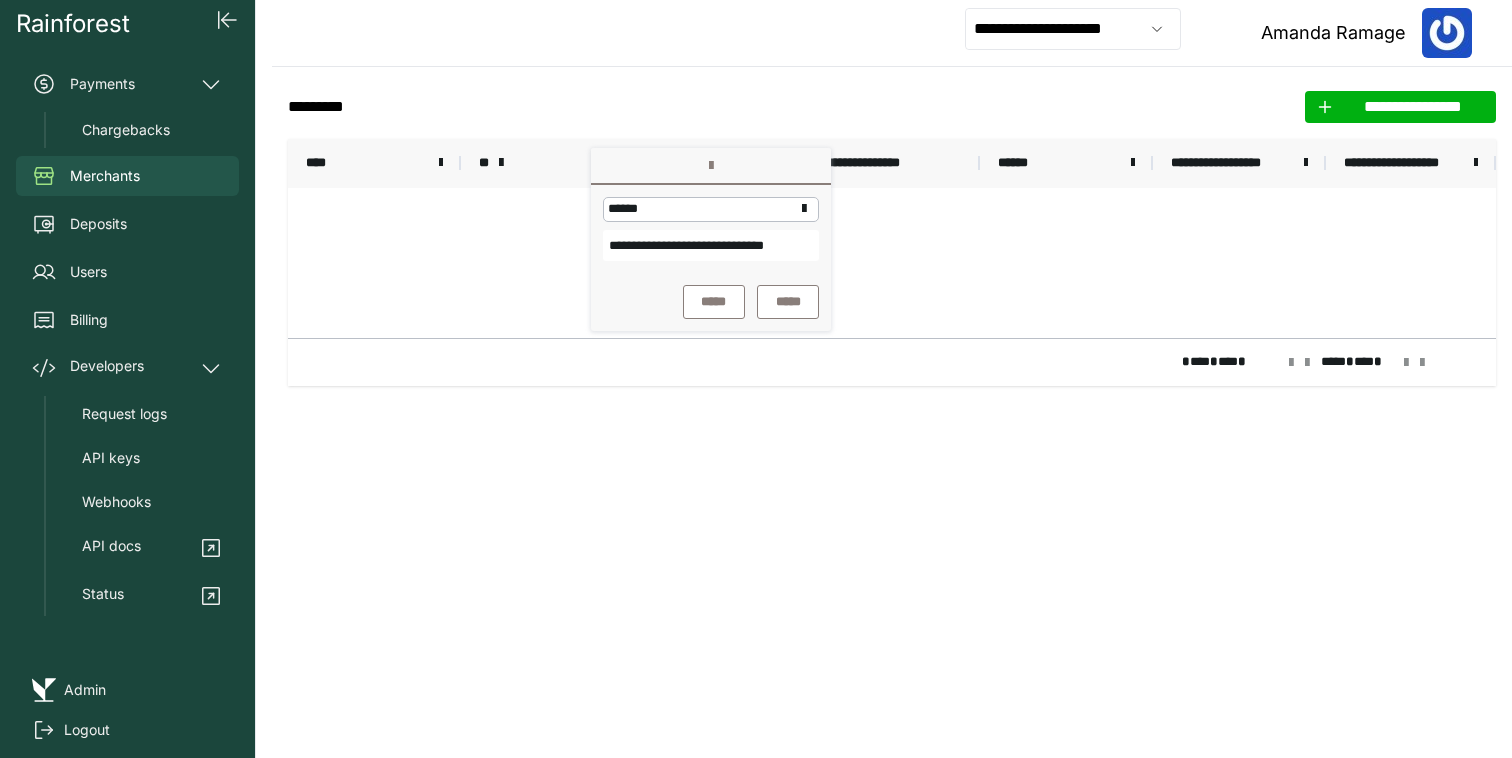 click on "**********" at bounding box center [711, 229] 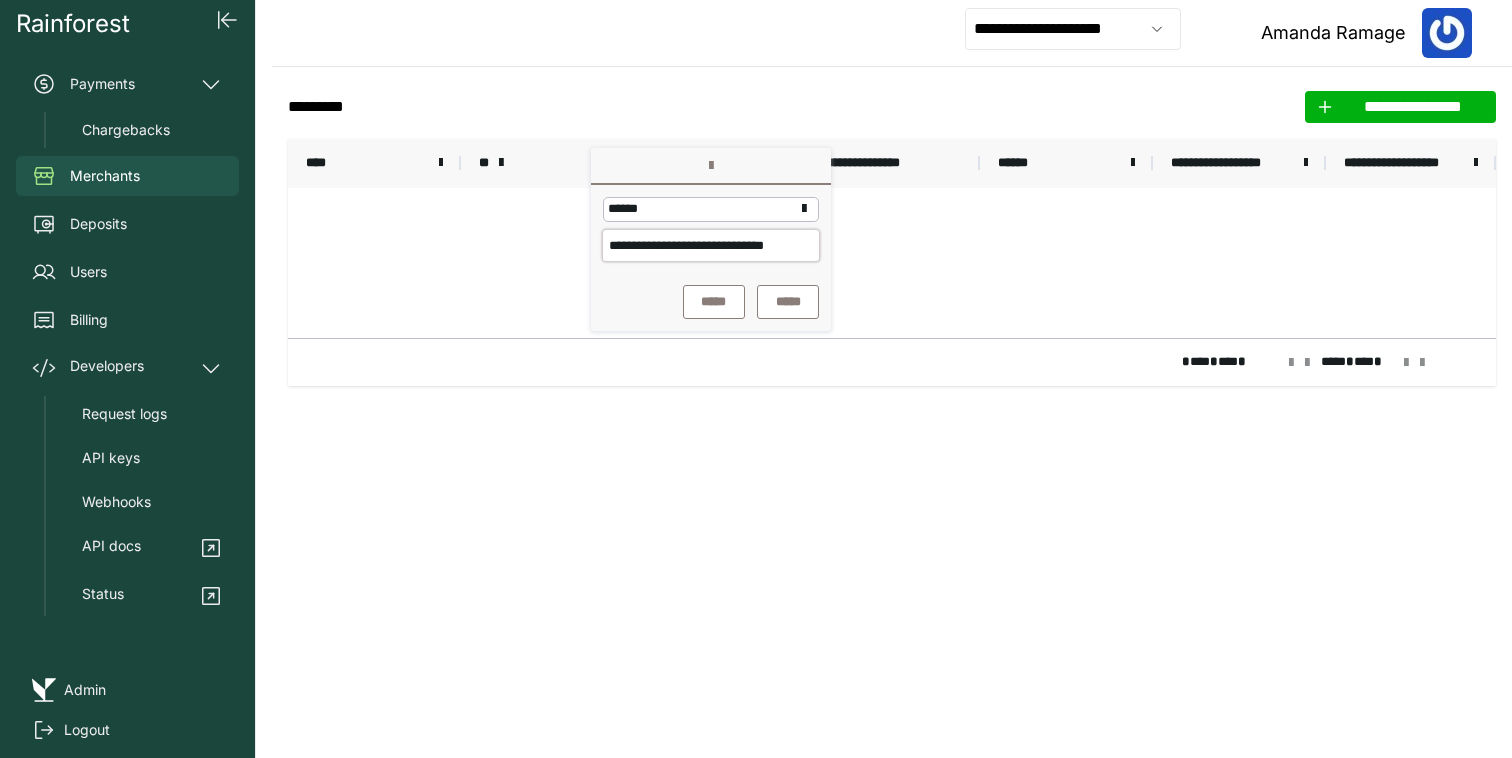 click on "**********" at bounding box center [711, 245] 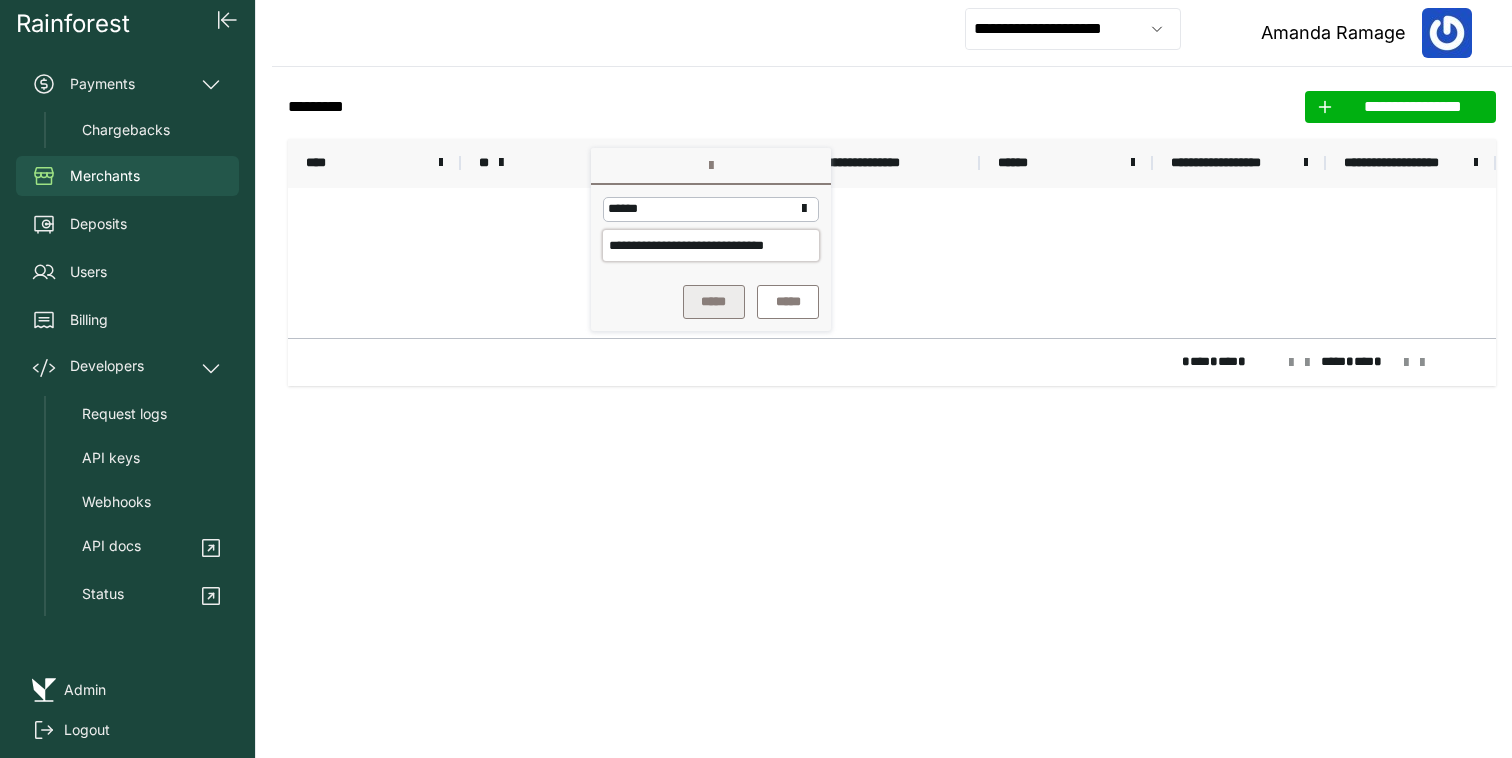 type on "**********" 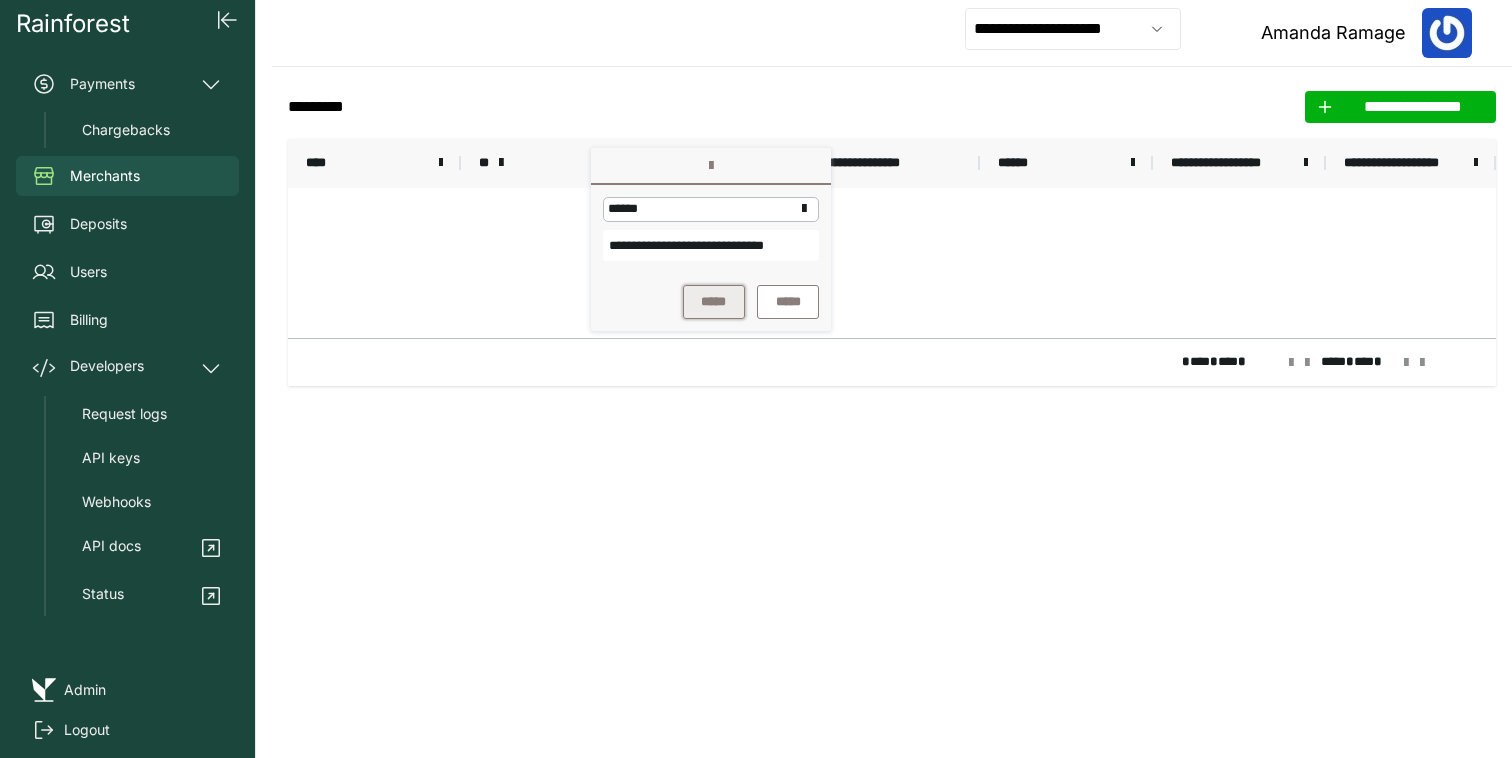 scroll, scrollTop: 0, scrollLeft: 0, axis: both 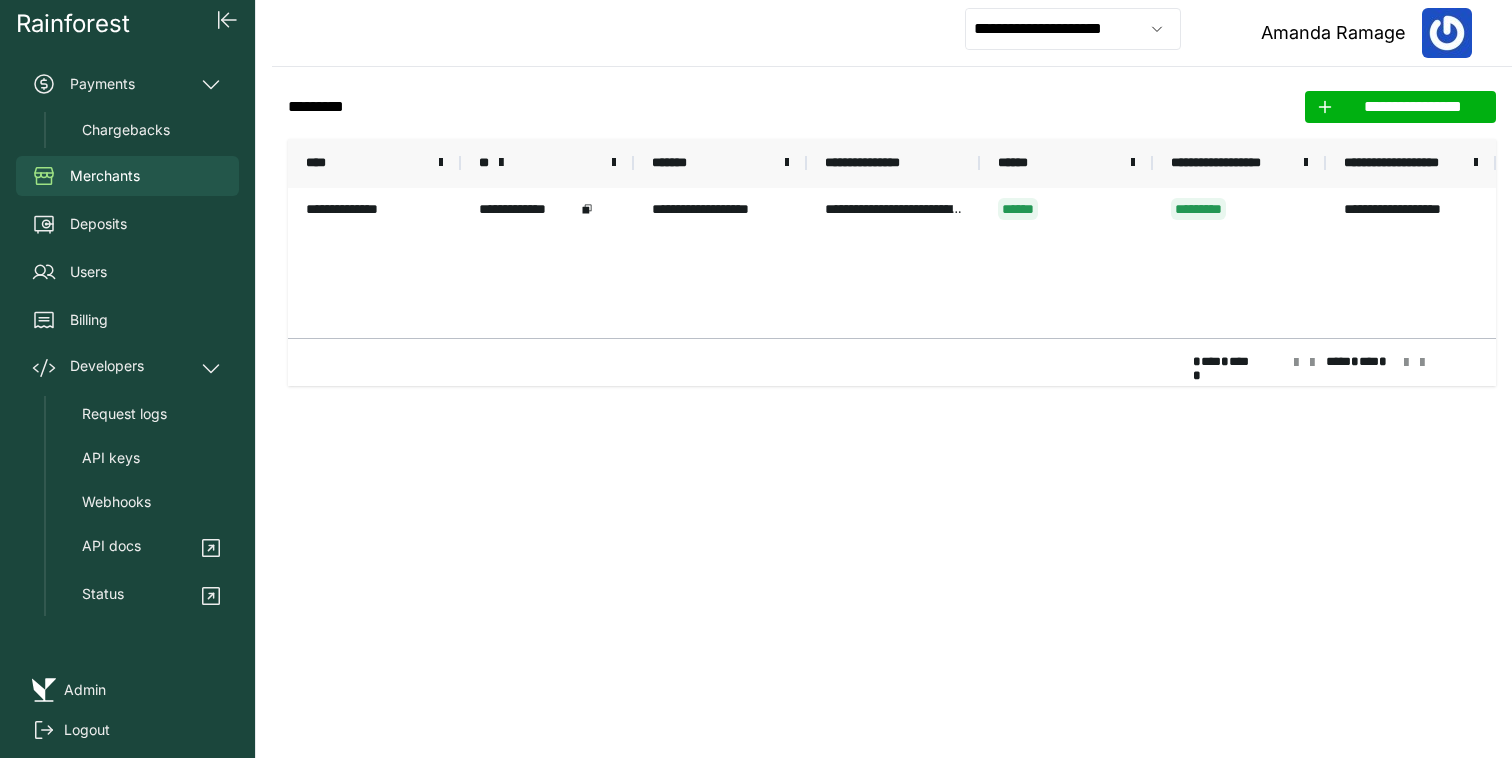 click on "**********" 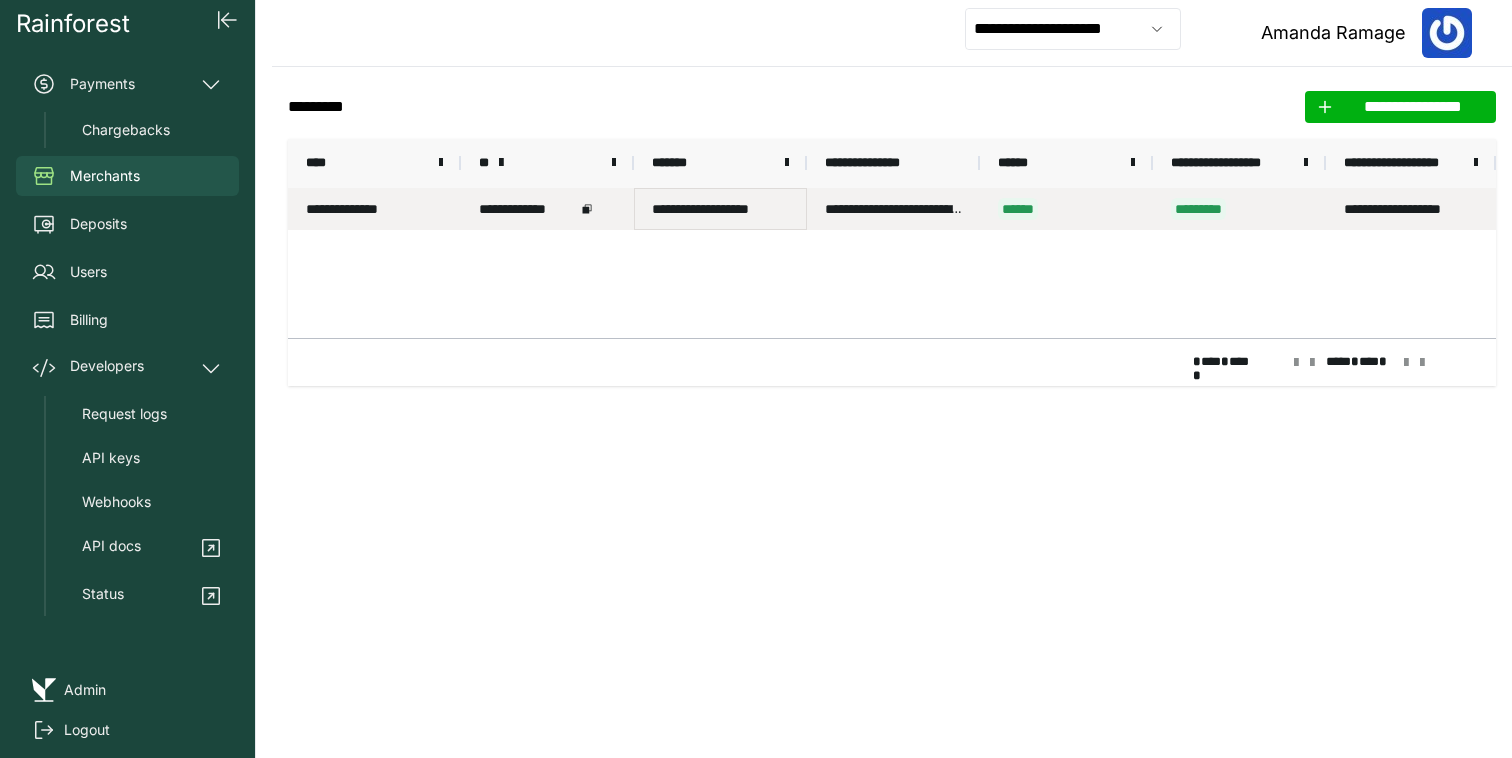 click on "**********" at bounding box center (720, 209) 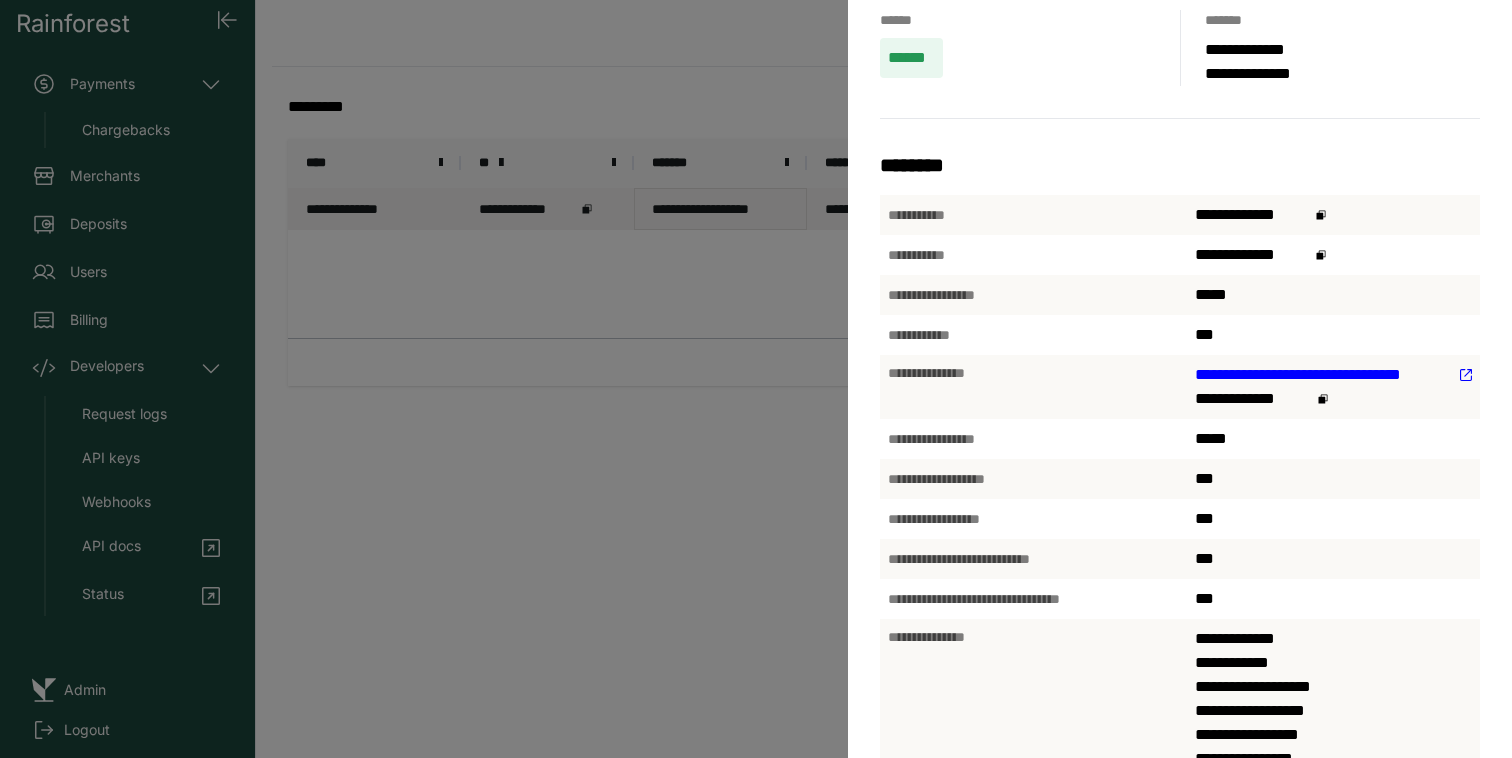scroll, scrollTop: 212, scrollLeft: 0, axis: vertical 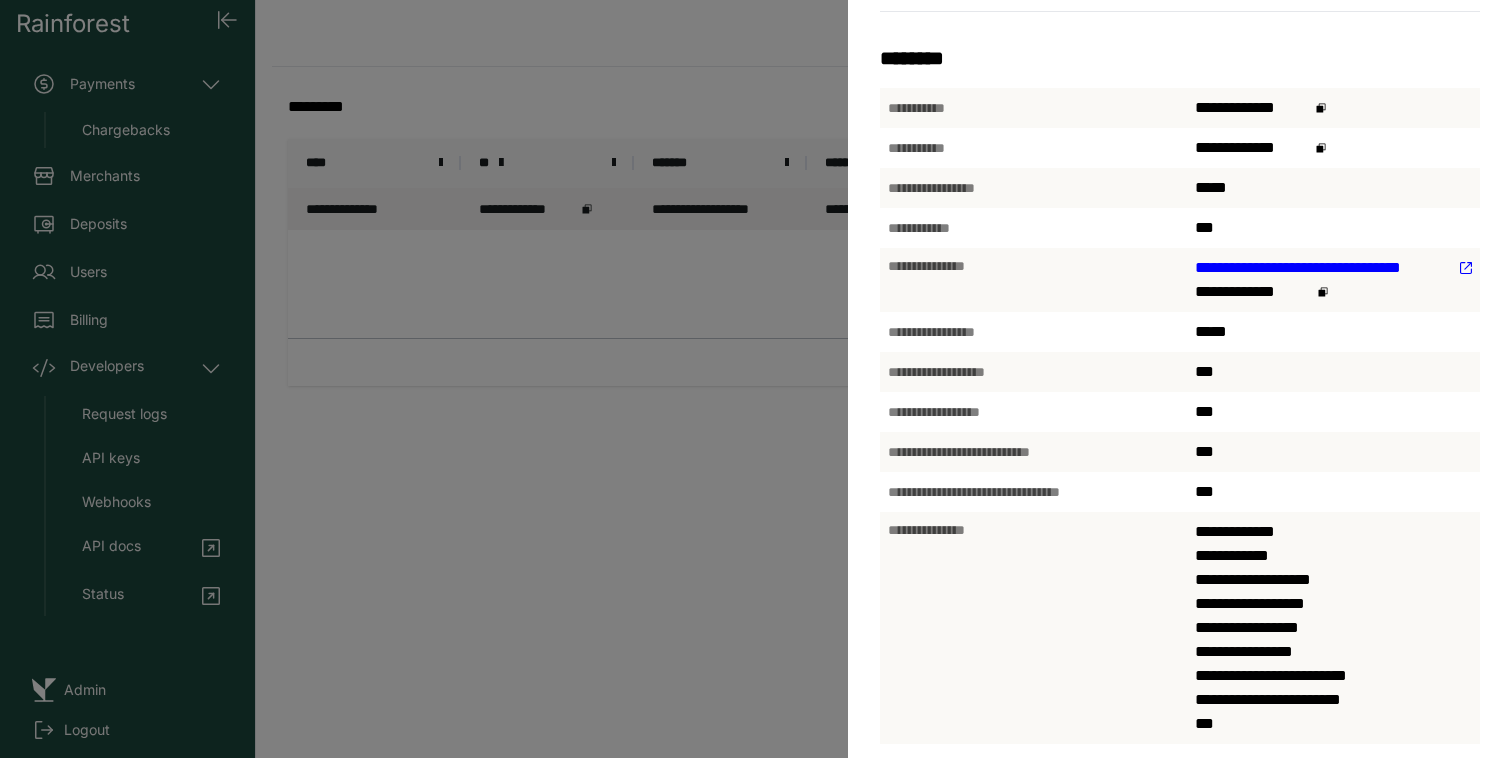 click on "[FIRST] [LAST]" at bounding box center (1322, 268) 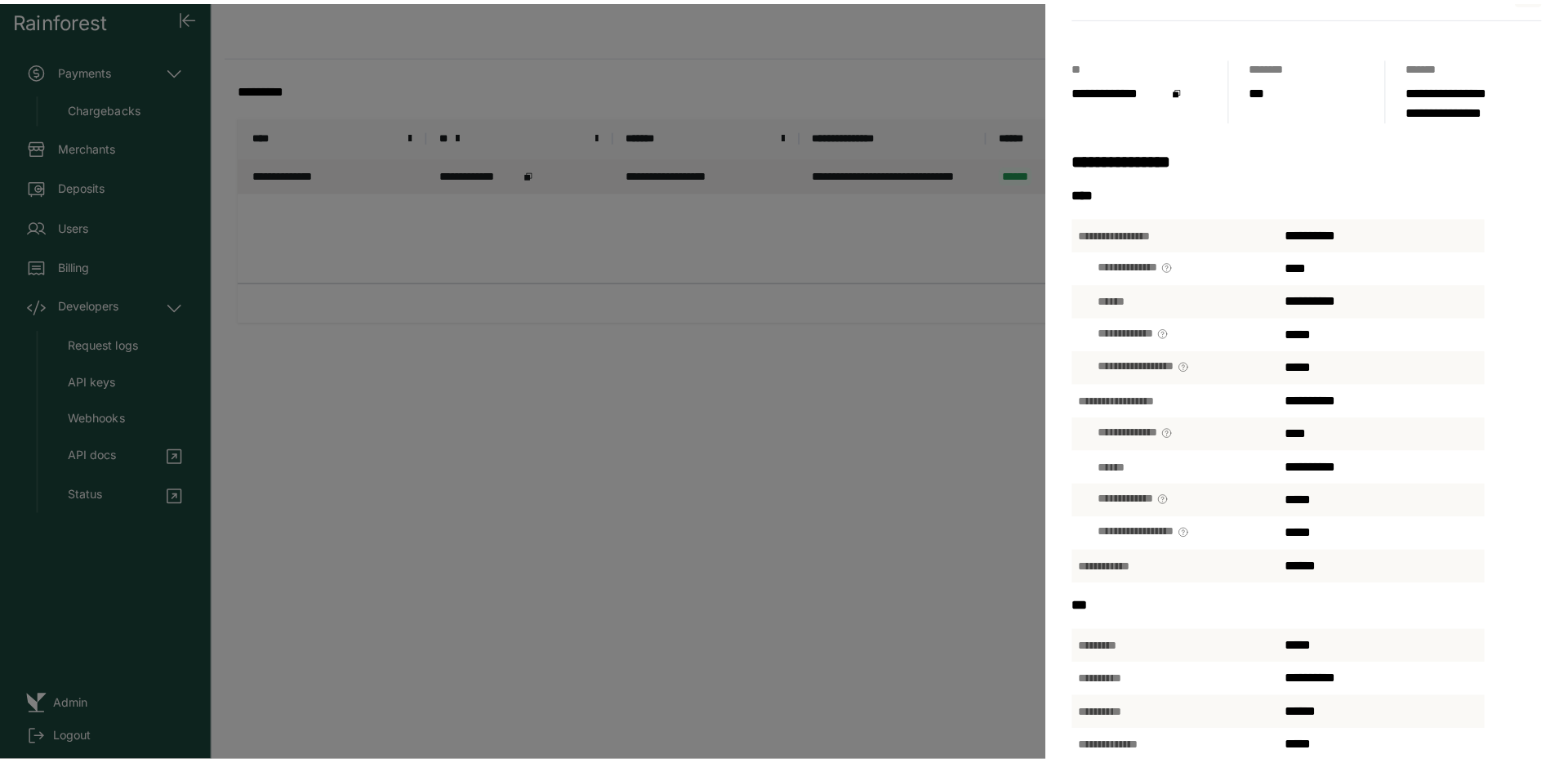 scroll, scrollTop: 49, scrollLeft: 0, axis: vertical 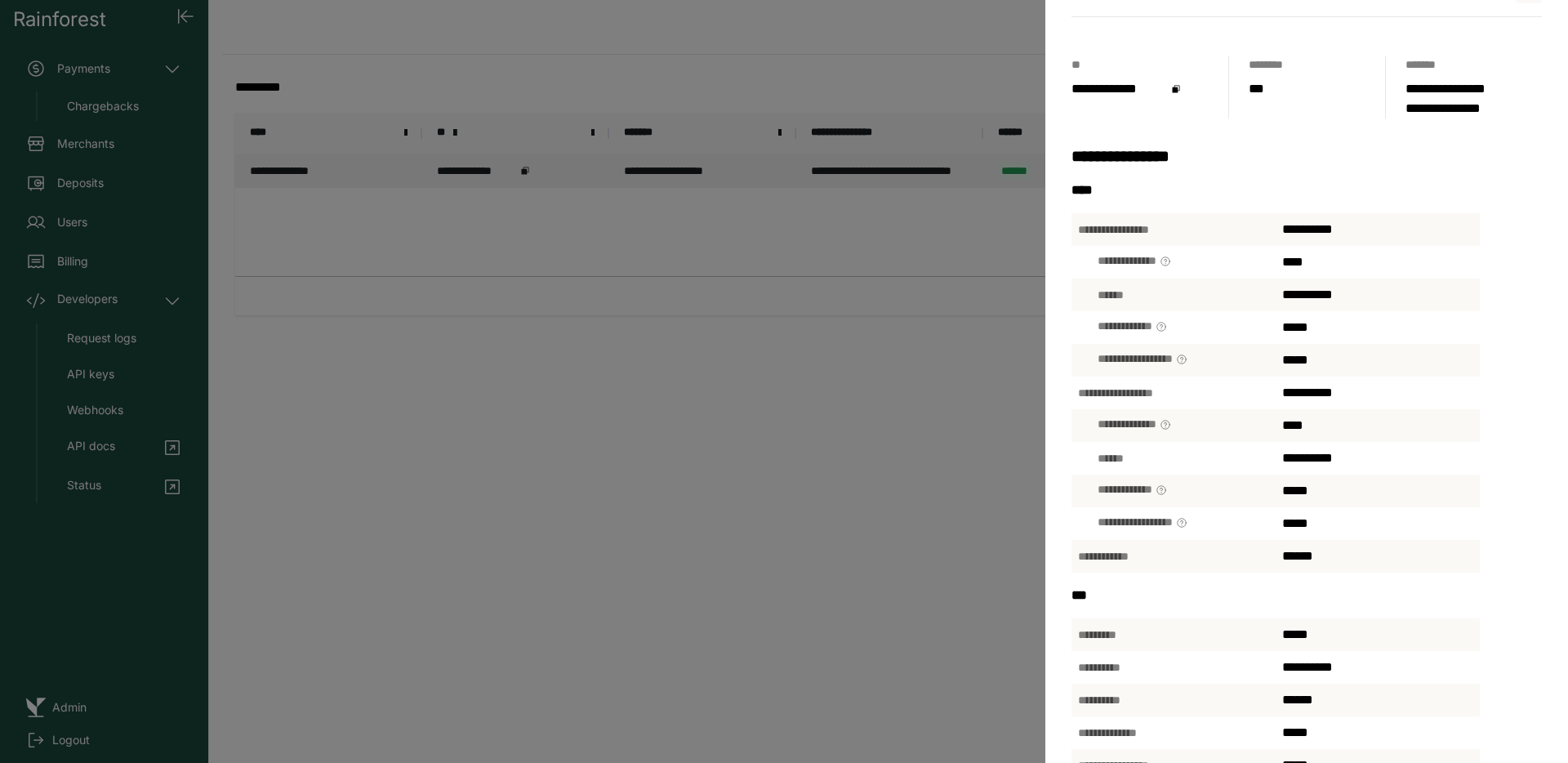 click on "[FIRST] [LAST] [STREET] [CITY] [STATE] [ZIP] [COUNTRY] [PHONE] [EMAIL] [SSN] [CC] [DOB] [AGE] [TIME]" at bounding box center [784, 382] 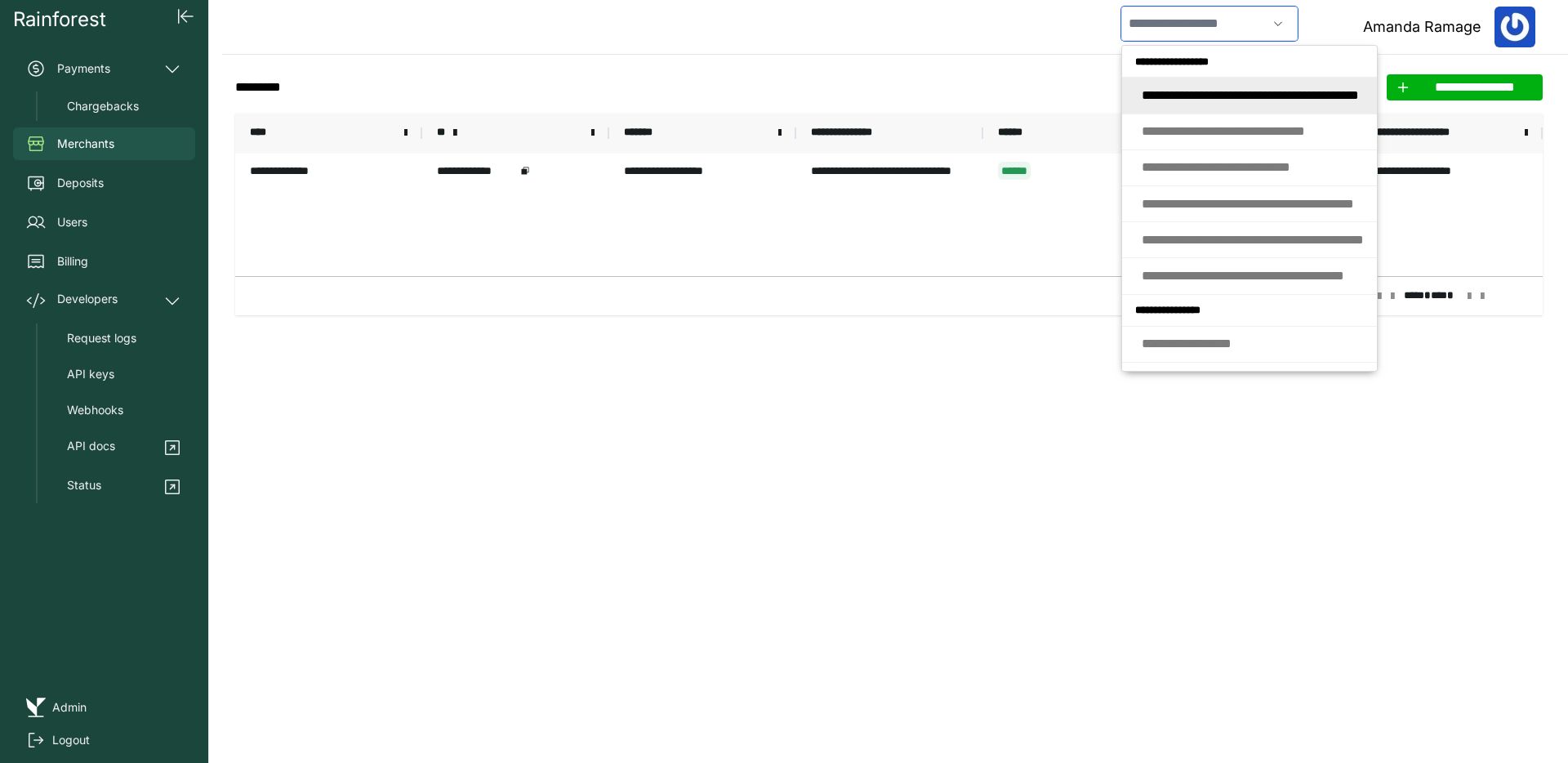 click at bounding box center [1194, 24] 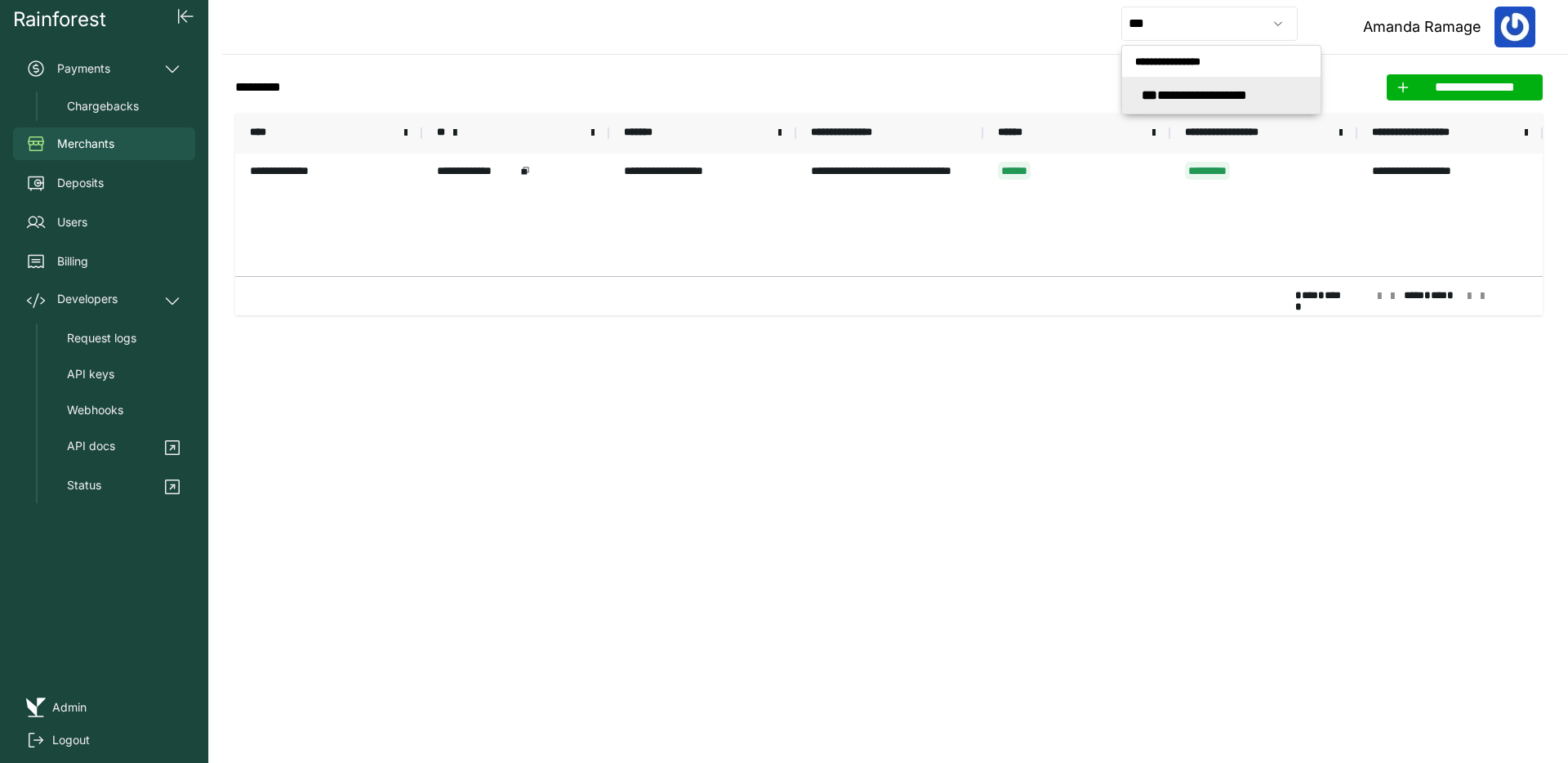 type on "**********" 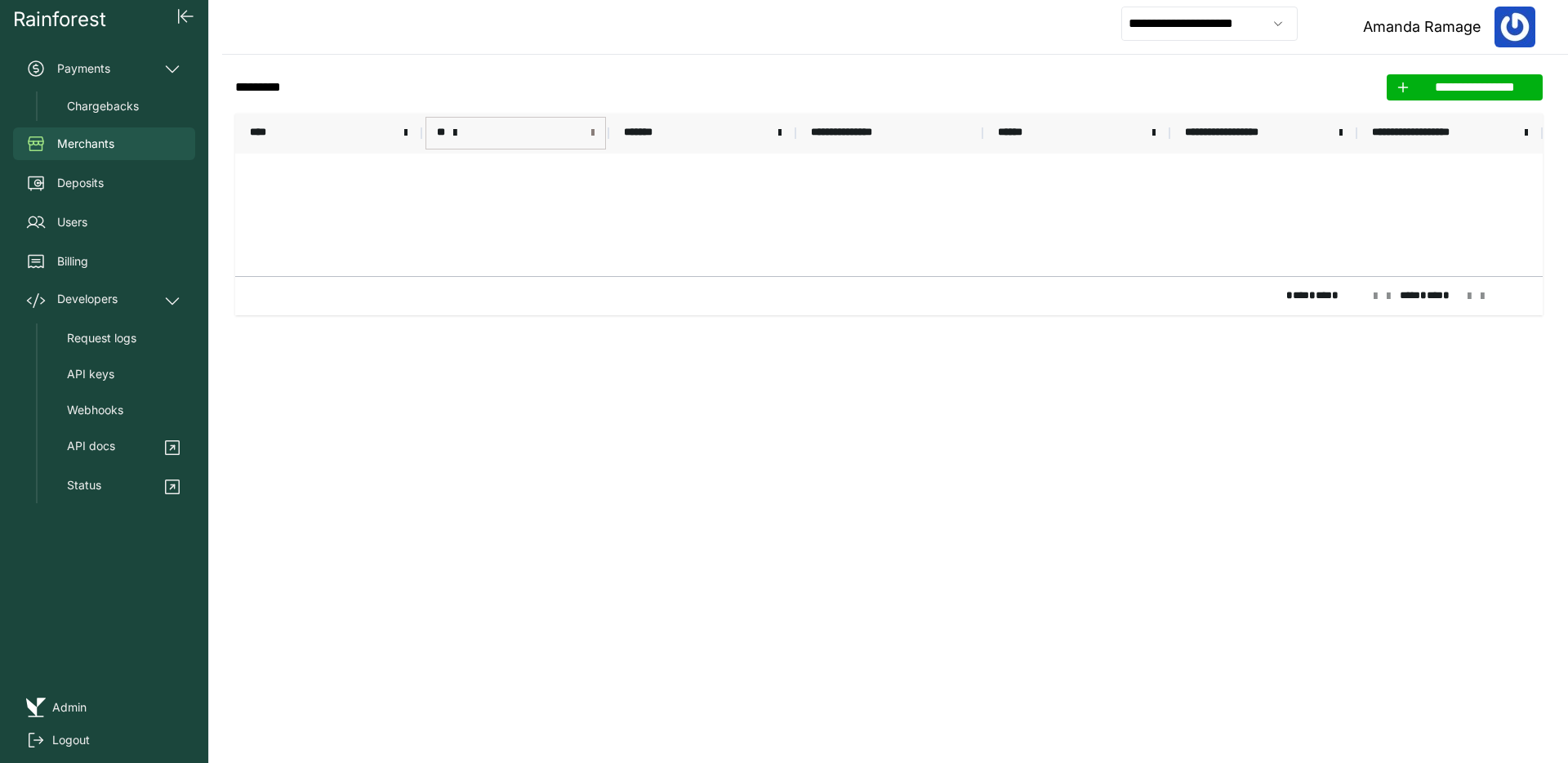 click at bounding box center [593, 133] 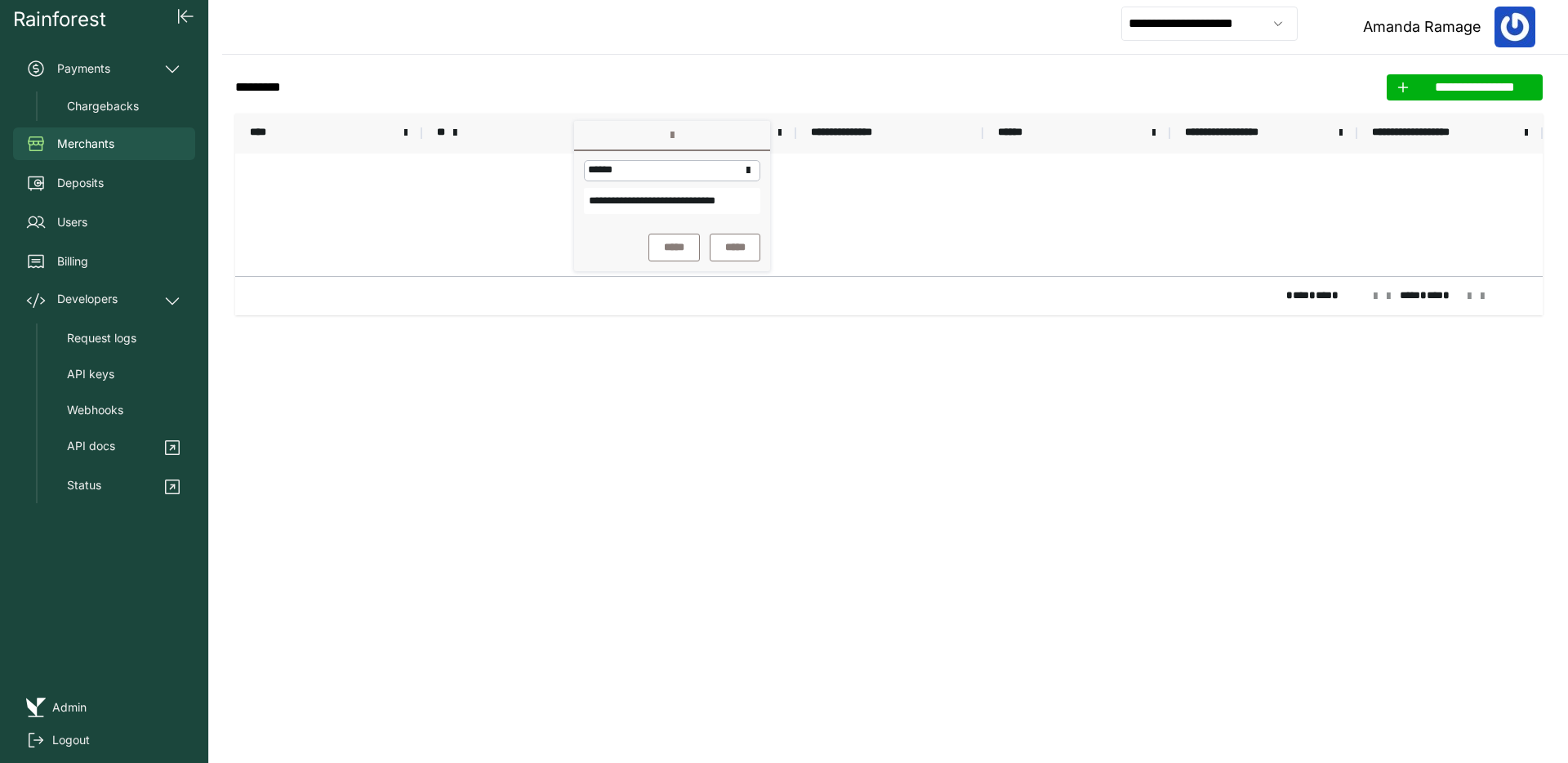 click on "**********" at bounding box center [672, 201] 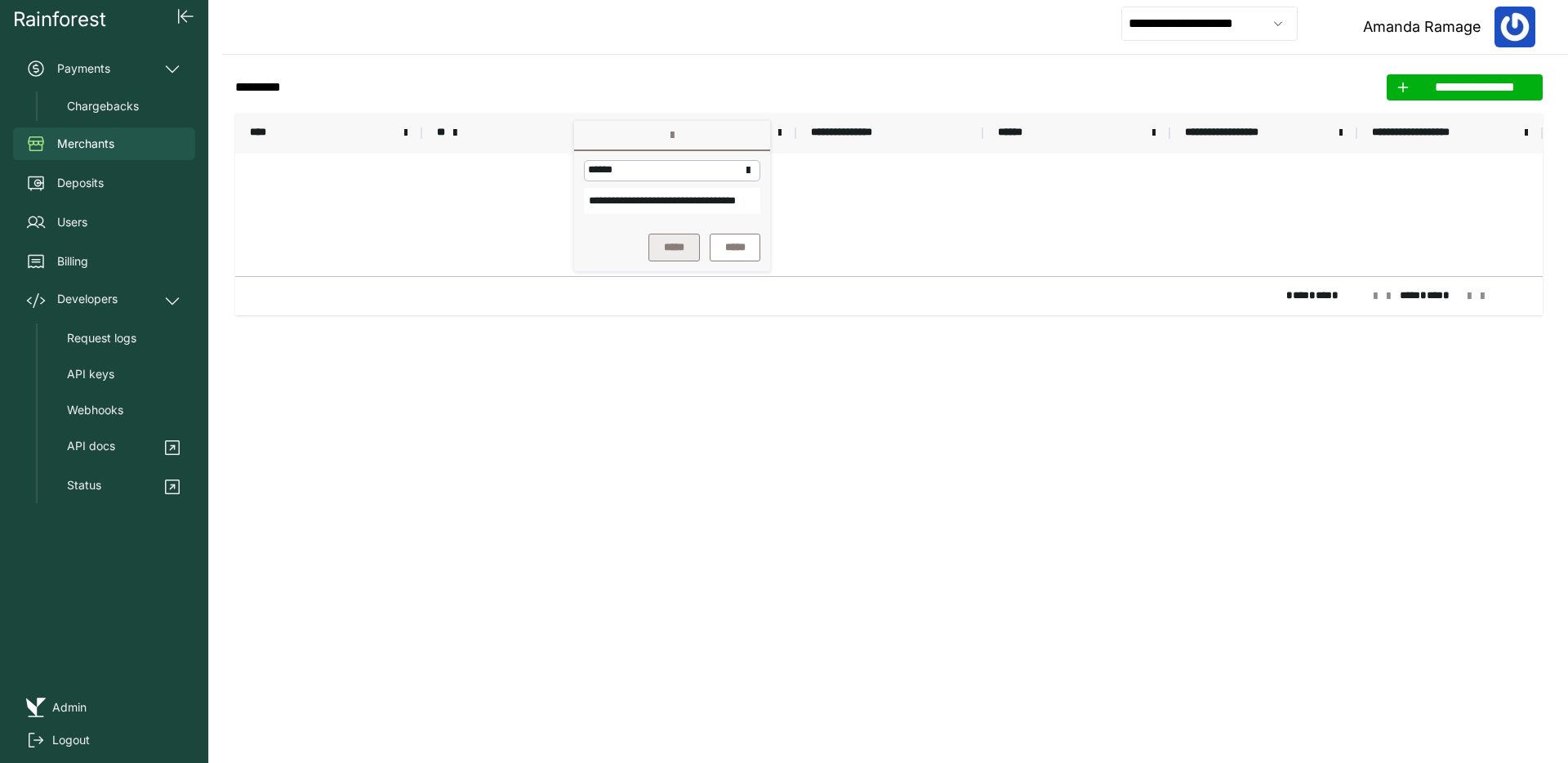 scroll, scrollTop: 0, scrollLeft: 16, axis: horizontal 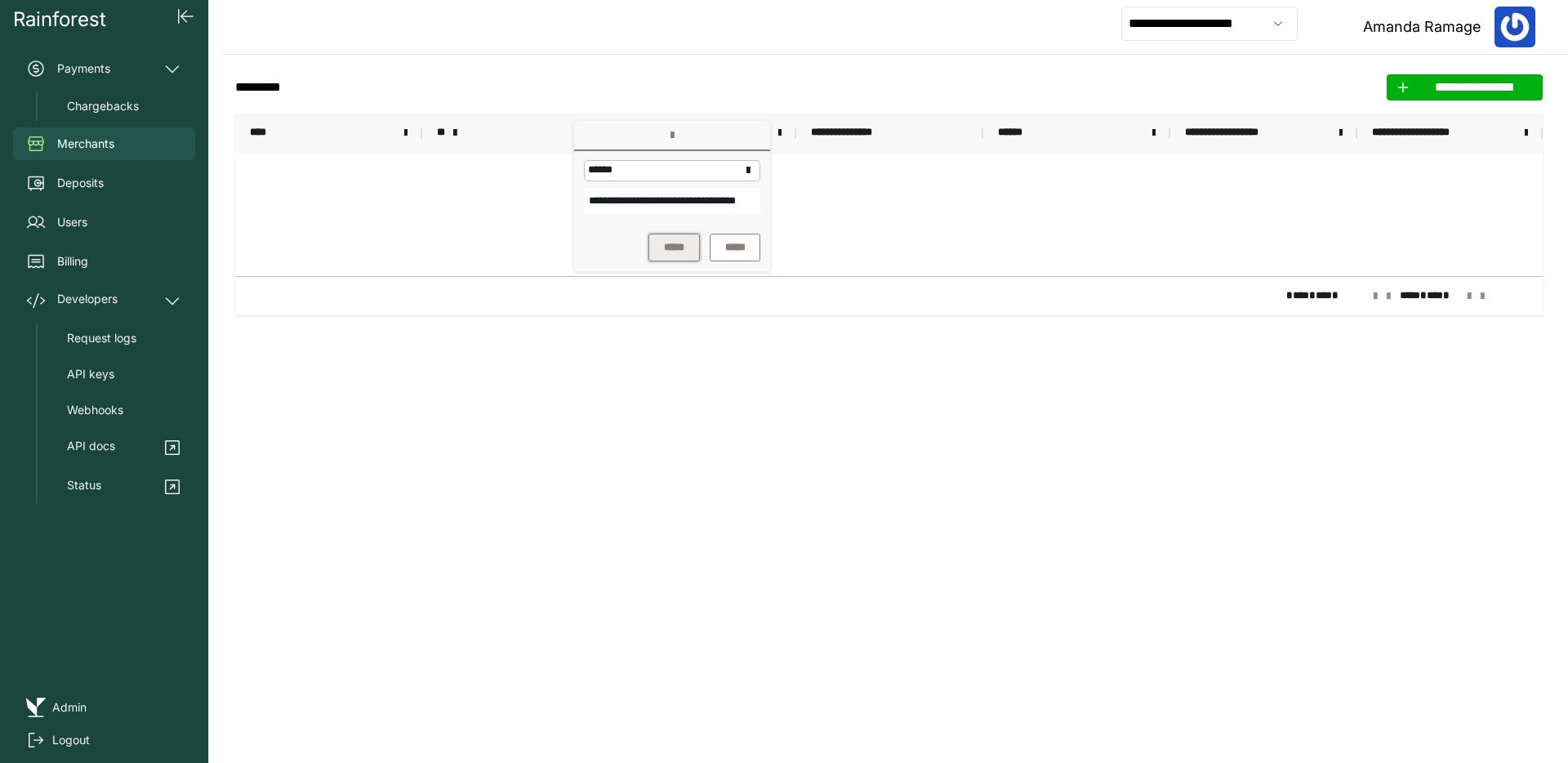click on "*****" at bounding box center (674, 248) 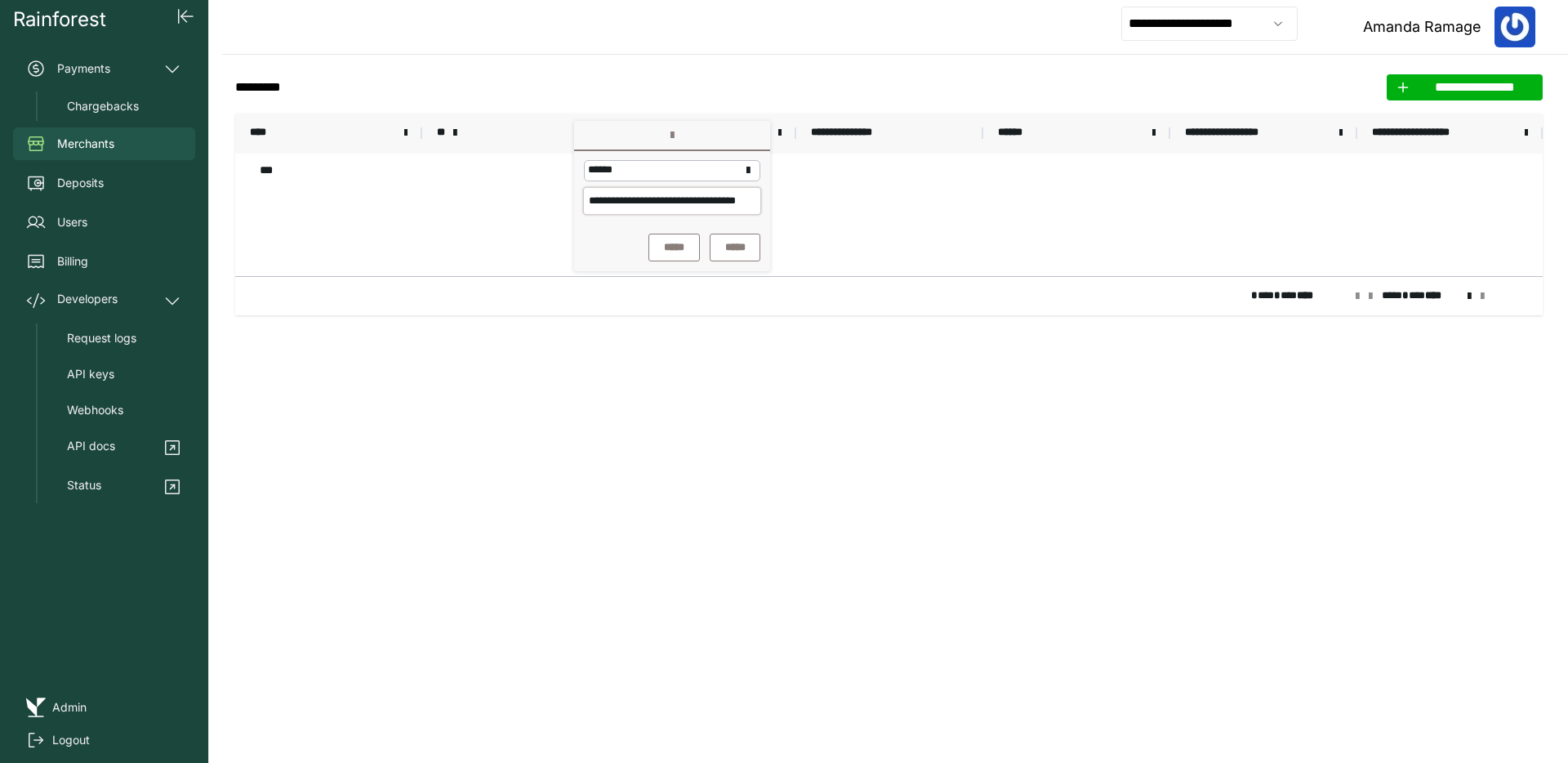 click on "[PHONE]" at bounding box center [672, 201] 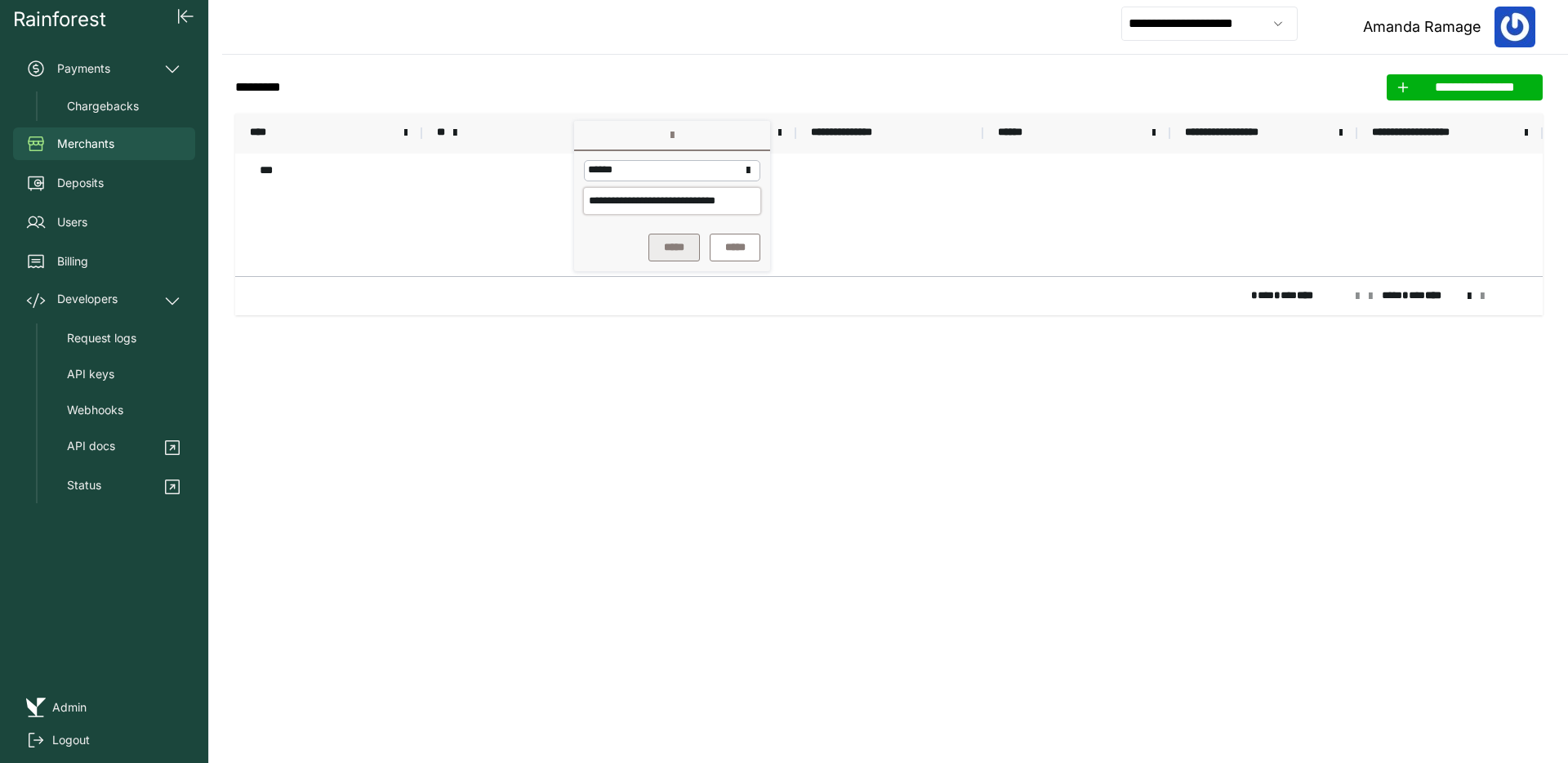 scroll, scrollTop: 0, scrollLeft: 35, axis: horizontal 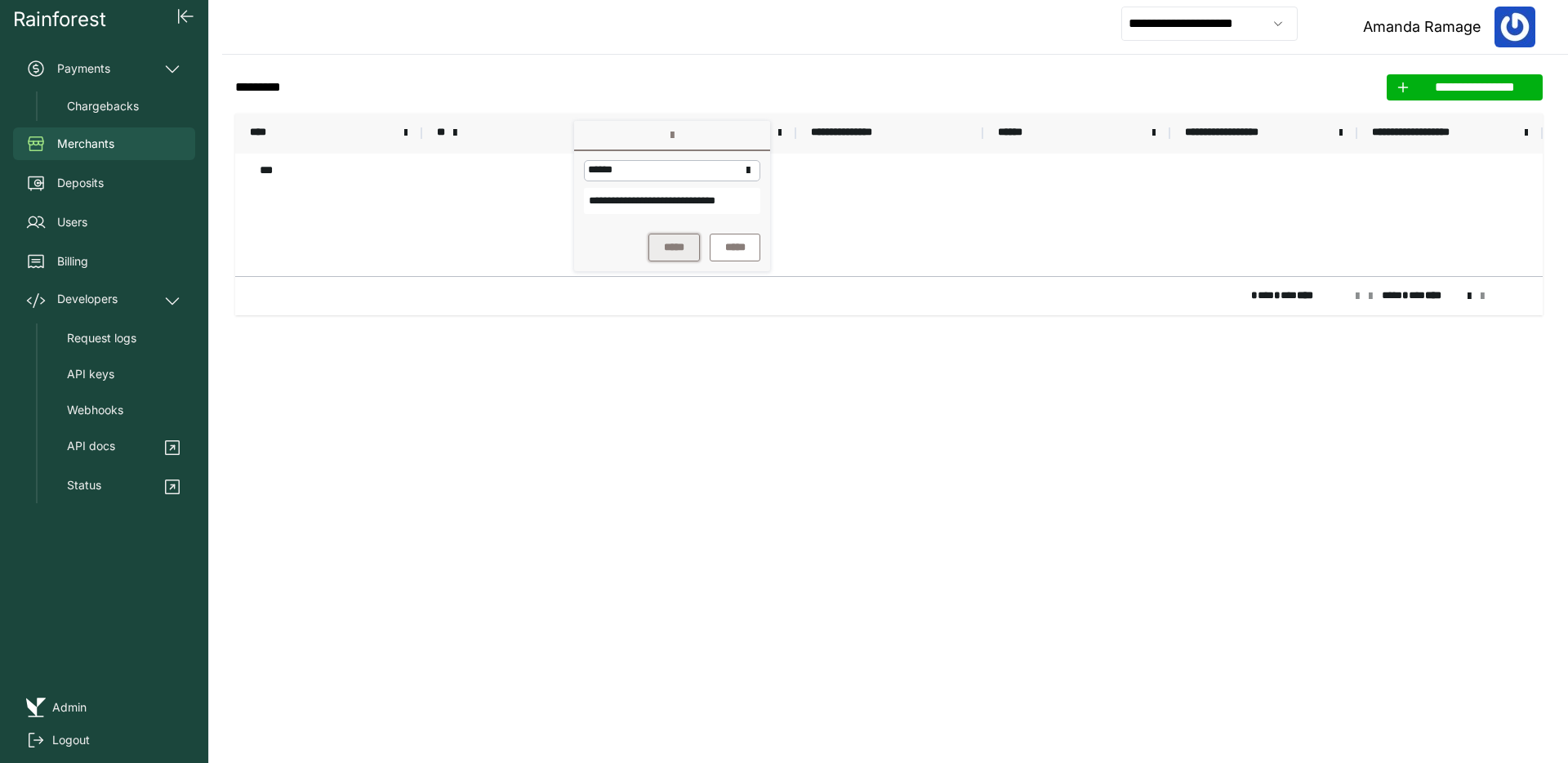 click on "*****" at bounding box center [674, 248] 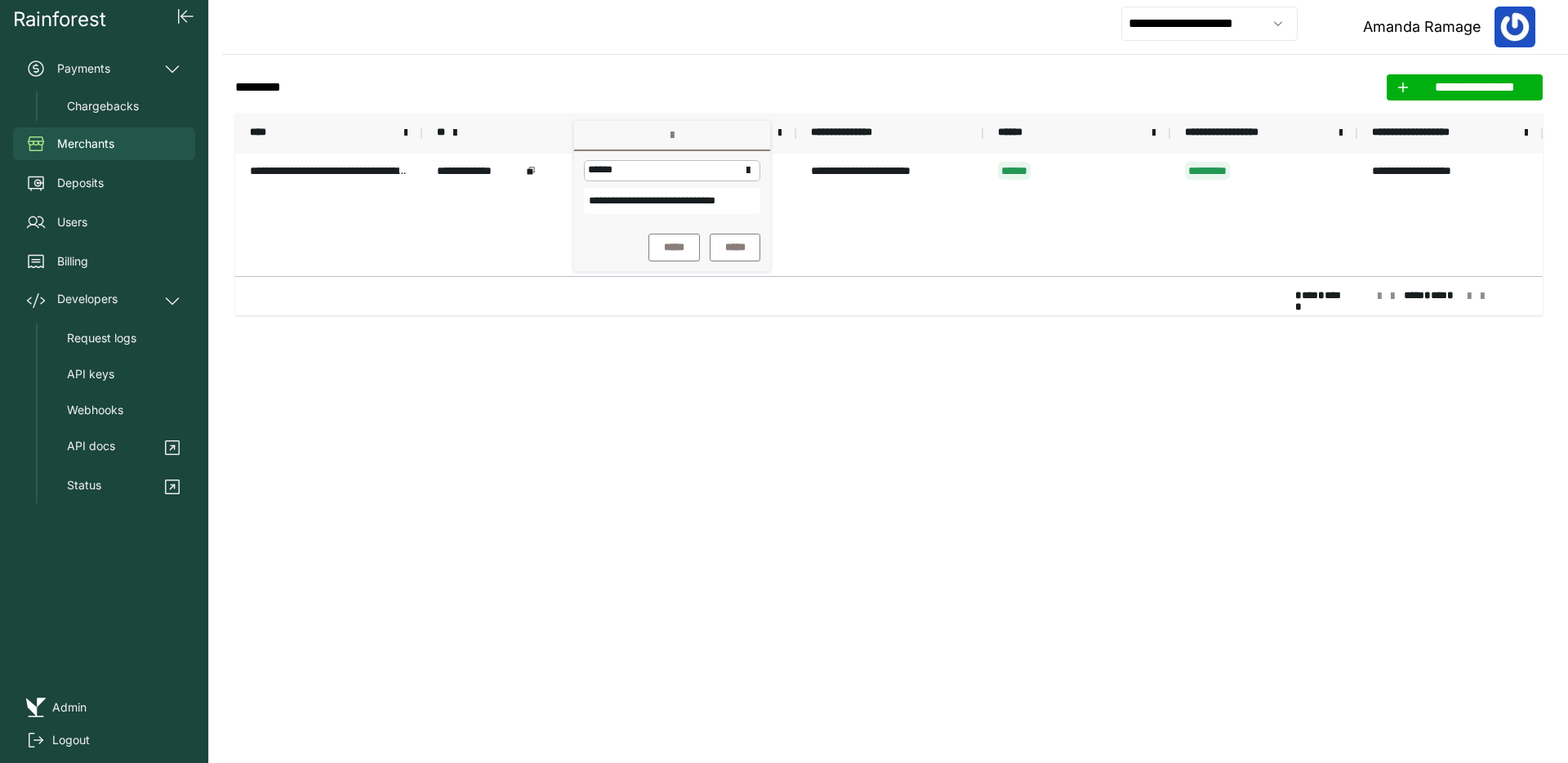 click on "**********" 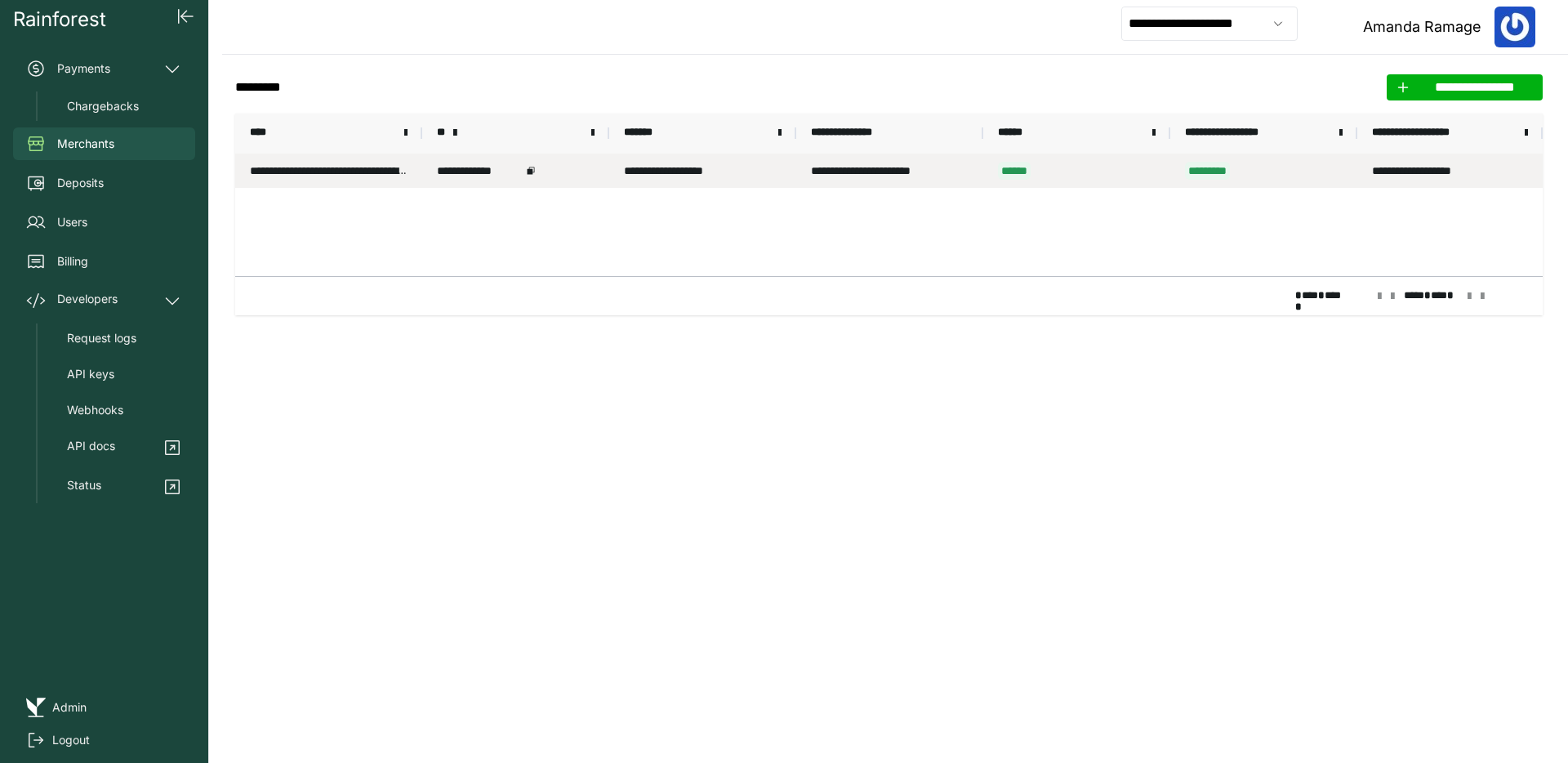 click on "[FIRST] [LAST] [STREET] [CITY] [STATE] [ZIP] [COUNTRY] [PHONE] [EMAIL] [SSN] [CC] [DOB] [AGE] [TIME]" at bounding box center (328, 171) 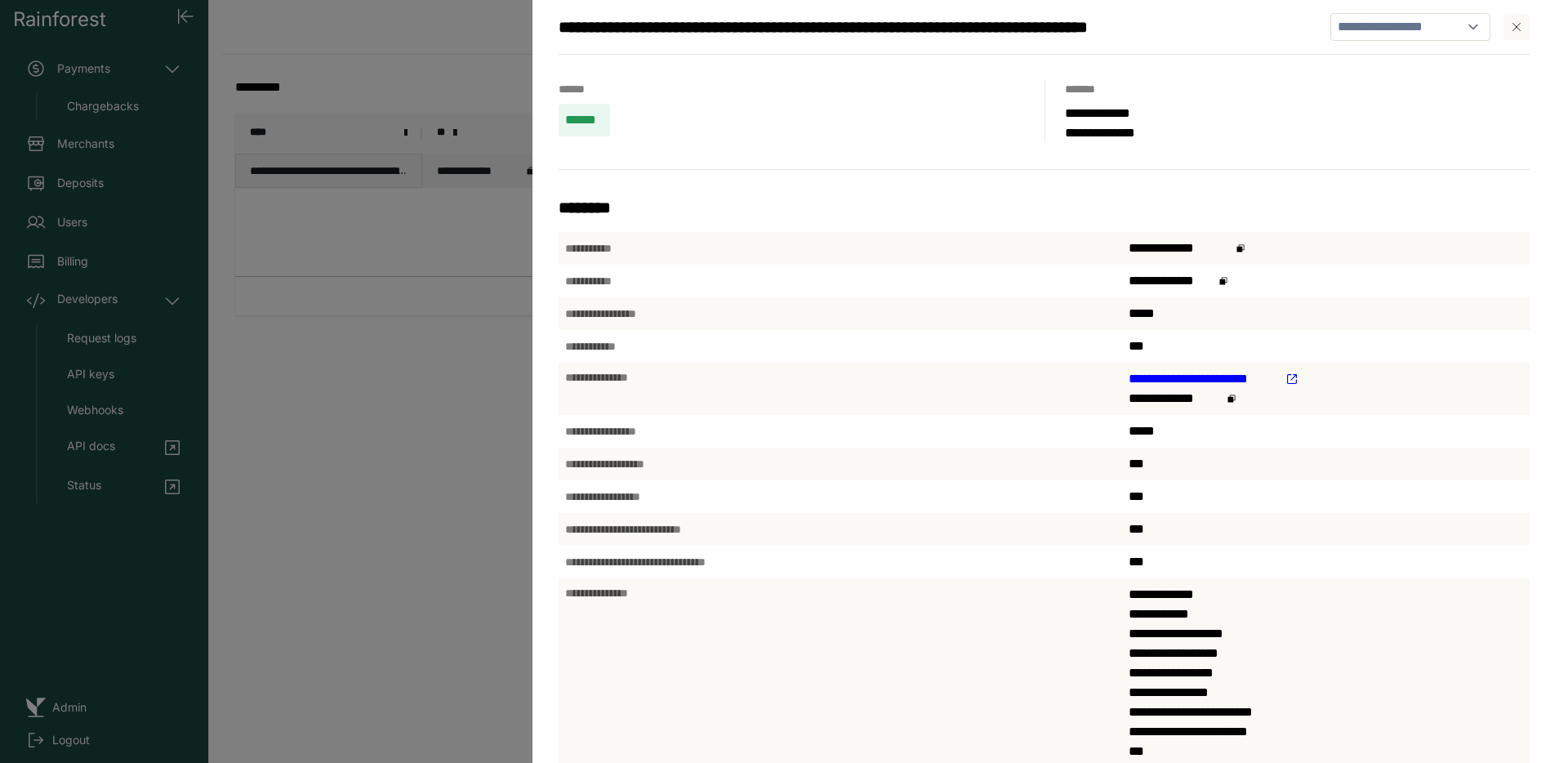 scroll, scrollTop: 4, scrollLeft: 0, axis: vertical 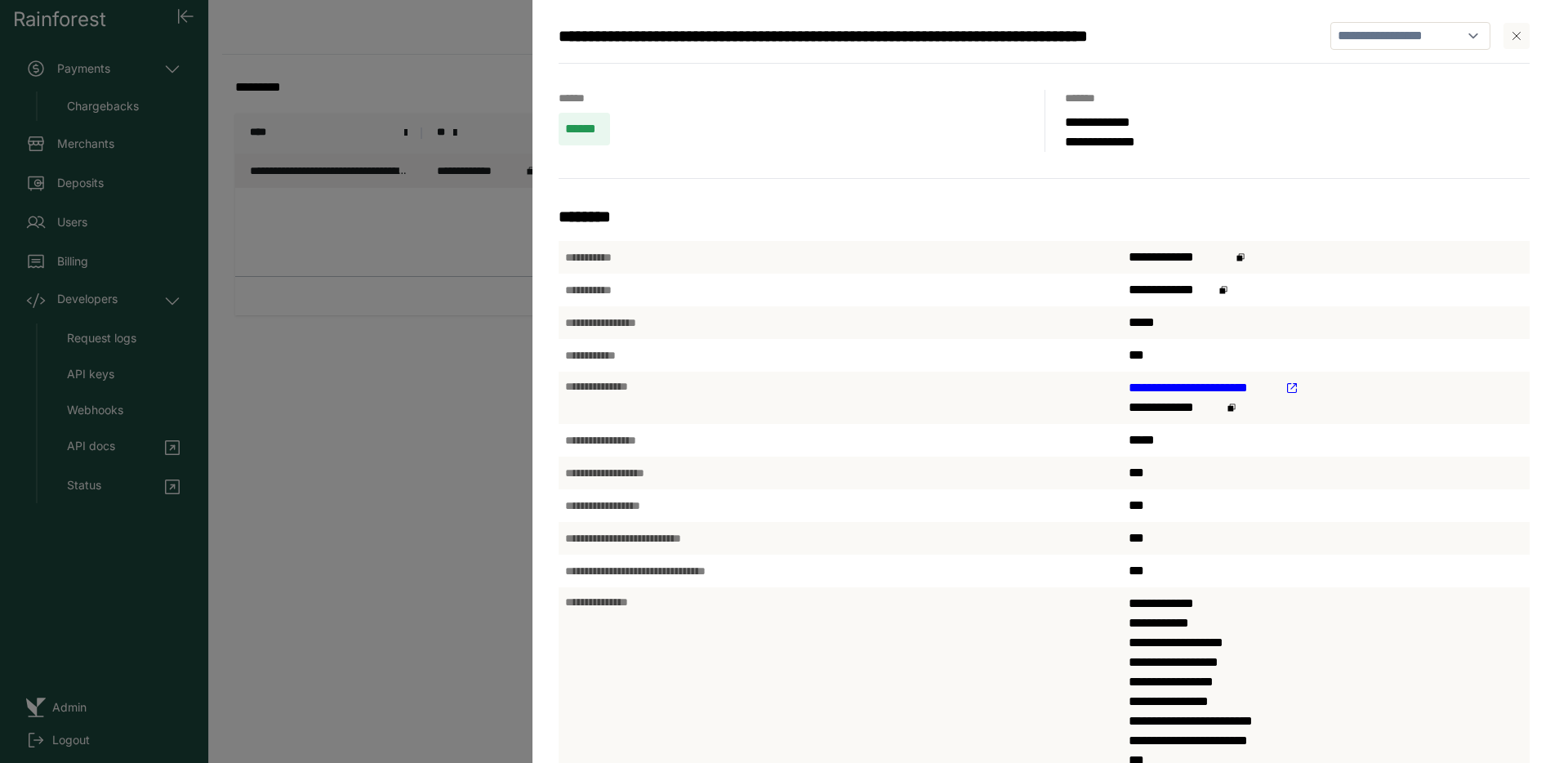 click on "**********" at bounding box center (1204, 388) 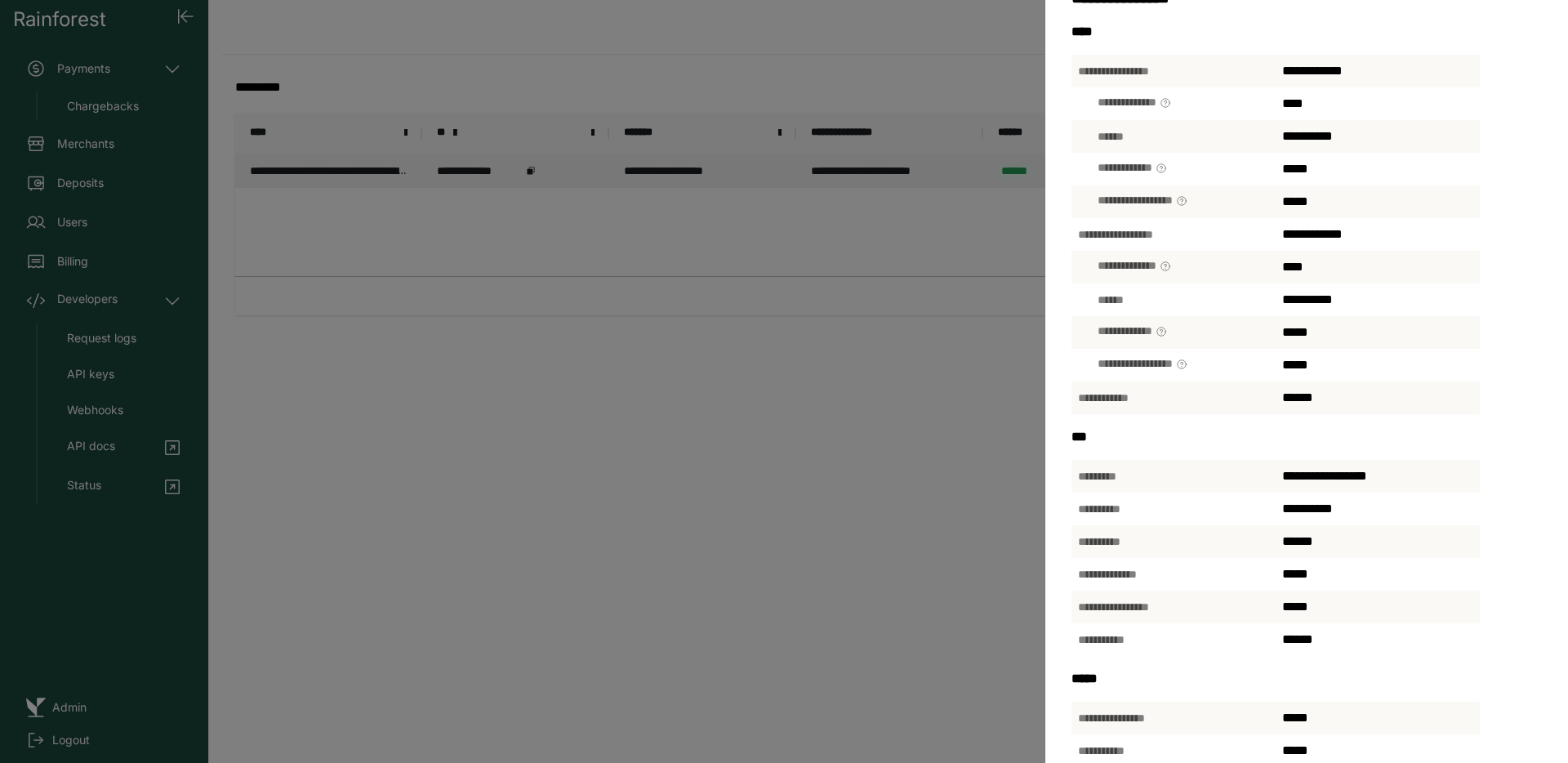 scroll, scrollTop: 93, scrollLeft: 0, axis: vertical 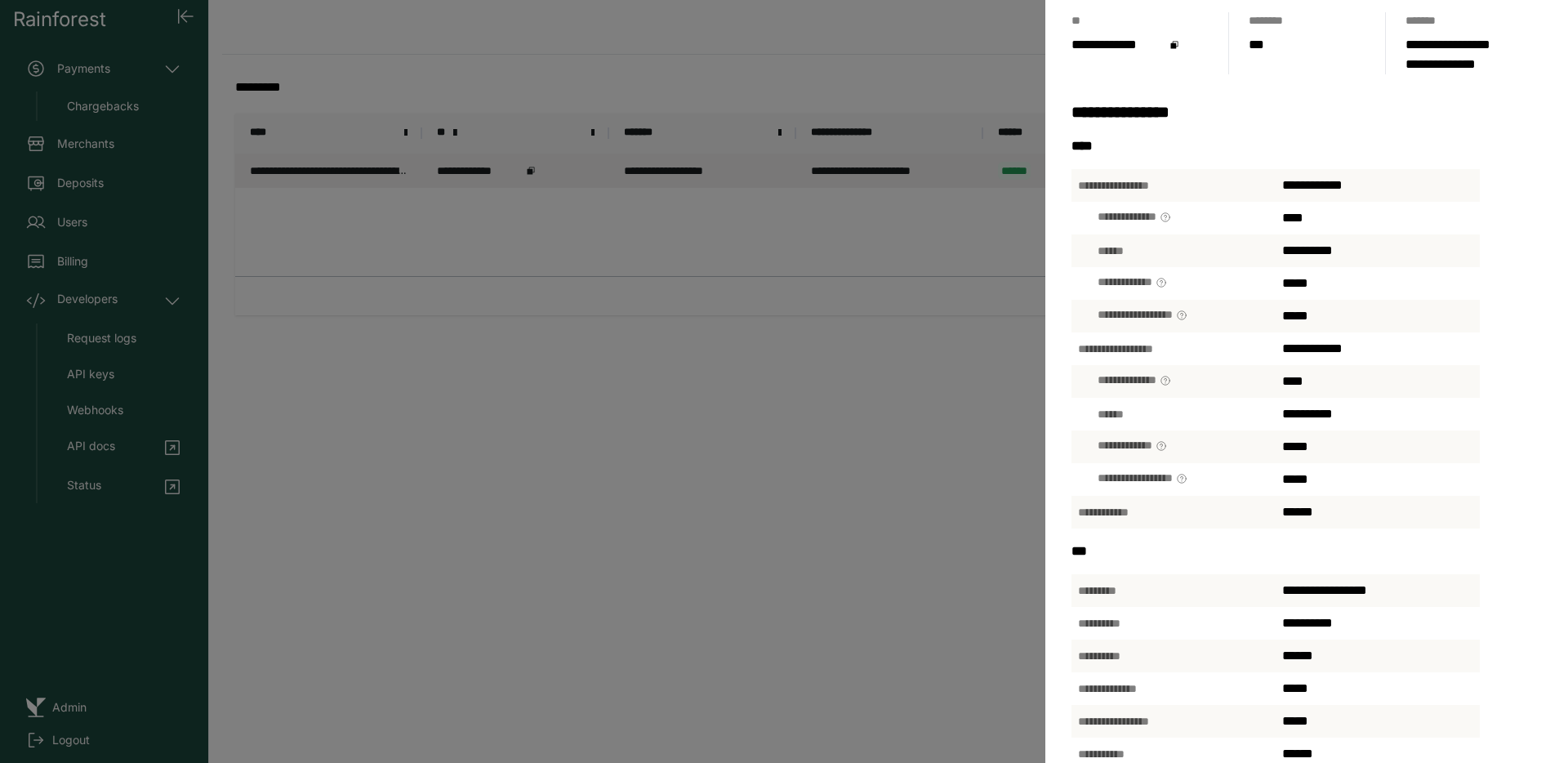 click on "[FIRST] [LAST] [STREET] [CITY] [STATE] [ZIP] [COUNTRY] [PHONE] [EMAIL] [SSN] [CC] [DOB] [AGE] [TIME]" at bounding box center [784, 382] 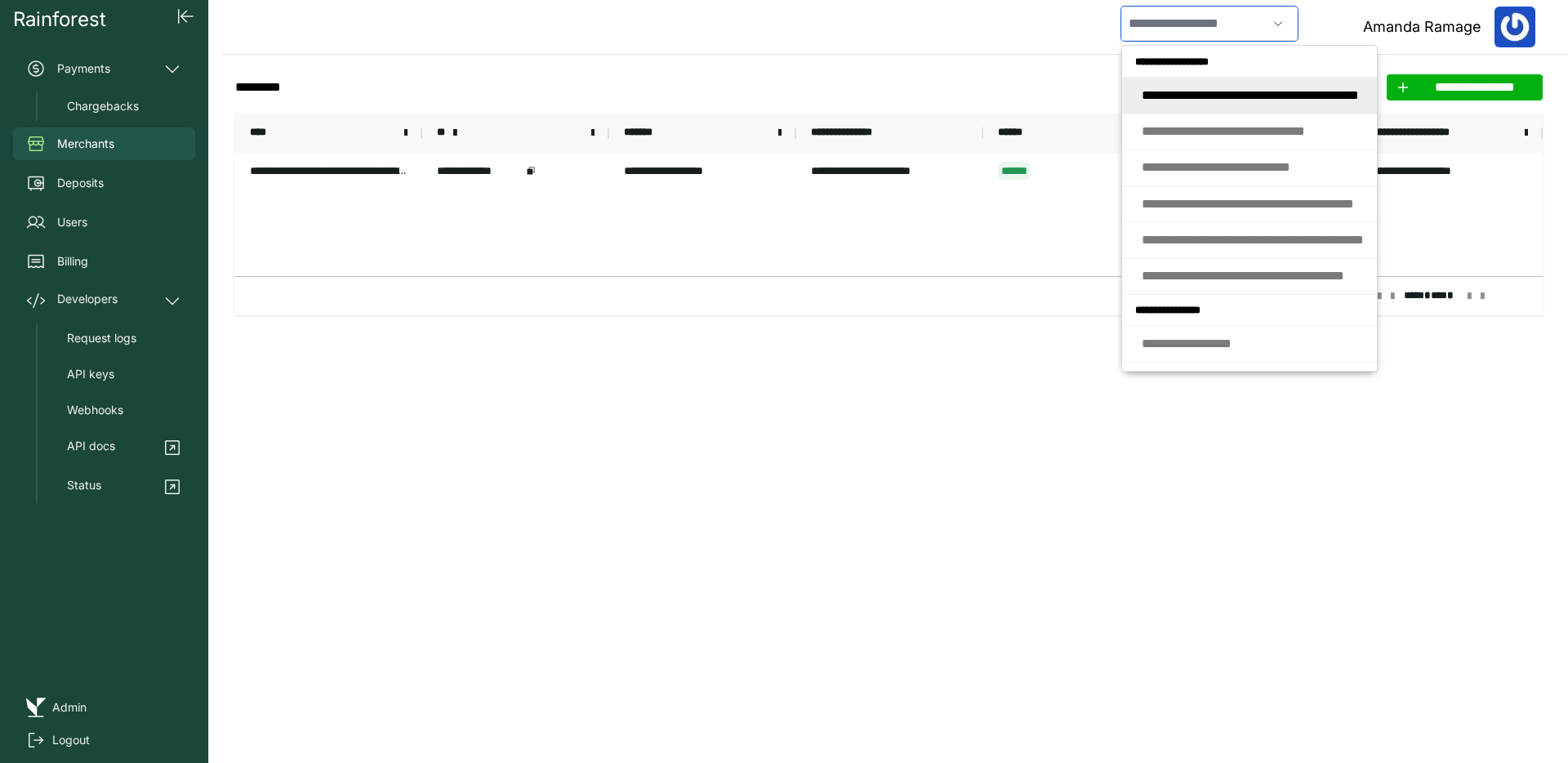 click at bounding box center [1194, 24] 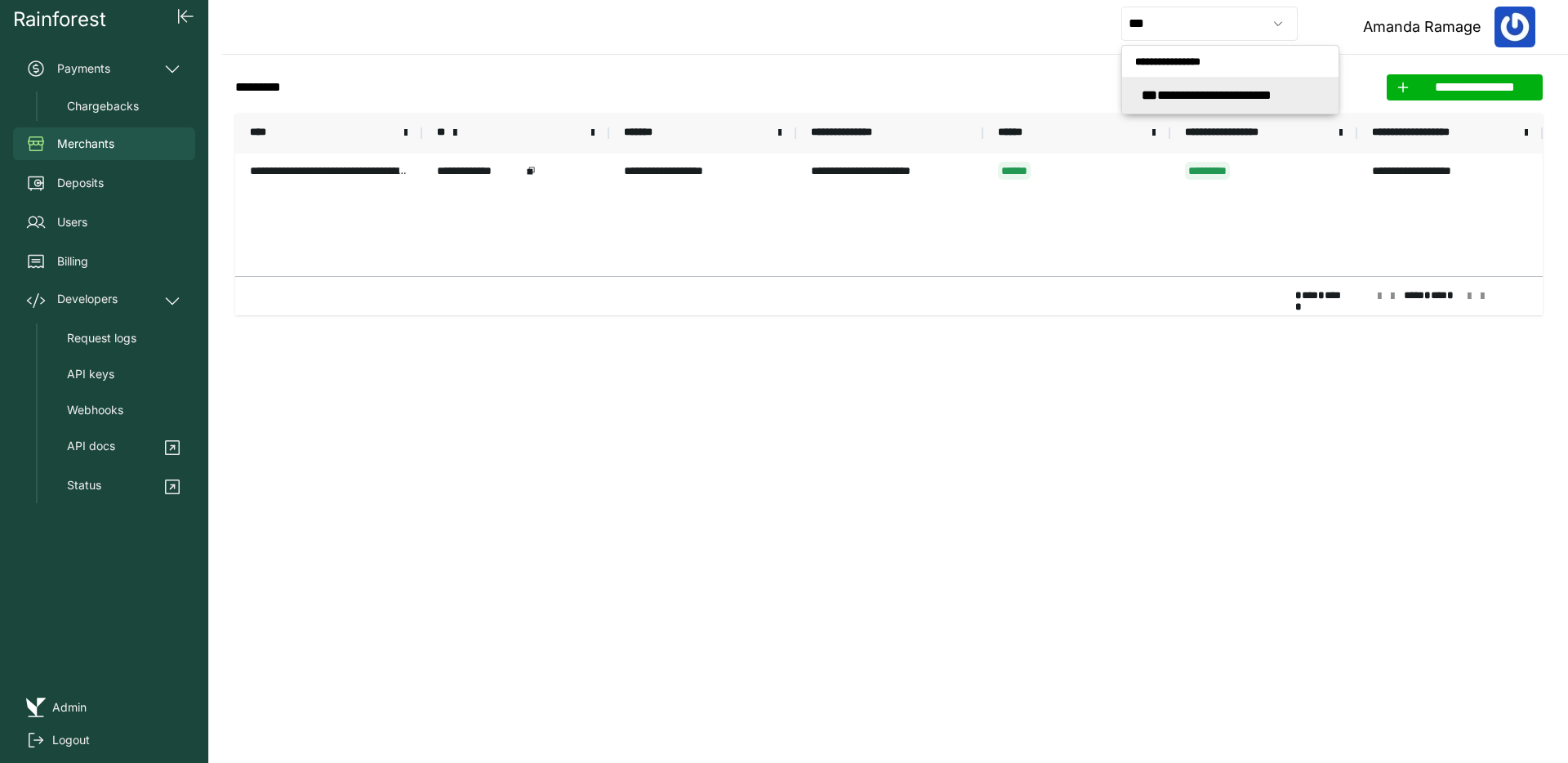 type on "**********" 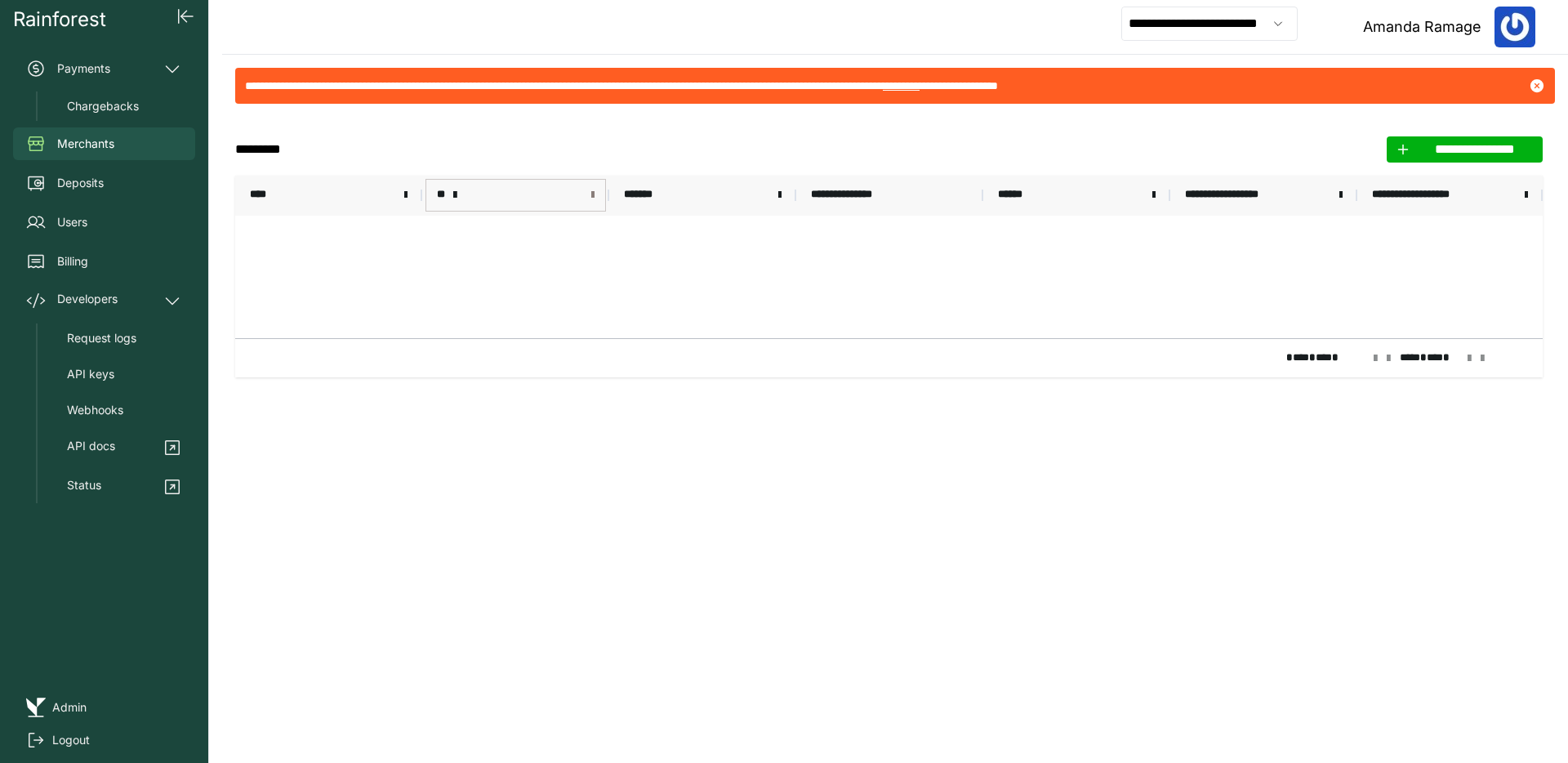 click at bounding box center [593, 195] 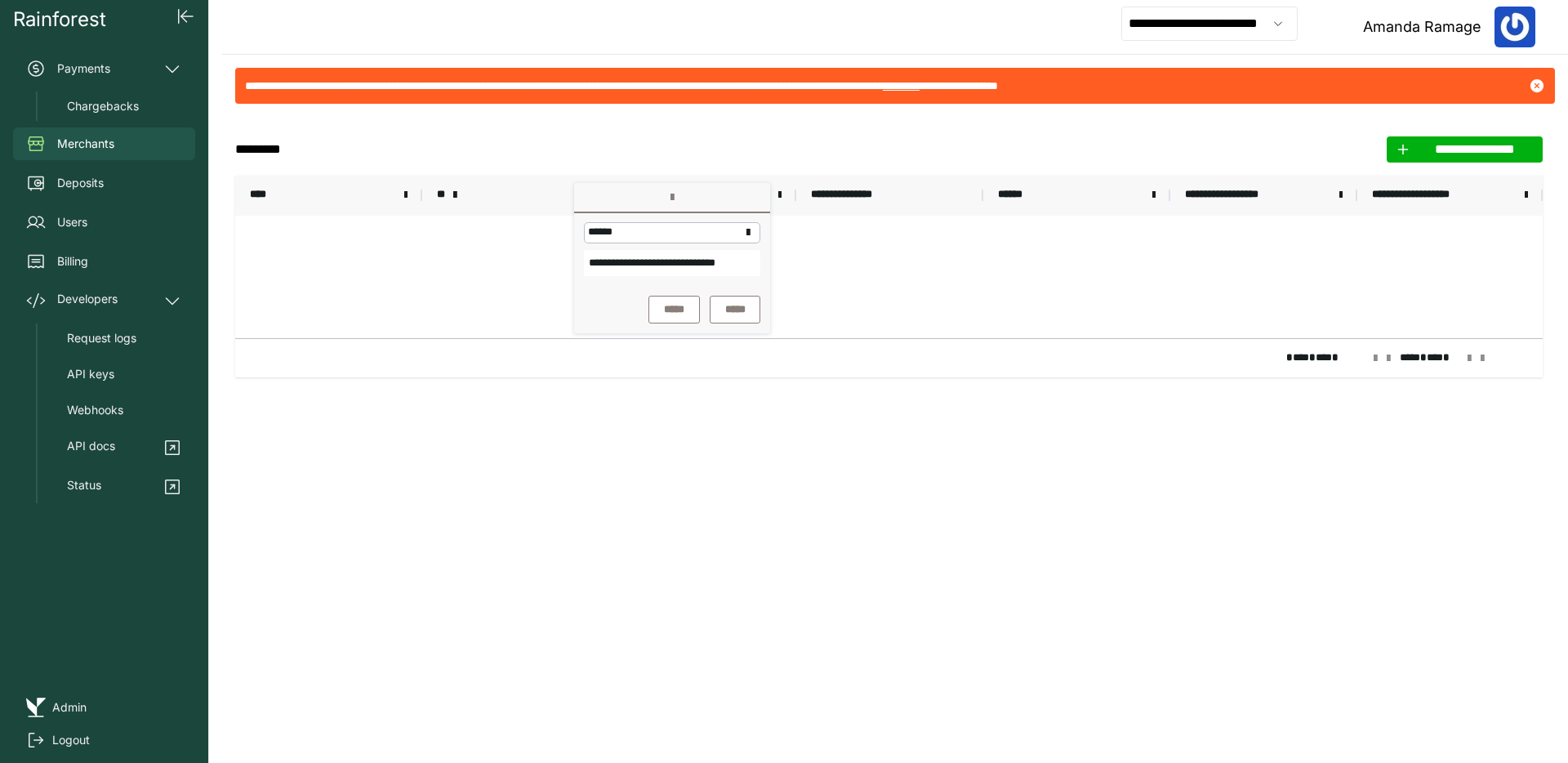 click on "**********" at bounding box center [672, 263] 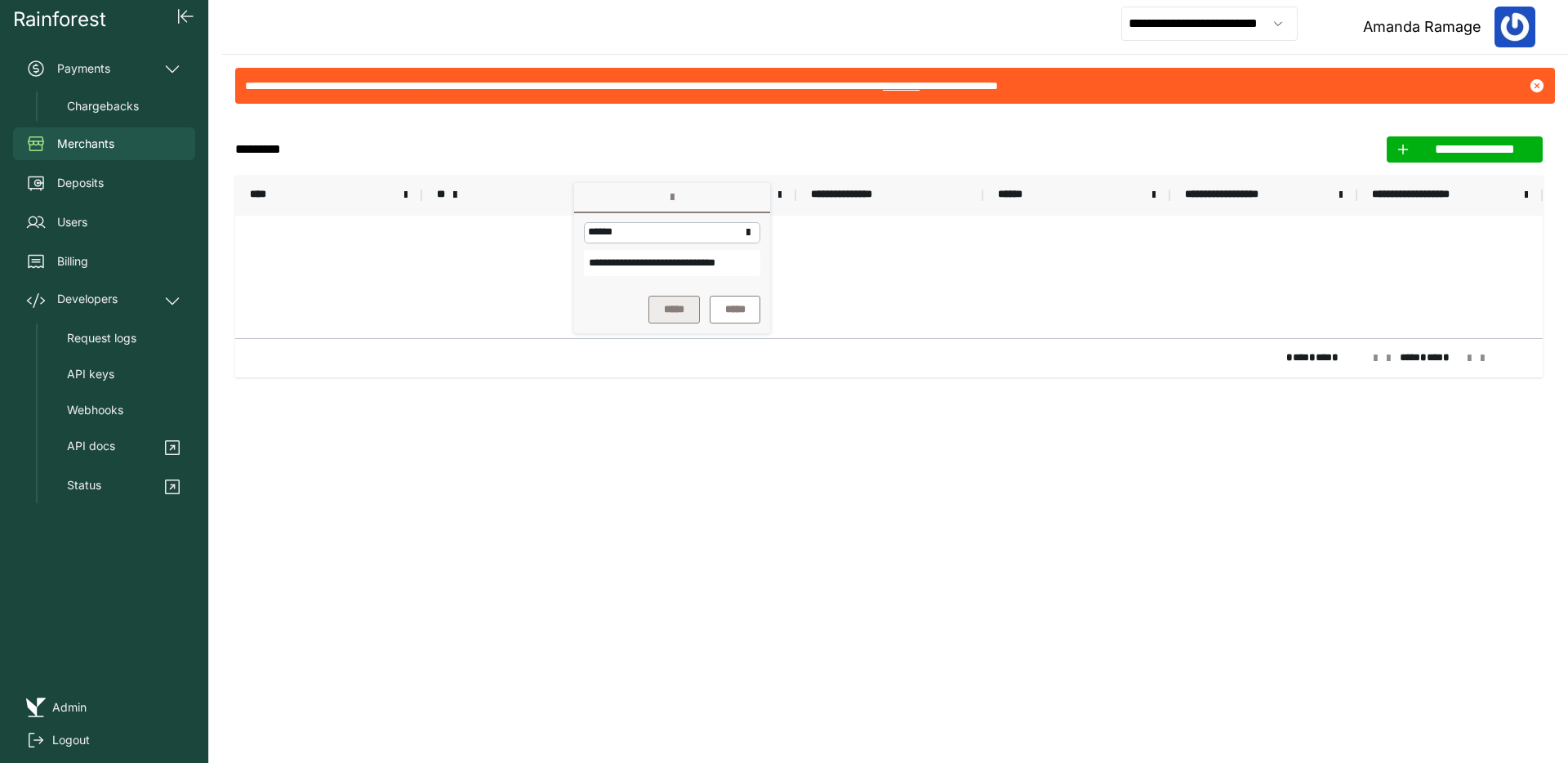 scroll, scrollTop: 0, scrollLeft: 31, axis: horizontal 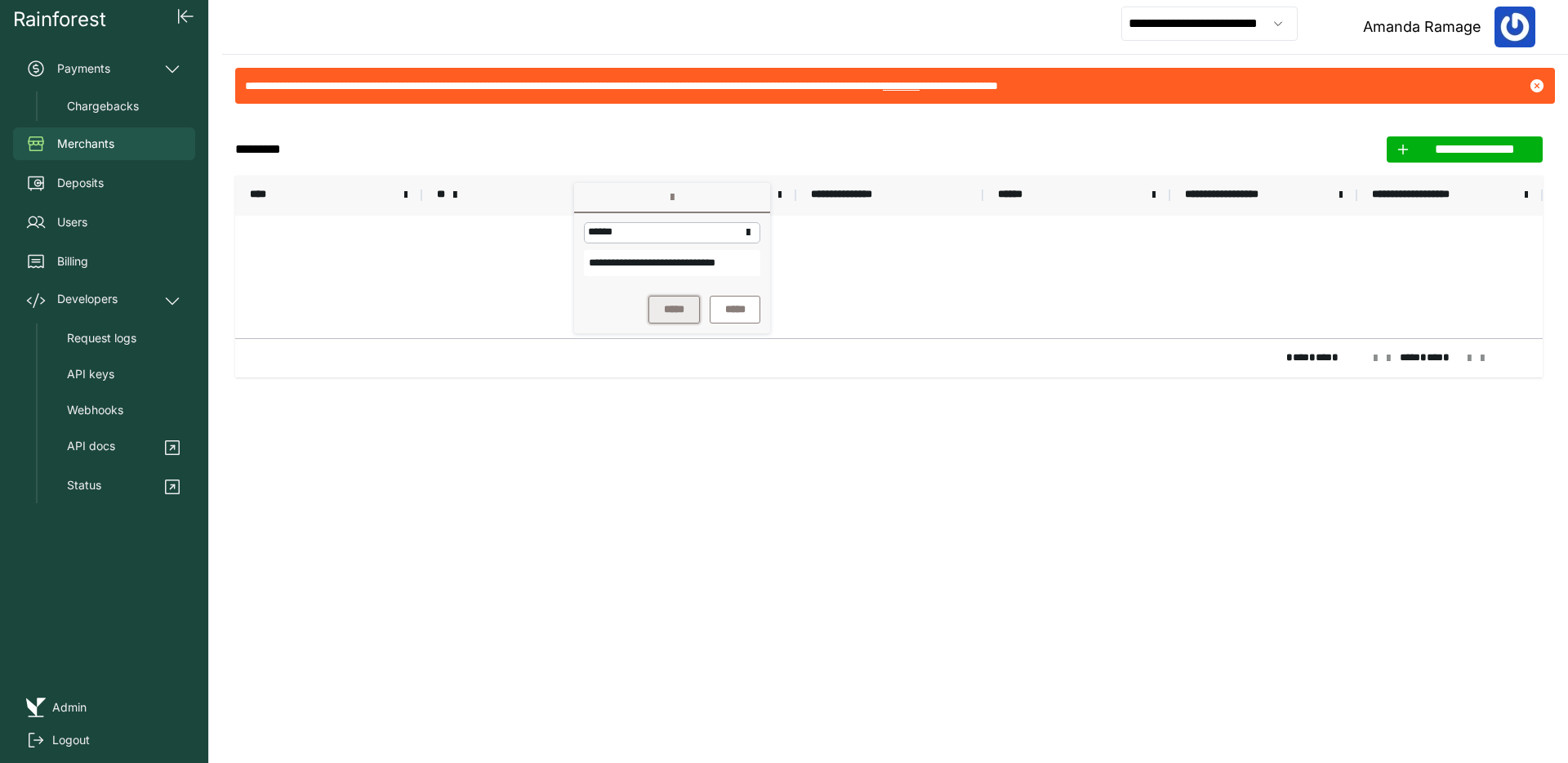 click on "*****" at bounding box center (674, 310) 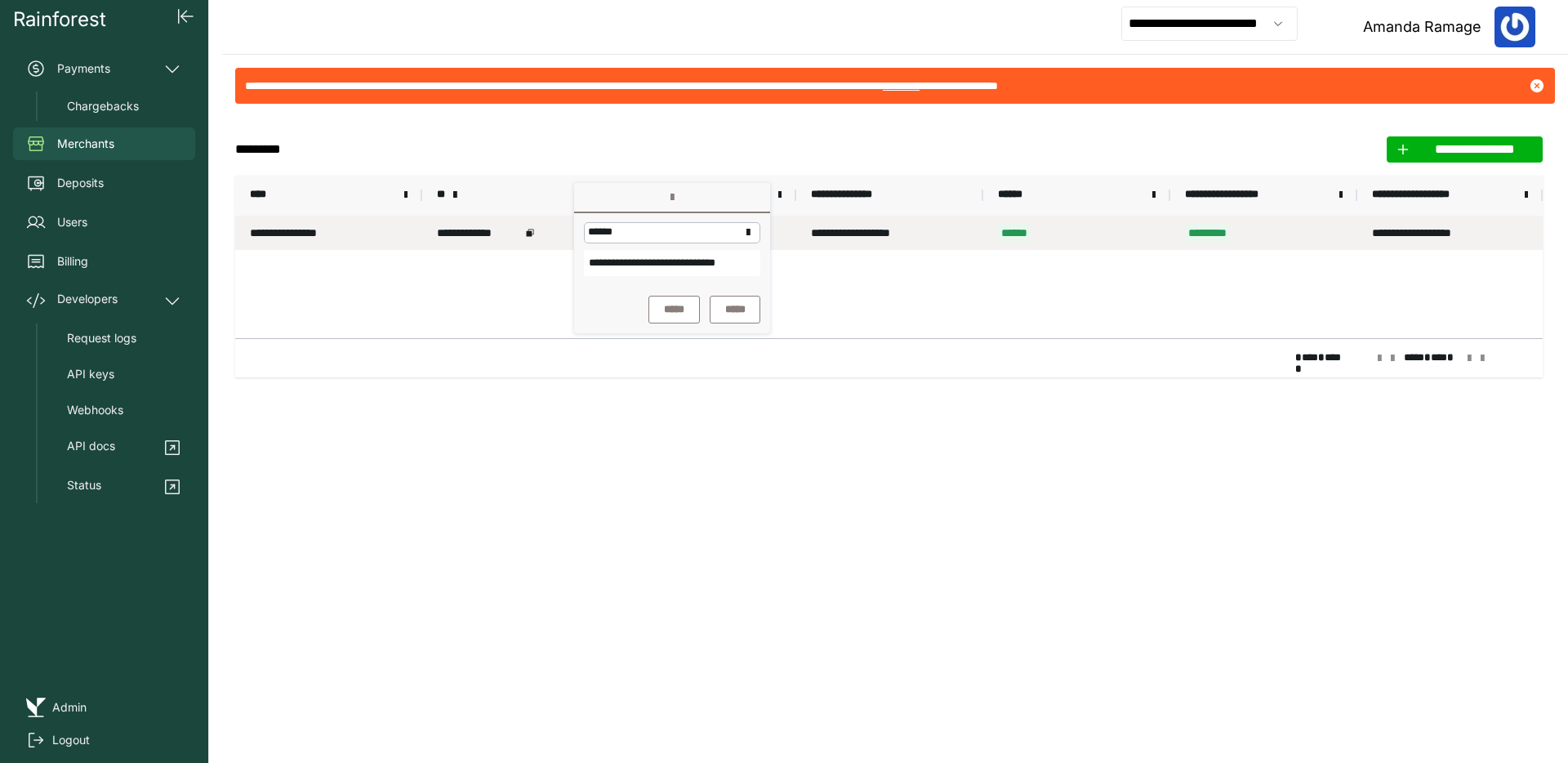 click on "**********" at bounding box center [479, 233] 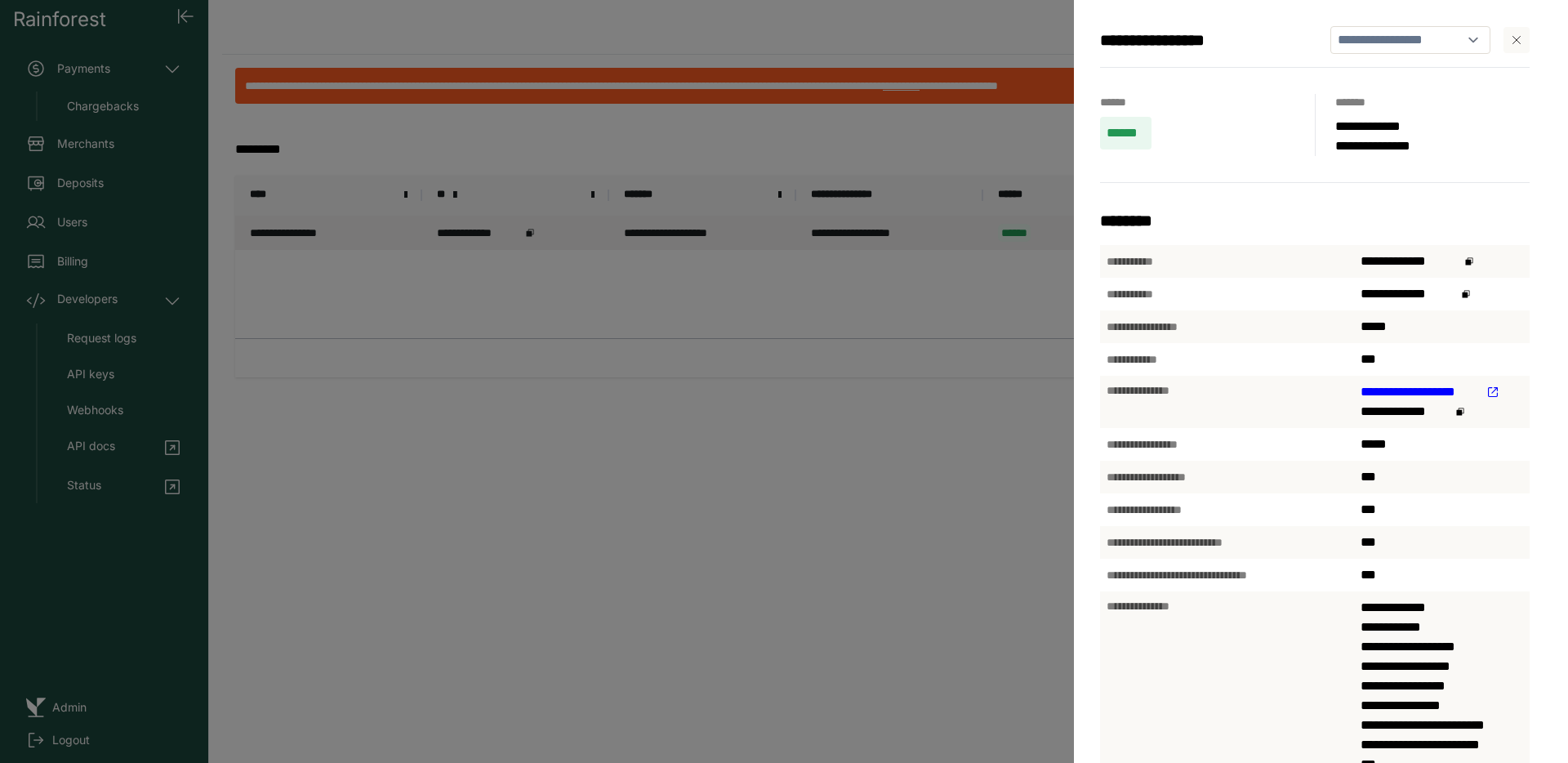 click on "[FIRST] [LAST]" at bounding box center [1441, 402] 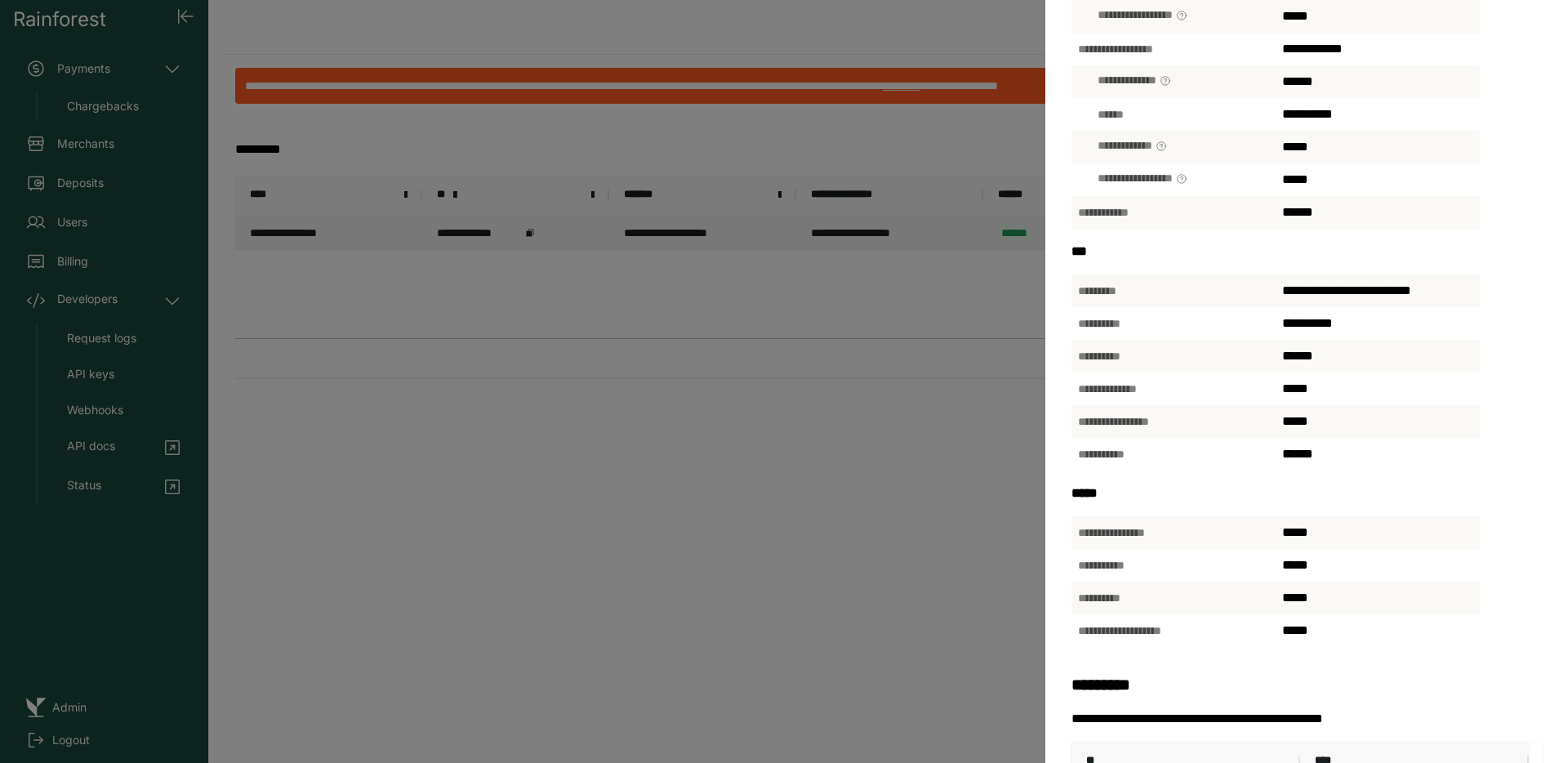 scroll, scrollTop: 402, scrollLeft: 0, axis: vertical 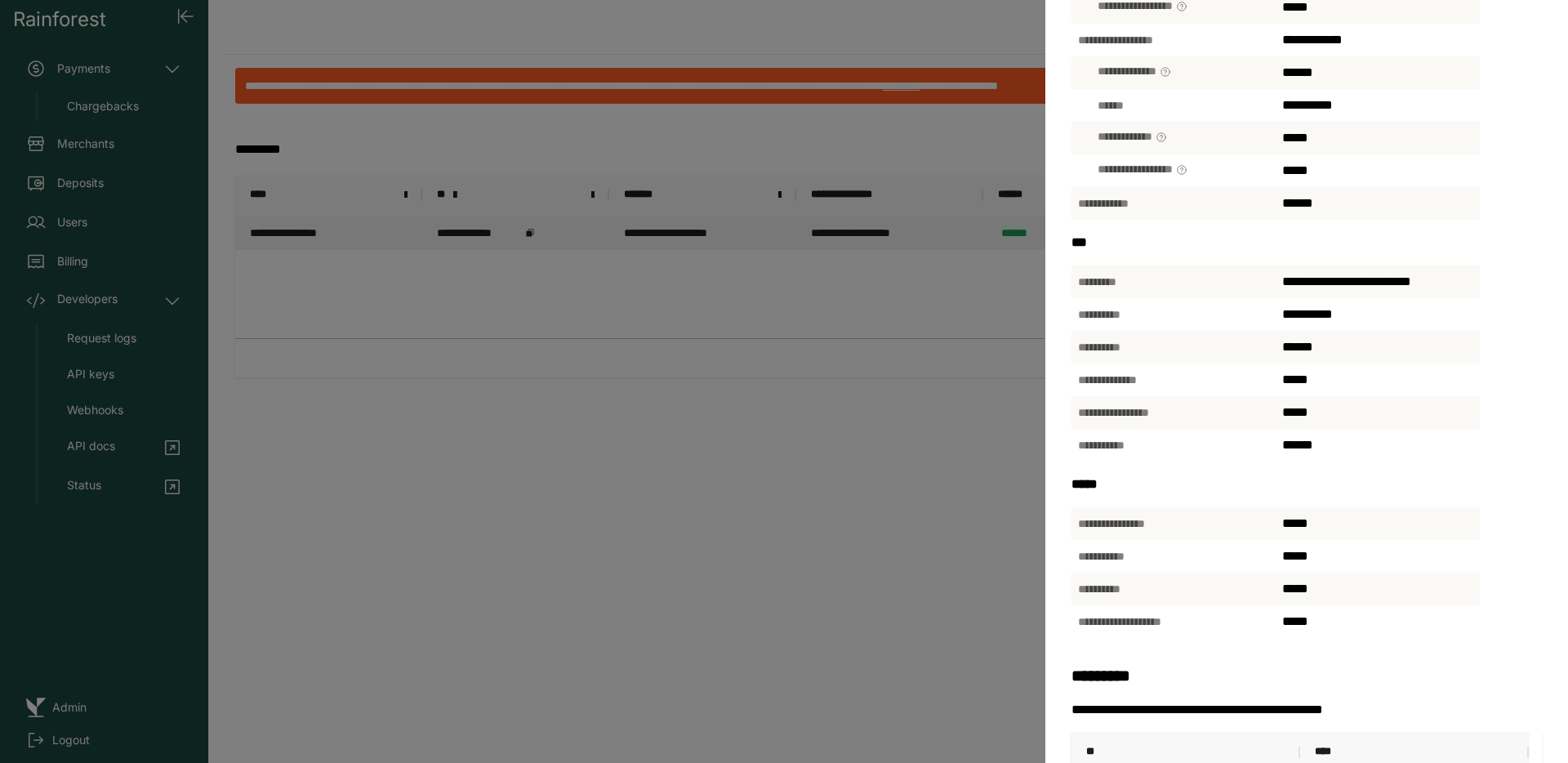 click on "[FIRST] [LAST] [STREET] [CITY] [STATE] [ZIP] [COUNTRY] [PHONE] [EMAIL] [SSN] [CC] [DOB] [AGE] [TIME]" at bounding box center (784, 382) 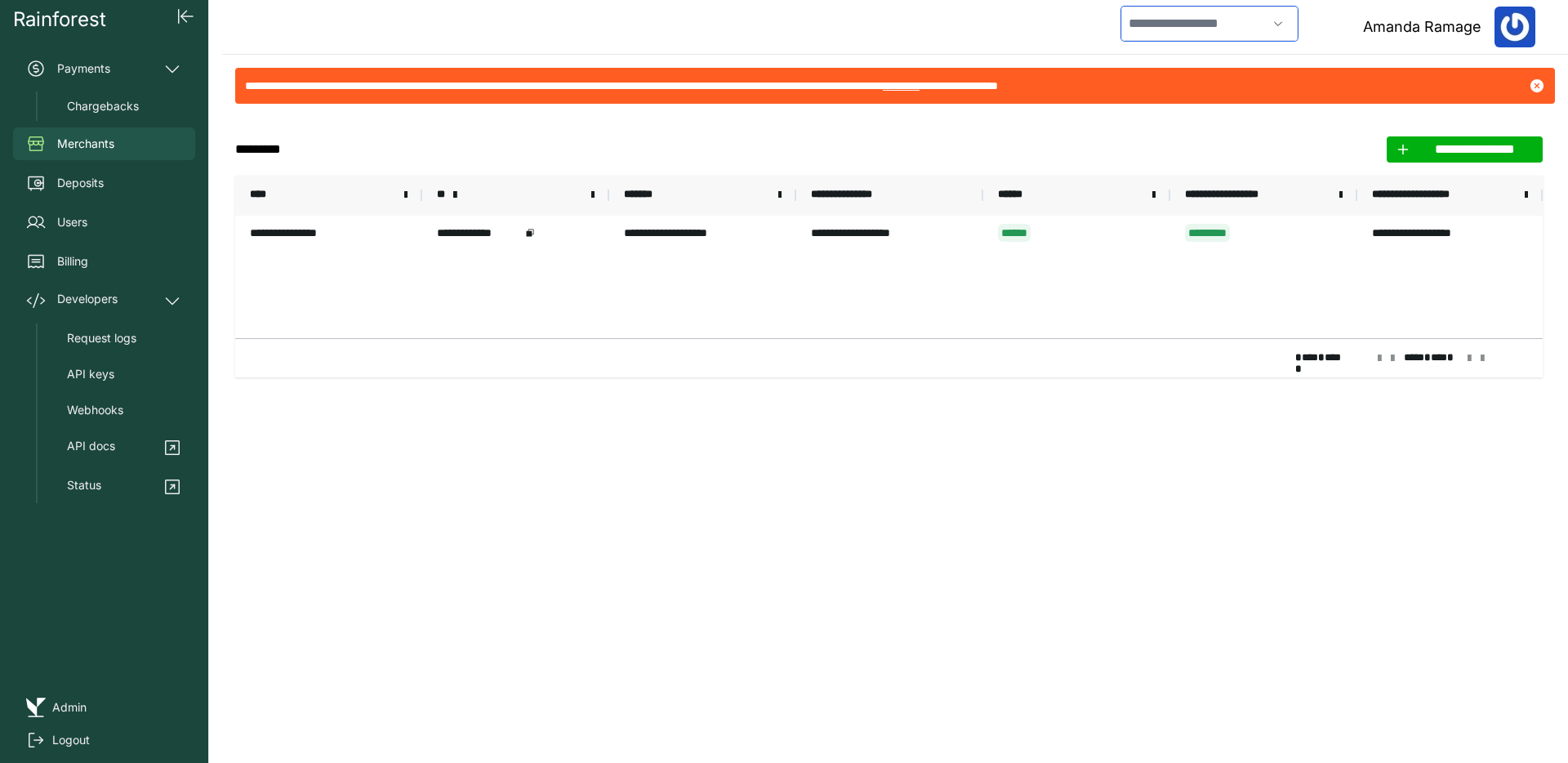 click at bounding box center (1194, 24) 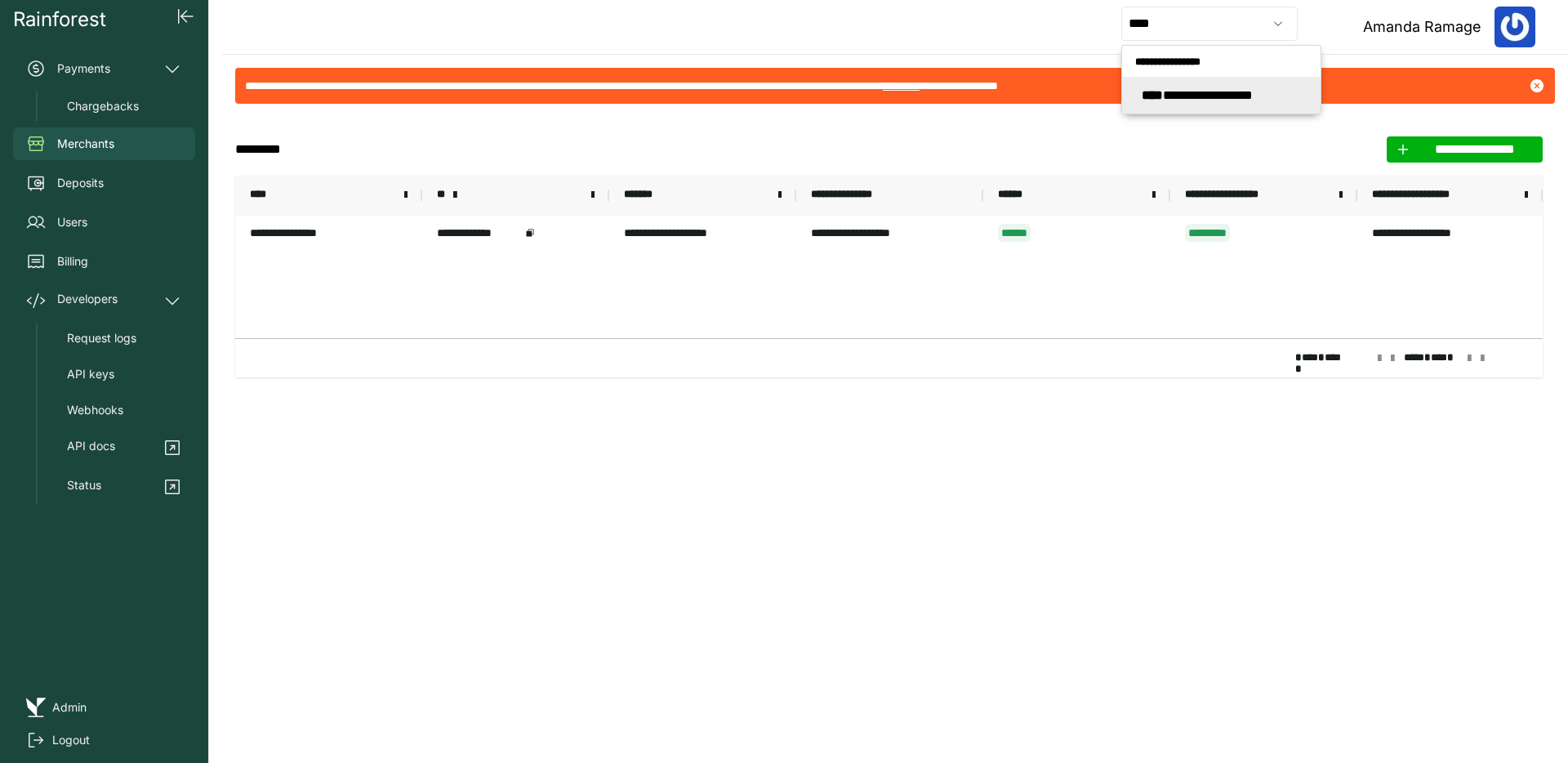 type on "**********" 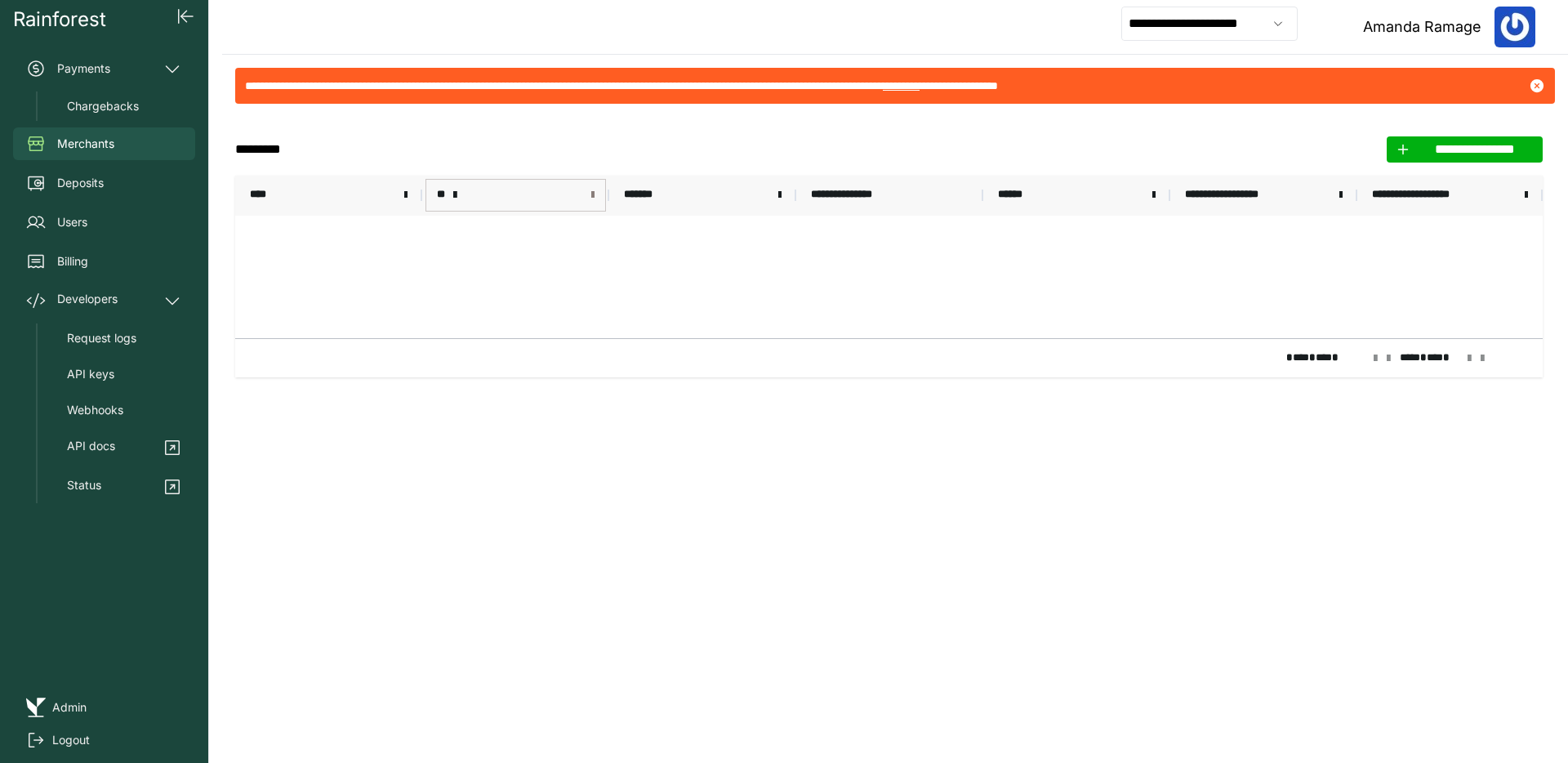 click on "**" at bounding box center (515, 195) 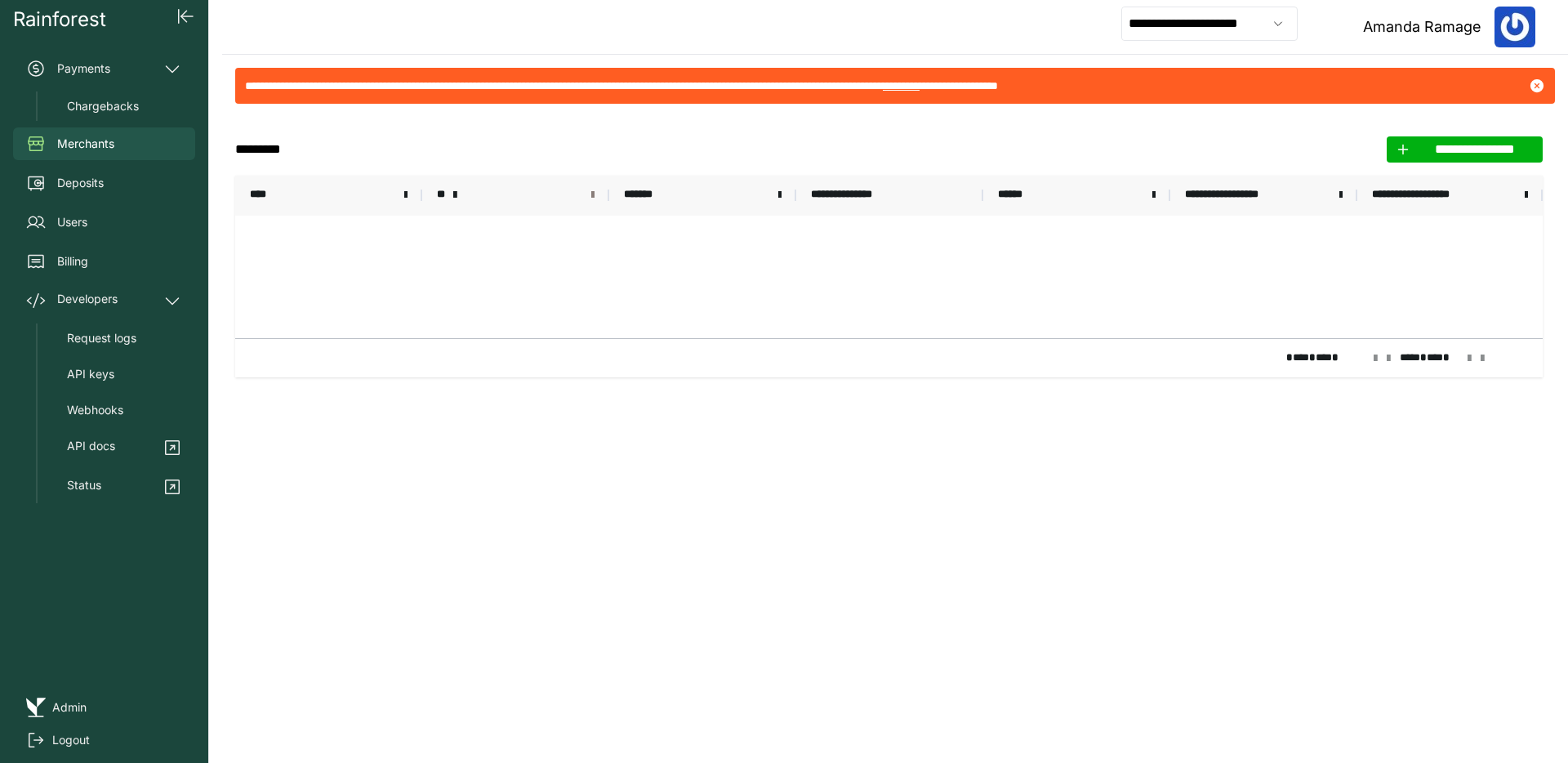 click at bounding box center (593, 195) 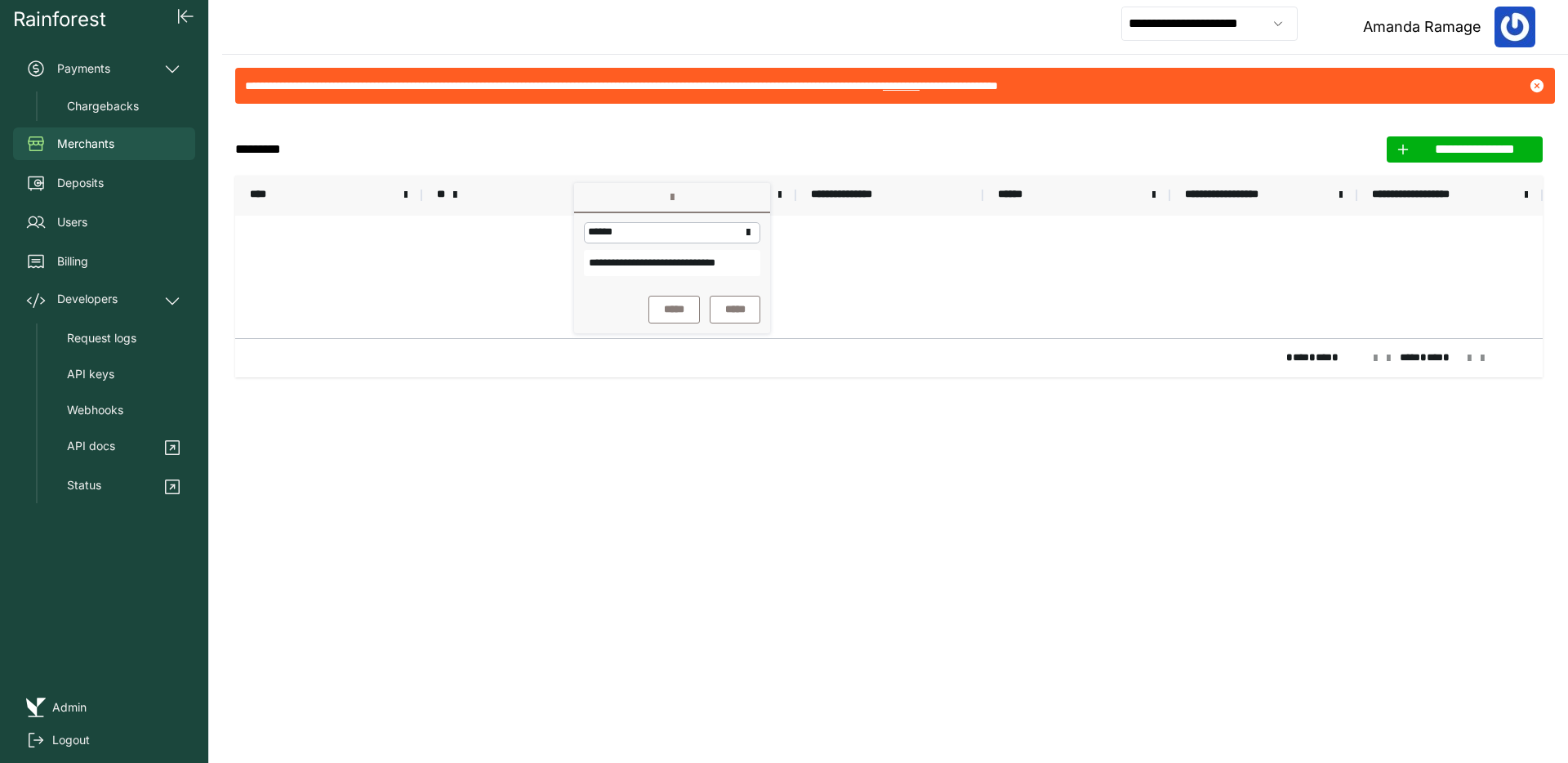 click on "**********" at bounding box center (672, 263) 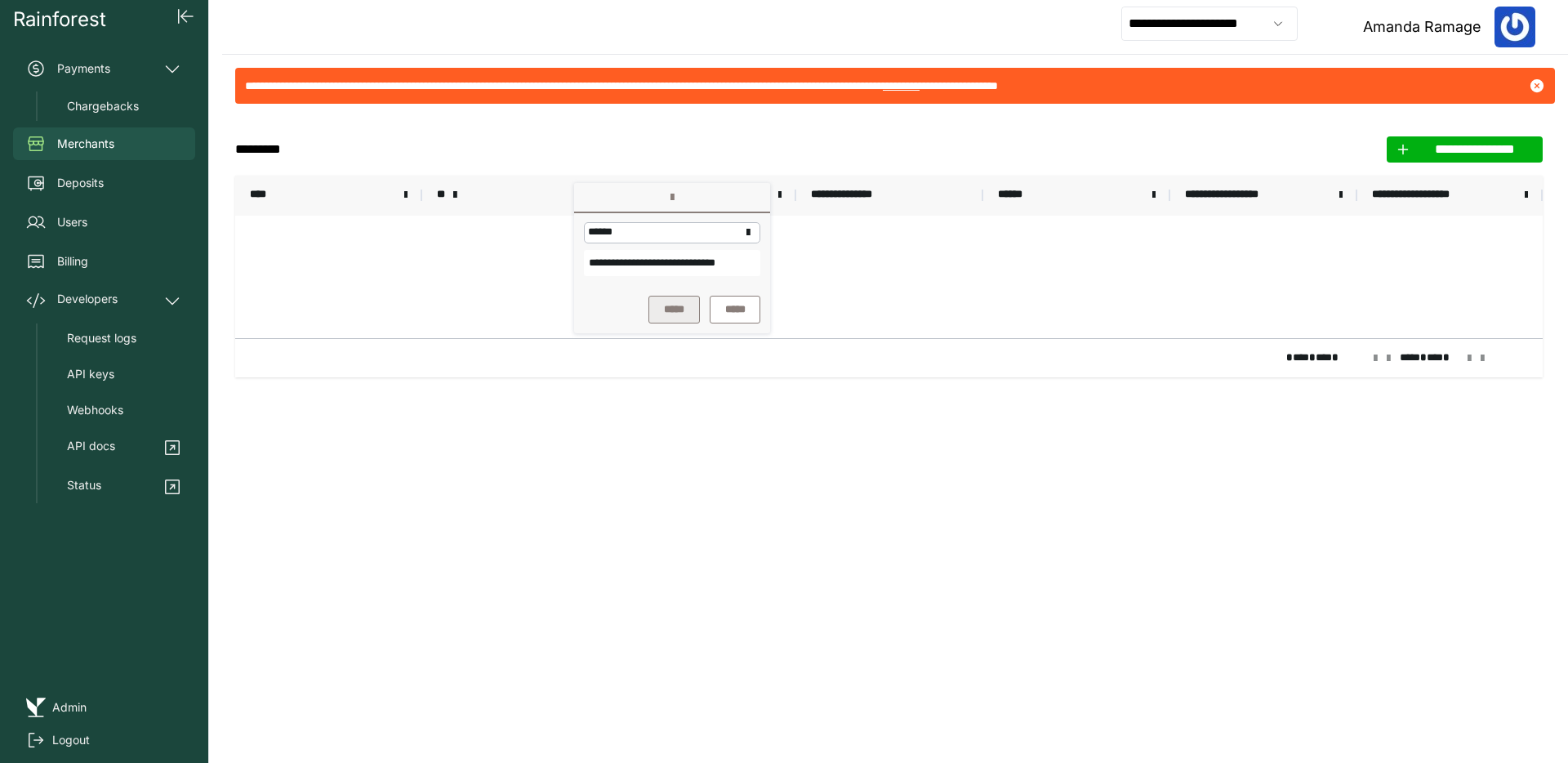 scroll, scrollTop: 0, scrollLeft: 35, axis: horizontal 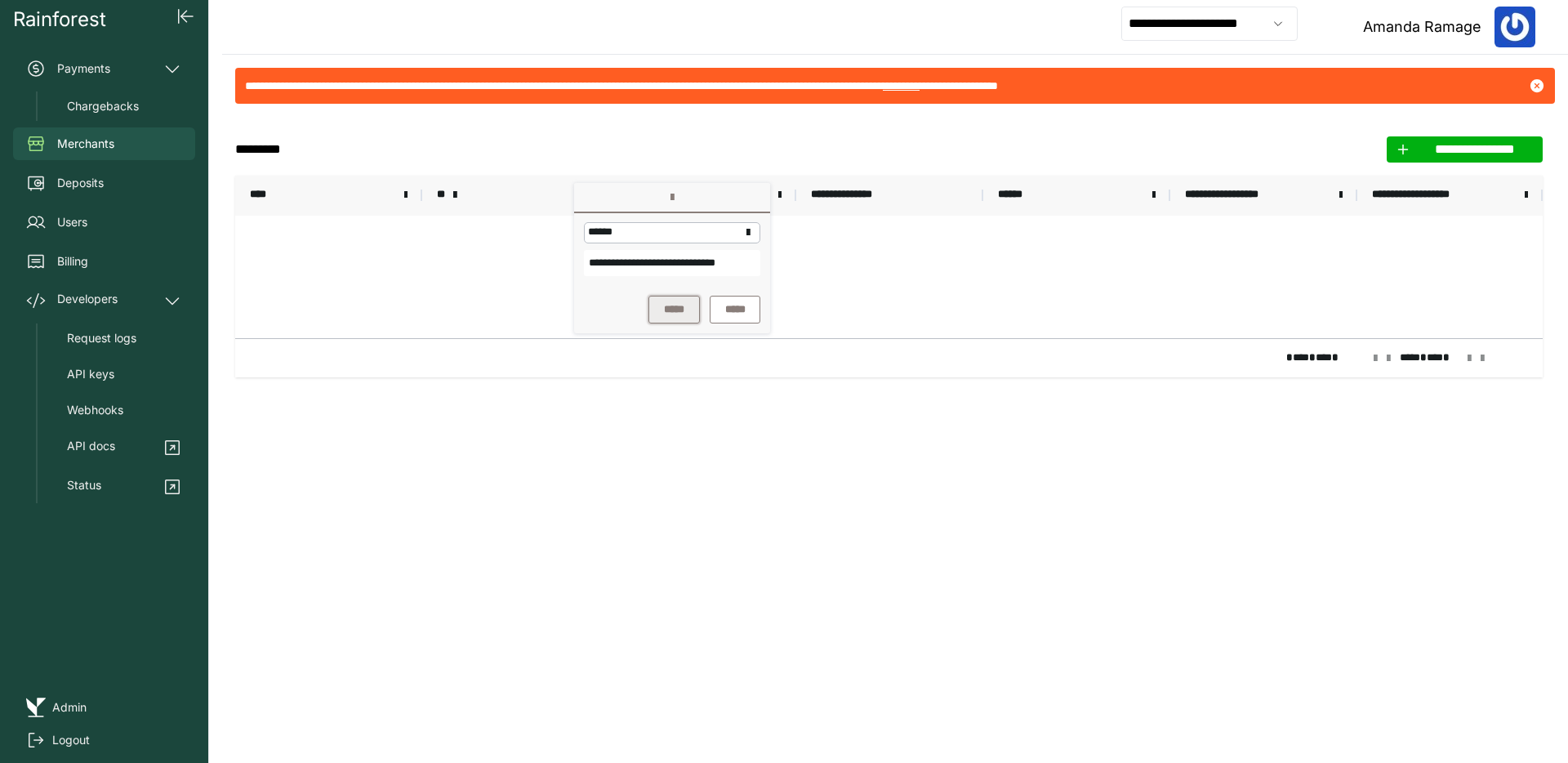 click on "*****" at bounding box center [674, 310] 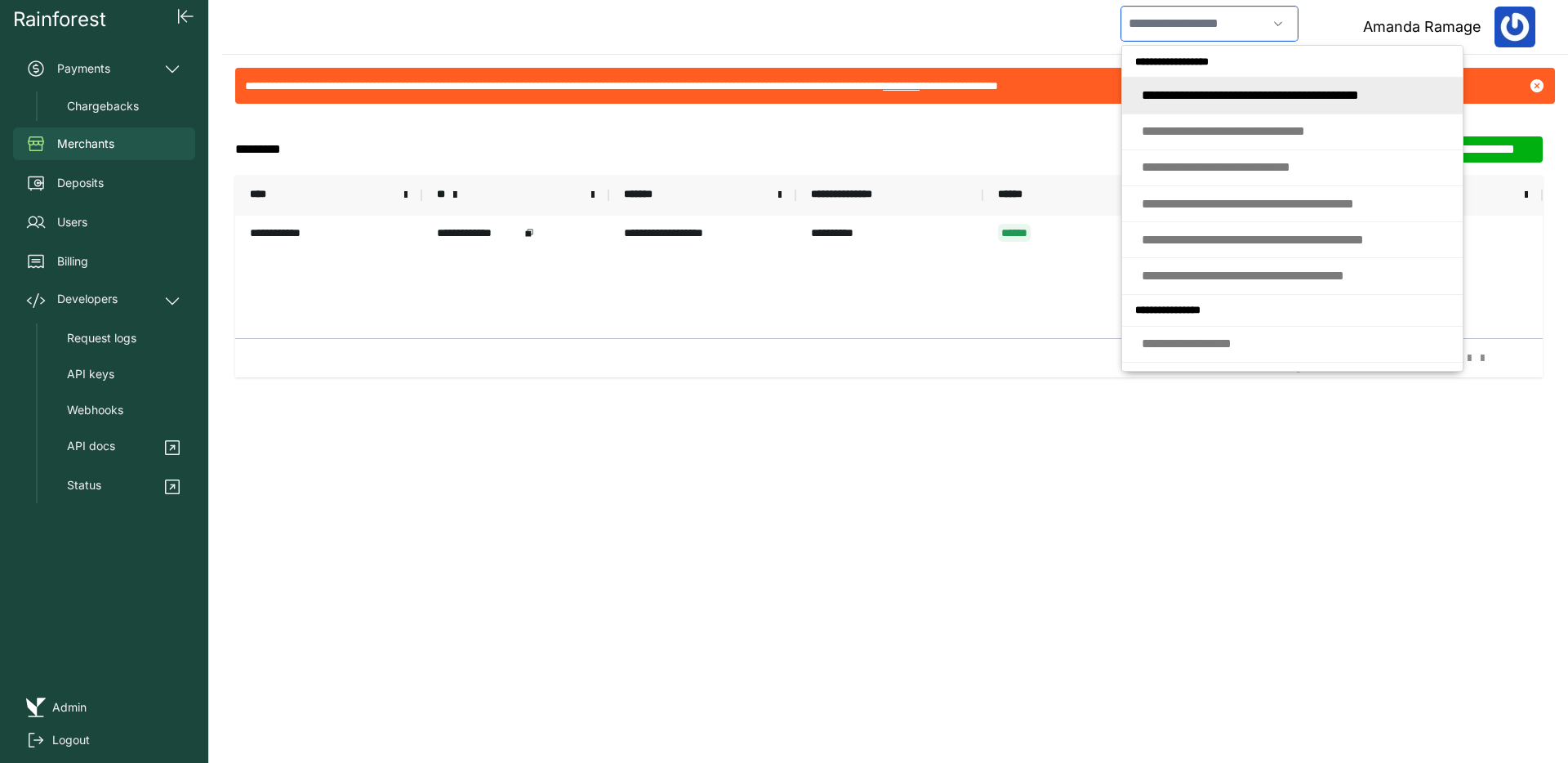 click at bounding box center (1194, 24) 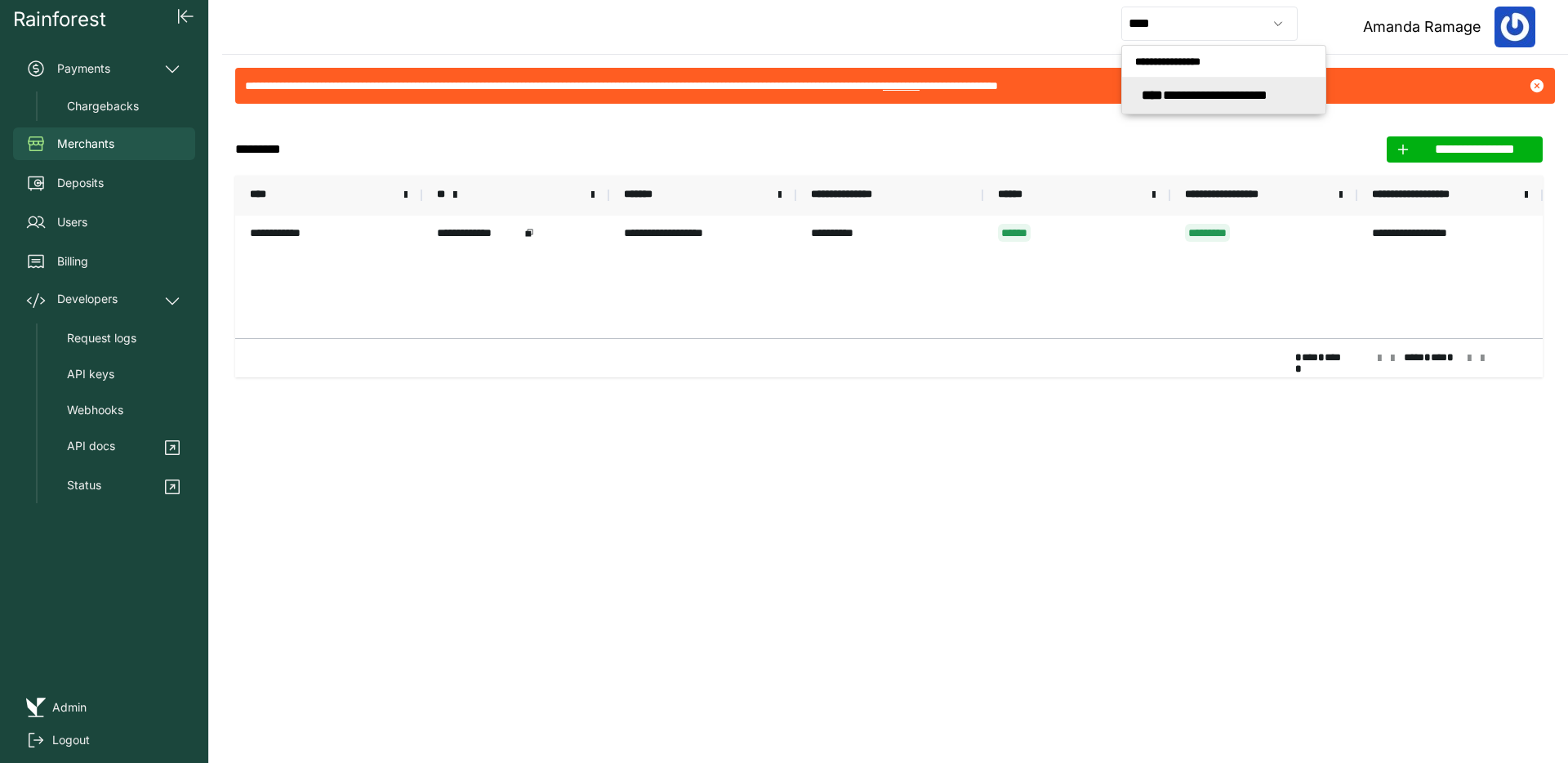 type on "**********" 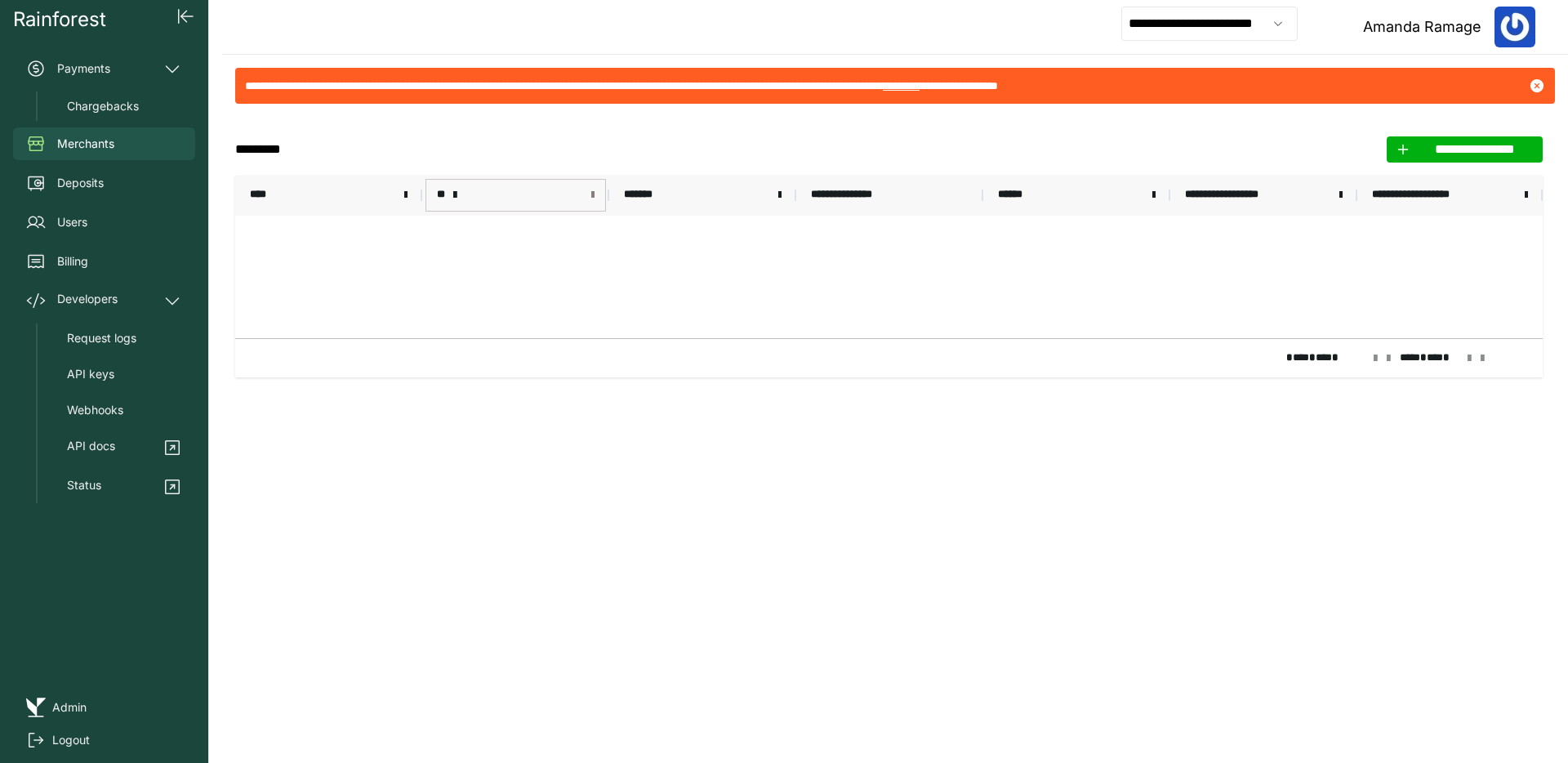 click at bounding box center (593, 195) 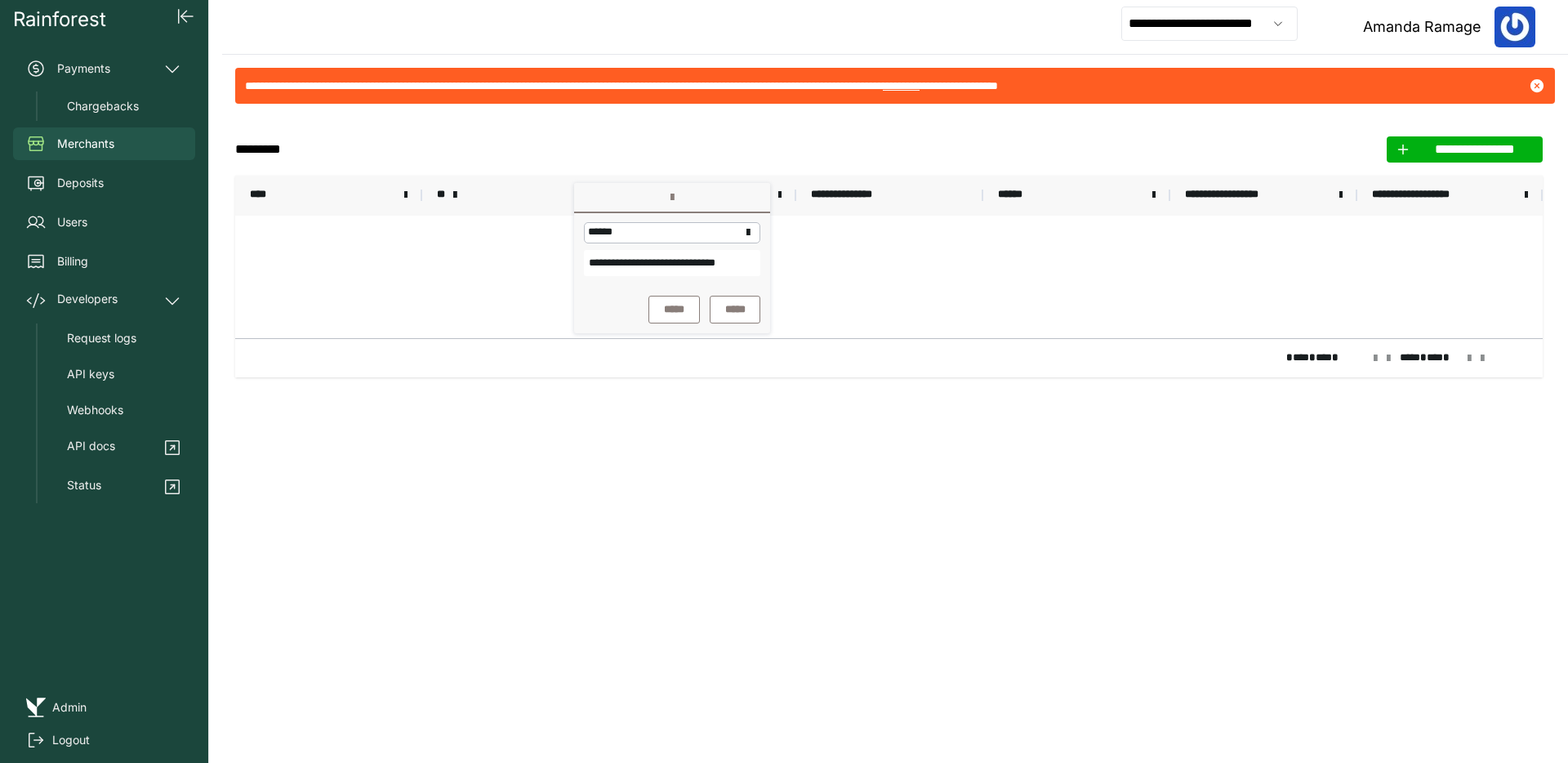 click on "**********" at bounding box center (672, 263) 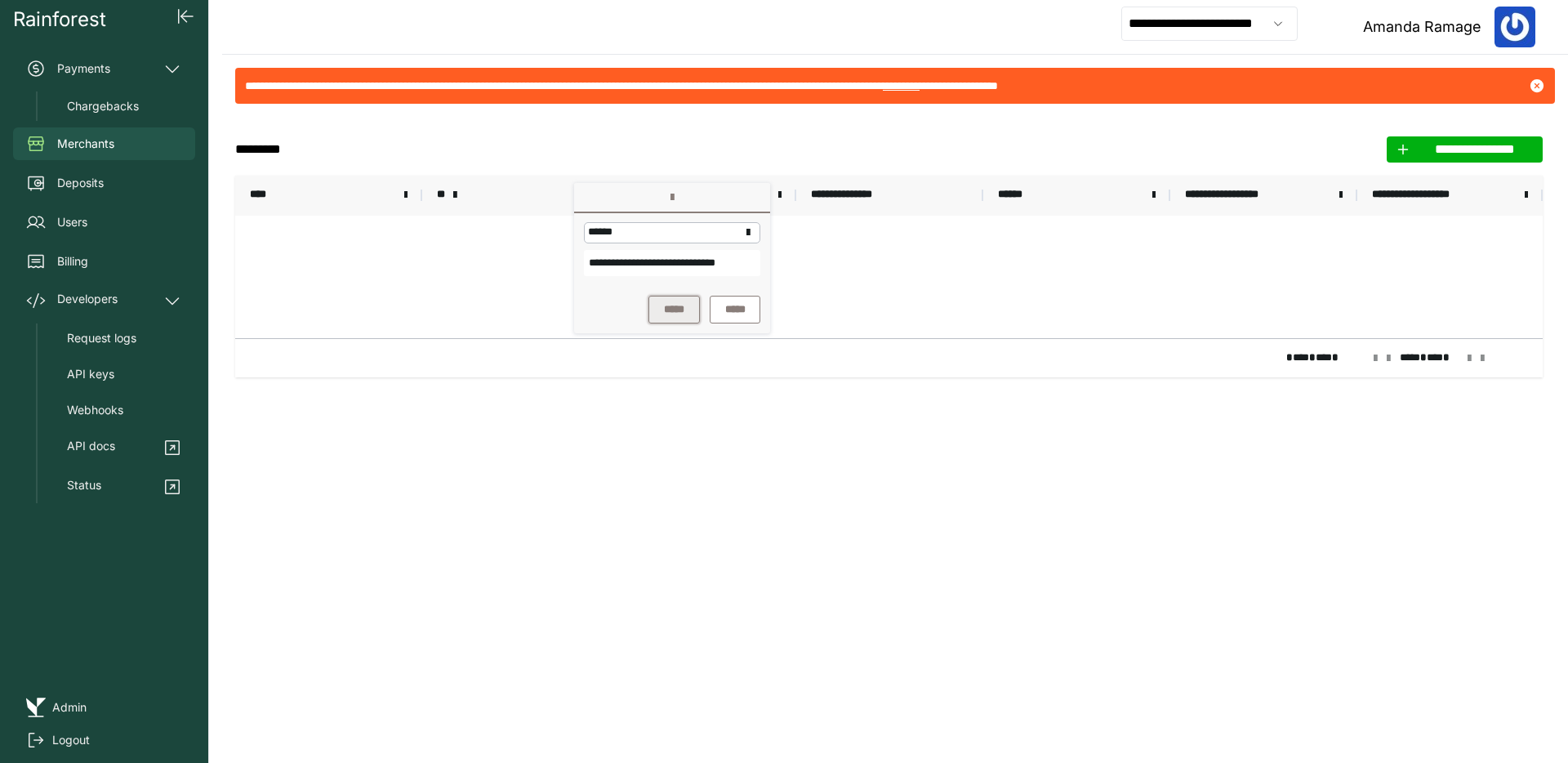 click on "*****" at bounding box center (674, 310) 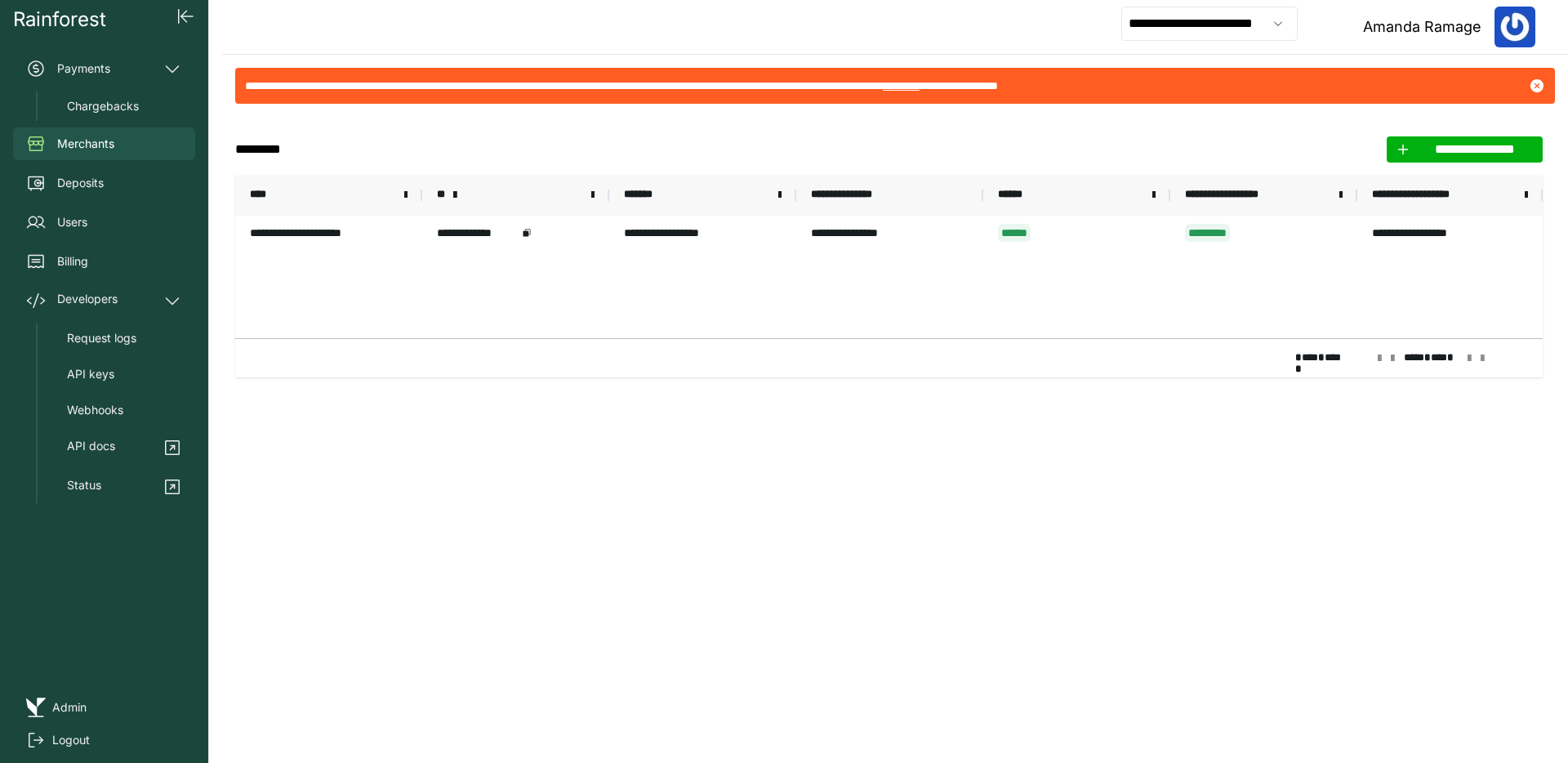 click on "**********" 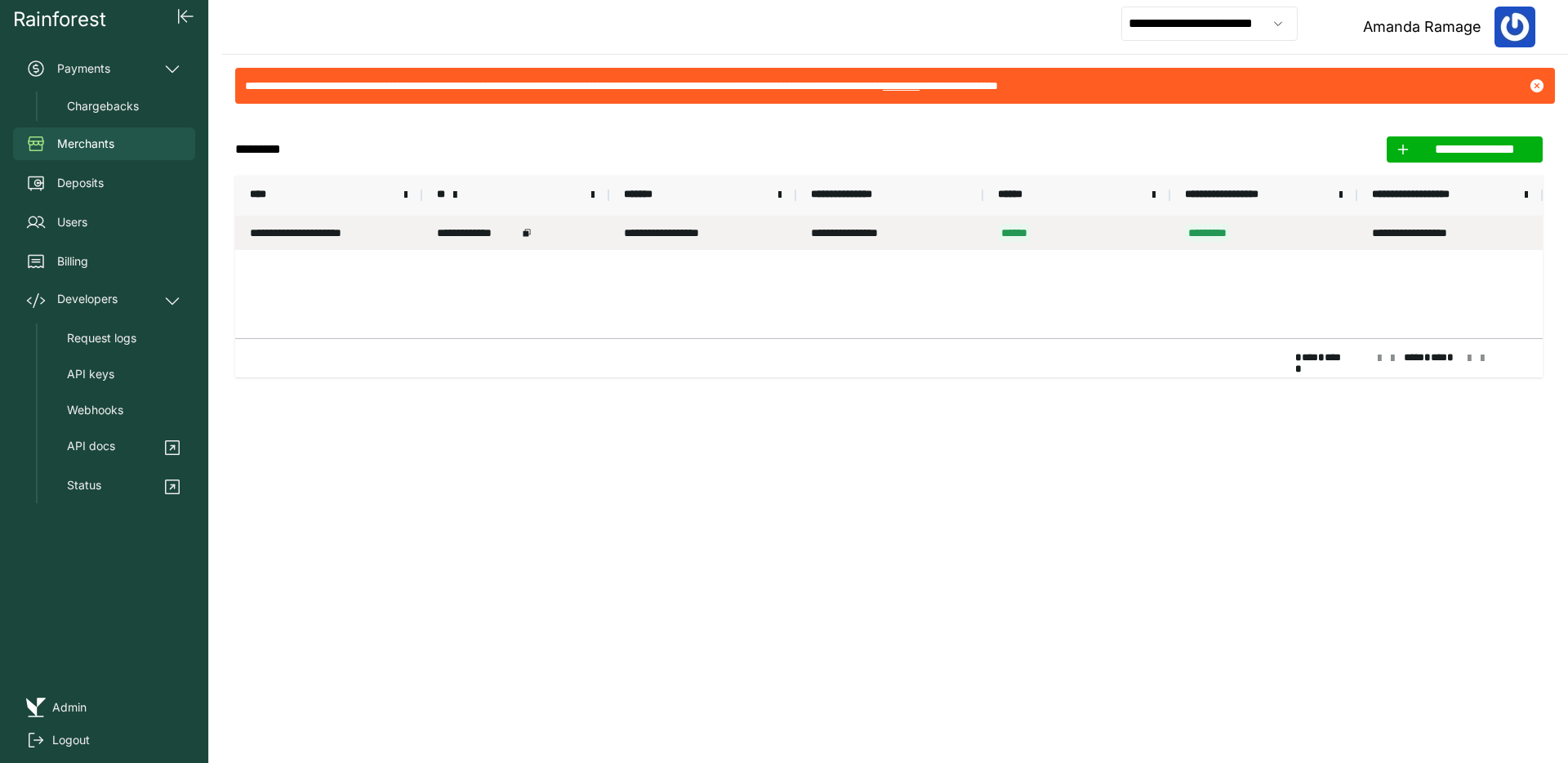 click on "**********" at bounding box center [328, 233] 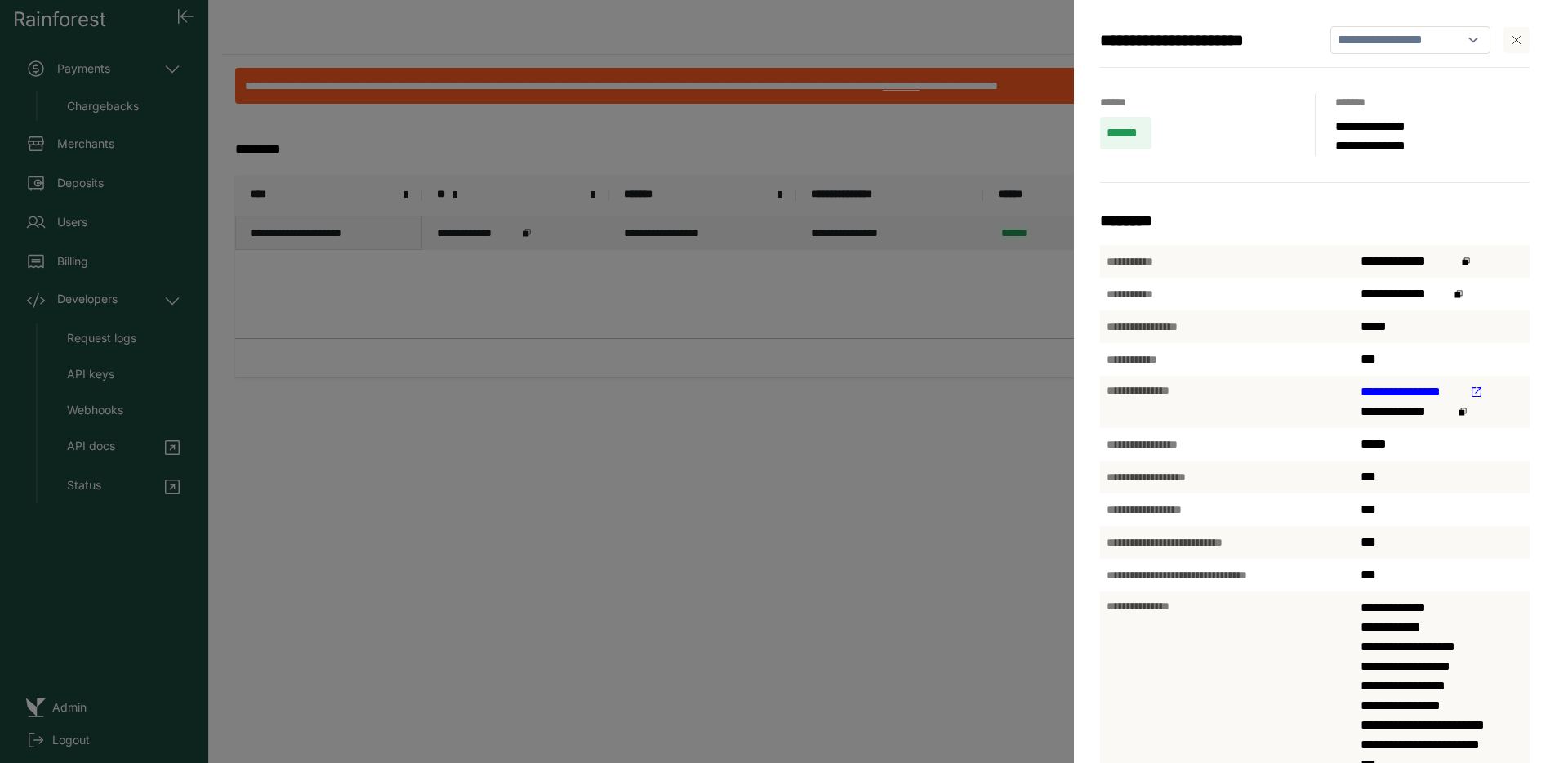 scroll, scrollTop: 3, scrollLeft: 0, axis: vertical 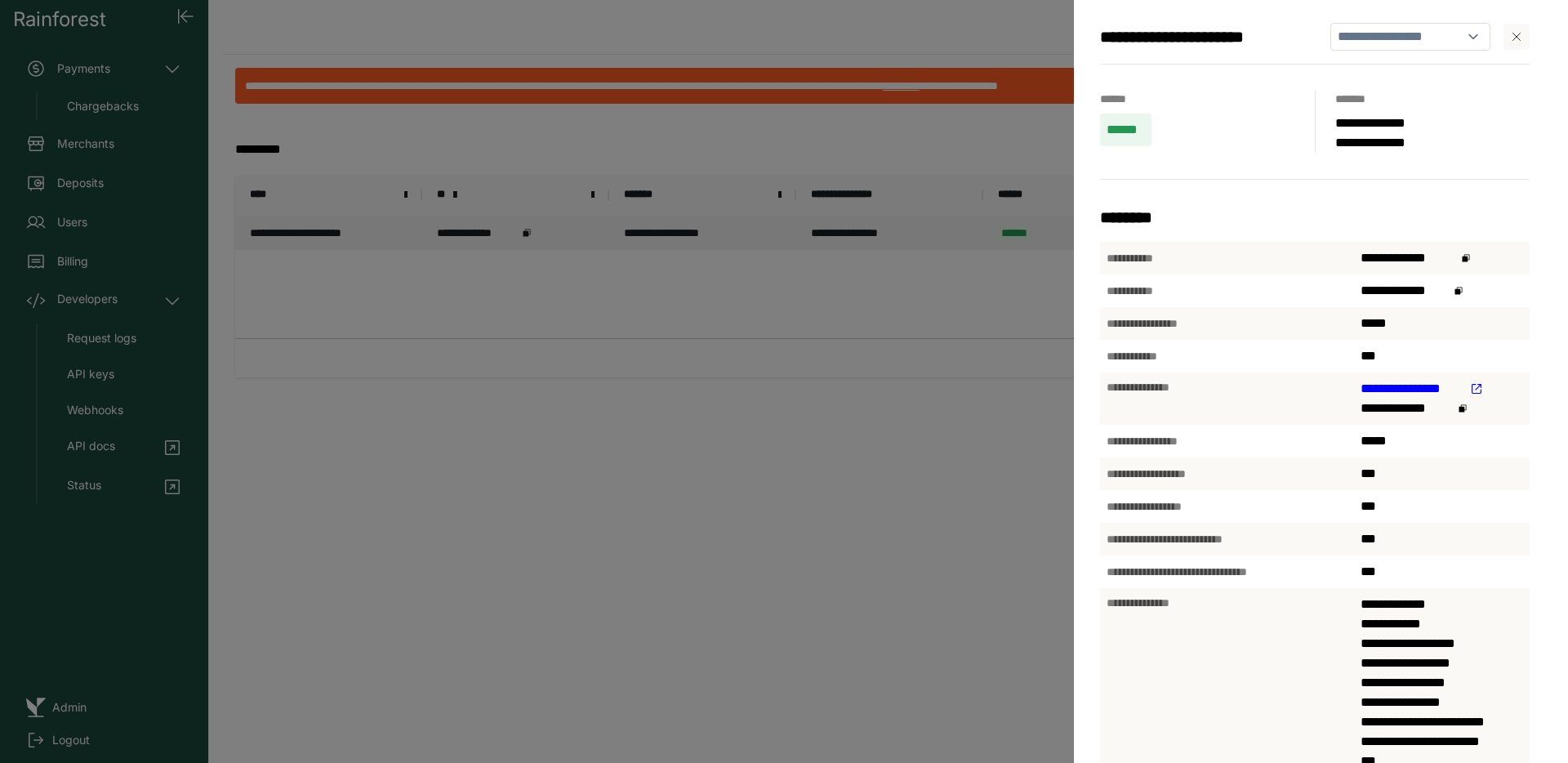 click on "[FIRST] [LAST]" at bounding box center [1441, 399] 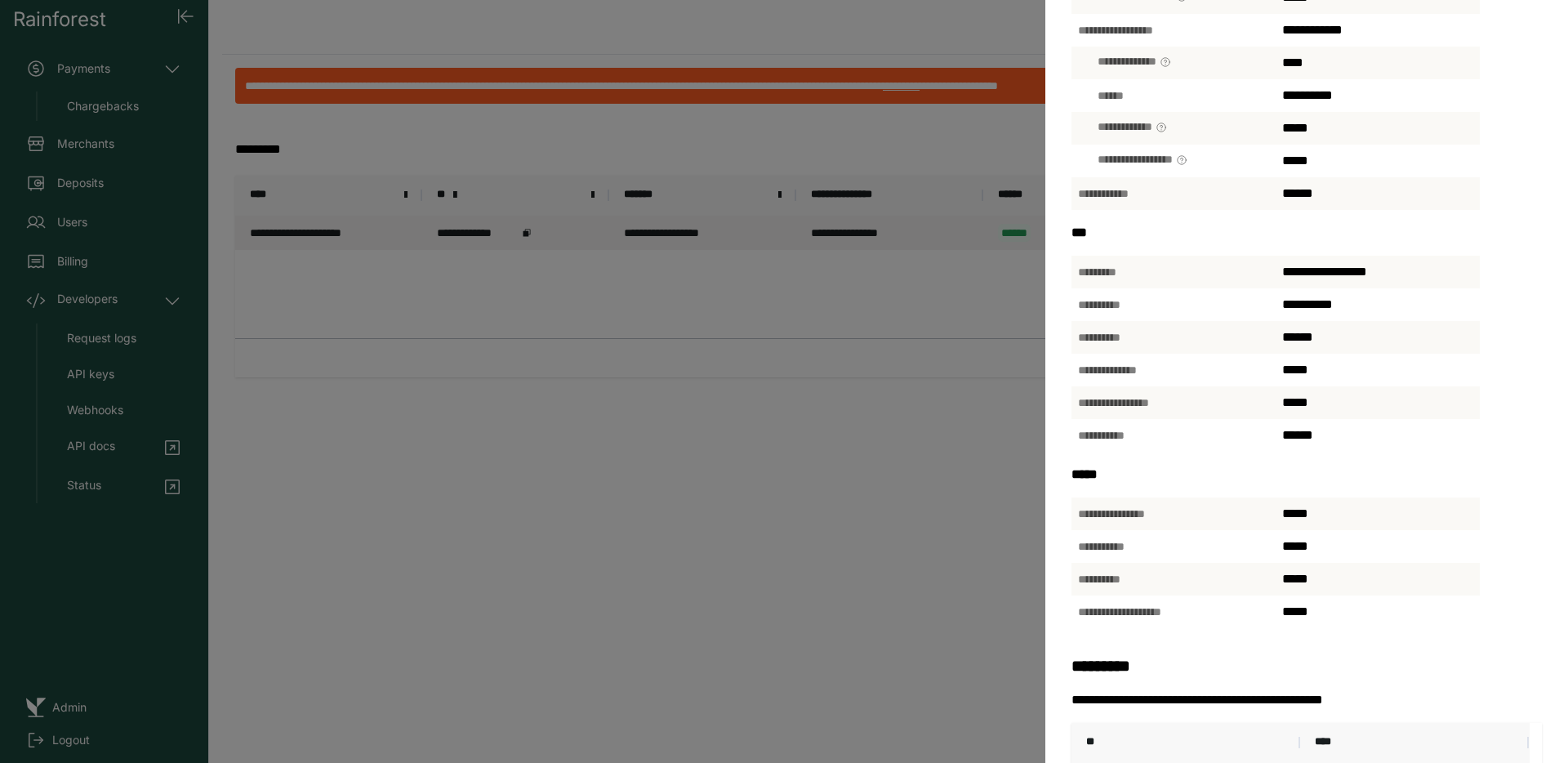 scroll, scrollTop: 484, scrollLeft: 0, axis: vertical 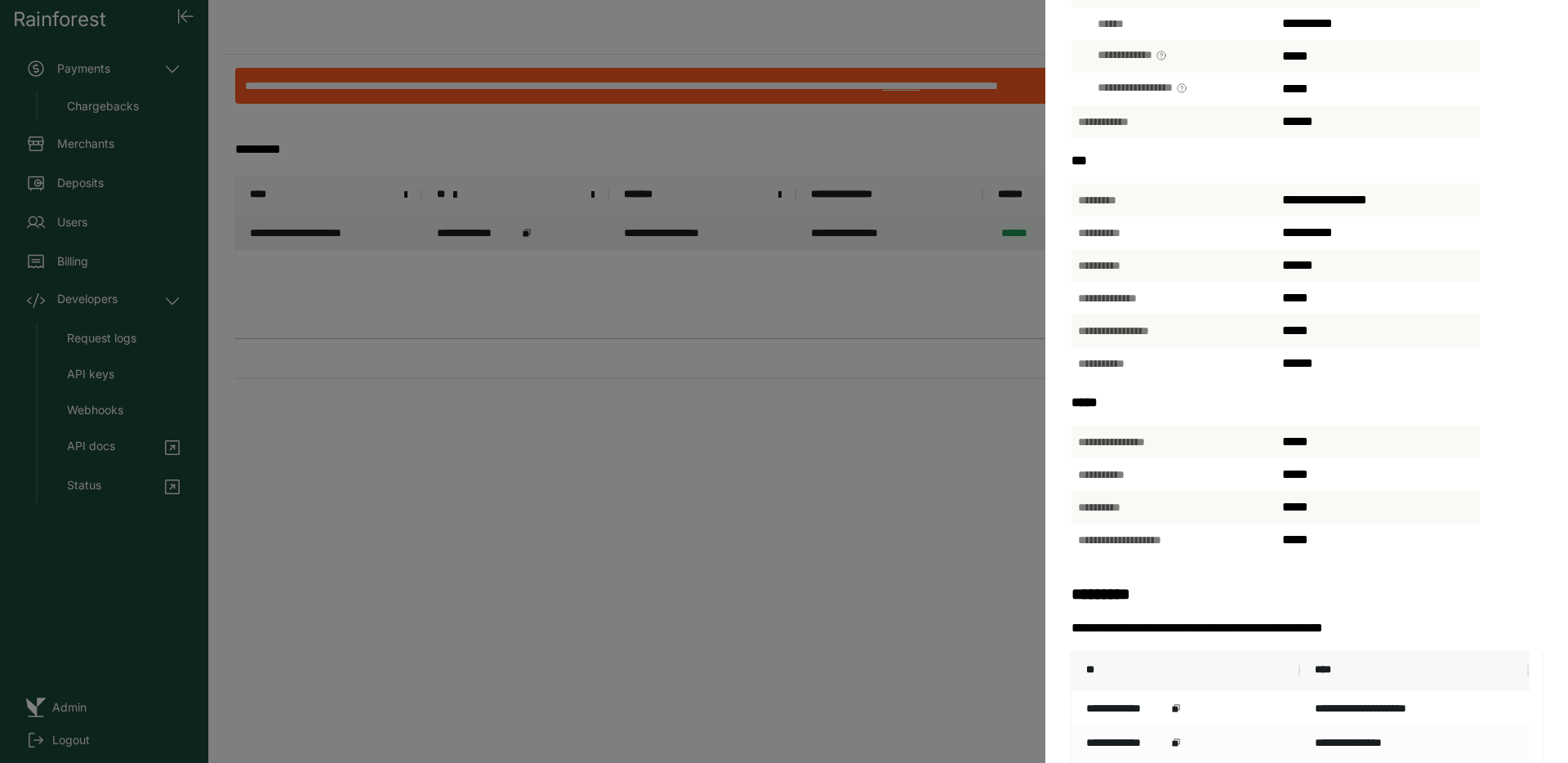 click on "[FIRST] [LAST] [STREET] [CITY] [STATE] [ZIP] [COUNTRY] [PHONE] [EMAIL] [SSN] [CC] [DOB] [AGE] [TIME]" at bounding box center (784, 382) 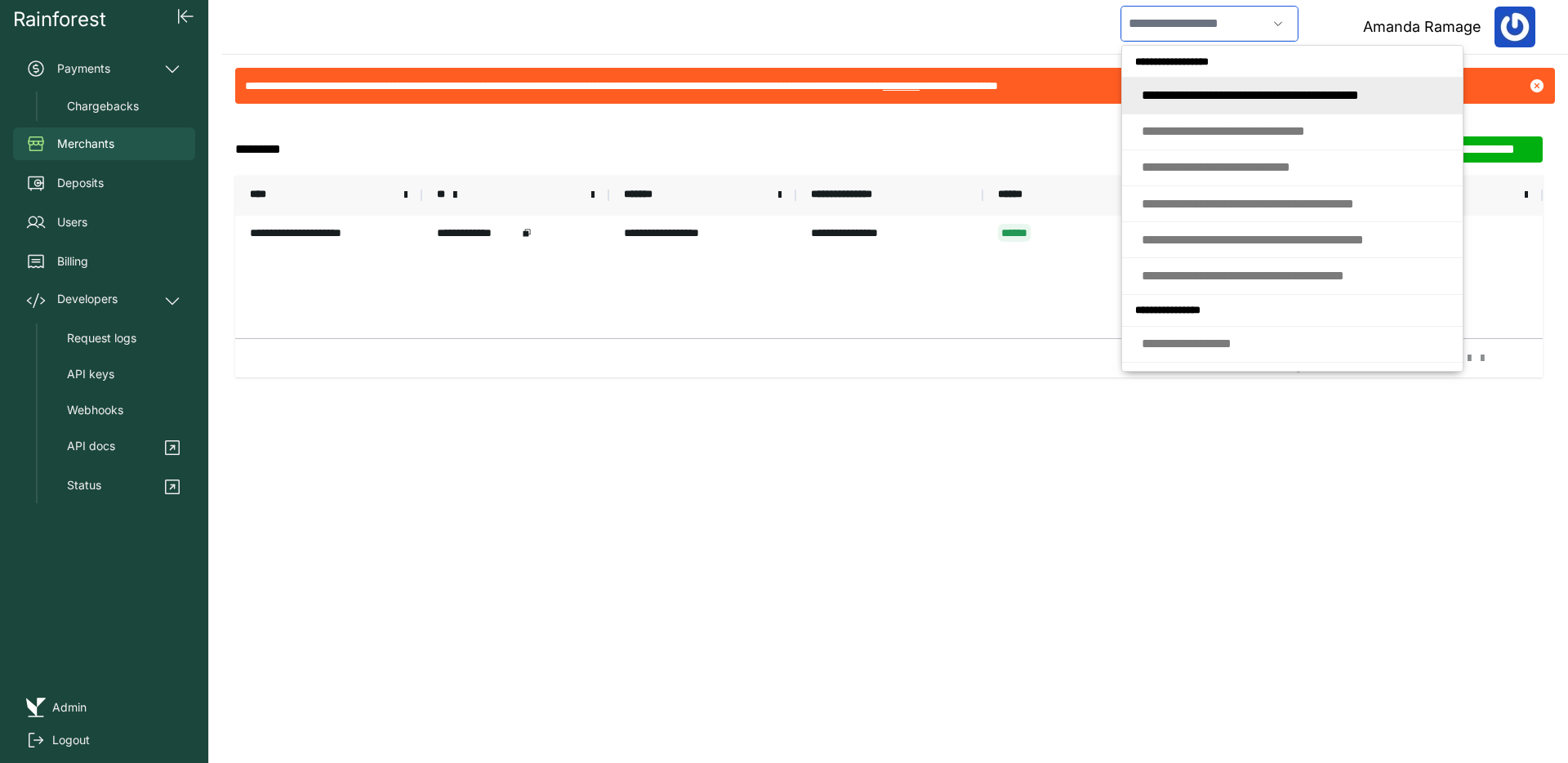 click at bounding box center [1194, 24] 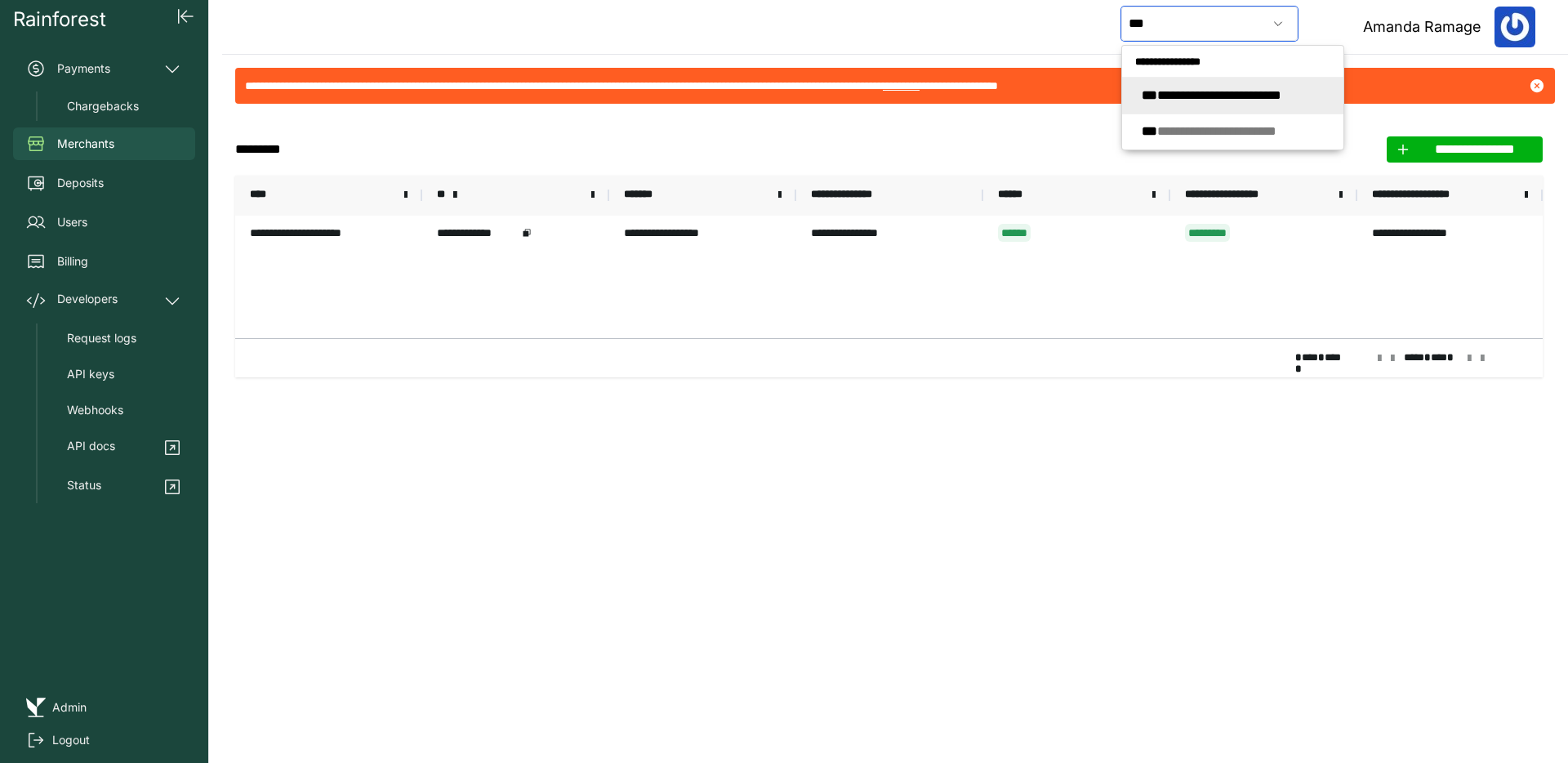 click on "**********" 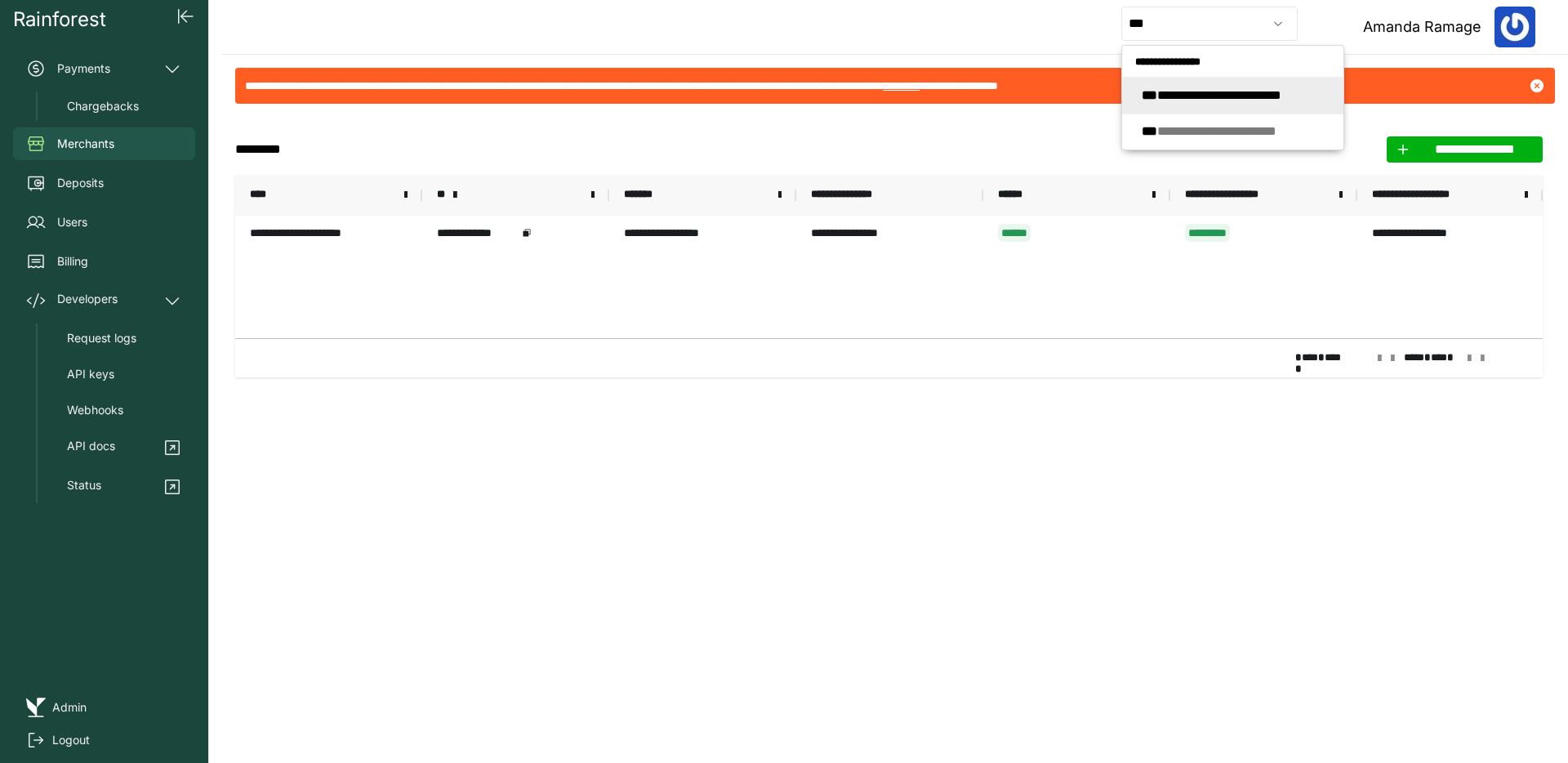 type on "**********" 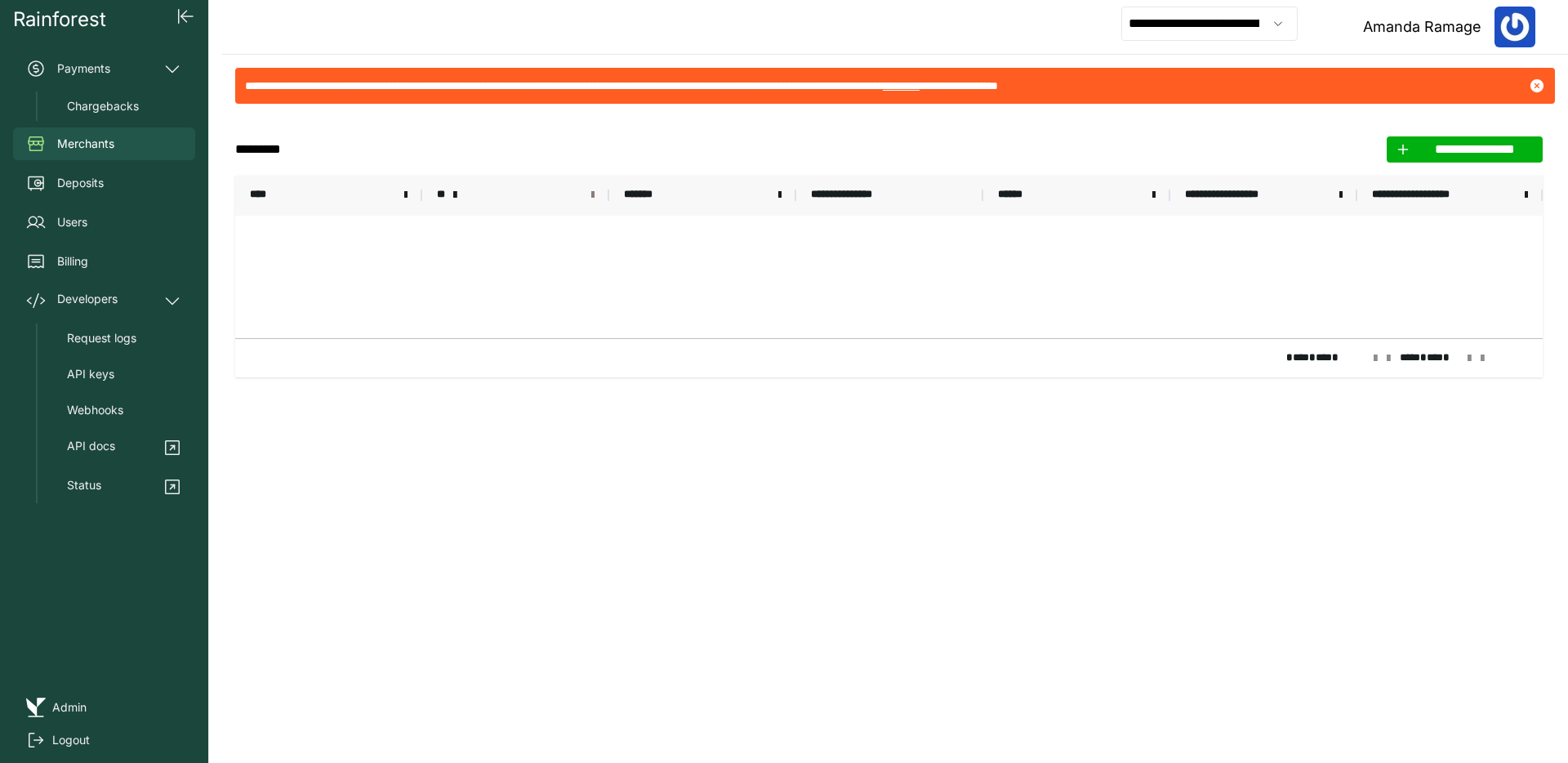 click at bounding box center [593, 195] 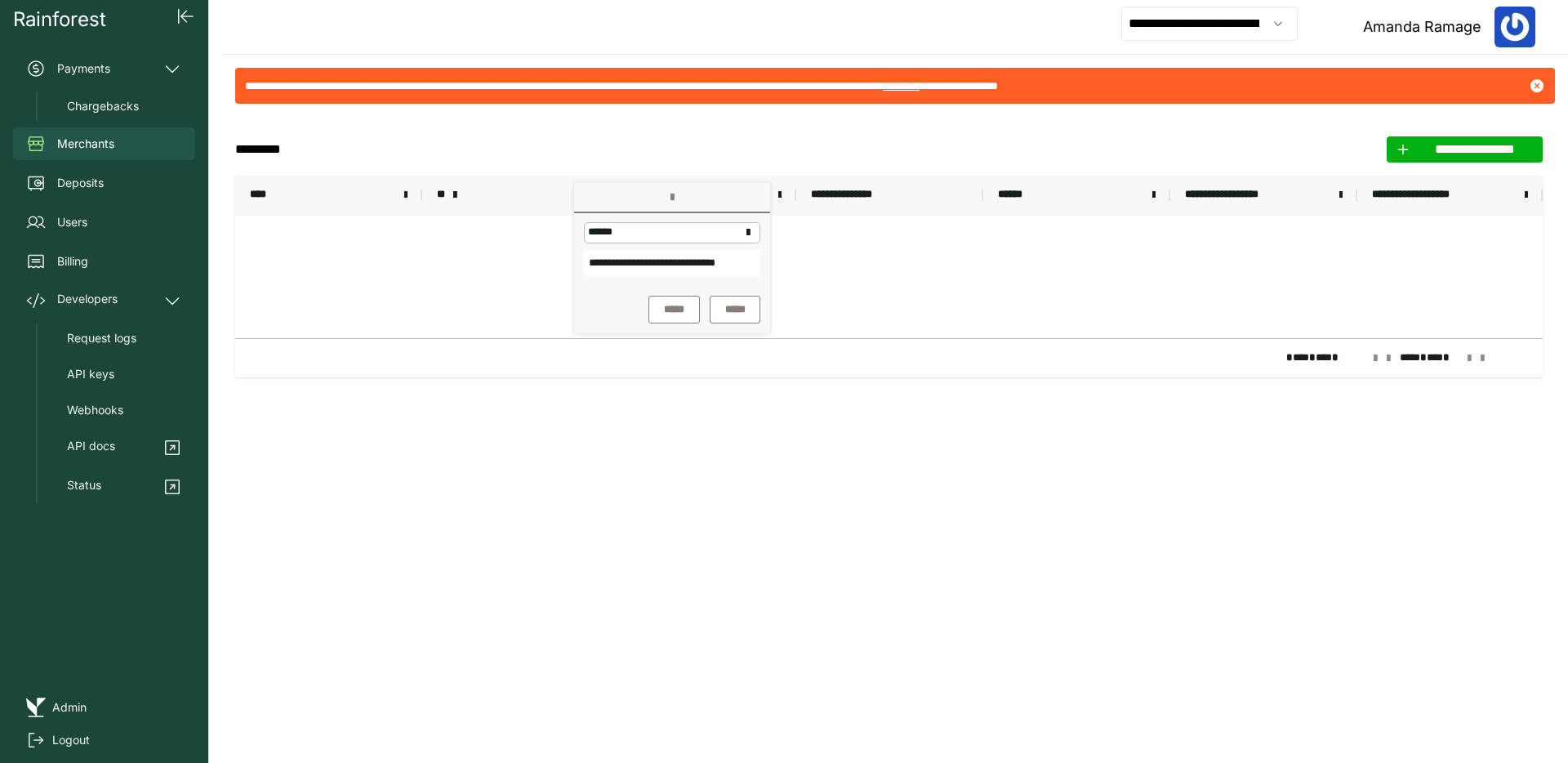 click on "**********" at bounding box center (672, 263) 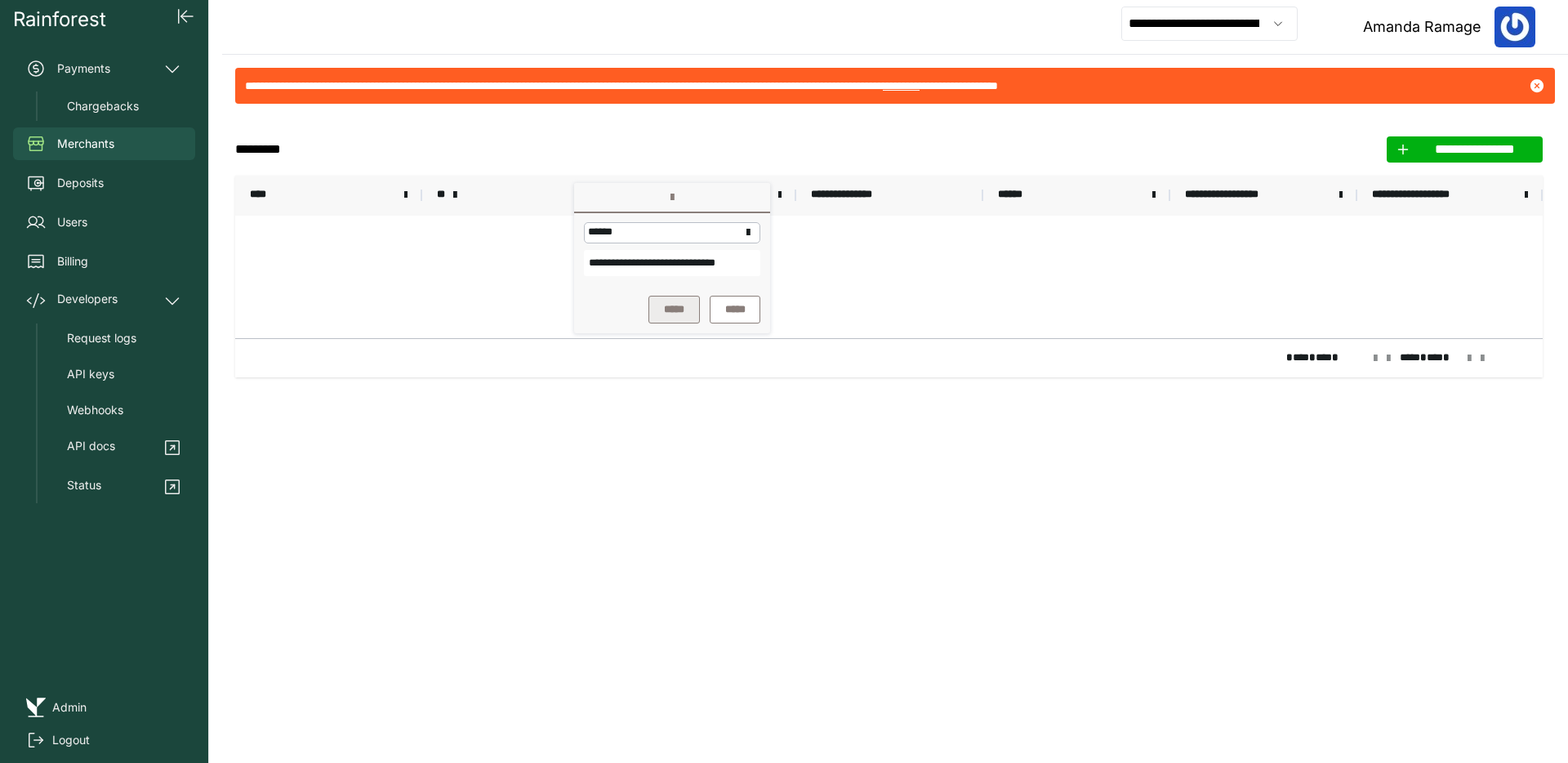 type on "**********" 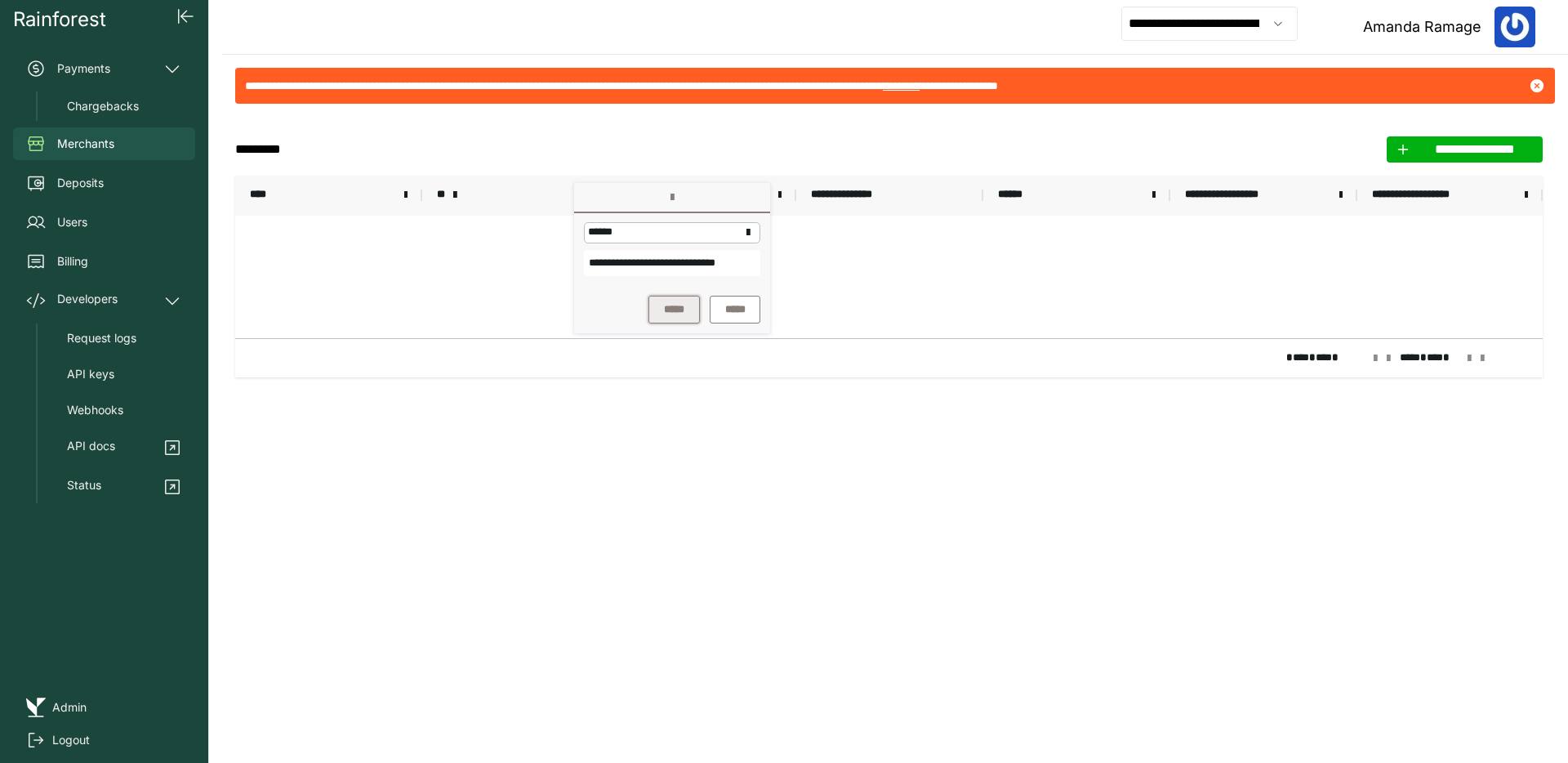scroll, scrollTop: 0, scrollLeft: 0, axis: both 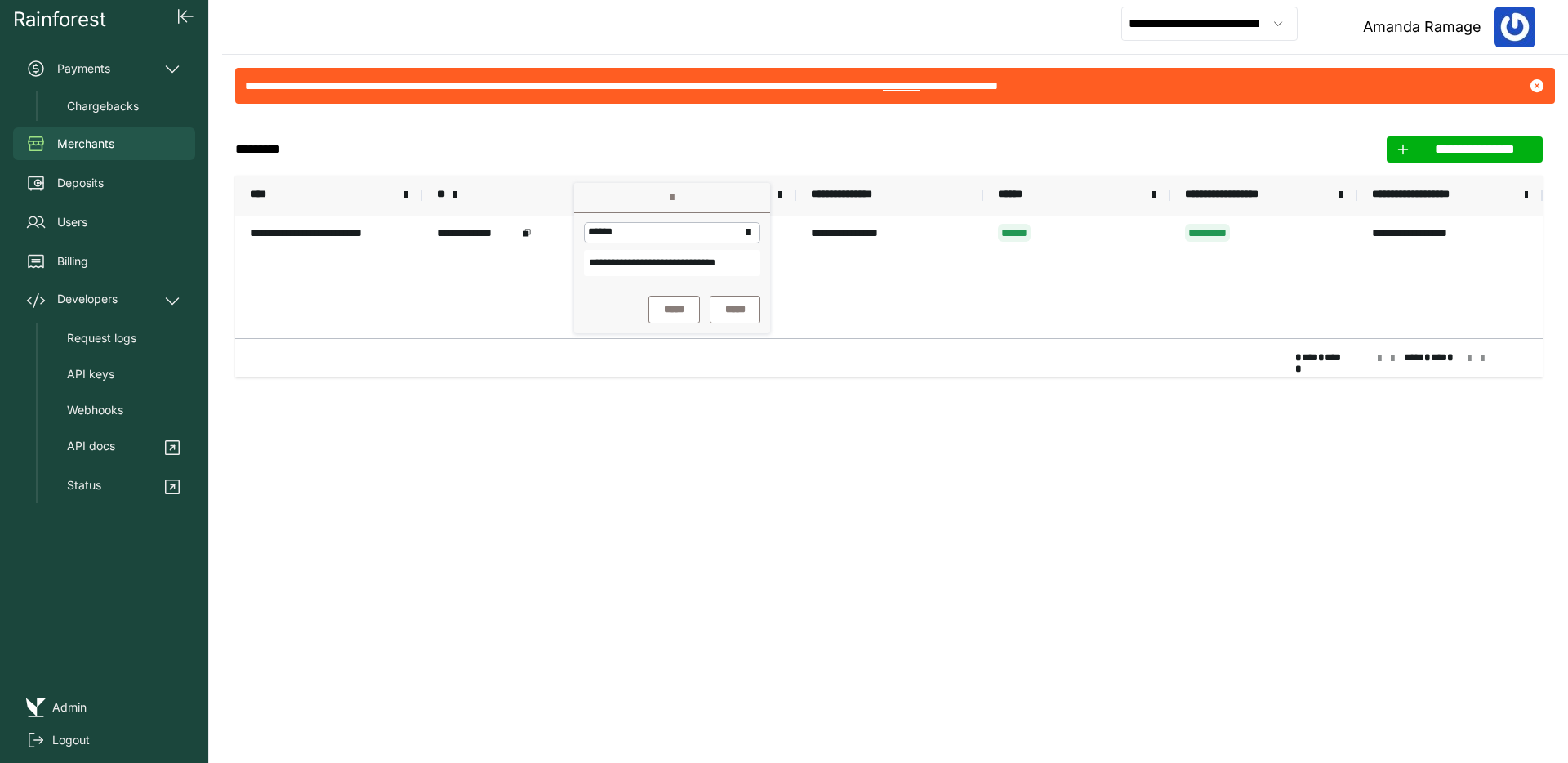 click on "**********" 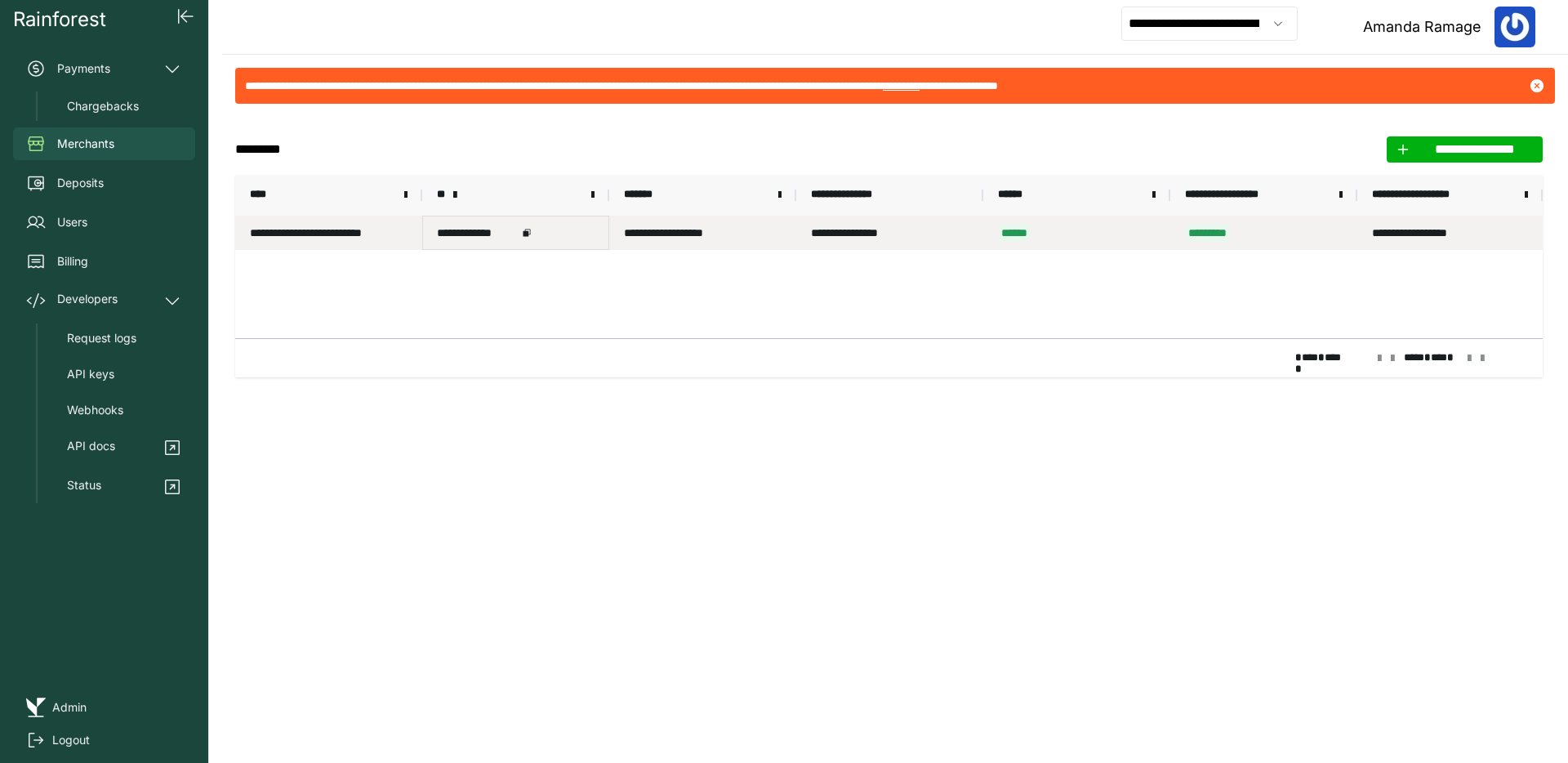 click on "**********" at bounding box center [515, 233] 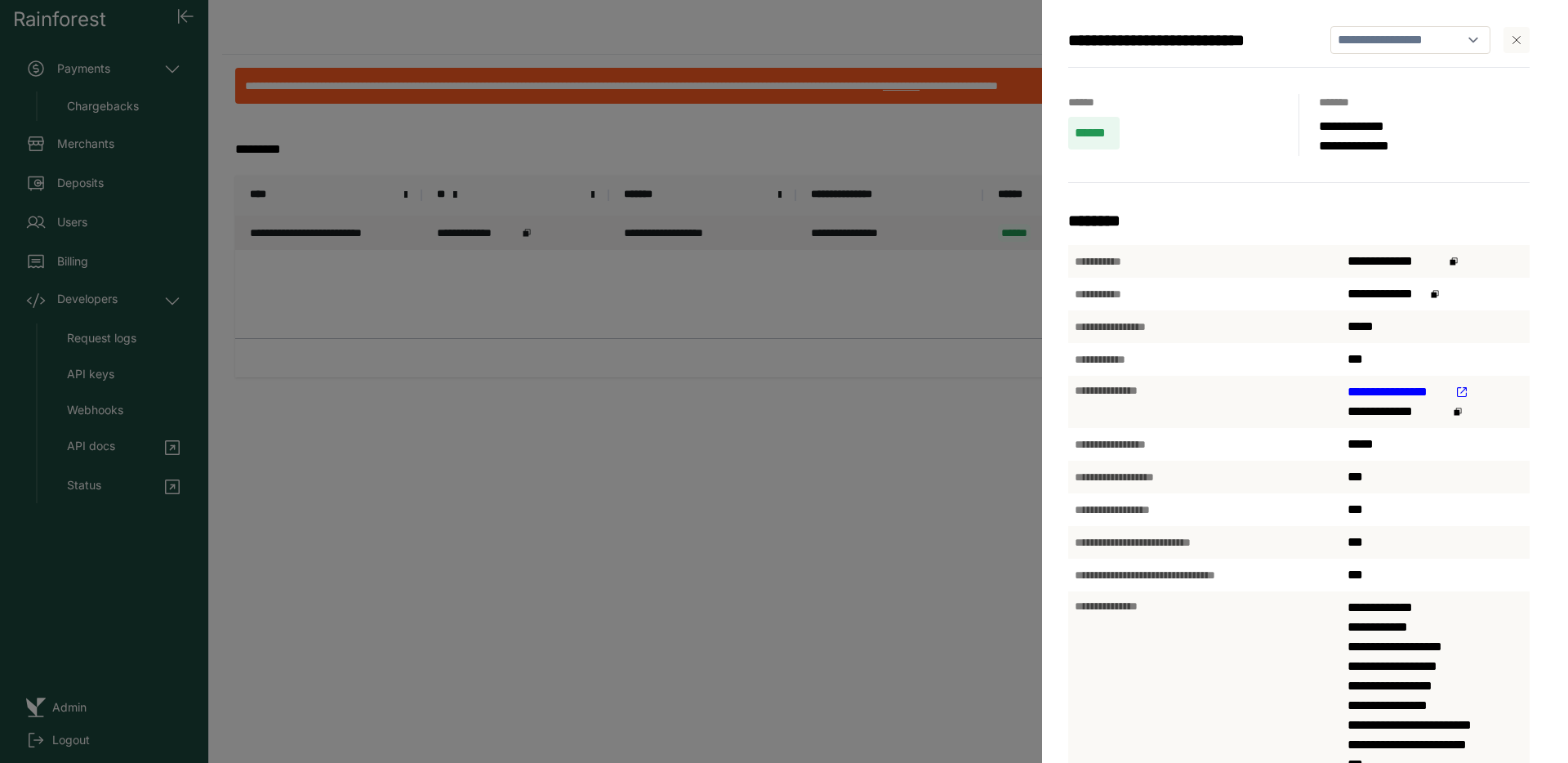 click on "**********" at bounding box center (1398, 392) 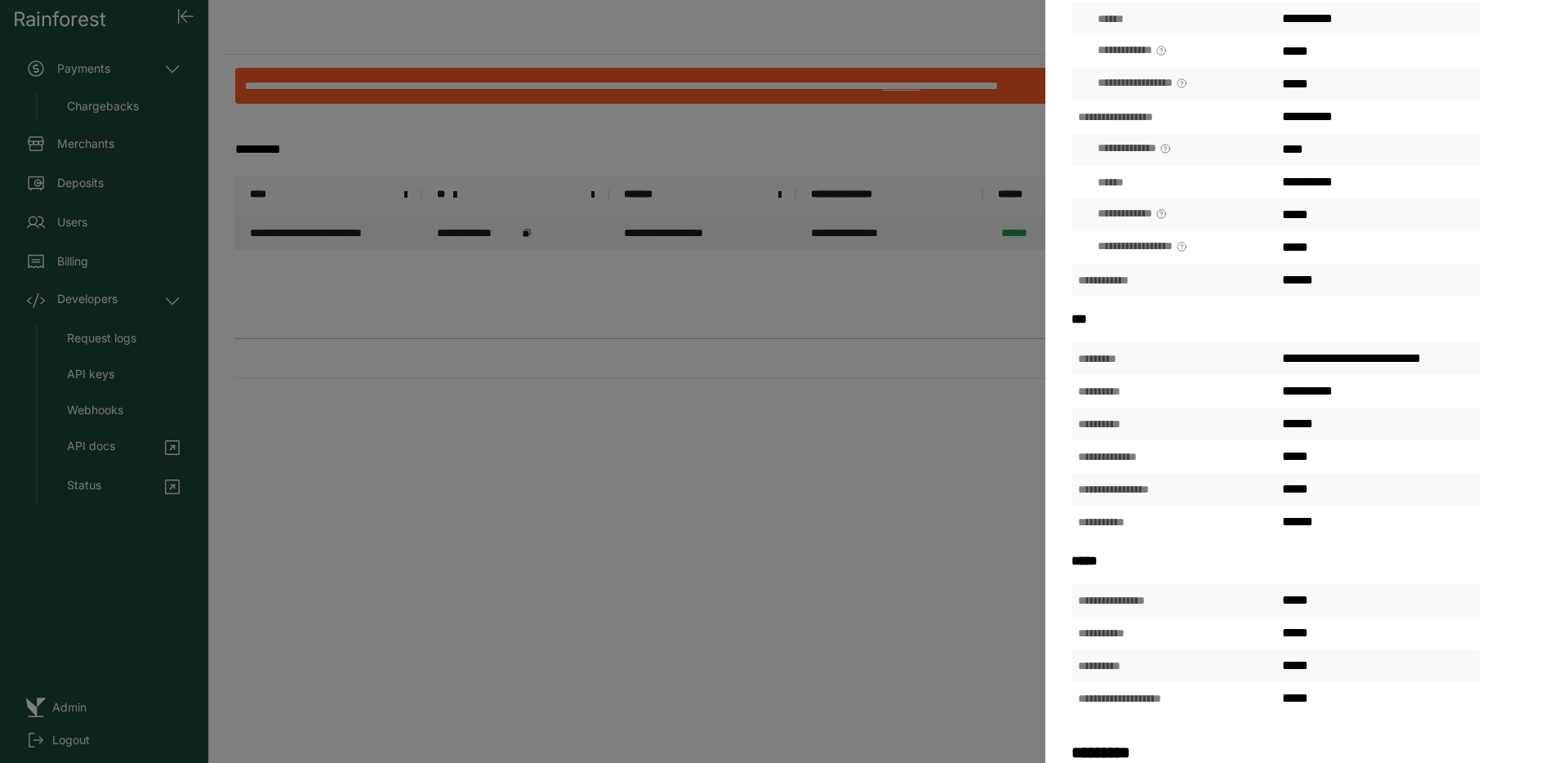 scroll, scrollTop: 472, scrollLeft: 0, axis: vertical 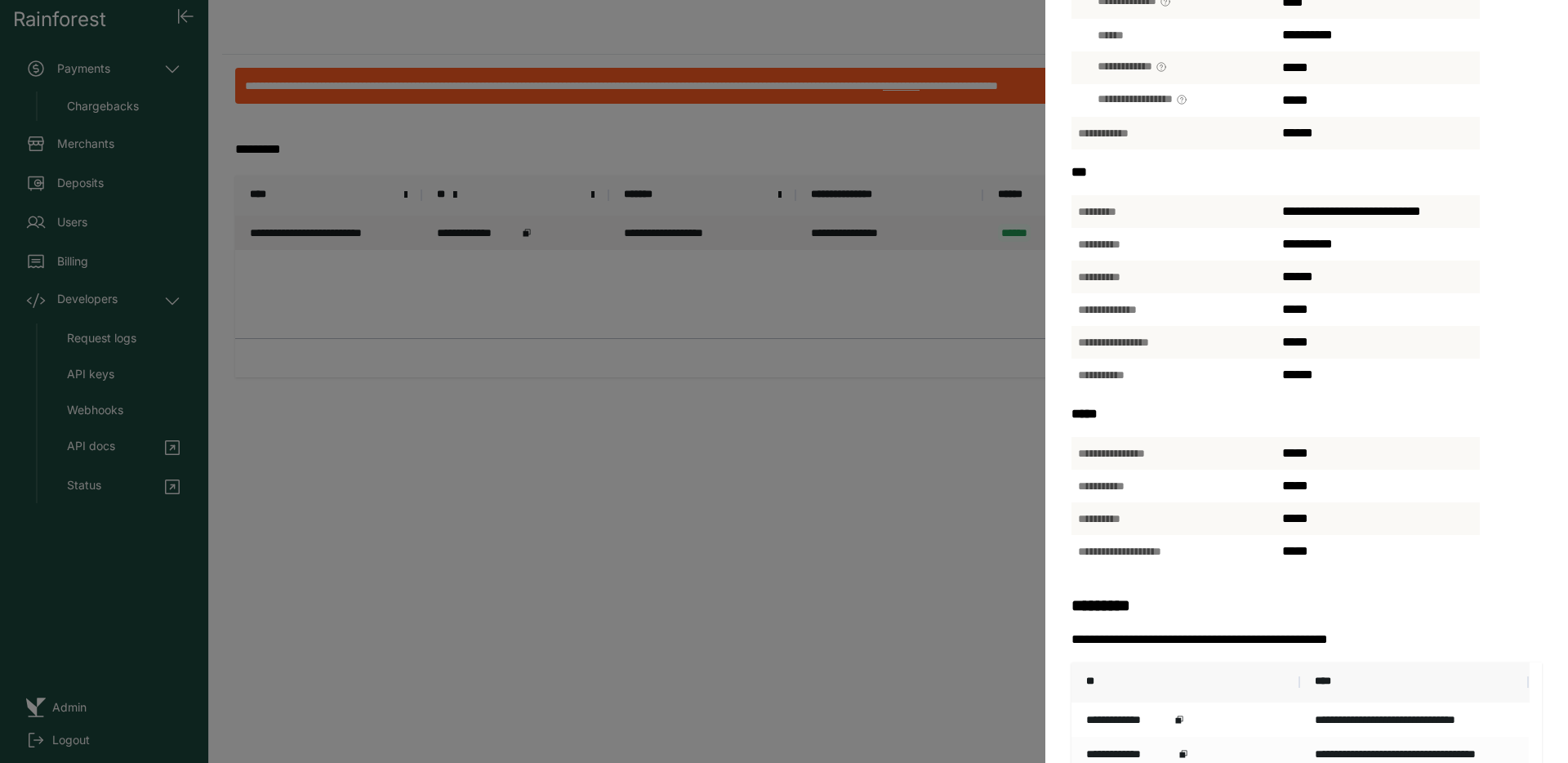 click on "*****" at bounding box center [1295, 551] 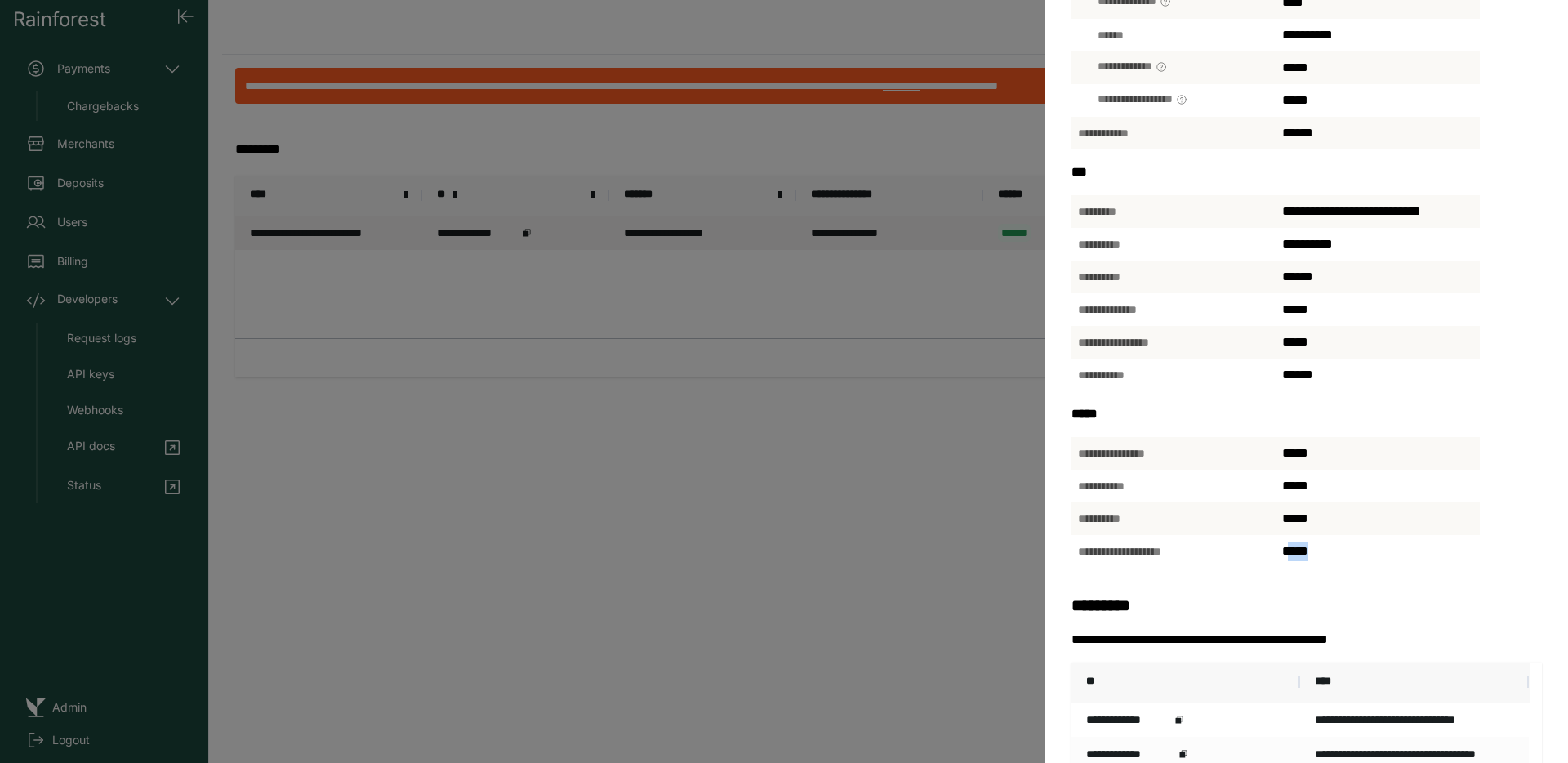 click on "*****" at bounding box center [1295, 551] 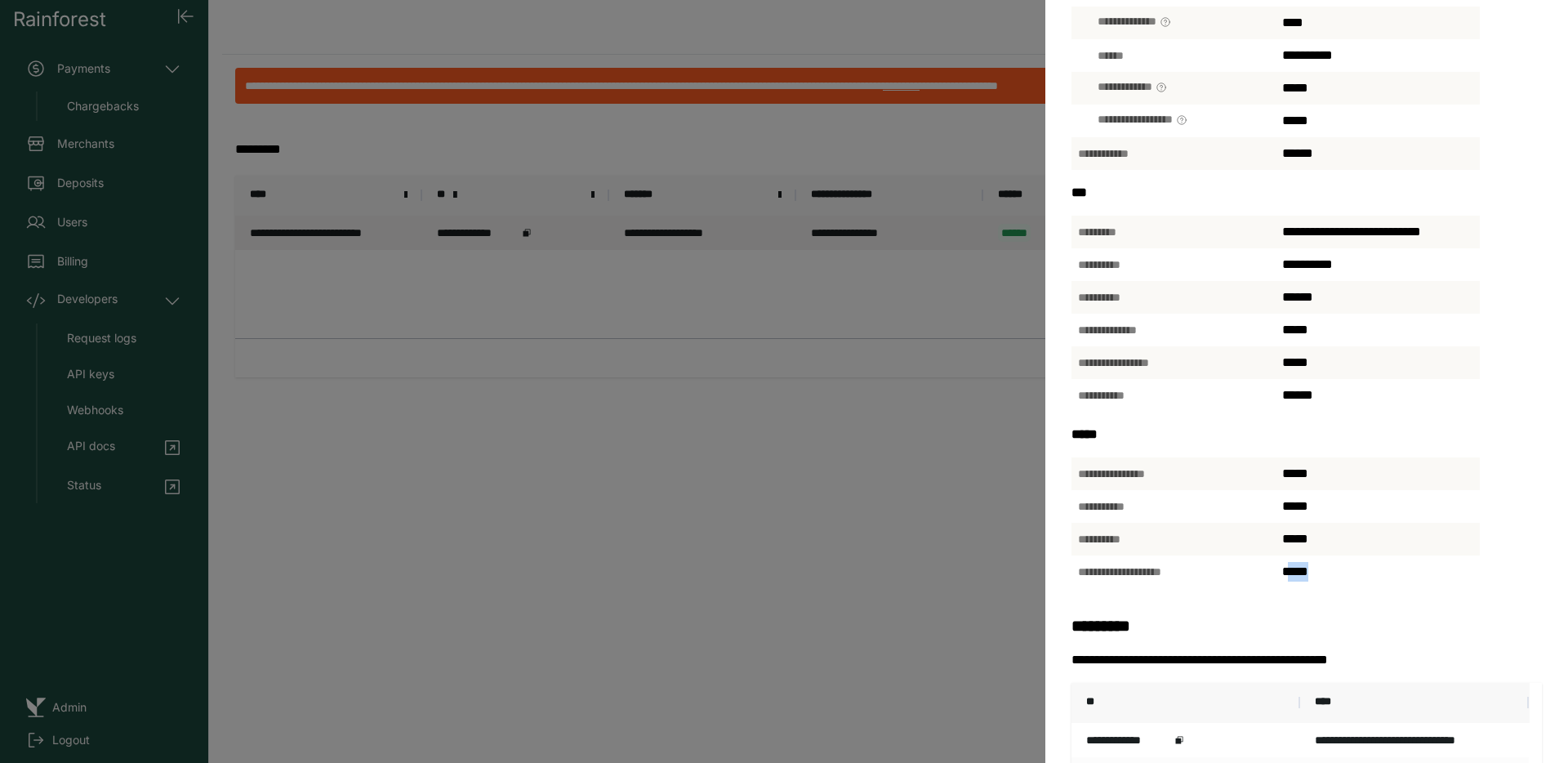scroll, scrollTop: 417, scrollLeft: 0, axis: vertical 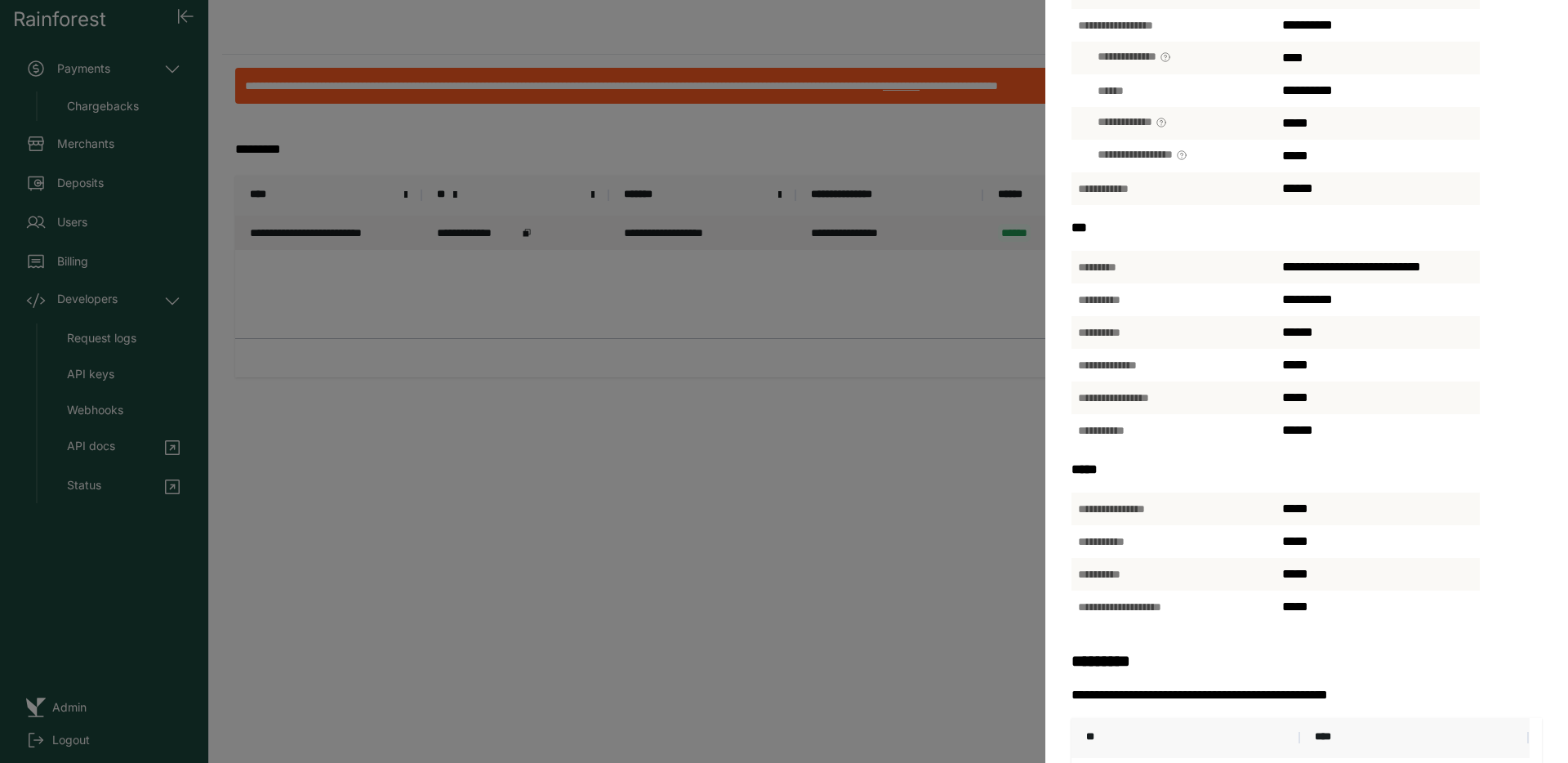 click on "[FIRST] [LAST] [STREET] [CITY] [STATE] [ZIP] [COUNTRY] [PHONE] [EMAIL] [SSN] [CC] [DOB] [AGE] [TIME]" at bounding box center [784, 382] 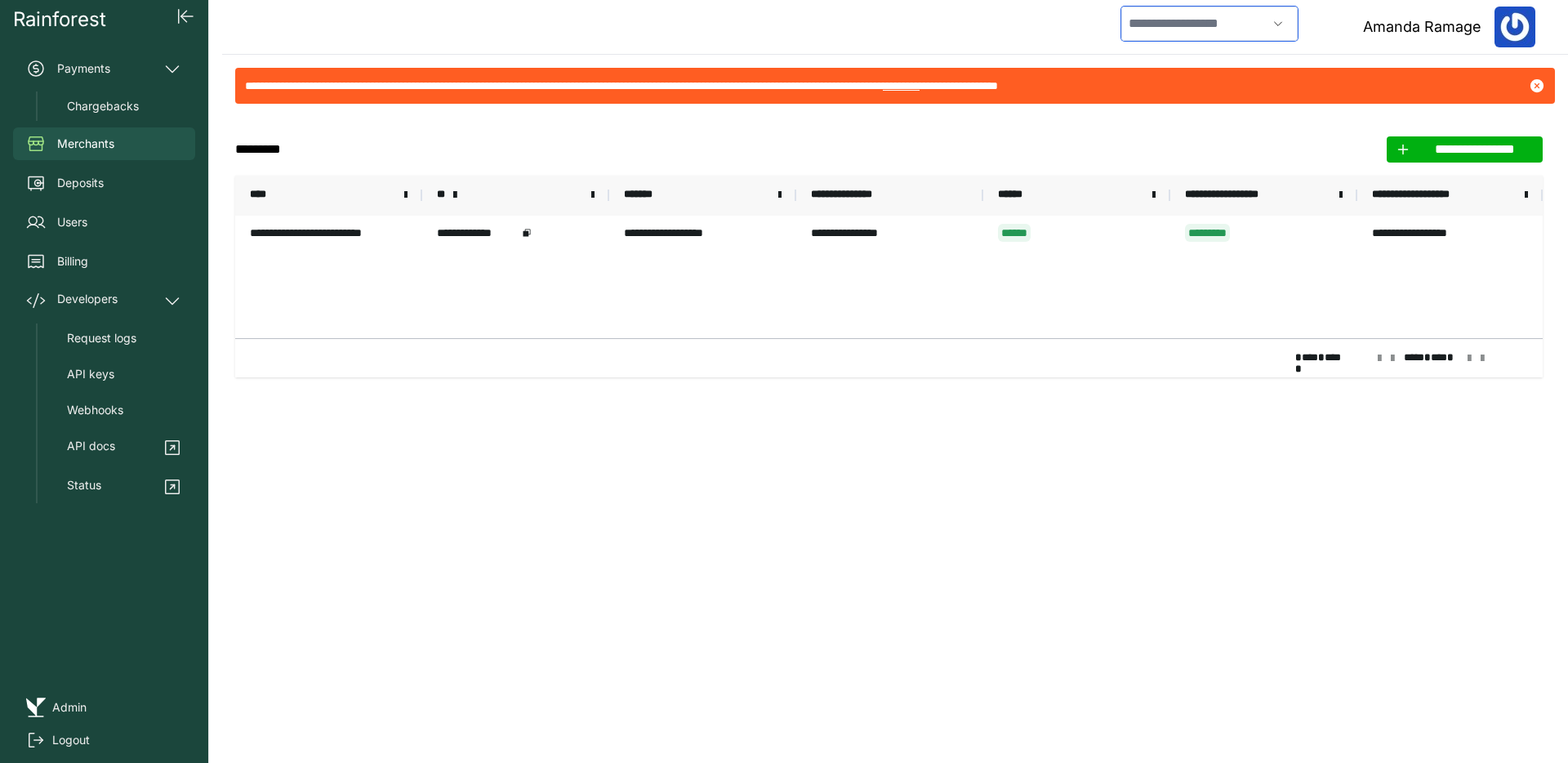click at bounding box center [1194, 24] 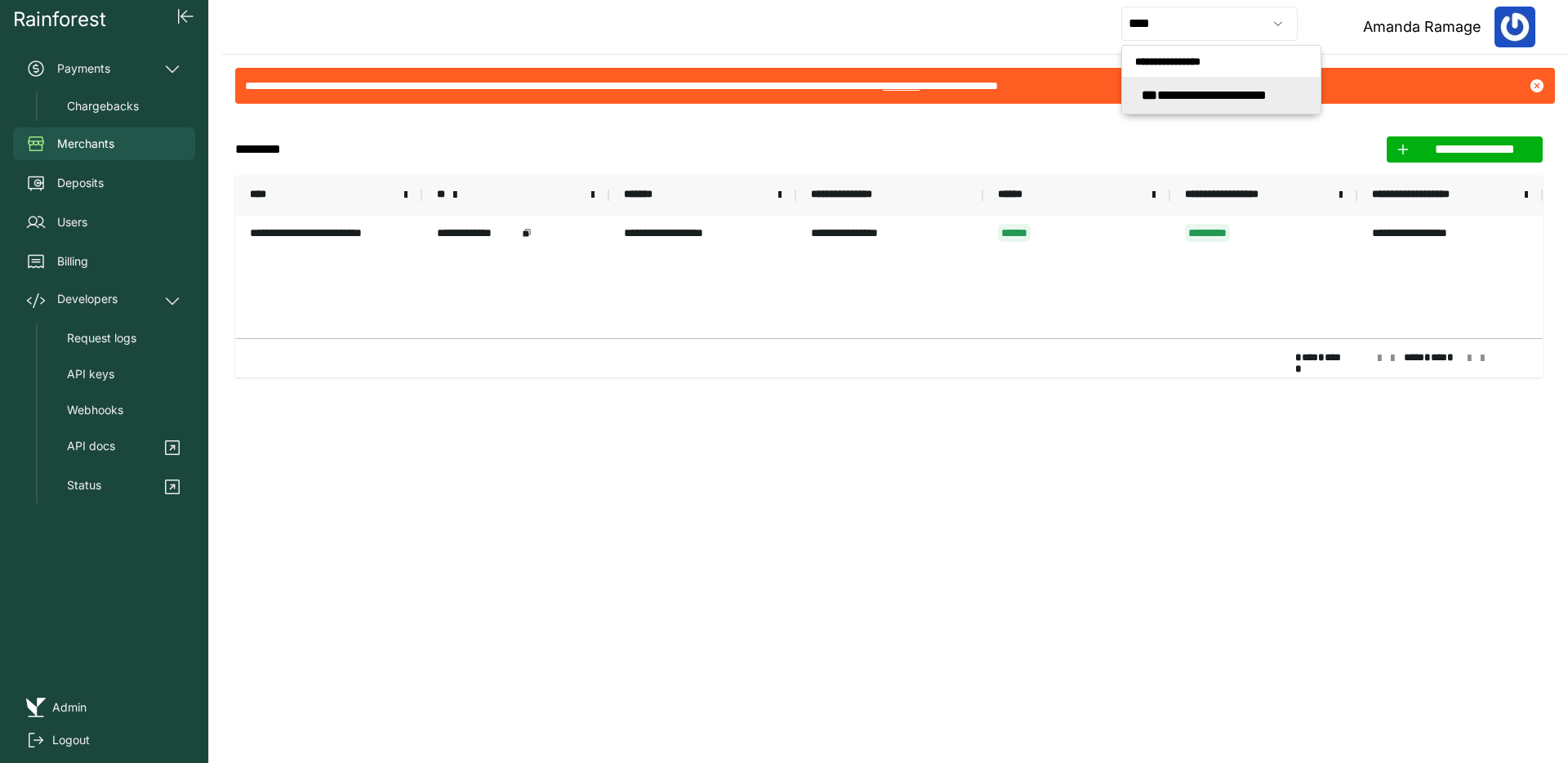 type on "**********" 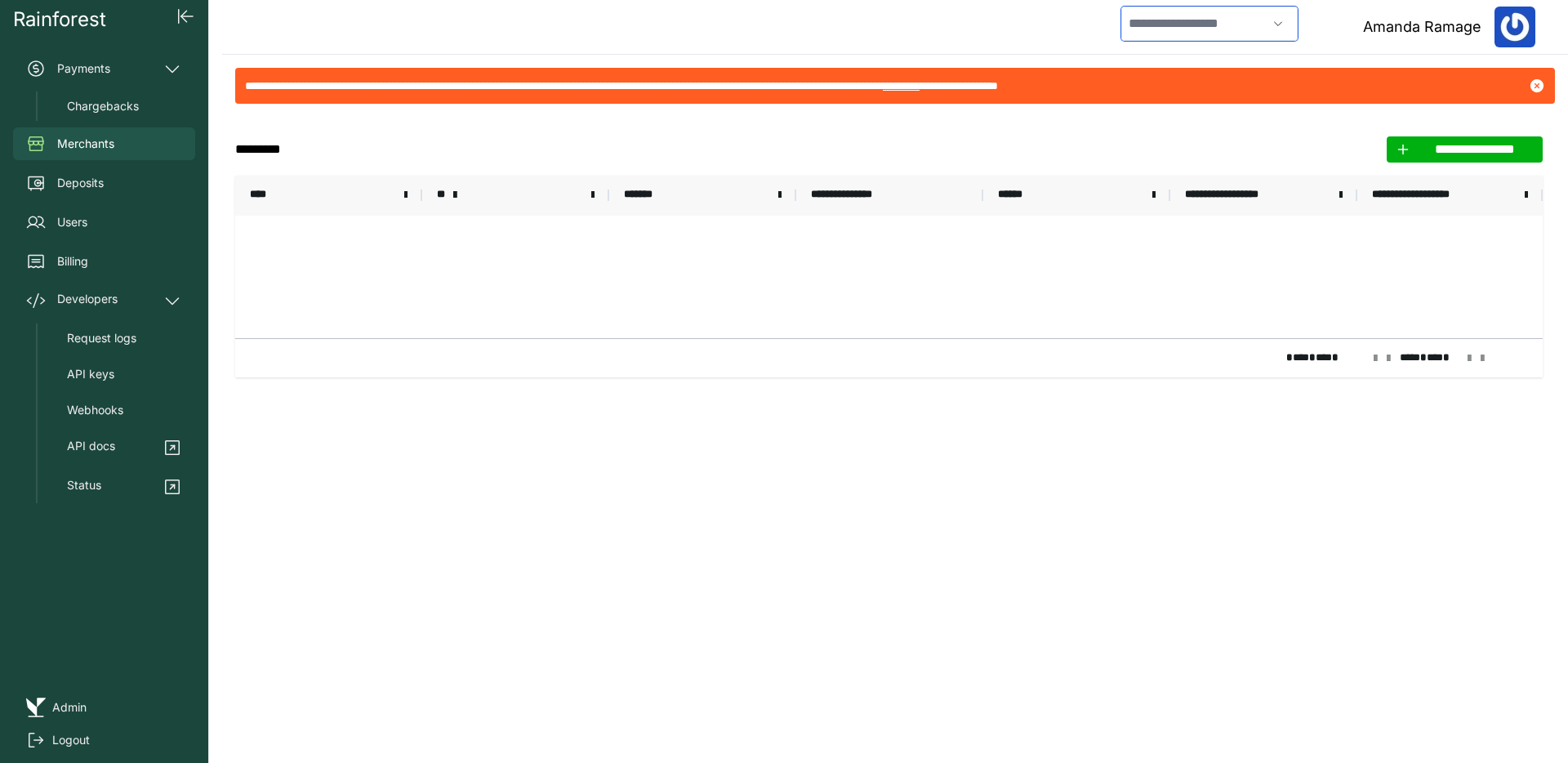 click at bounding box center [1194, 24] 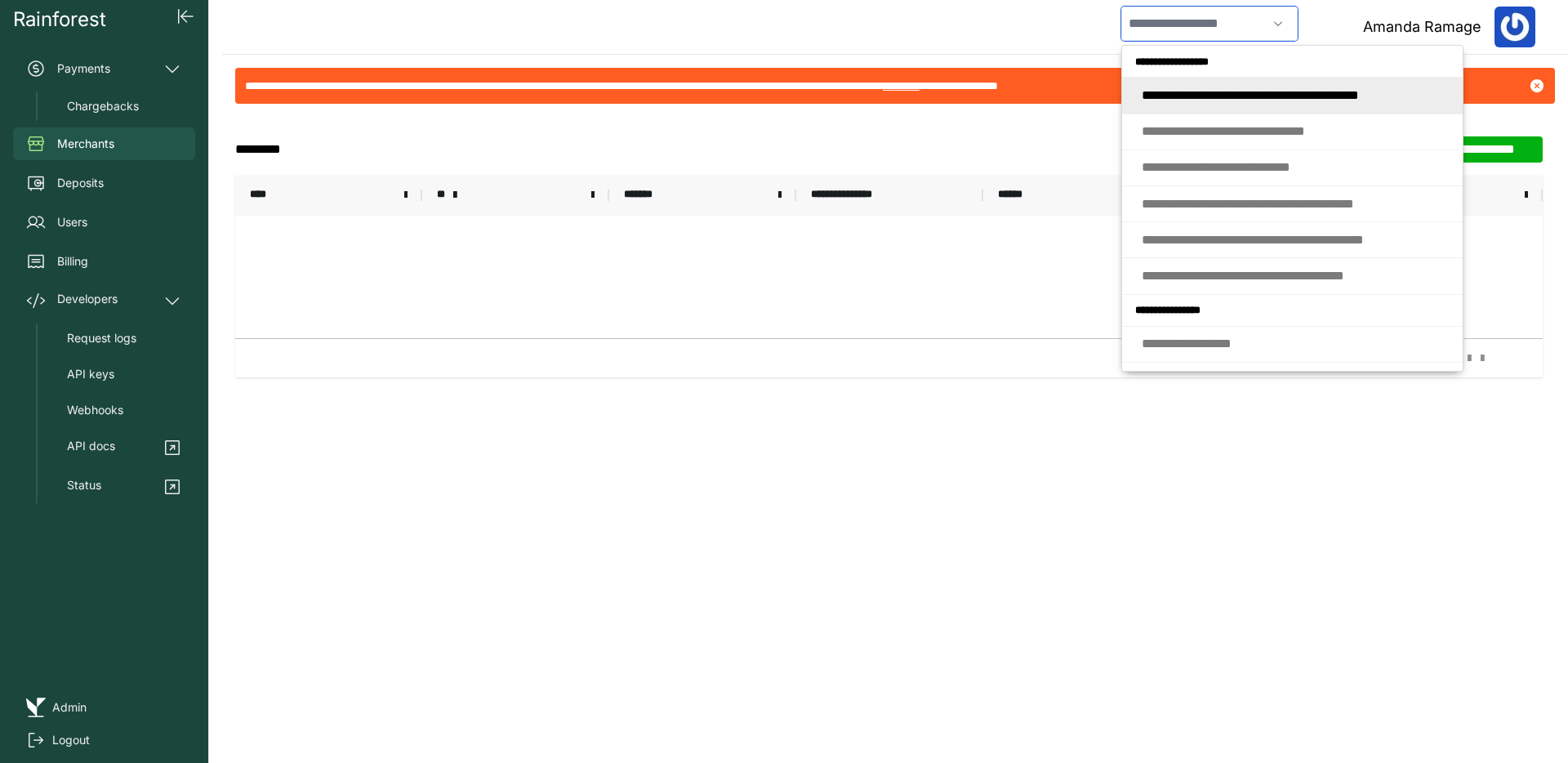 type on "*" 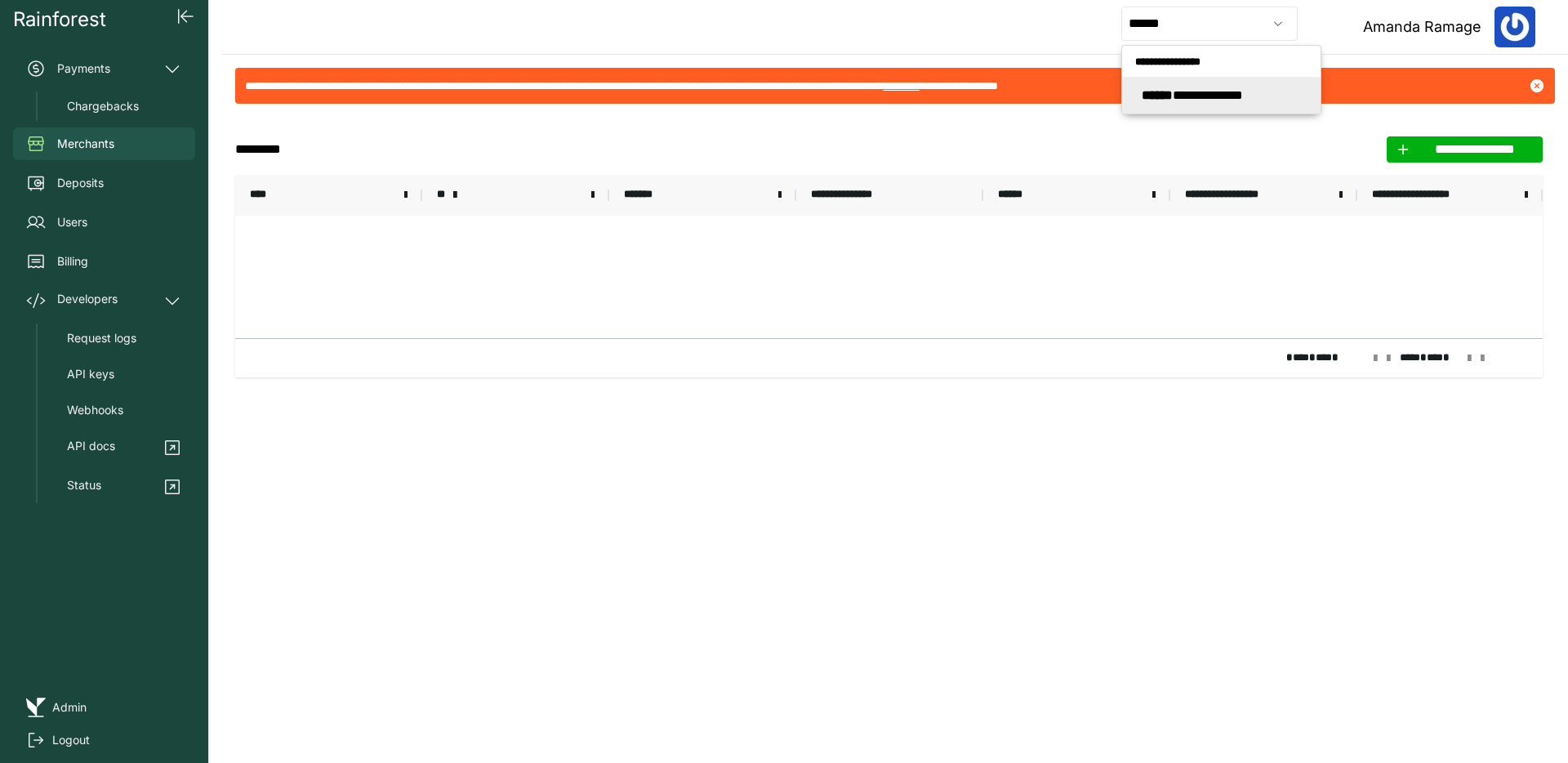 type on "**********" 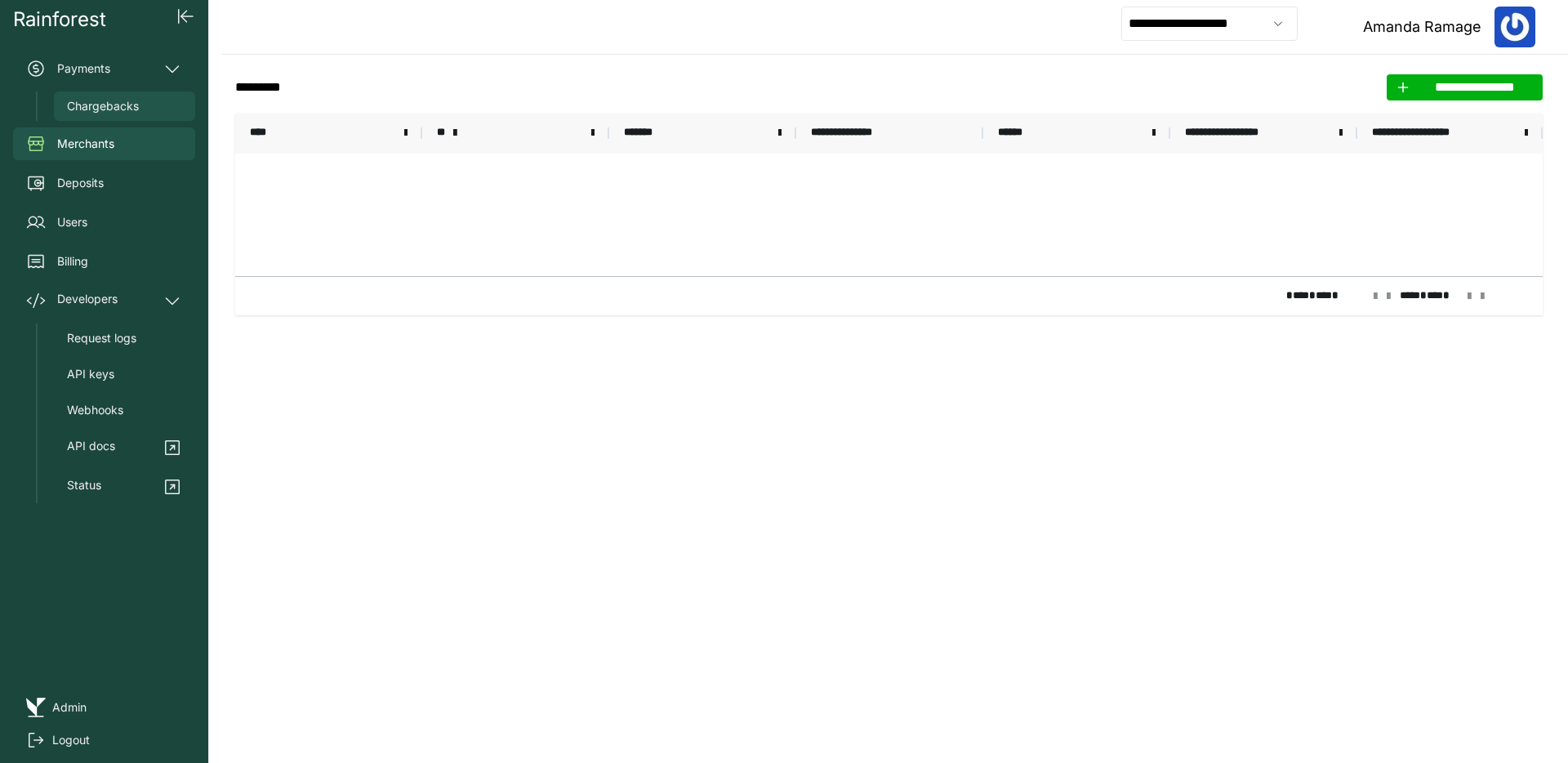 click on "Chargebacks" at bounding box center [124, 106] 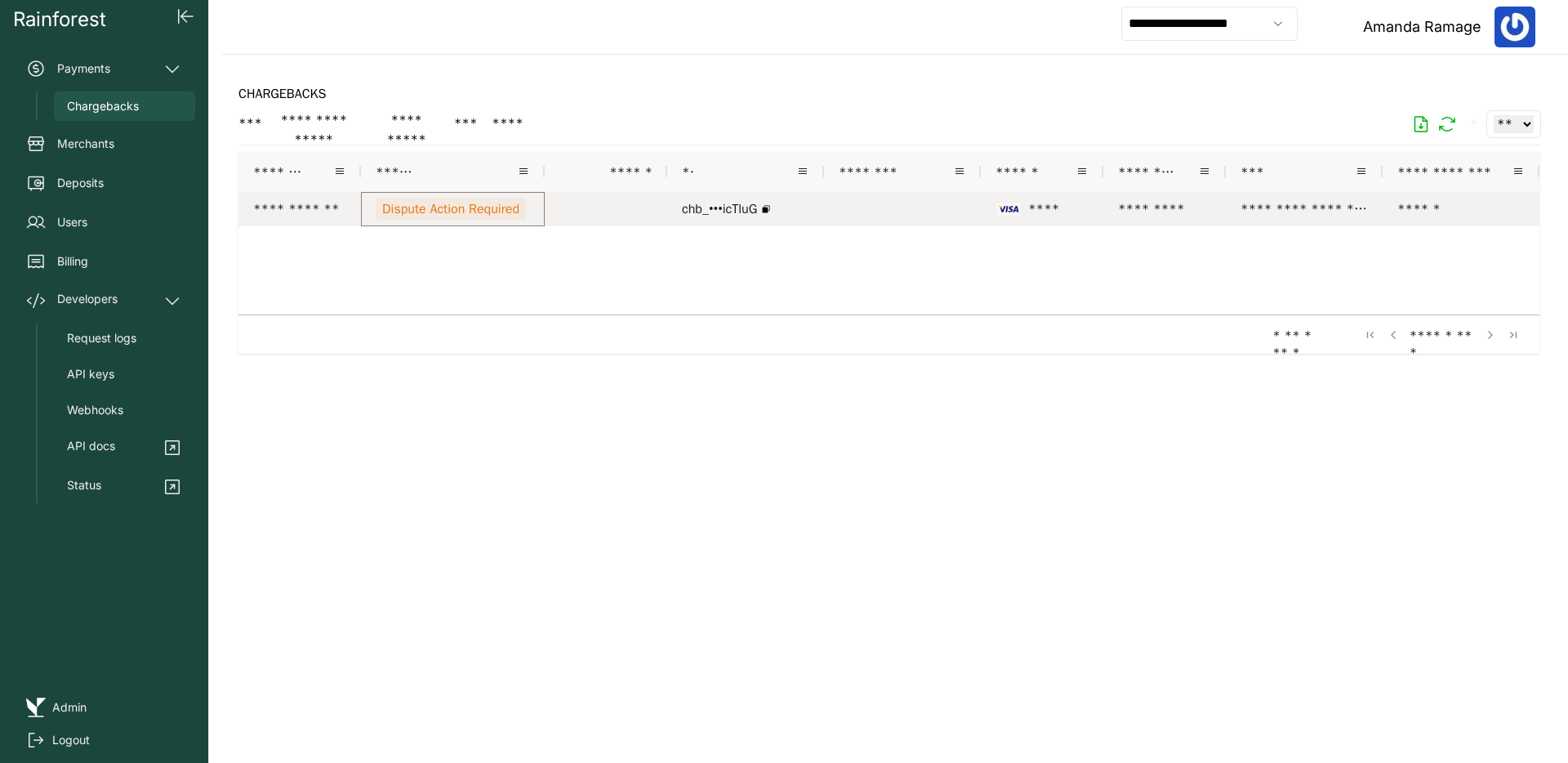 click on "Dispute Action Required" at bounding box center [451, 209] 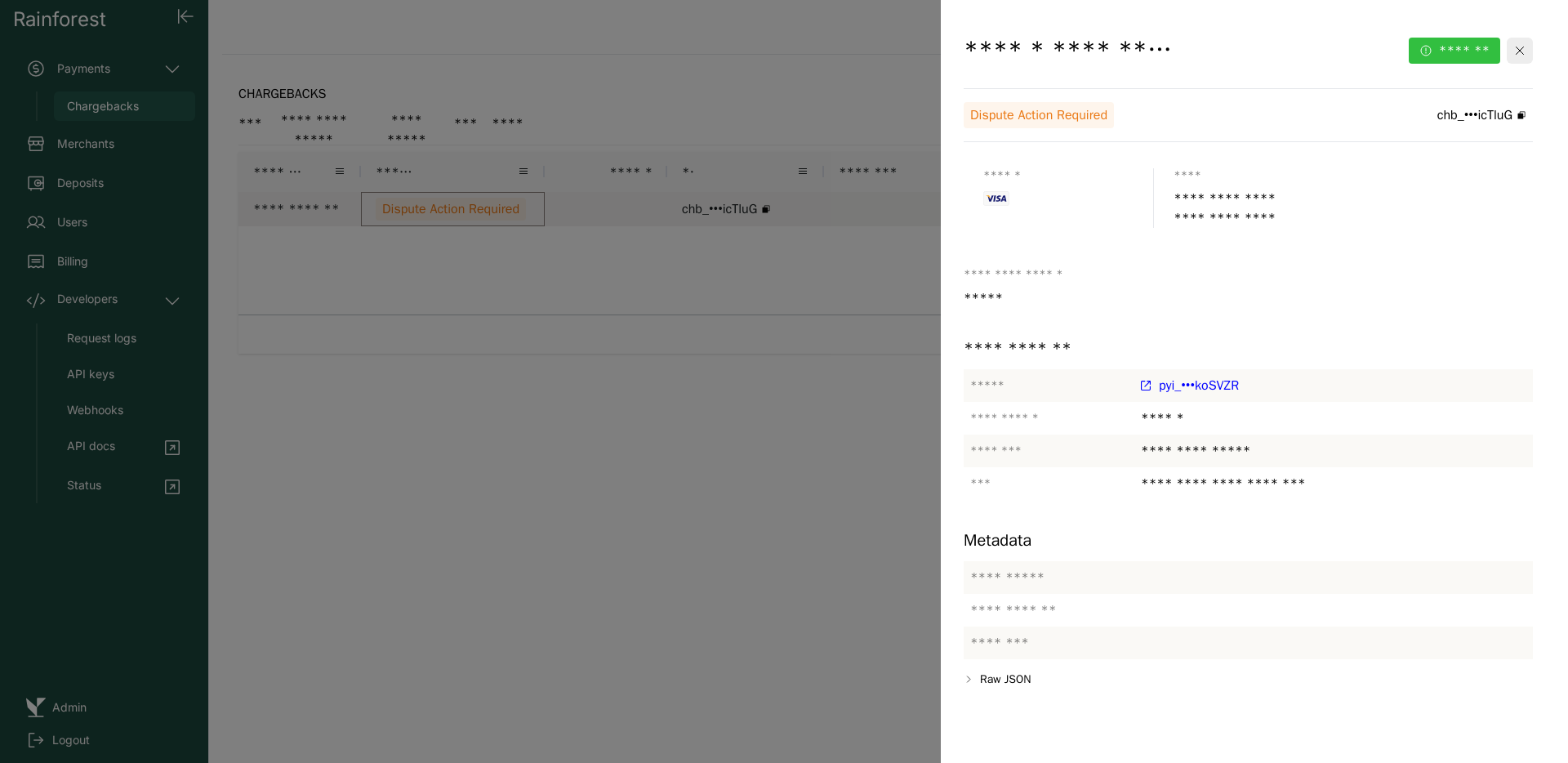 click on "*******" 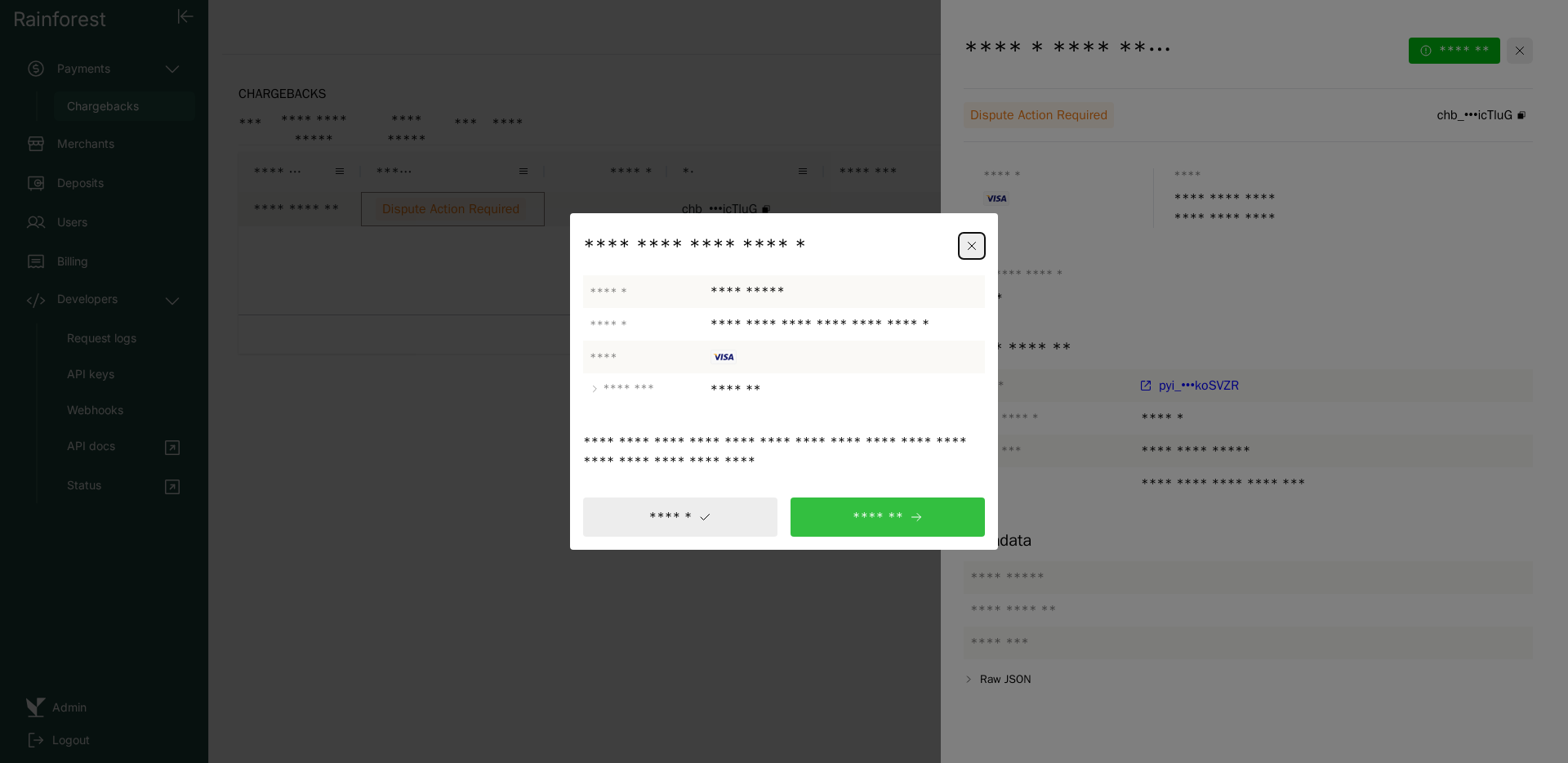 click on "*******" at bounding box center [888, 517] 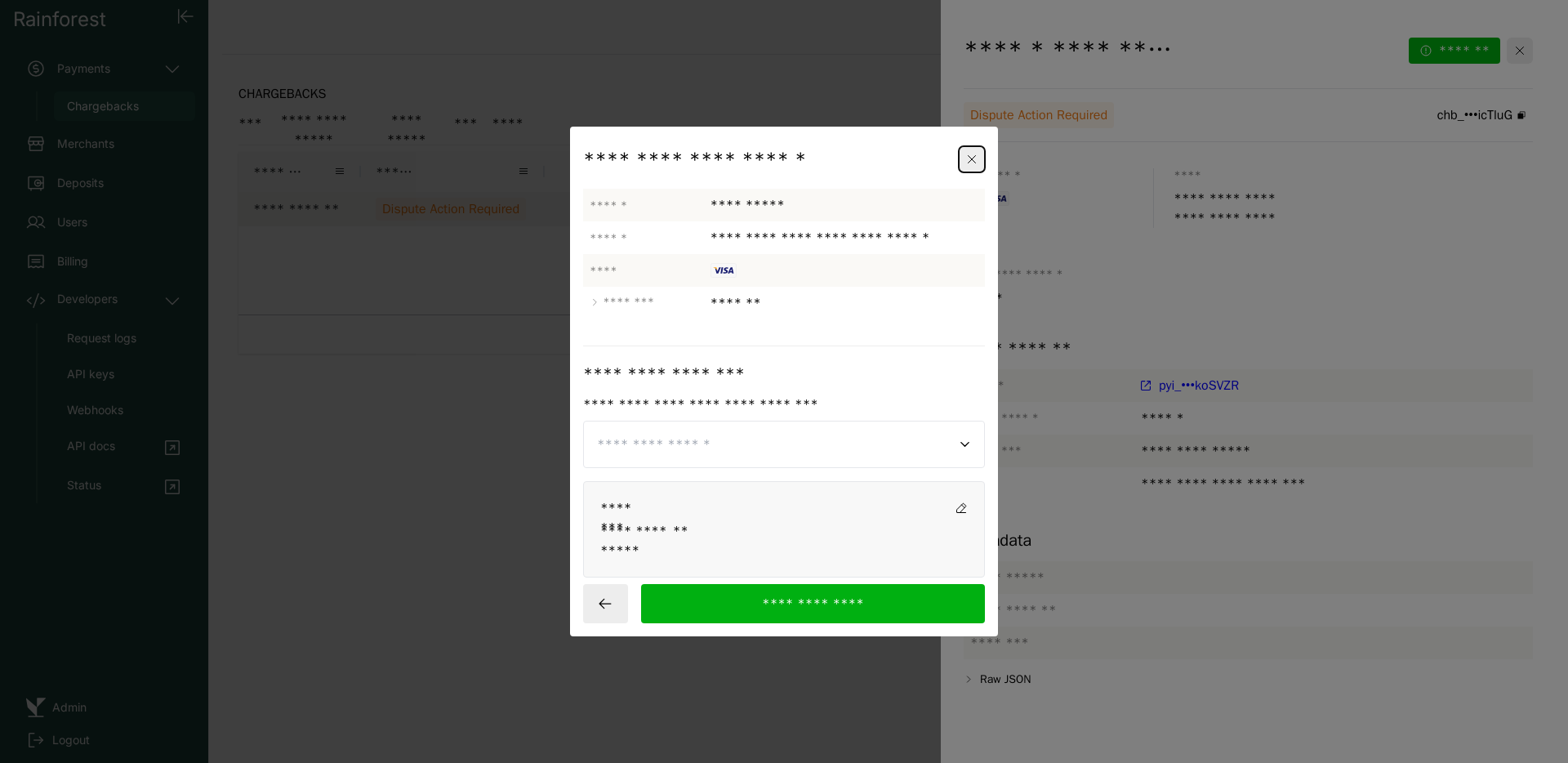 click at bounding box center [784, 444] 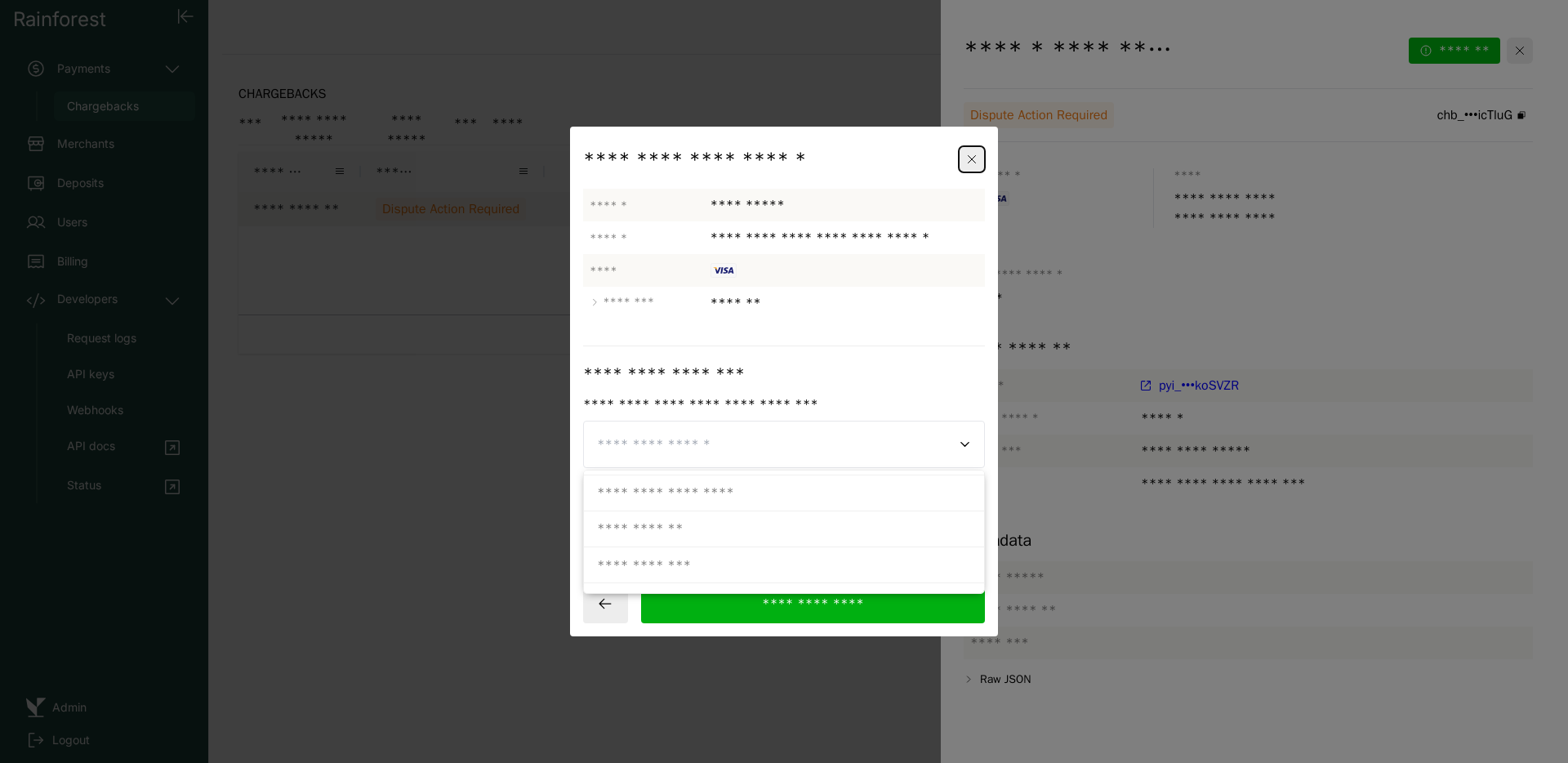 scroll, scrollTop: 346, scrollLeft: 0, axis: vertical 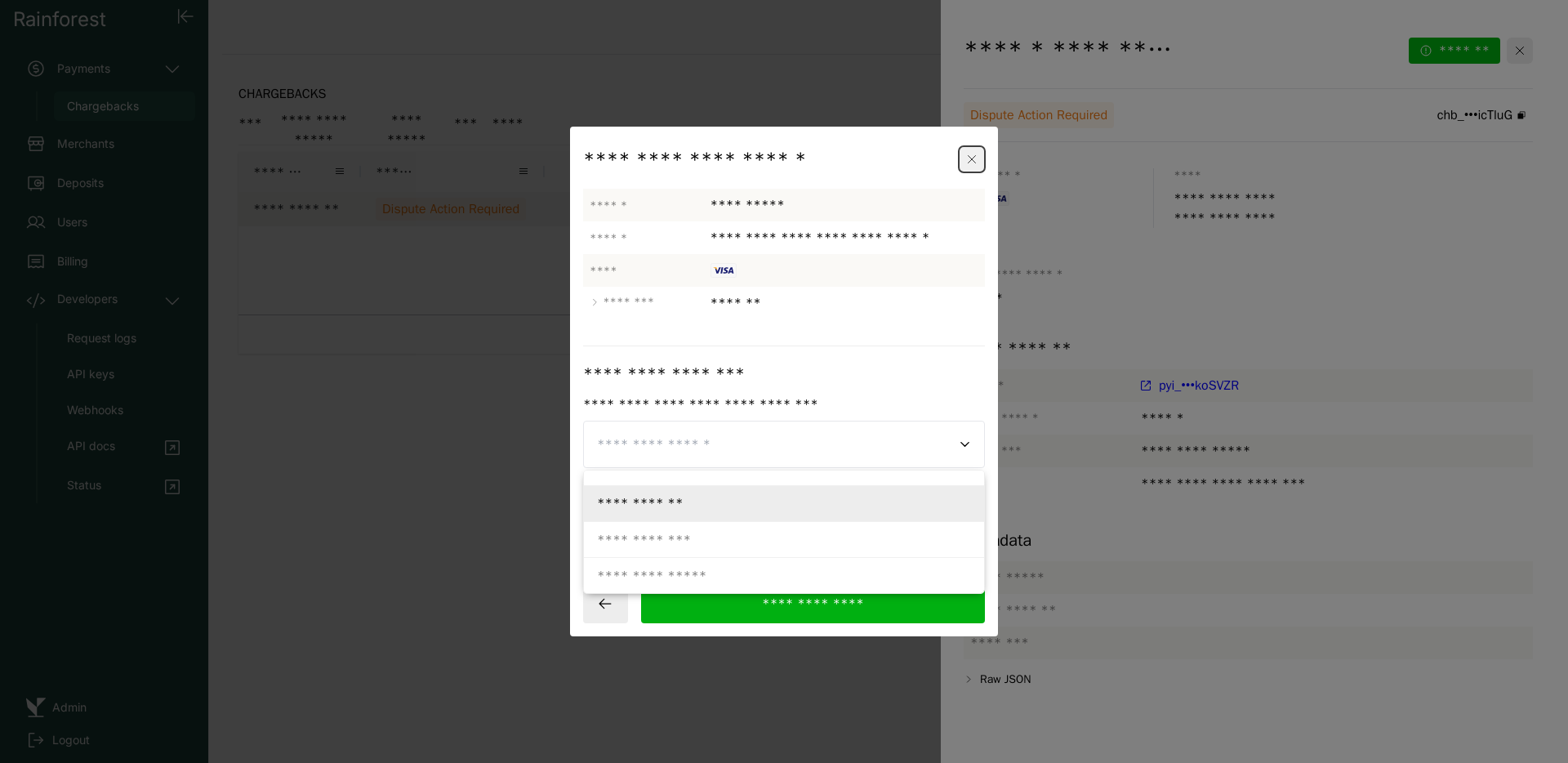 click 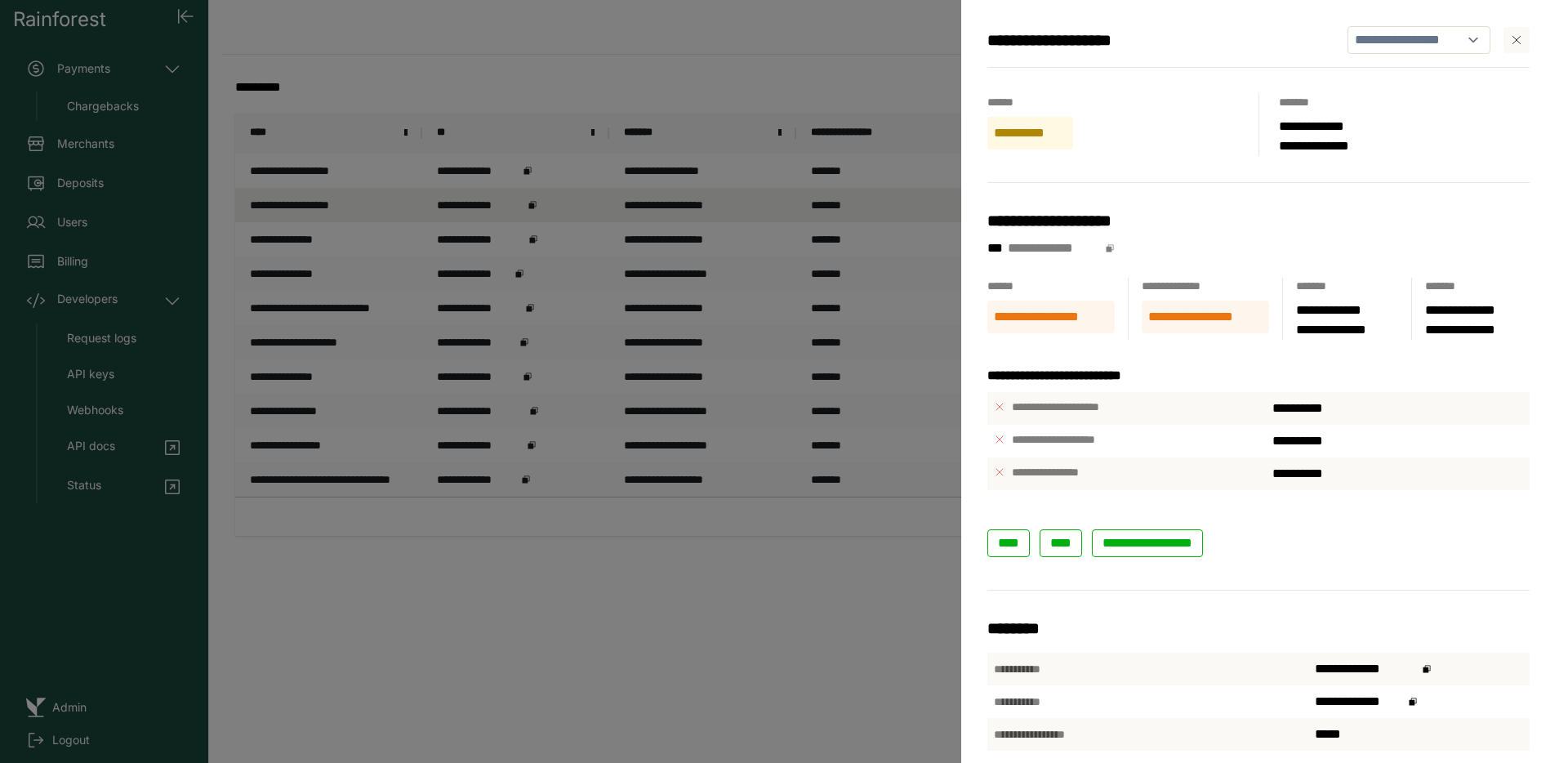 scroll, scrollTop: 0, scrollLeft: 0, axis: both 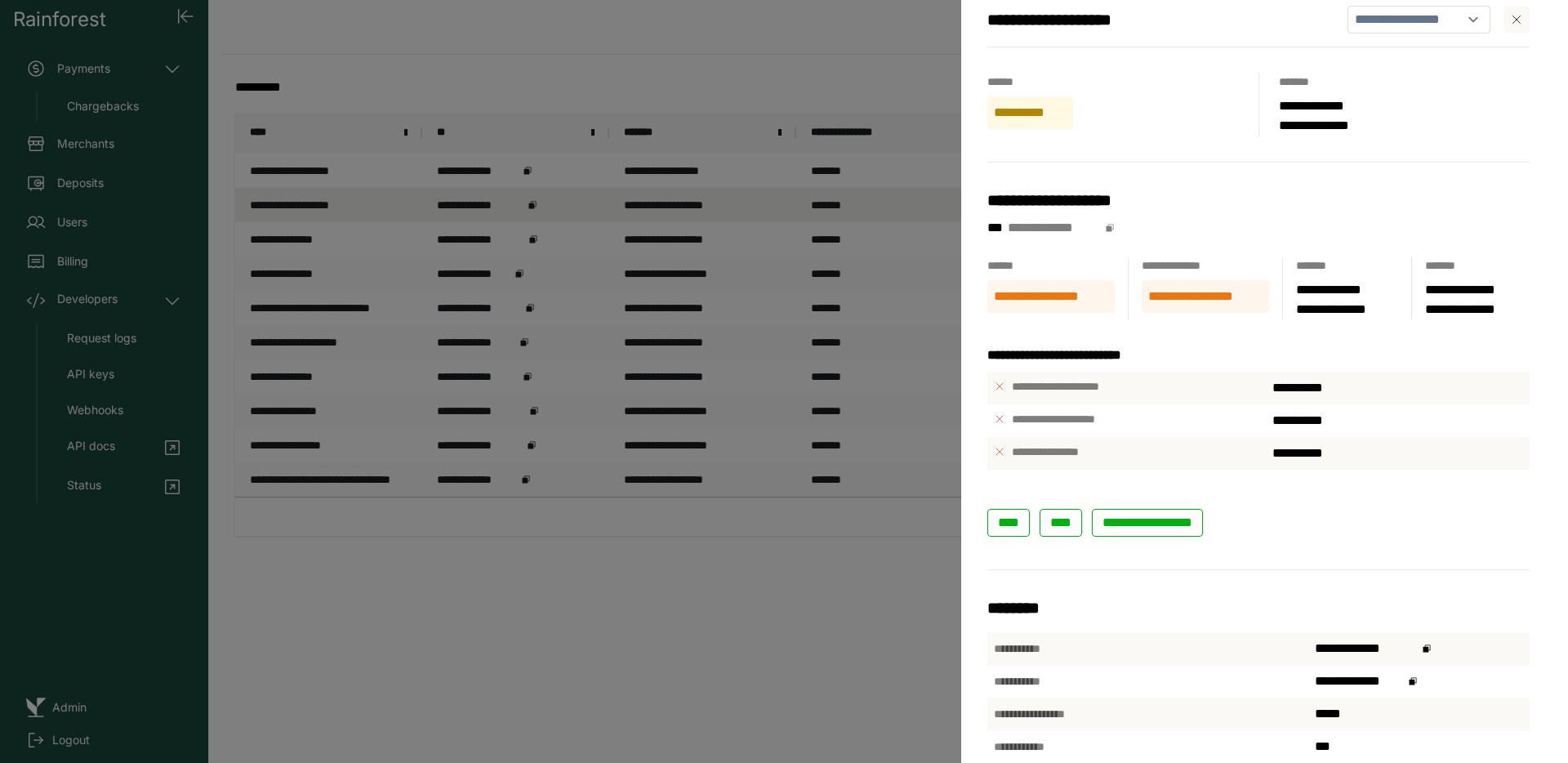 click on "**********" at bounding box center [784, 382] 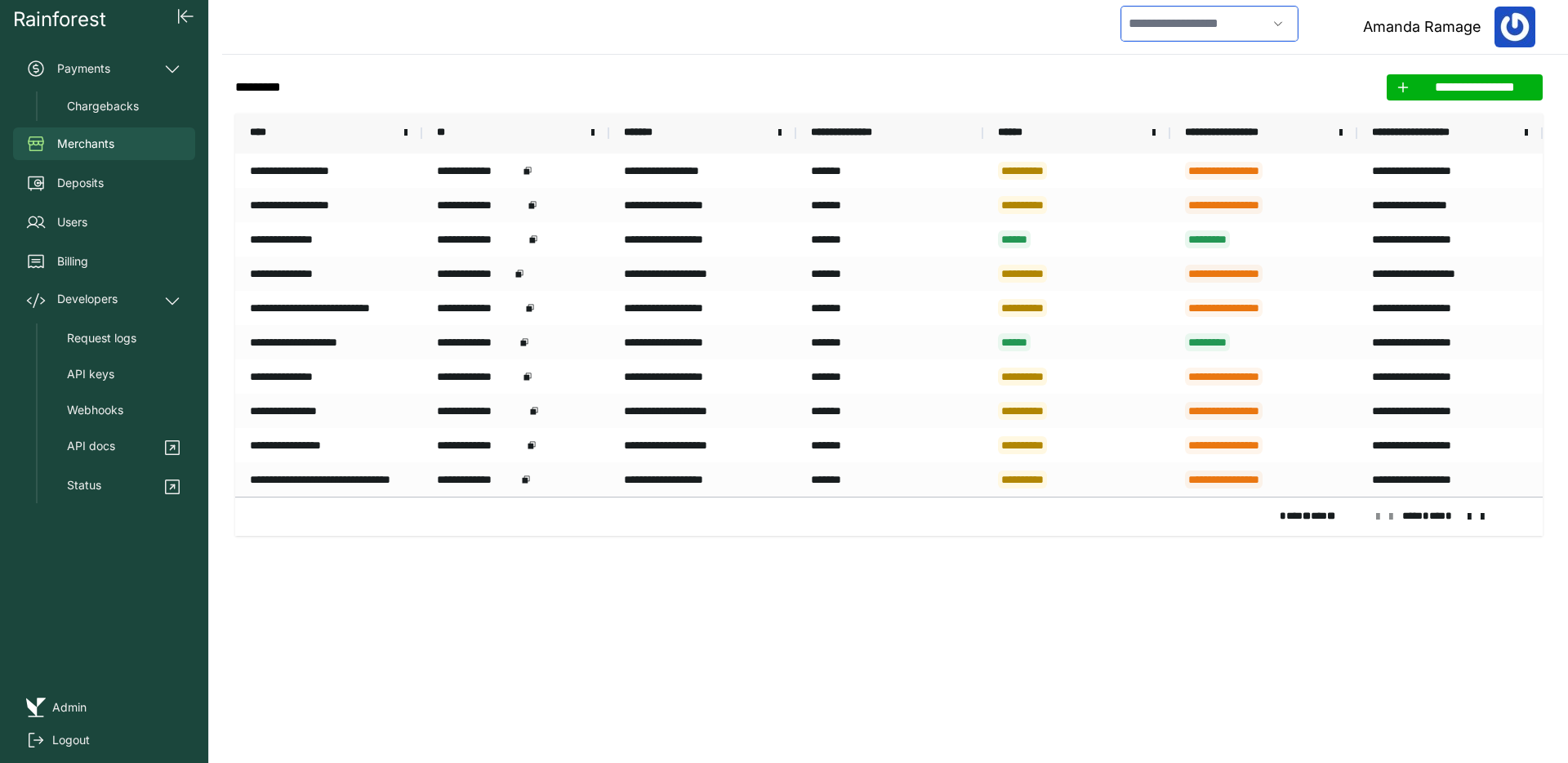 click at bounding box center [1194, 24] 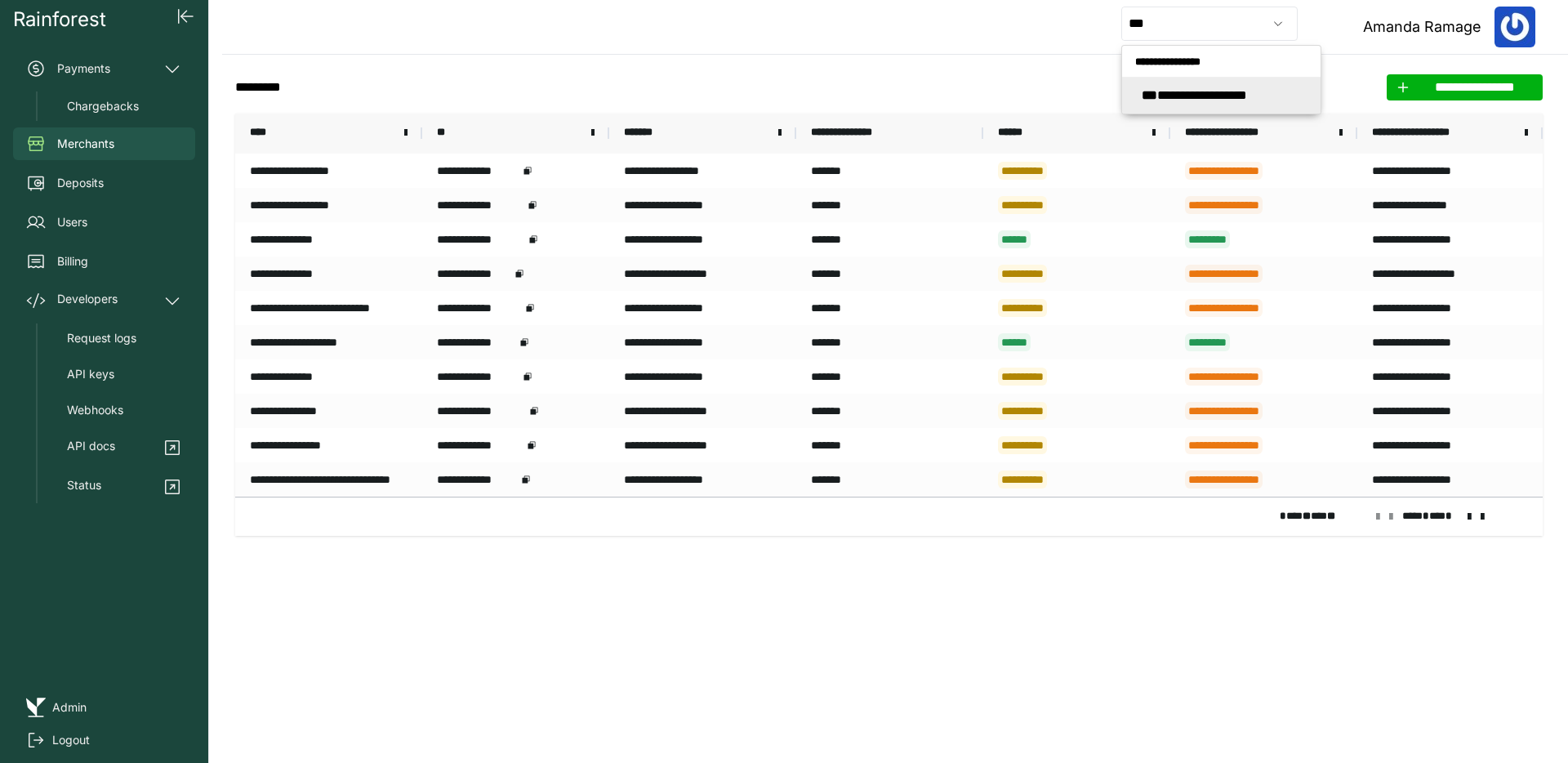 type on "**********" 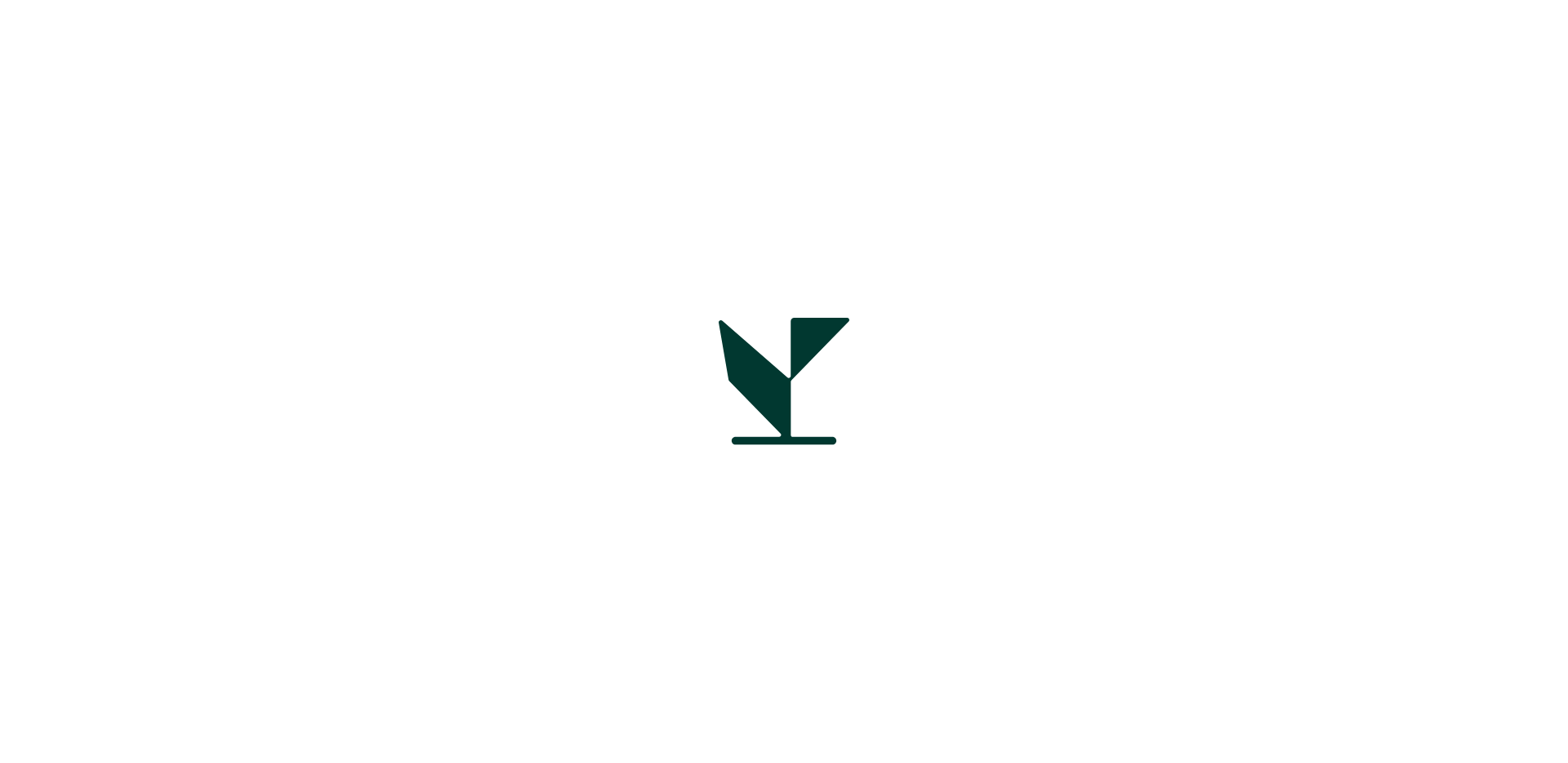 scroll, scrollTop: 0, scrollLeft: 0, axis: both 